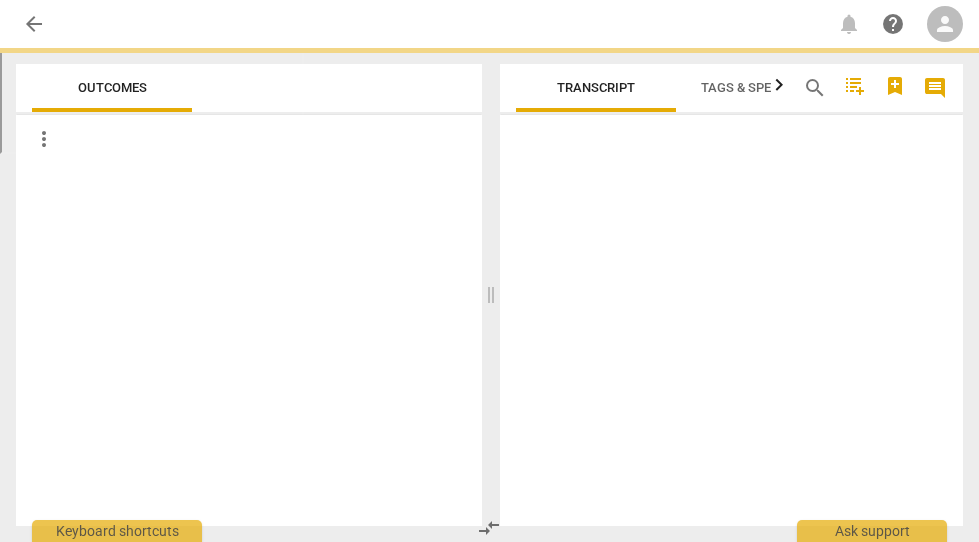 scroll, scrollTop: 0, scrollLeft: 0, axis: both 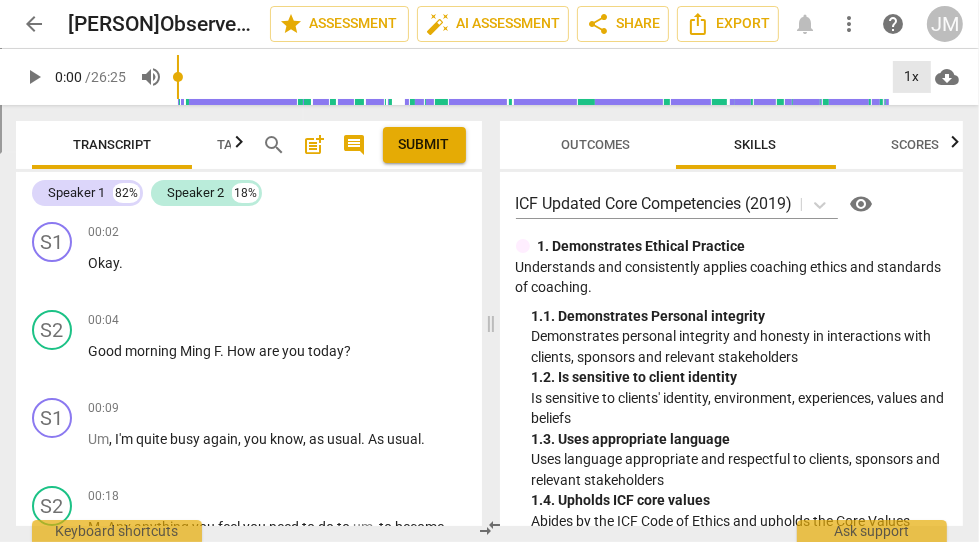 click on "1x" at bounding box center (912, 77) 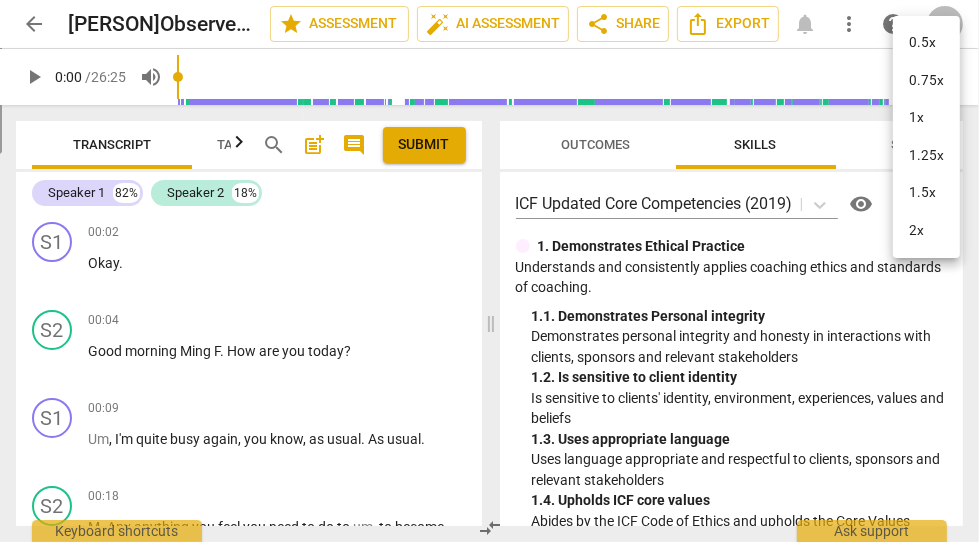 drag, startPoint x: 910, startPoint y: 111, endPoint x: 881, endPoint y: 109, distance: 29.068884 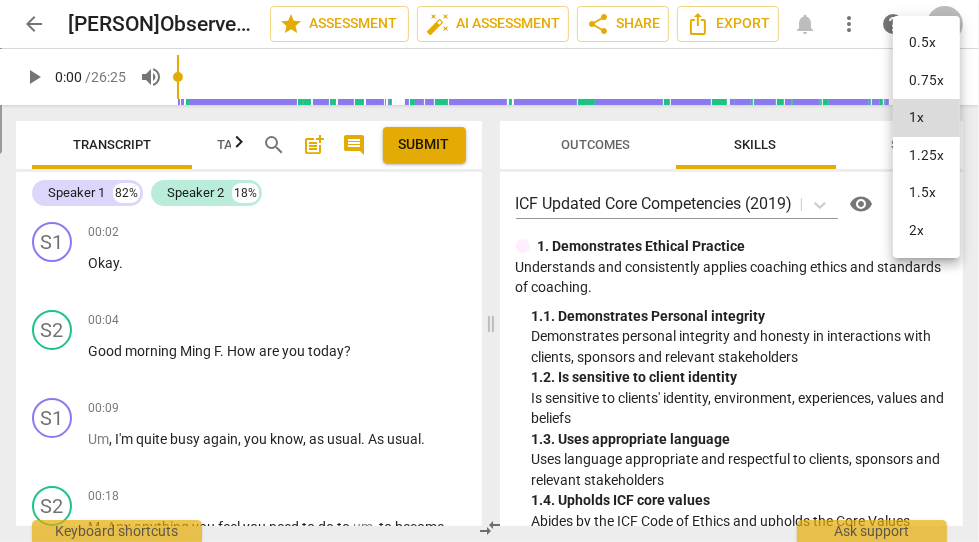 click on "1x" at bounding box center (926, 118) 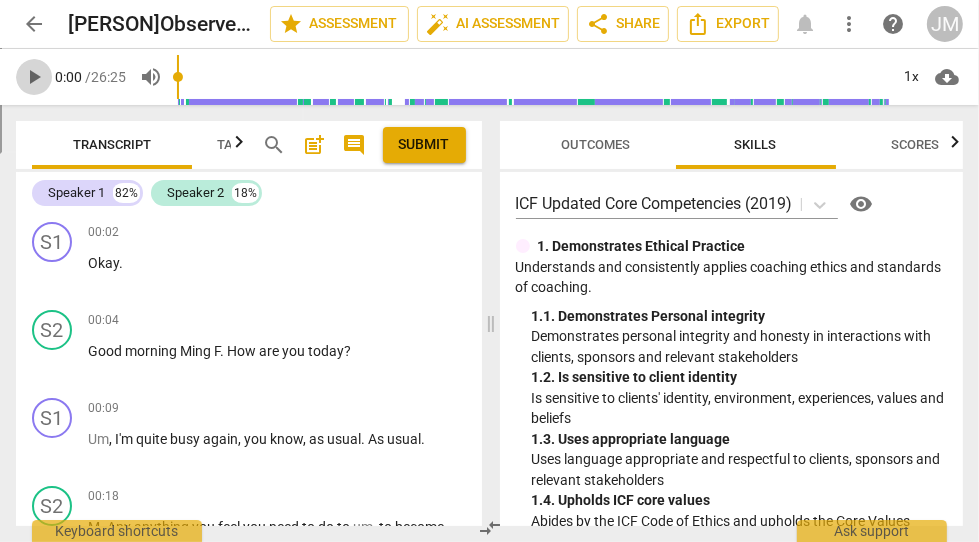click on "play_arrow" at bounding box center [34, 77] 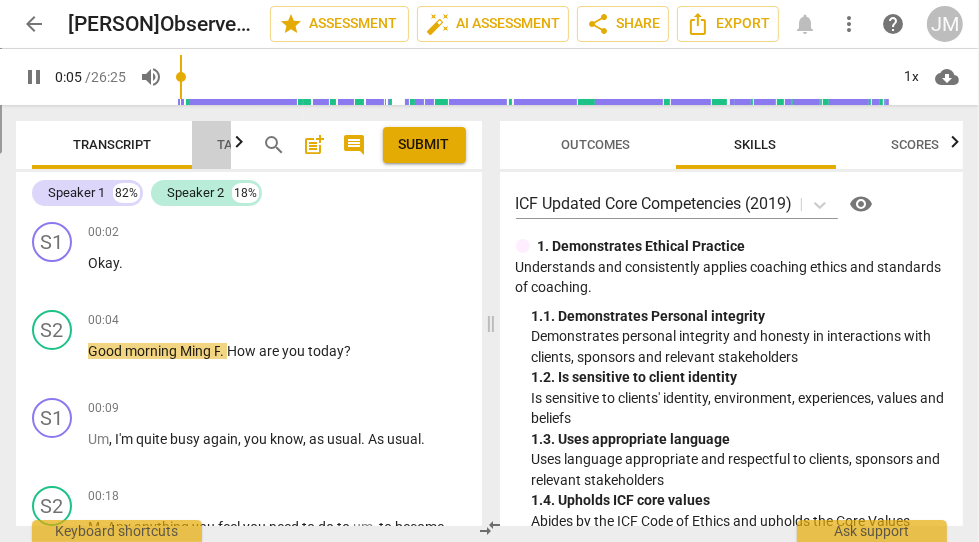 click on "Tags & Speakers" at bounding box center (272, 144) 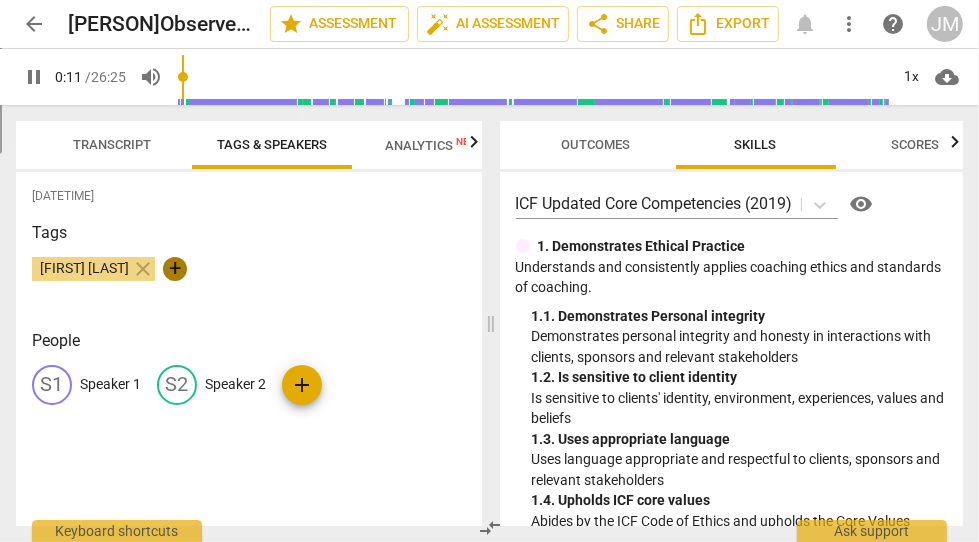 click on "+" at bounding box center [175, 269] 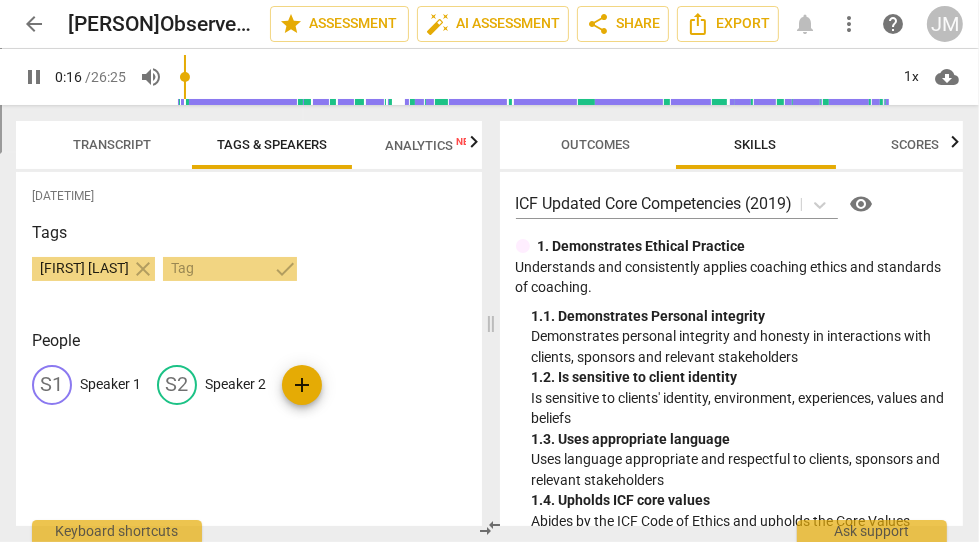 click on "Speaker 1" at bounding box center [110, 384] 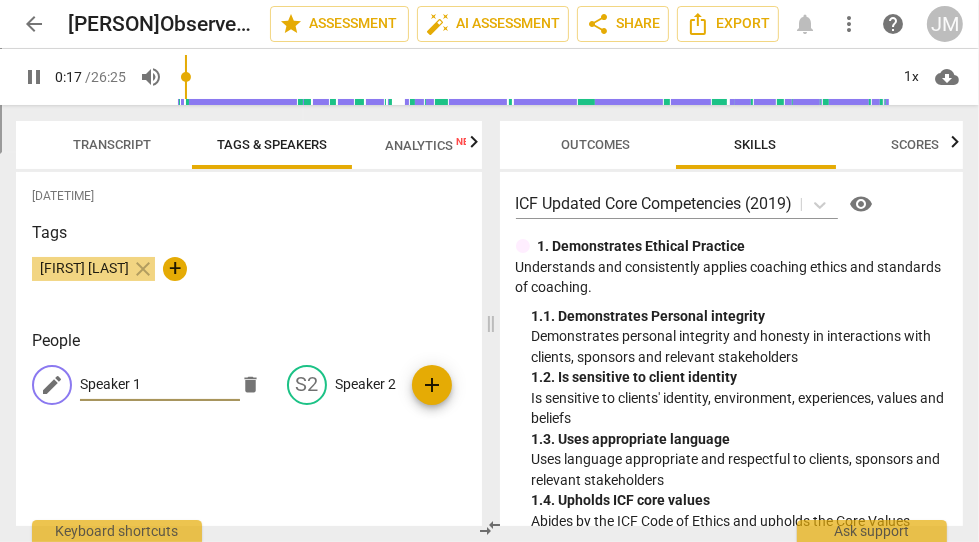 type on "18" 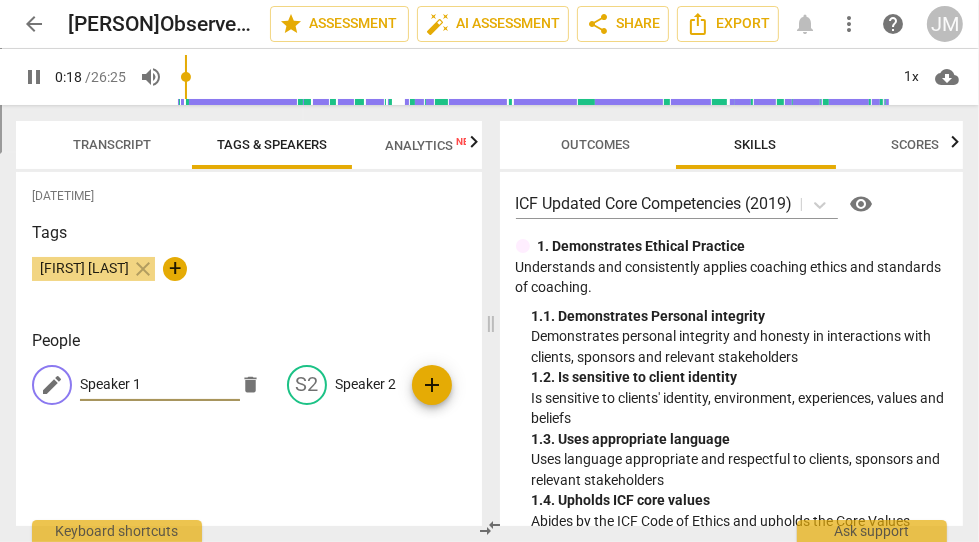 type on "M" 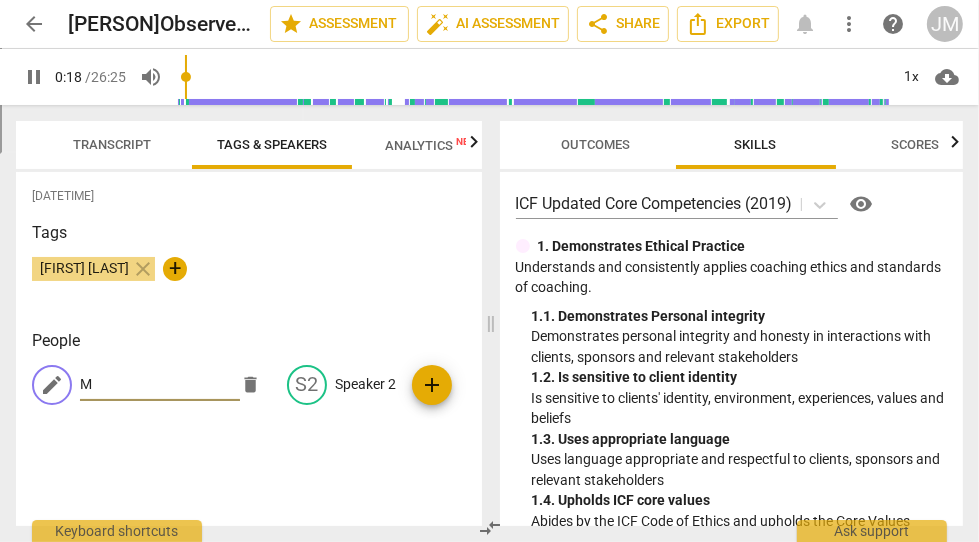 type on "18" 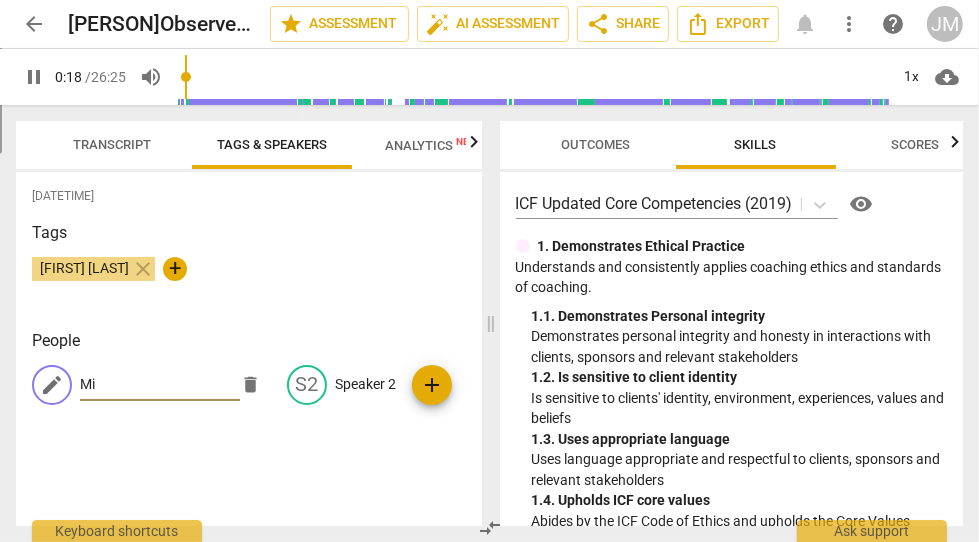 type on "[PERSON]" 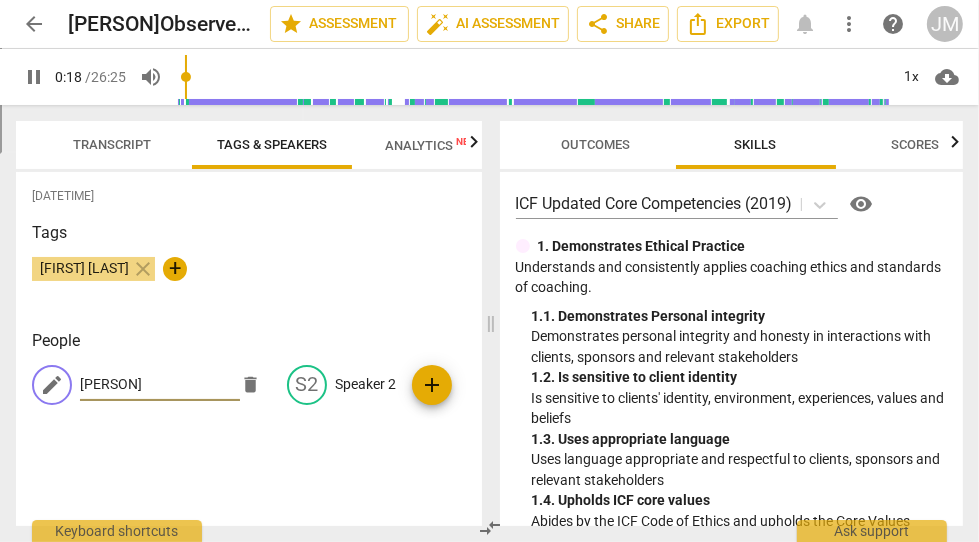 type on "19" 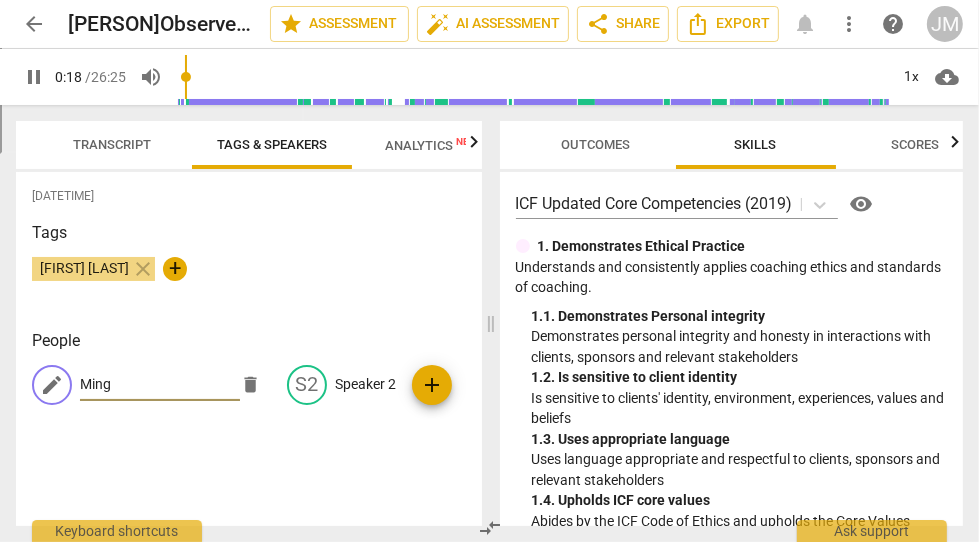 type on "19" 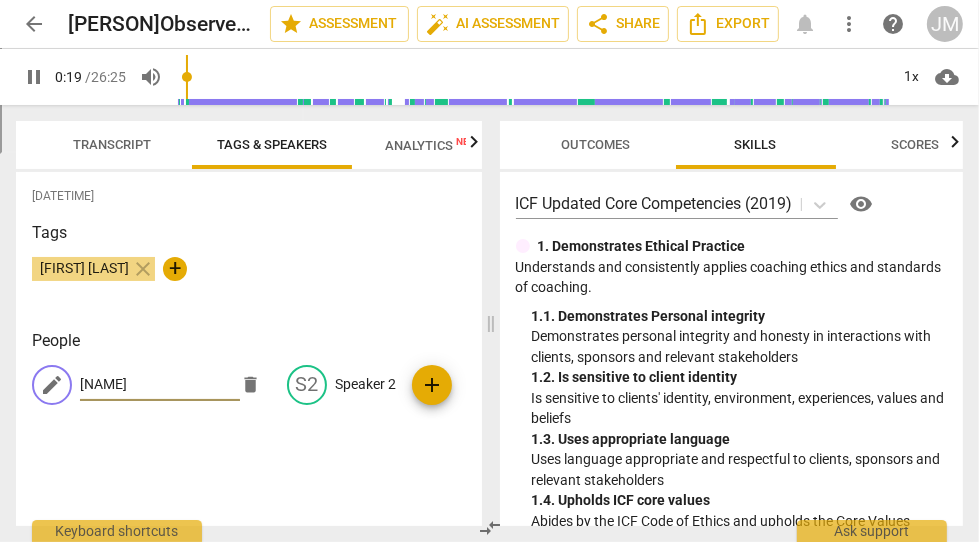 type on "[PERSON]" 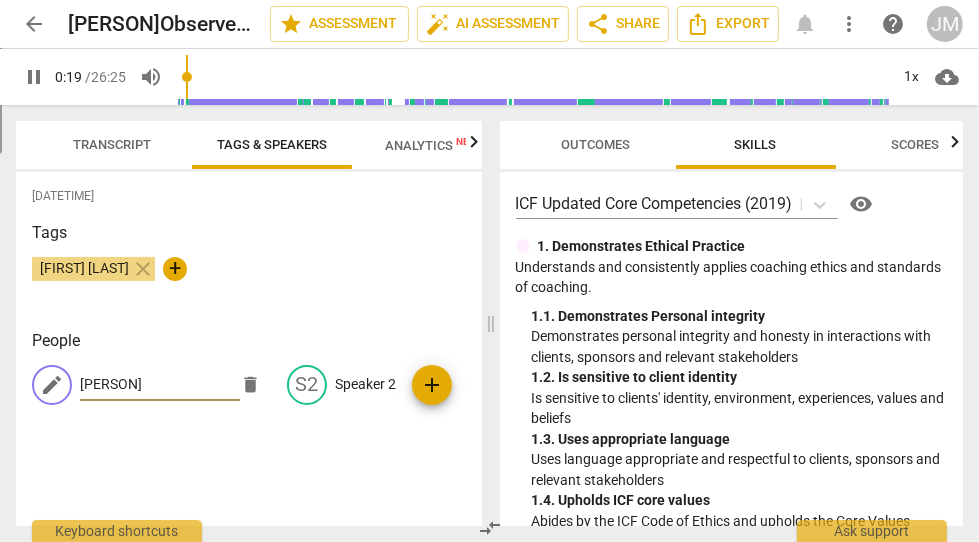 type on "19" 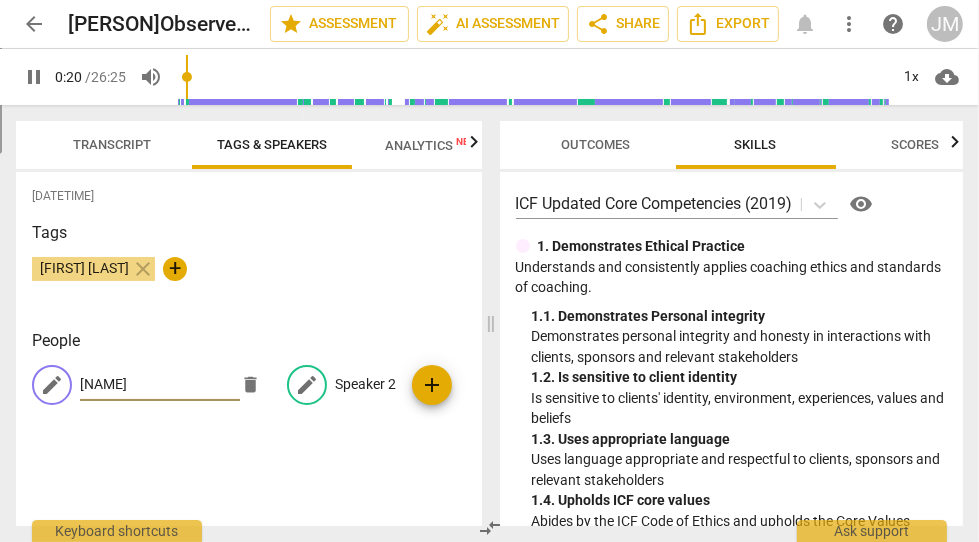 type on "21" 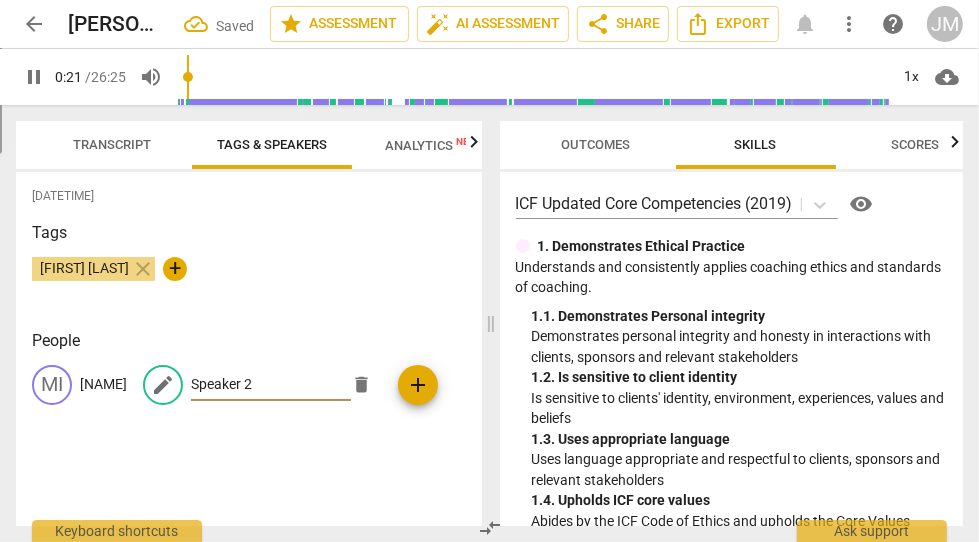 type on "21" 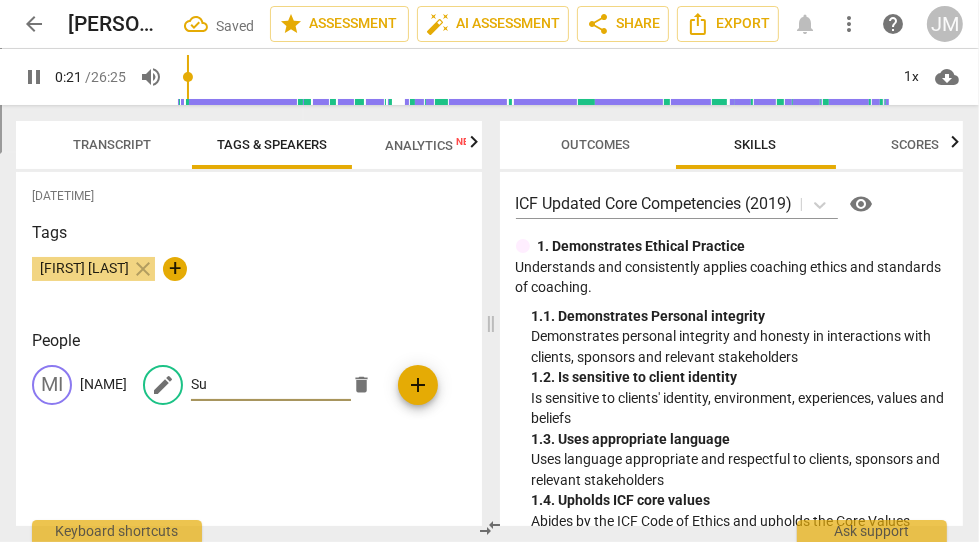 type on "Sus" 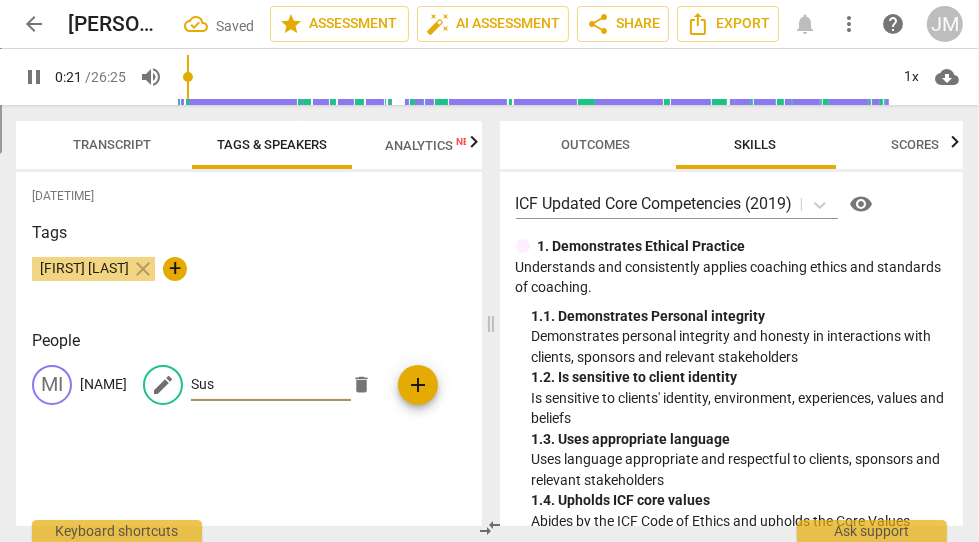type on "[PERSON]" 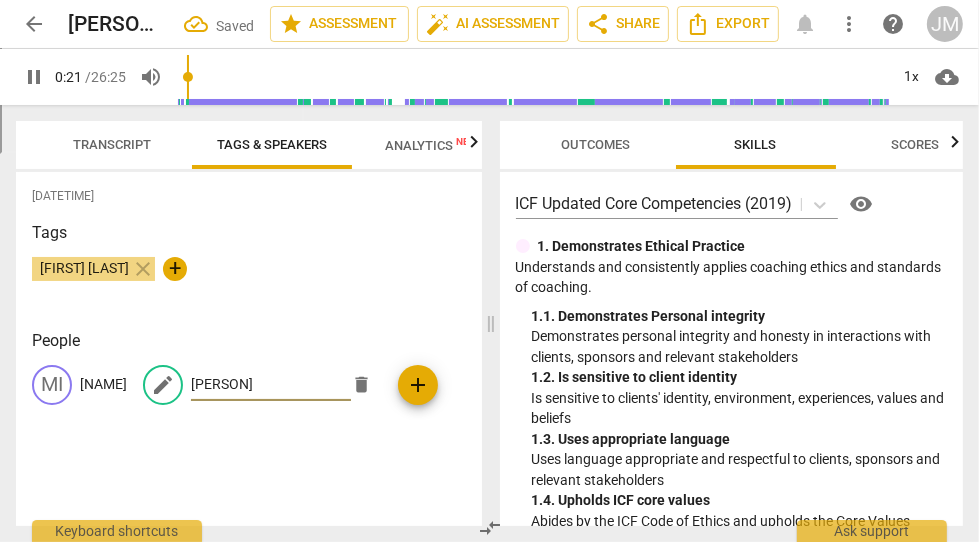 type on "22" 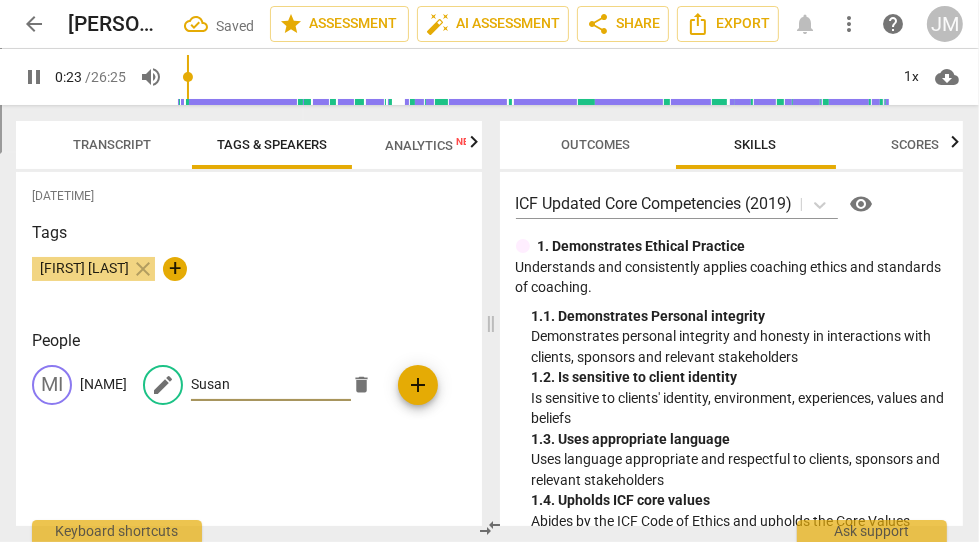 type on "24" 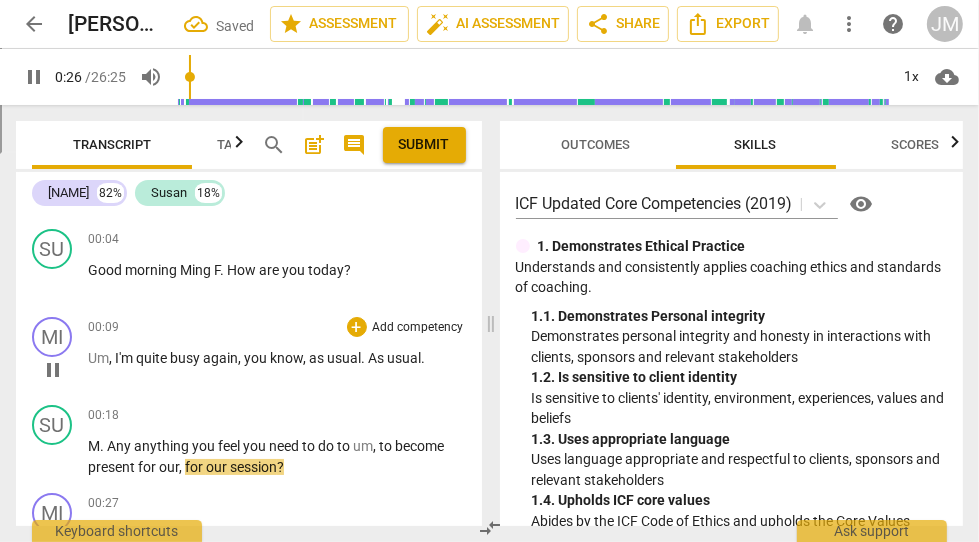 scroll, scrollTop: 0, scrollLeft: 0, axis: both 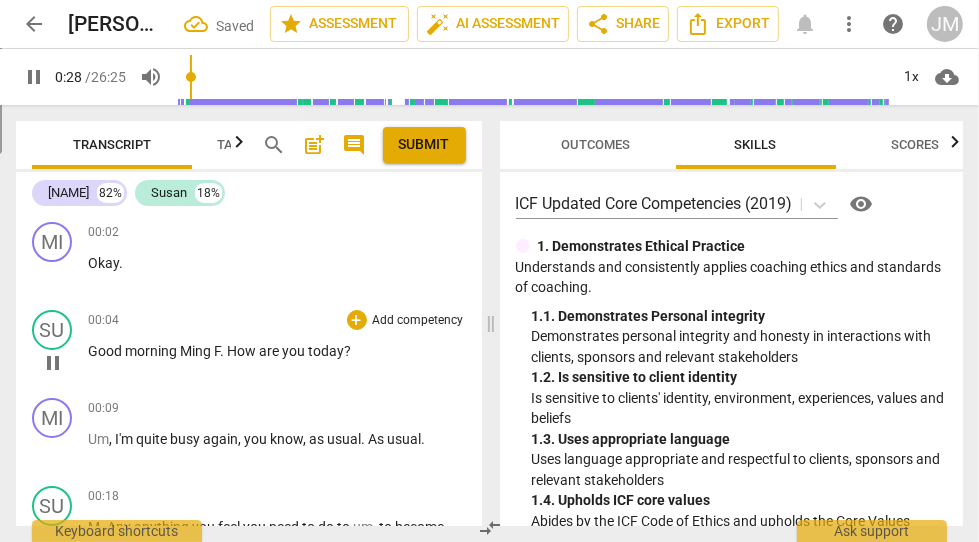 click on "Add competency" at bounding box center (418, 321) 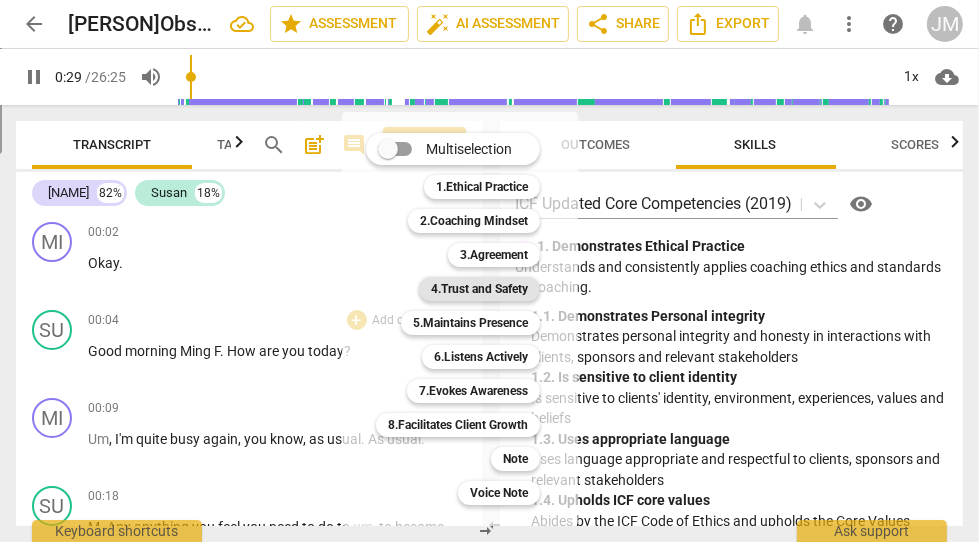 click on "4.Trust and Safety" at bounding box center (479, 289) 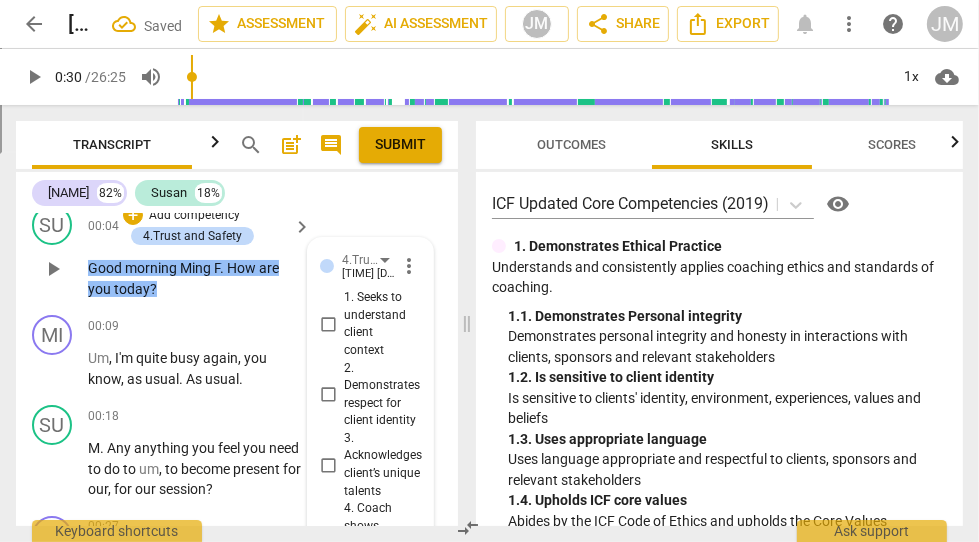 scroll, scrollTop: 106, scrollLeft: 0, axis: vertical 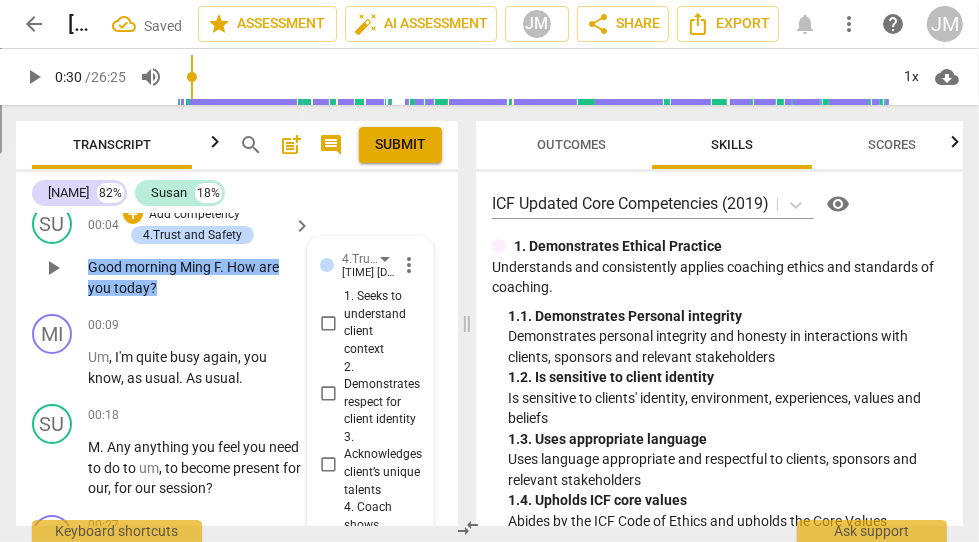 click on "2. Demonstrates respect for client identity" at bounding box center (328, 394) 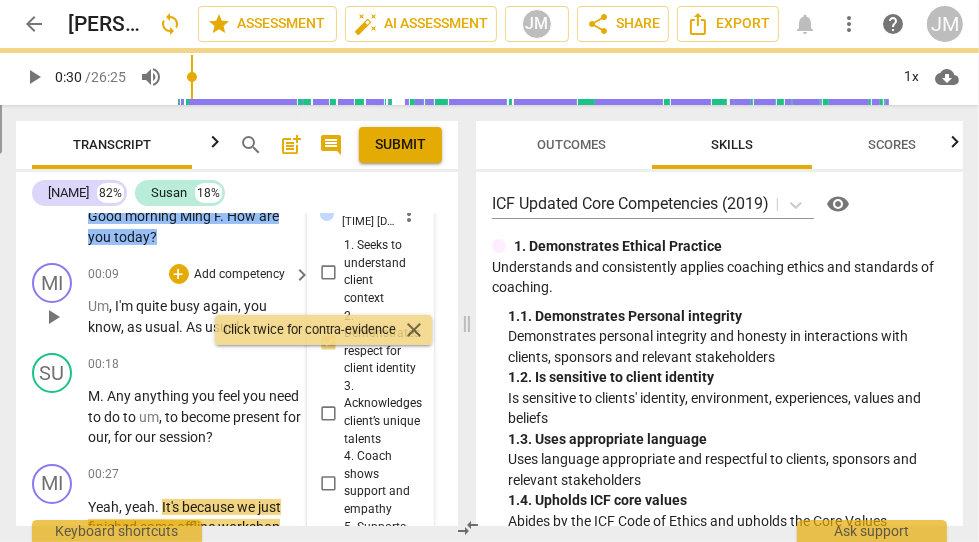scroll, scrollTop: 196, scrollLeft: 0, axis: vertical 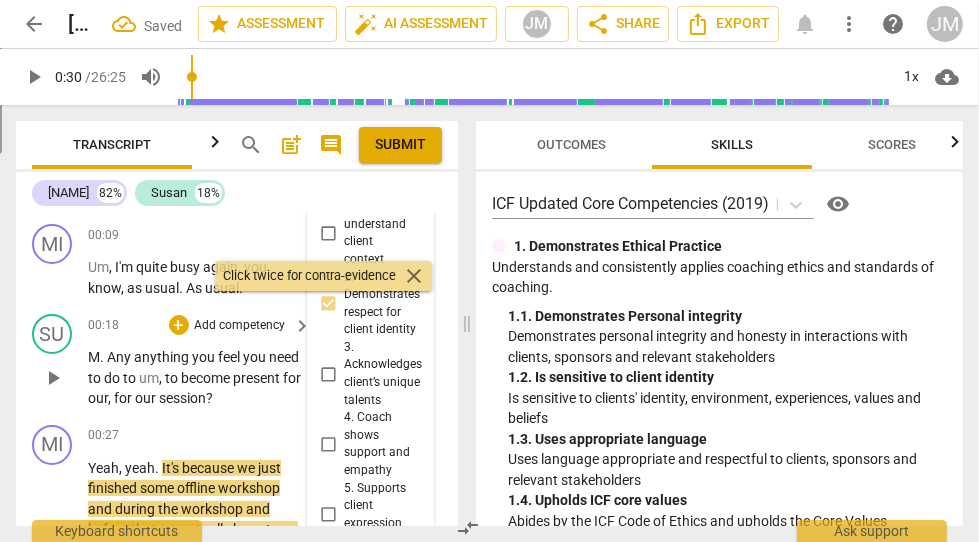 click on "Add competency" at bounding box center [240, 326] 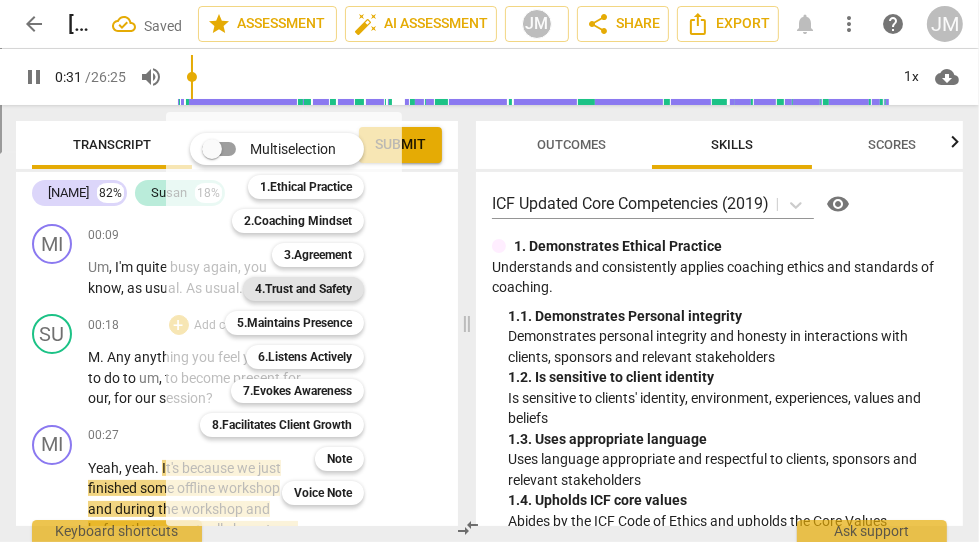 click on "4.Trust and Safety" at bounding box center [303, 289] 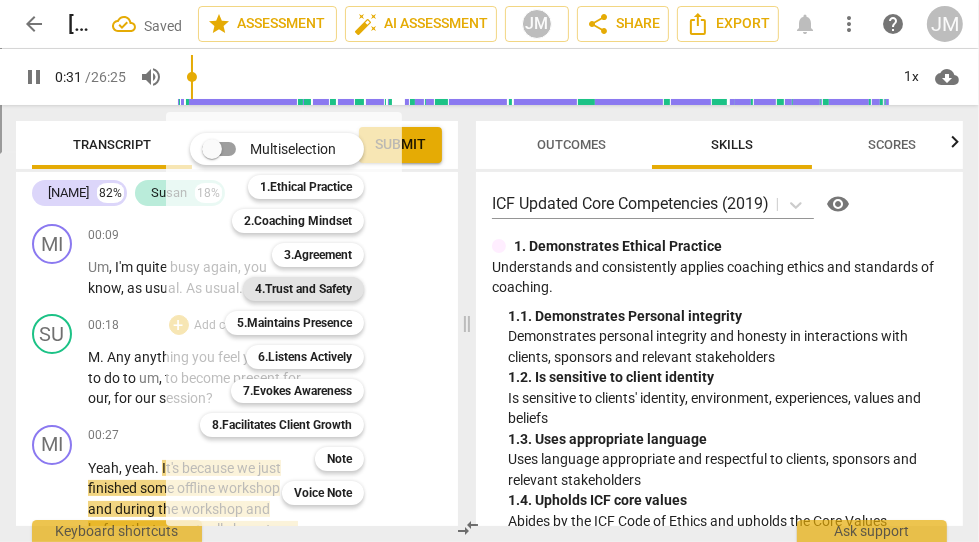 type on "32" 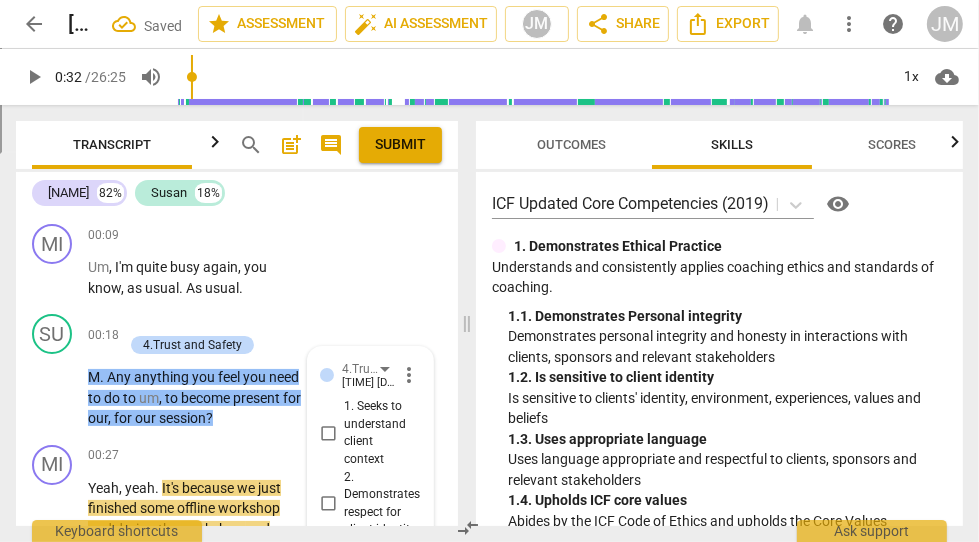 scroll, scrollTop: 696, scrollLeft: 0, axis: vertical 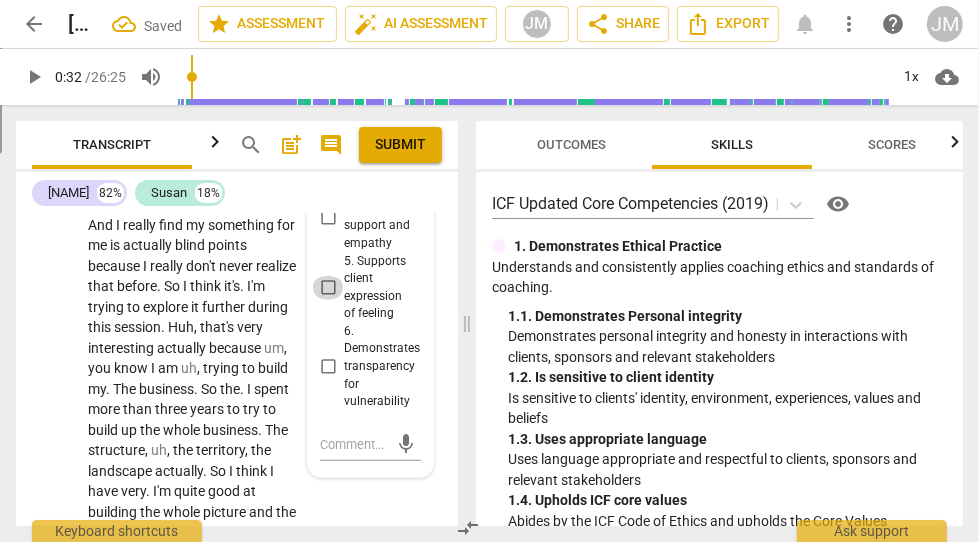 click on "5. Supports client expression of feeling" at bounding box center [328, 288] 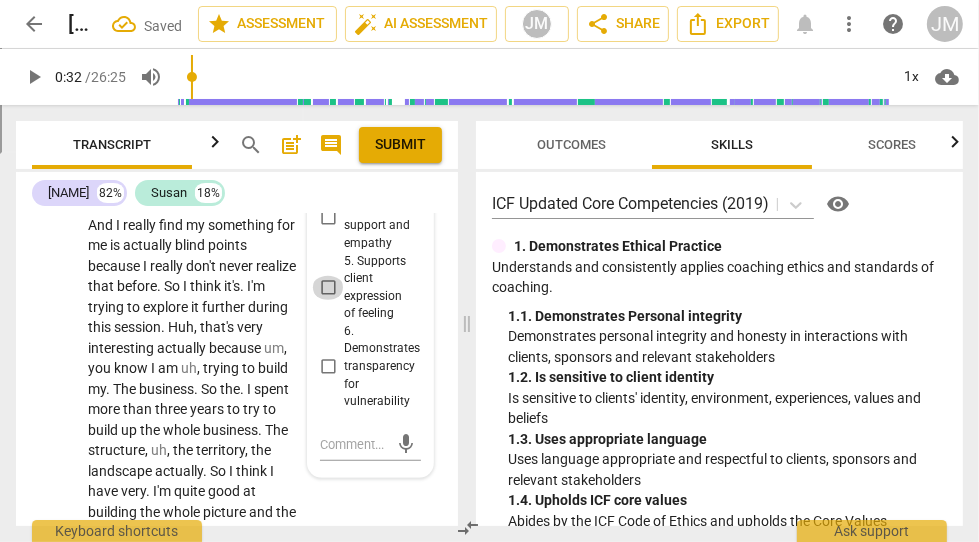 checkbox on "true" 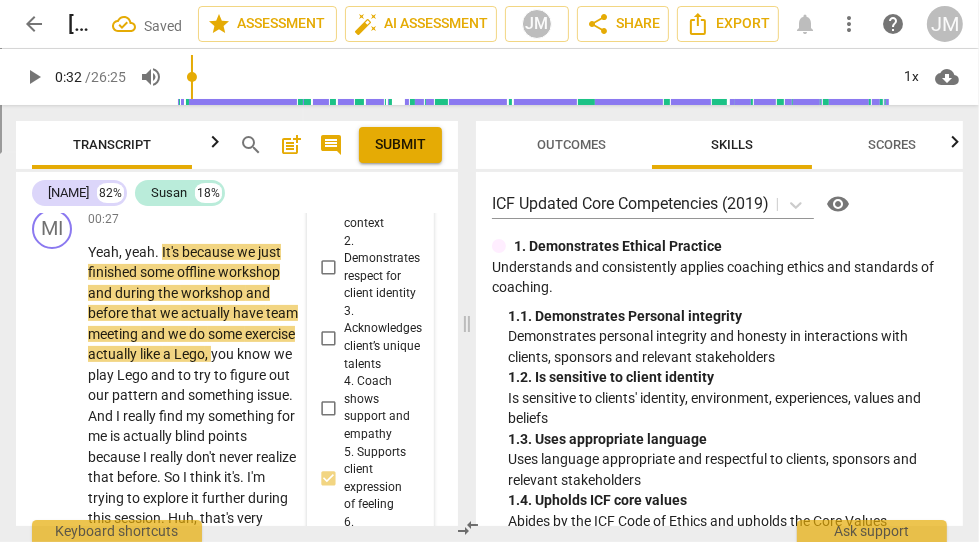scroll, scrollTop: 409, scrollLeft: 0, axis: vertical 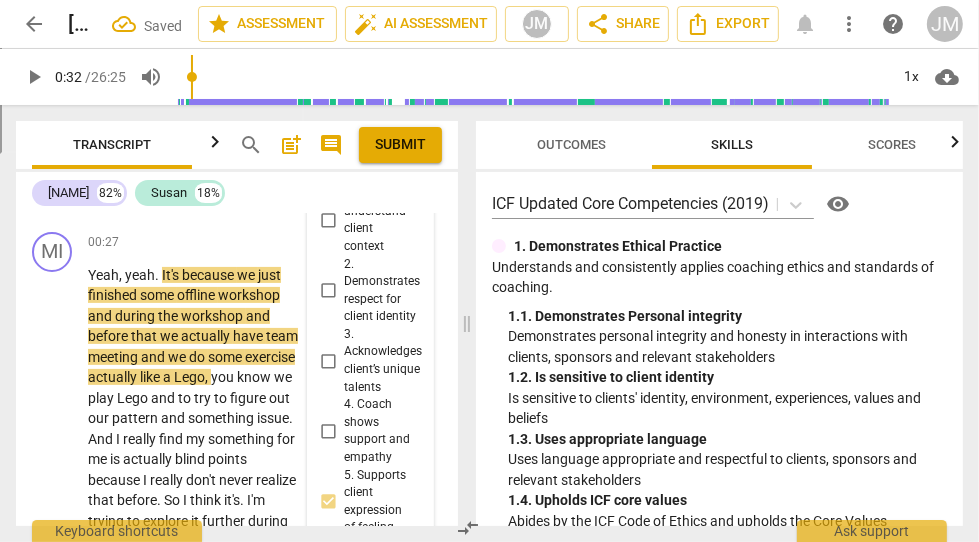 click on "2. Demonstrates respect for client identity" at bounding box center (328, 291) 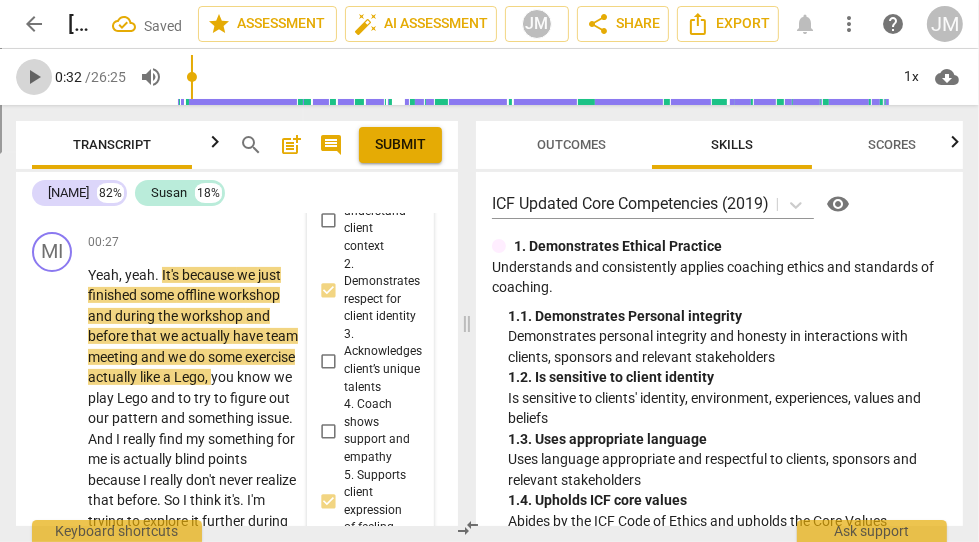 click on "play_arrow" at bounding box center (34, 77) 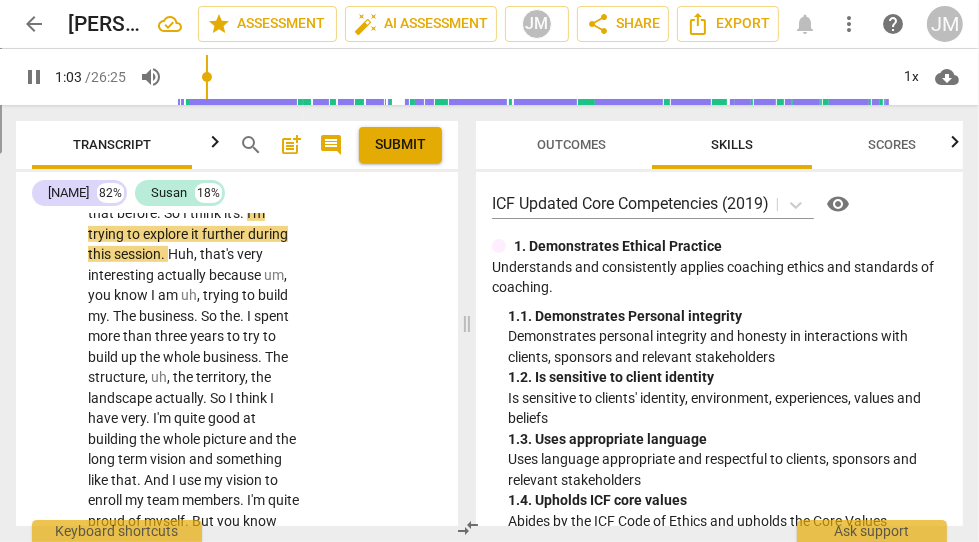 scroll, scrollTop: 697, scrollLeft: 0, axis: vertical 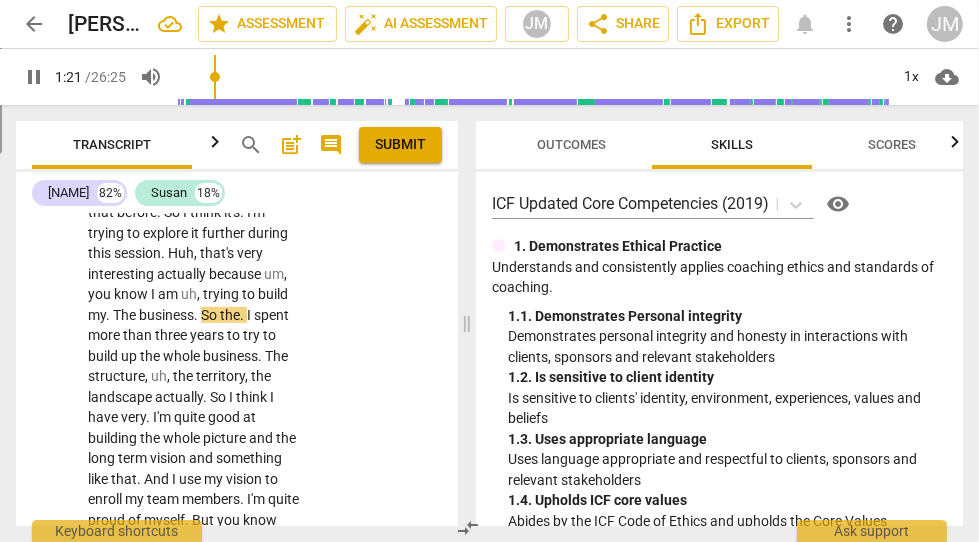 click on "Huh" at bounding box center (181, 253) 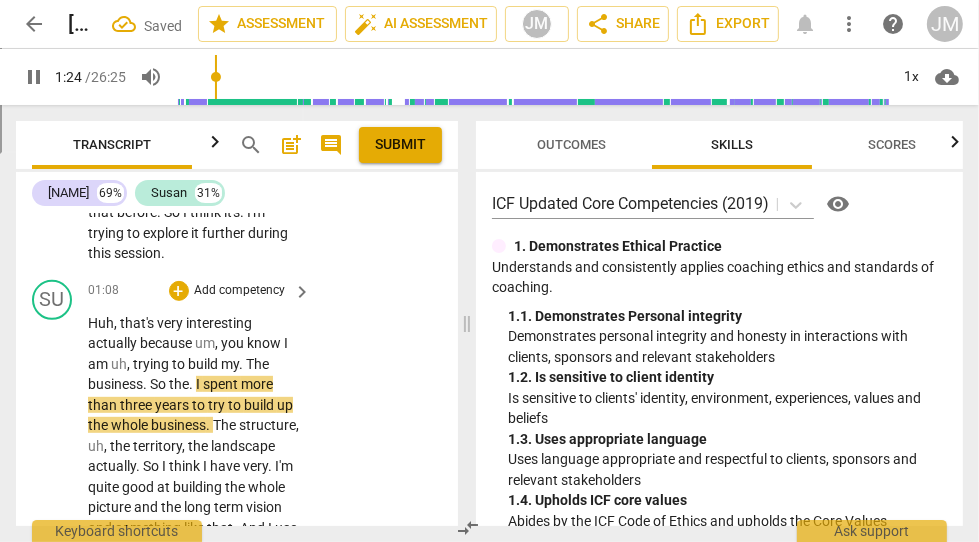 click on "that's" at bounding box center (138, 323) 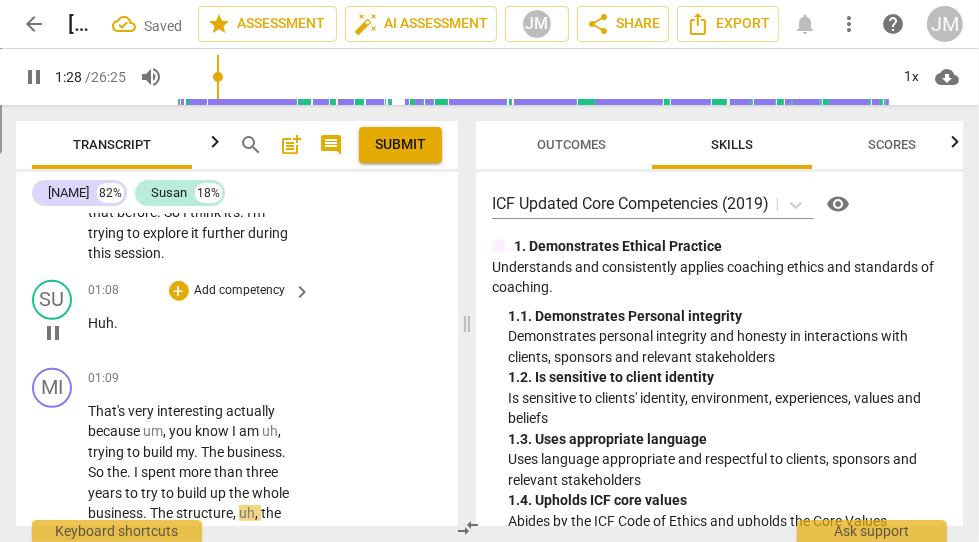 click on "Huh" at bounding box center (101, 323) 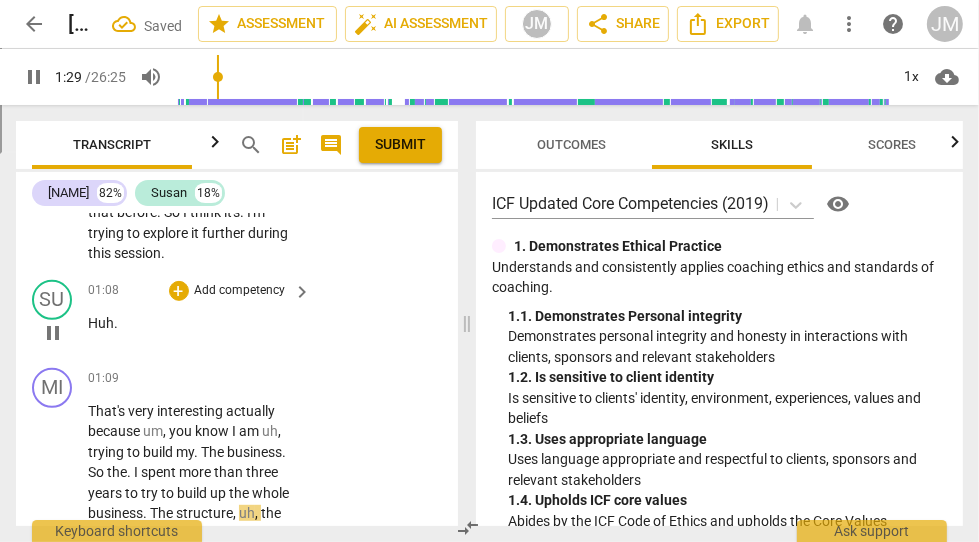 type on "90" 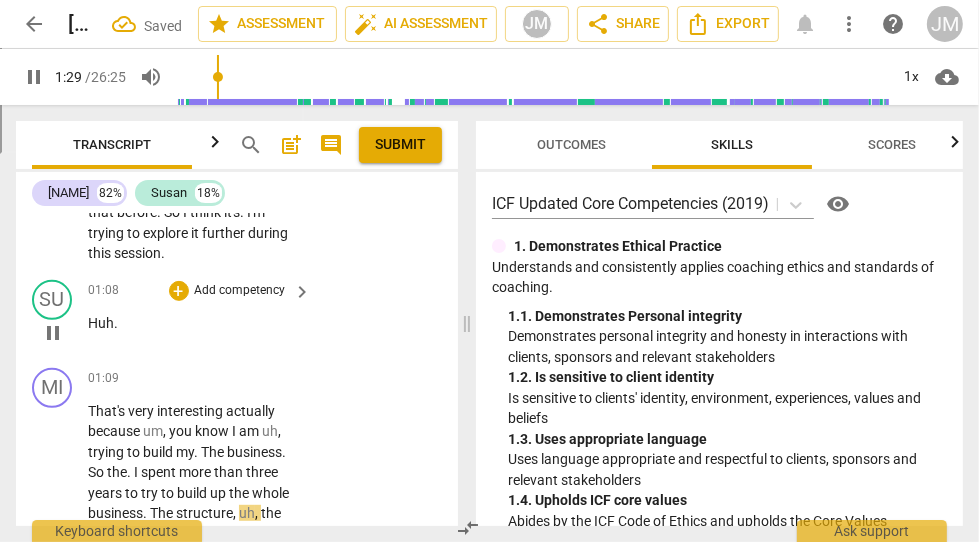 type 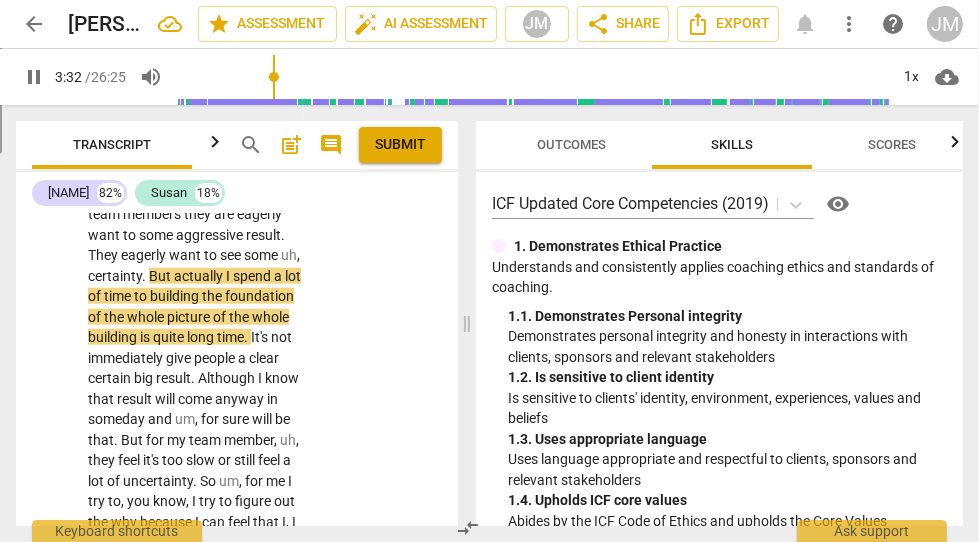 scroll, scrollTop: 1775, scrollLeft: 0, axis: vertical 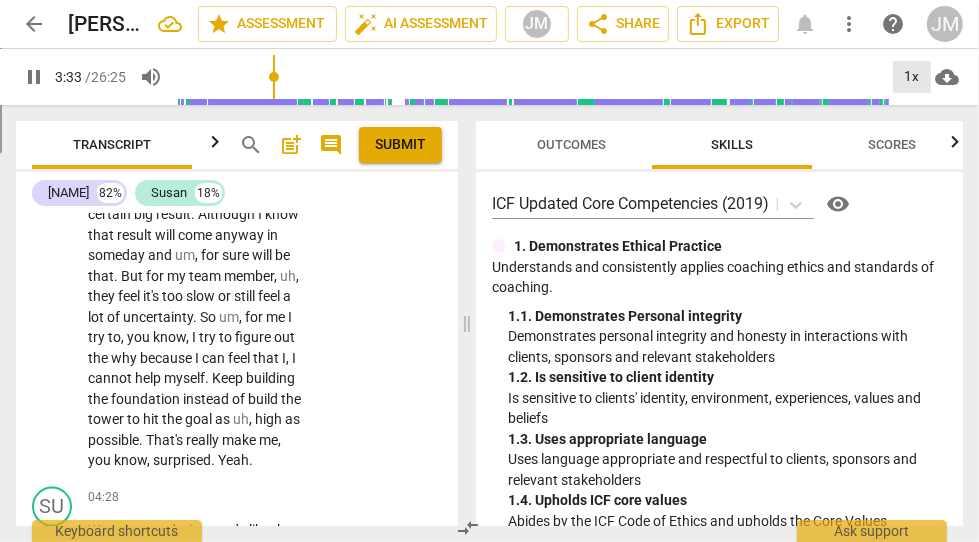 click on "1x" at bounding box center (912, 77) 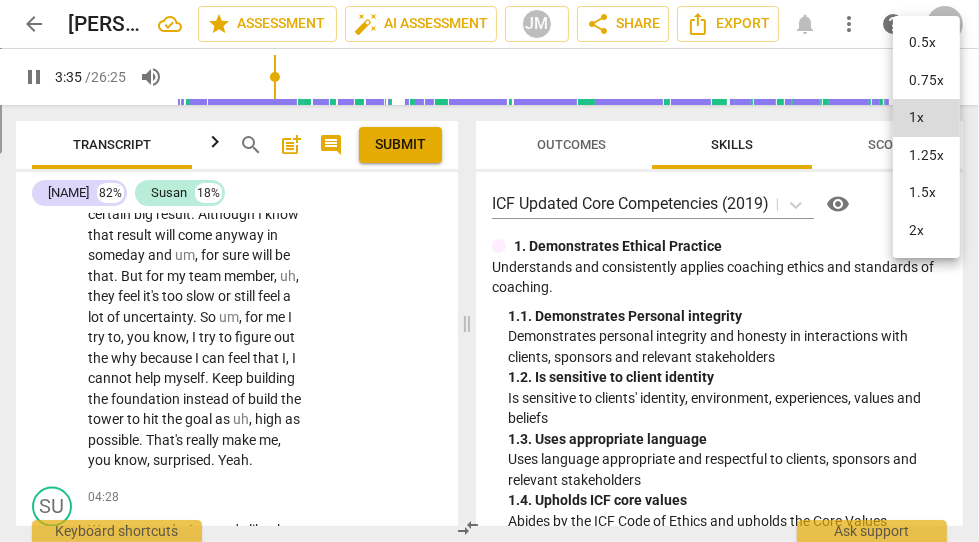 click on "1.5x" at bounding box center [926, 193] 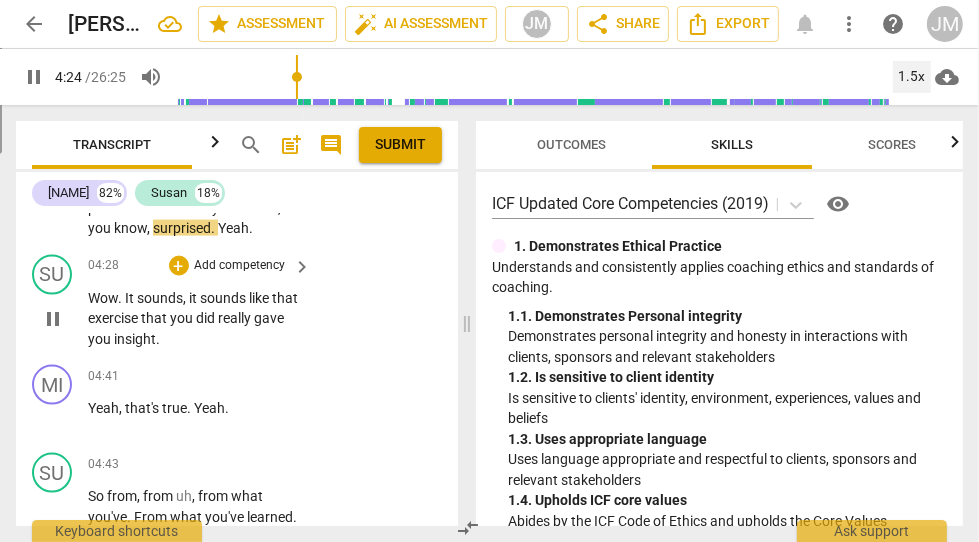 scroll, scrollTop: 2009, scrollLeft: 0, axis: vertical 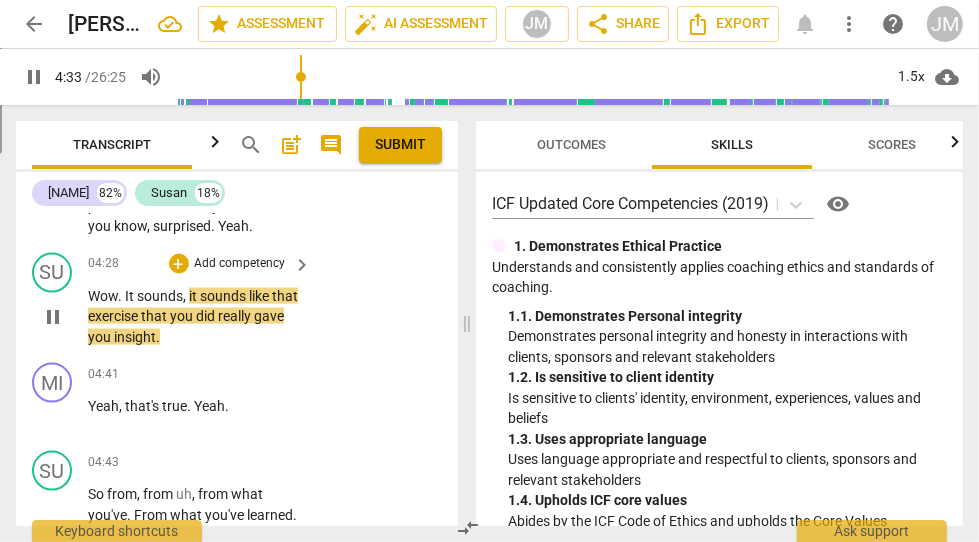 click on "Add competency" at bounding box center [240, 264] 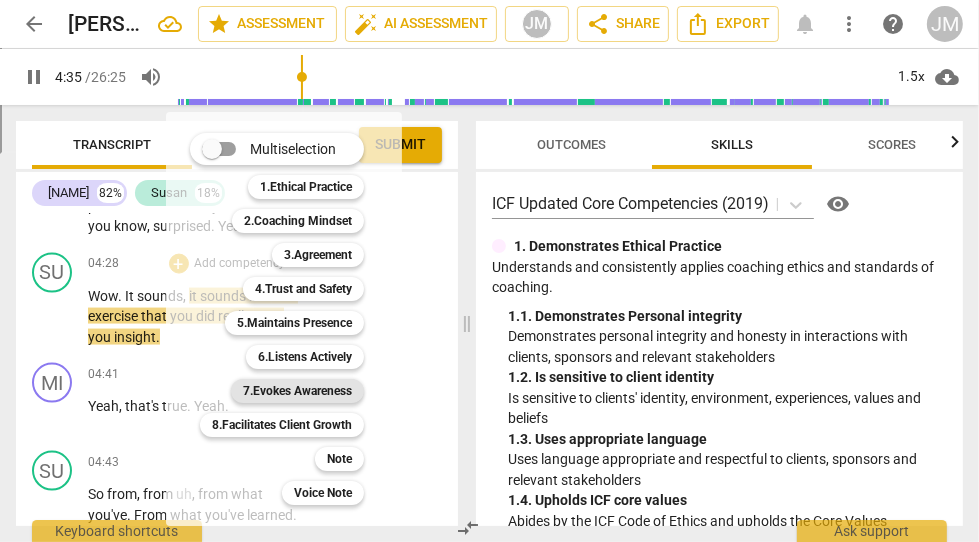 click on "7.Evokes Awareness" at bounding box center [297, 391] 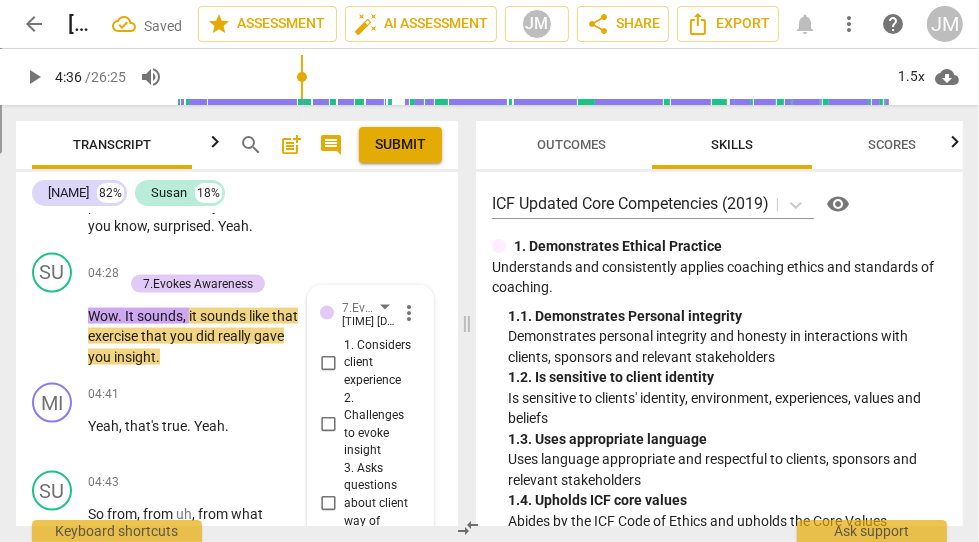 scroll, scrollTop: 2876, scrollLeft: 0, axis: vertical 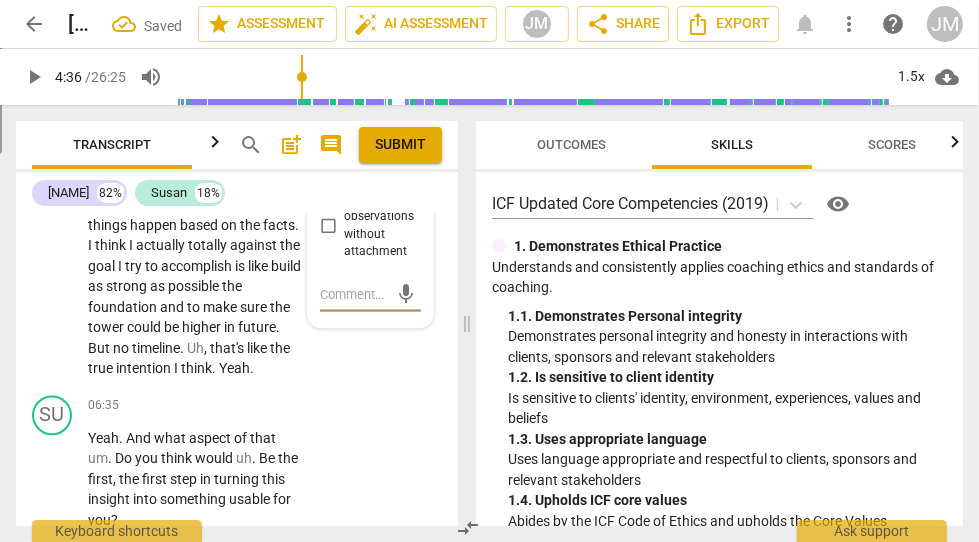 click on "11. Shares observations without attachment" at bounding box center (328, 226) 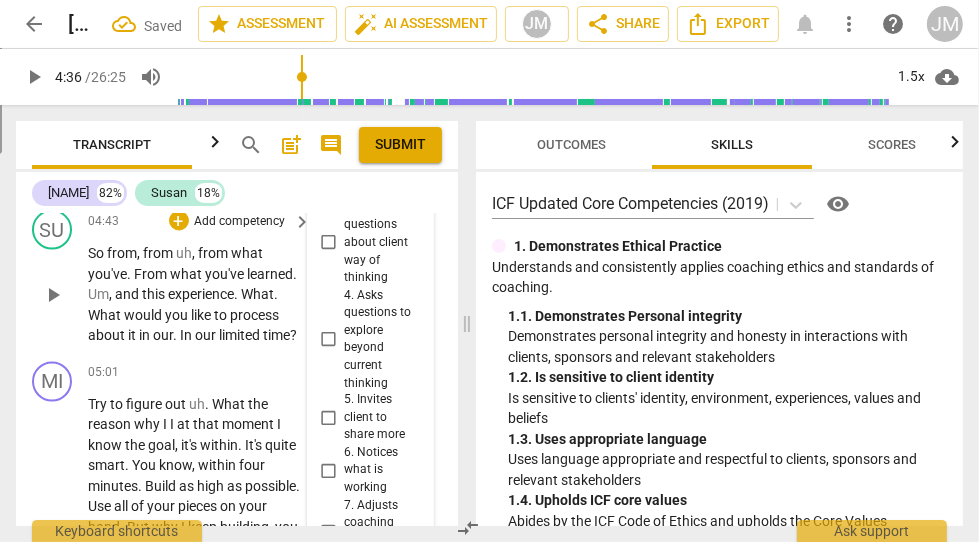 scroll, scrollTop: 2292, scrollLeft: 0, axis: vertical 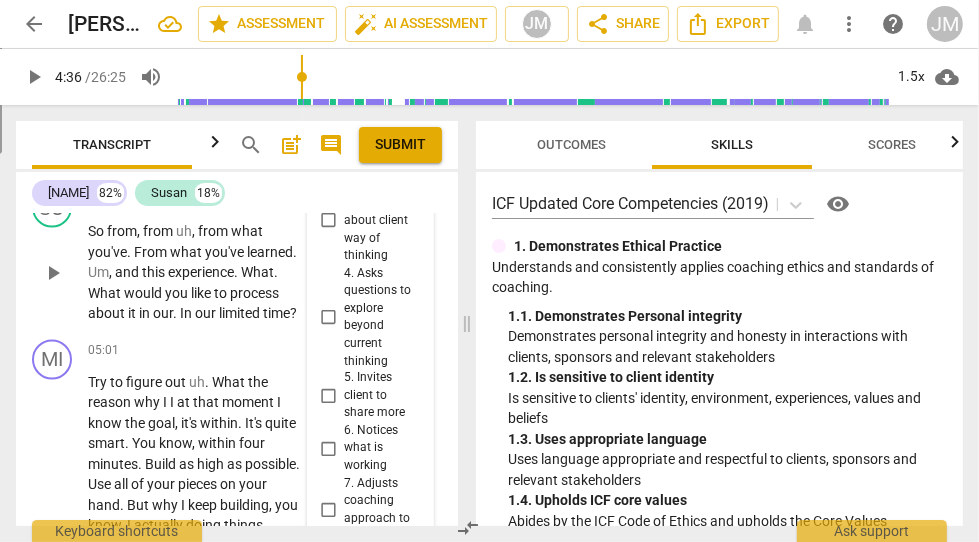 click on "play_arrow" at bounding box center (53, 273) 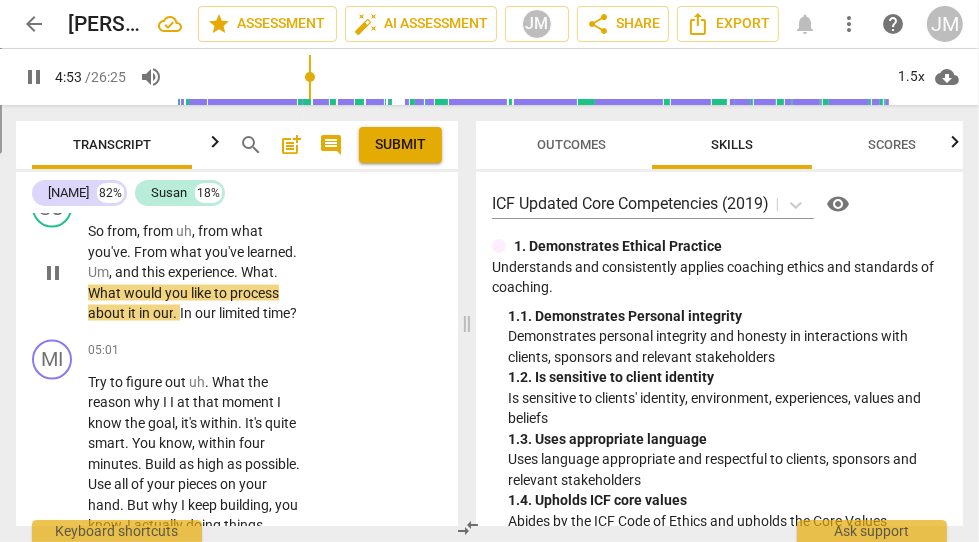 click on "Add competency" at bounding box center (240, 200) 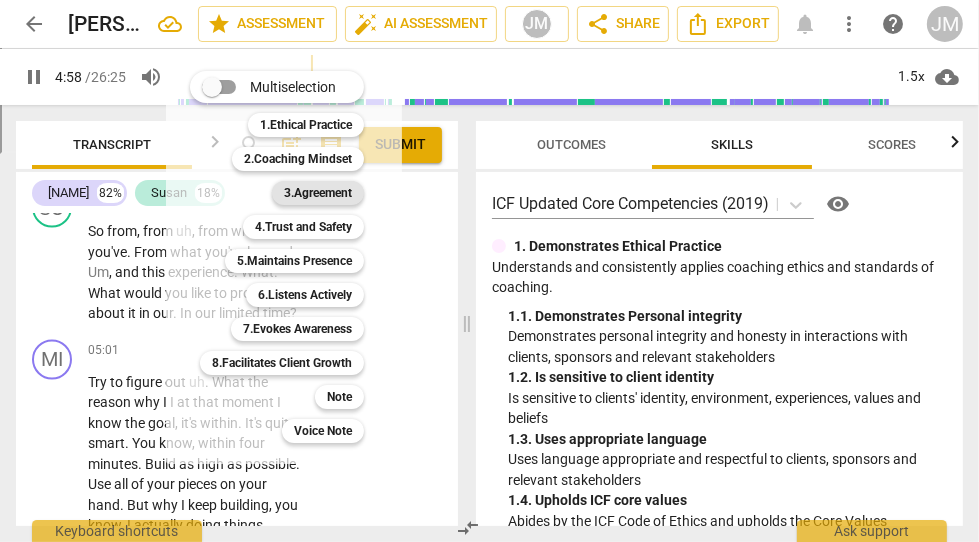 click on "3.Agreement" at bounding box center (318, 193) 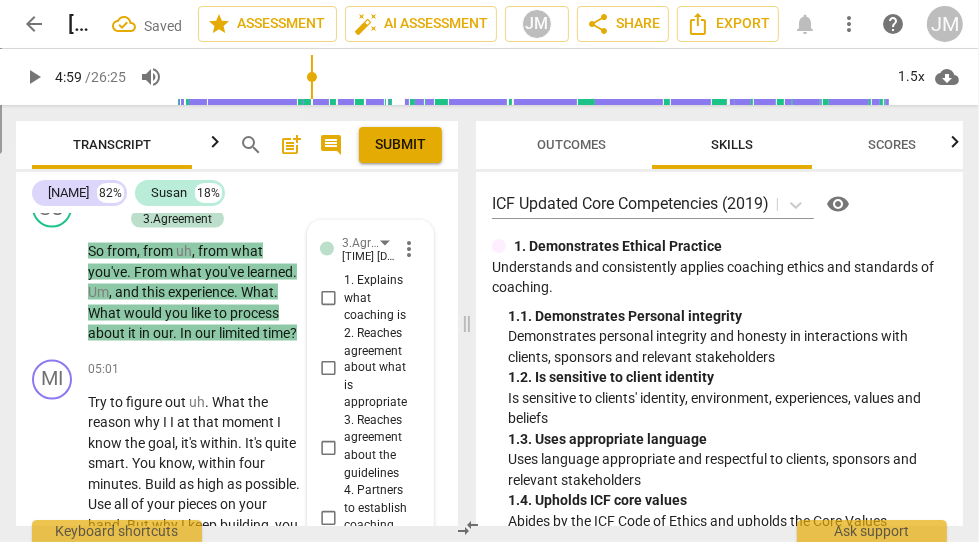 scroll, scrollTop: 3006, scrollLeft: 0, axis: vertical 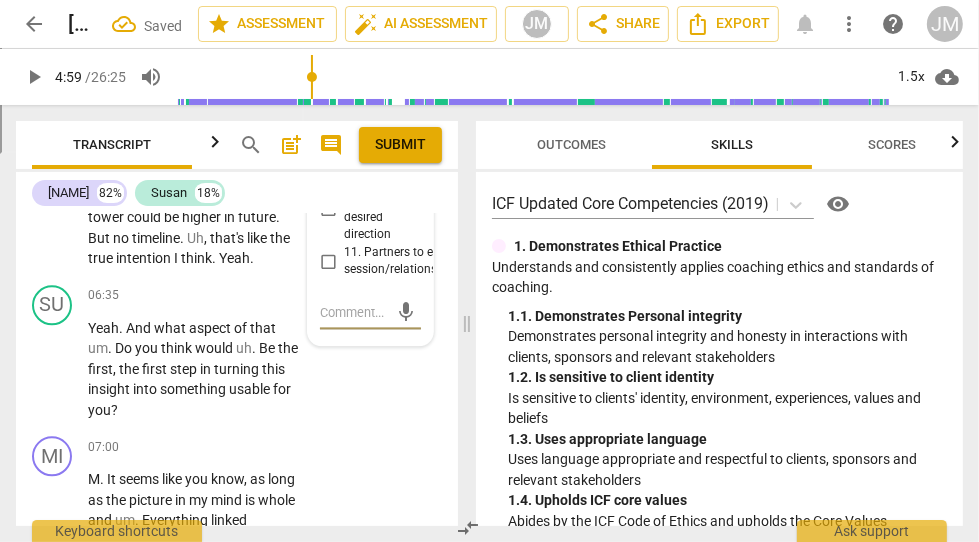 click on "10. Continues in desired direction" at bounding box center [328, 209] 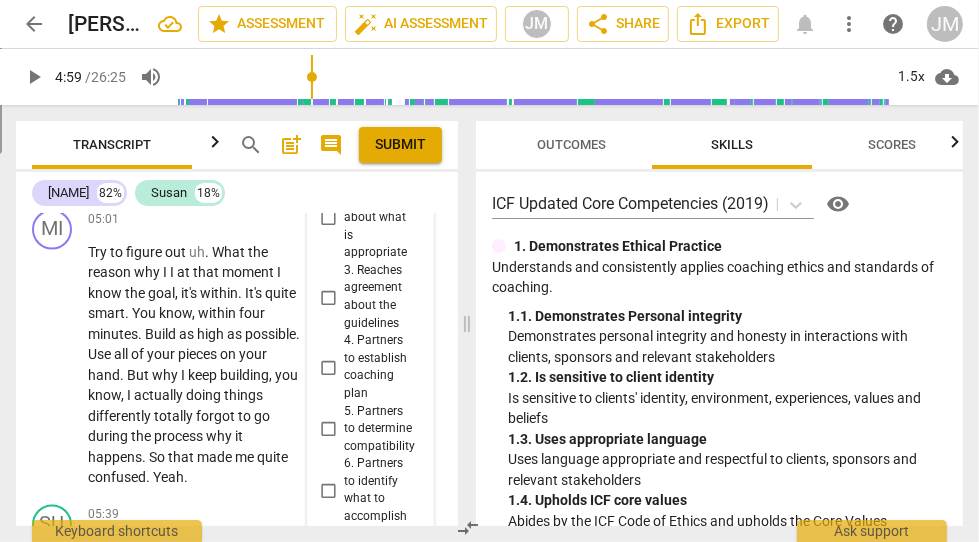 scroll, scrollTop: 2426, scrollLeft: 0, axis: vertical 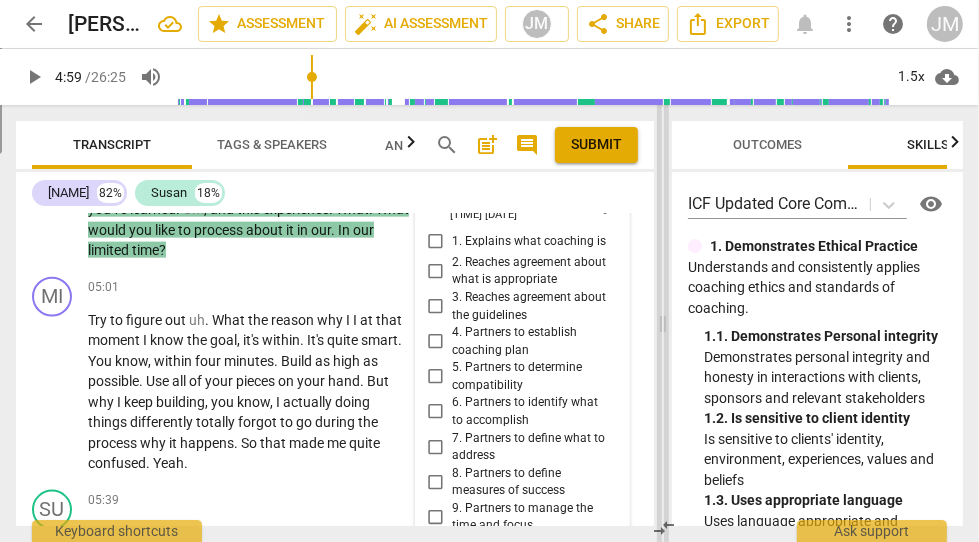 drag, startPoint x: 467, startPoint y: 326, endPoint x: 663, endPoint y: 351, distance: 197.58795 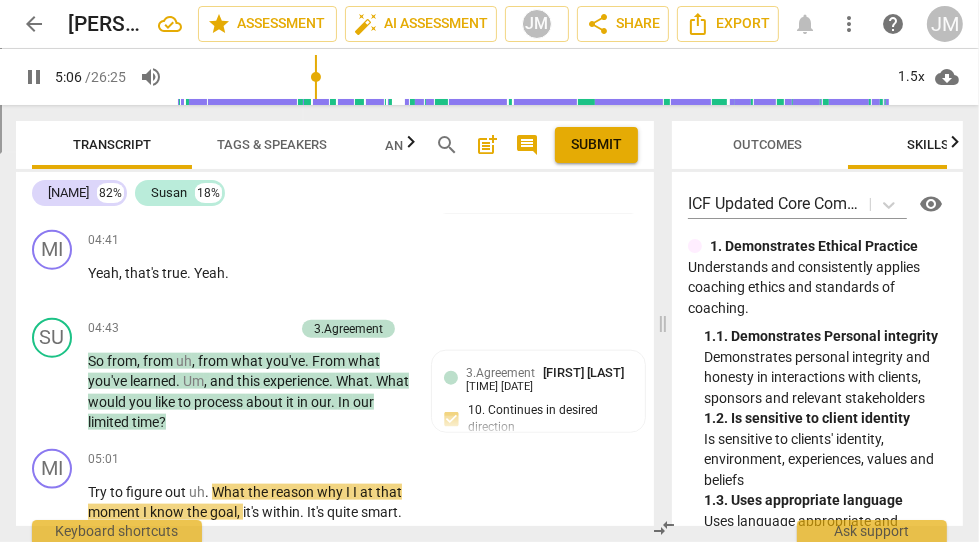 scroll, scrollTop: 1585, scrollLeft: 0, axis: vertical 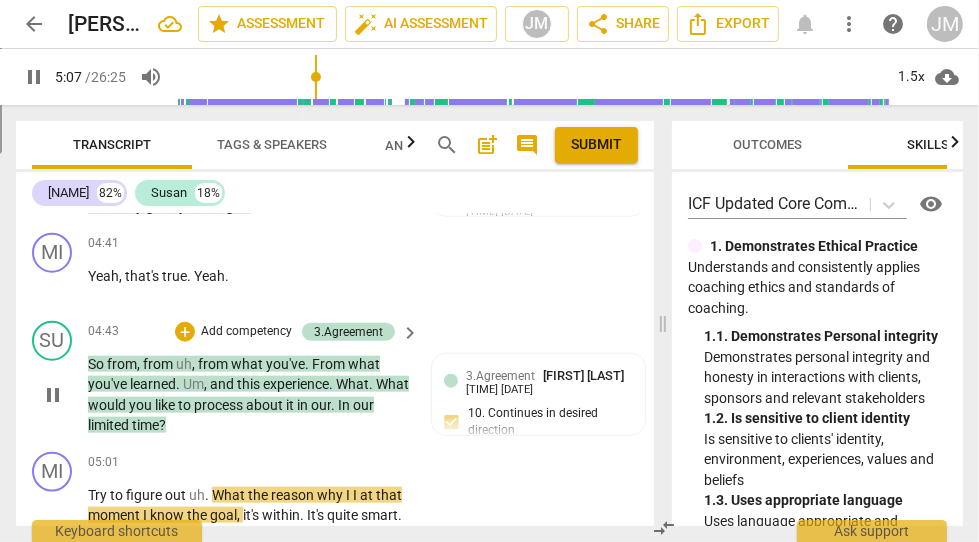 click on "Add competency" at bounding box center [246, 332] 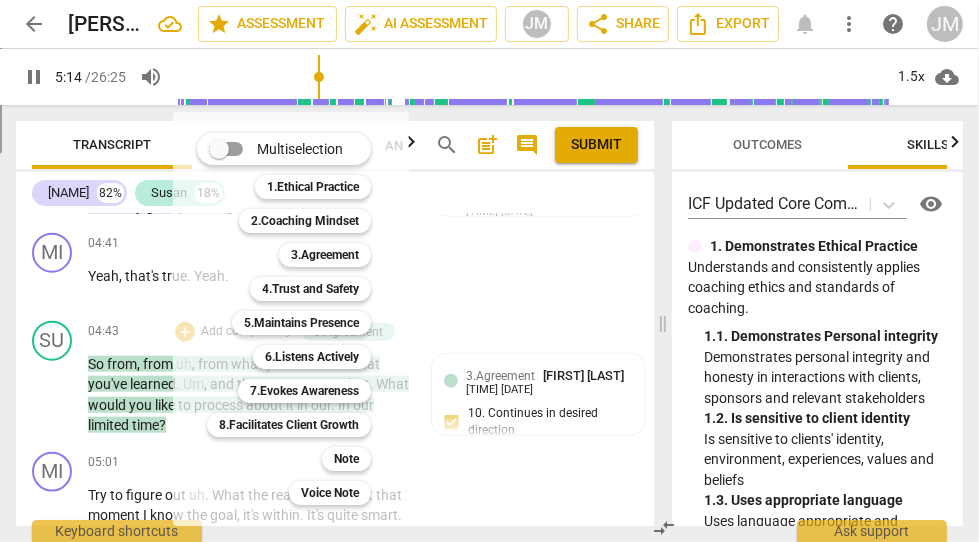 click at bounding box center [489, 271] 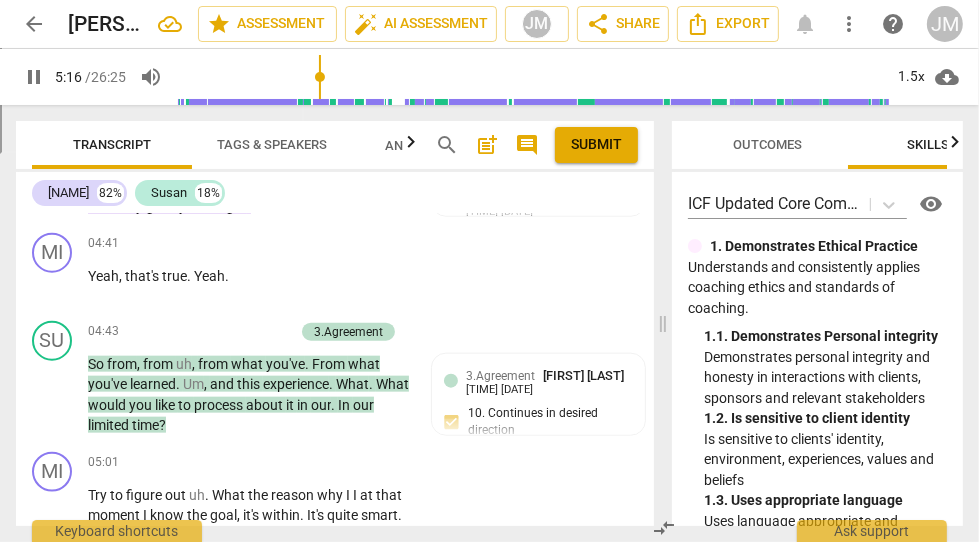 click on "[DATE] [TIME] [PERSON] [TIME]" at bounding box center [538, 408] 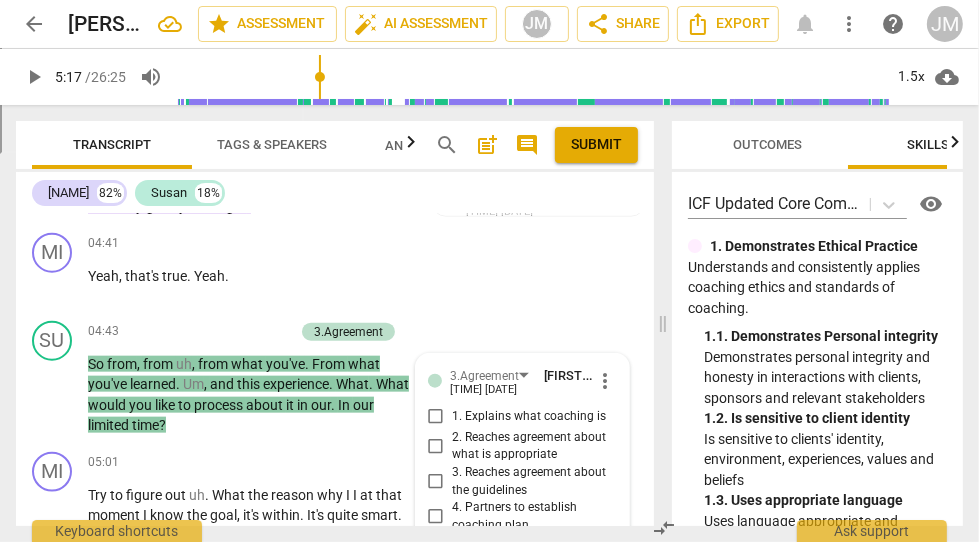 type on "317" 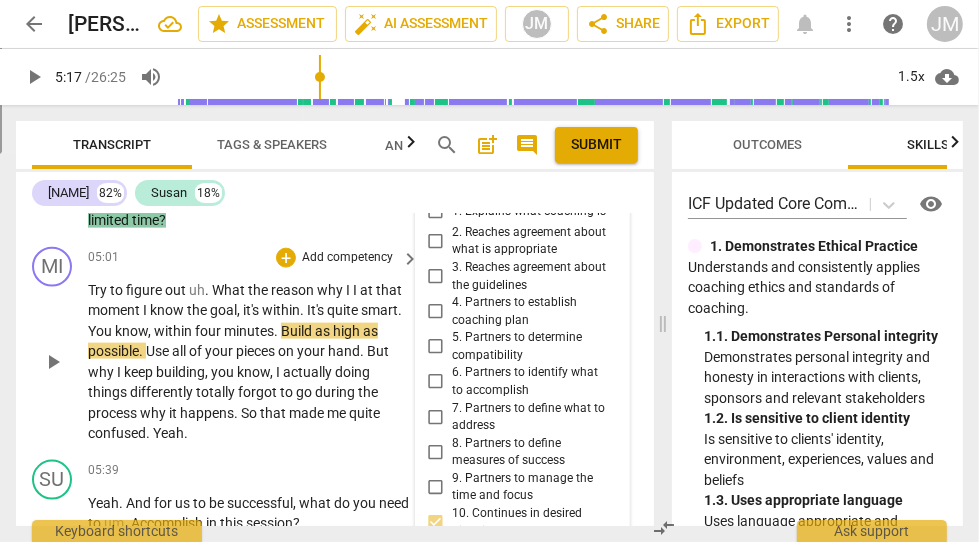 scroll, scrollTop: 1830, scrollLeft: 0, axis: vertical 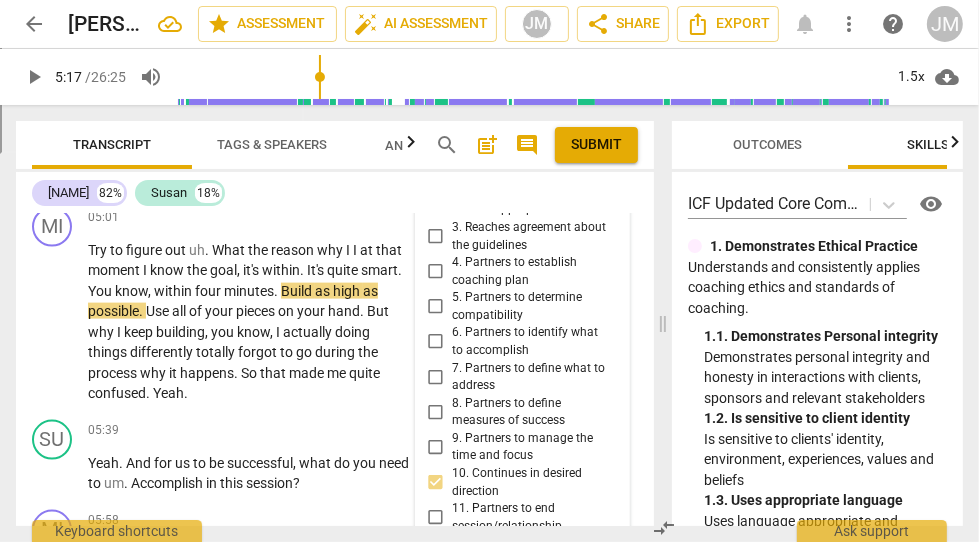 click on "9. Partners to manage the time and focus" at bounding box center [436, 447] 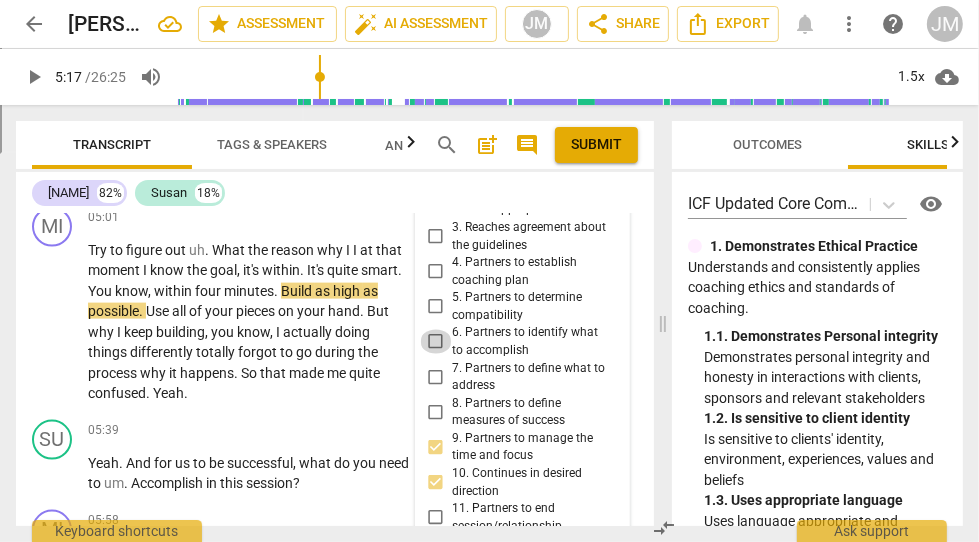 click on "6. Partners to identify what to accomplish" at bounding box center [436, 342] 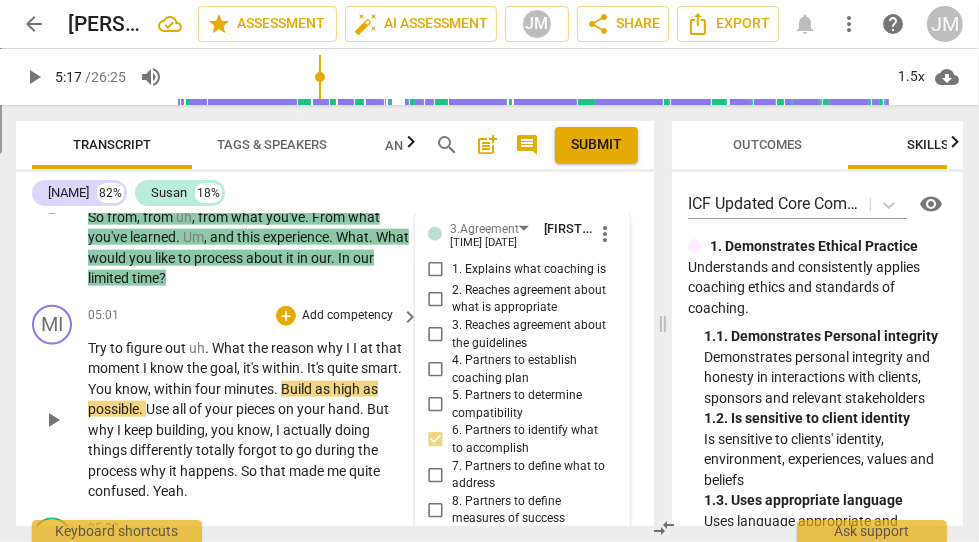 scroll, scrollTop: 1630, scrollLeft: 0, axis: vertical 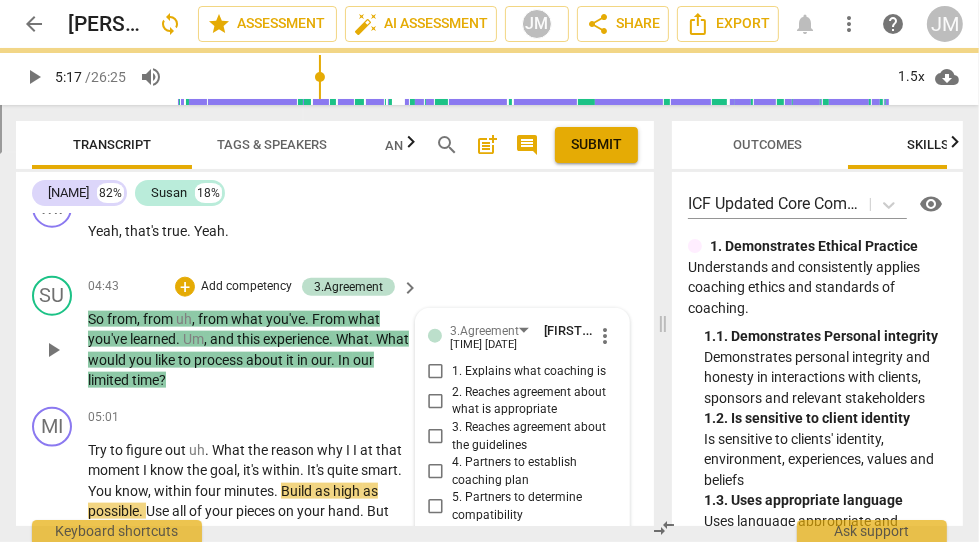 click on "Add competency" at bounding box center [246, 287] 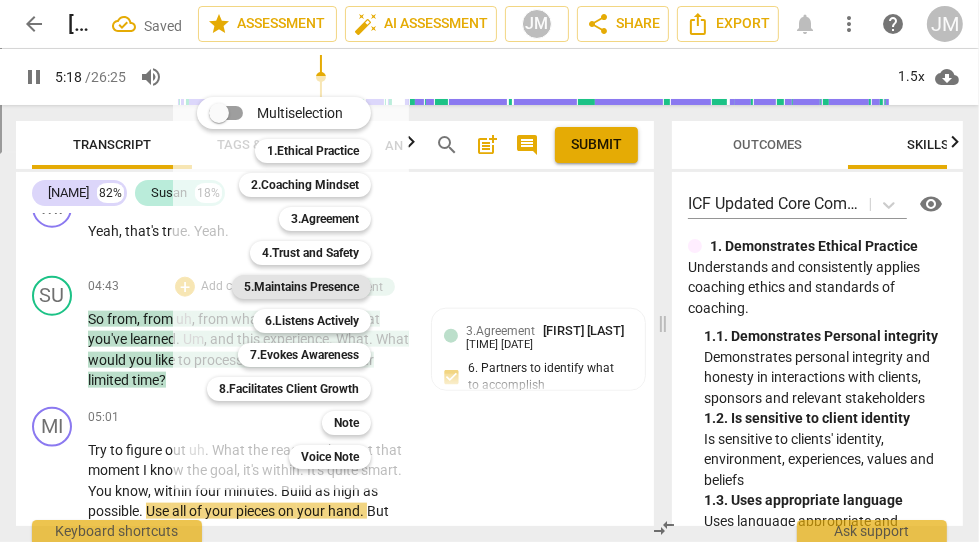 click on "5.Maintains Presence" at bounding box center [301, 287] 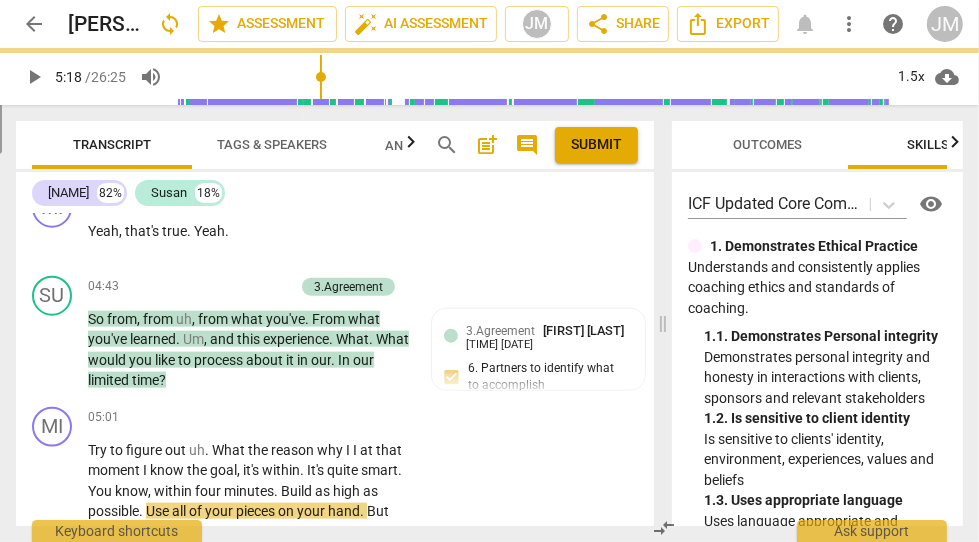 scroll, scrollTop: 2025, scrollLeft: 0, axis: vertical 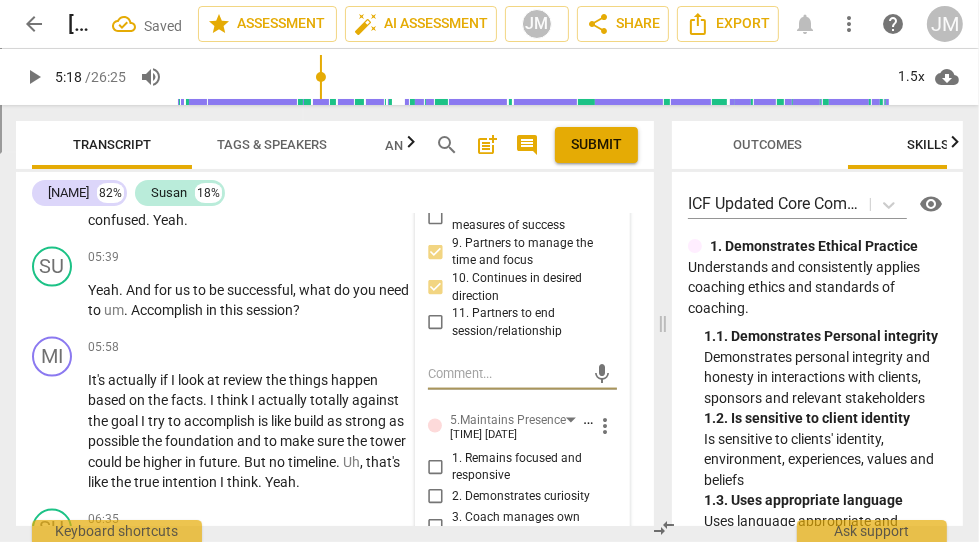 click on "1. Remains focused and responsive" at bounding box center [436, 467] 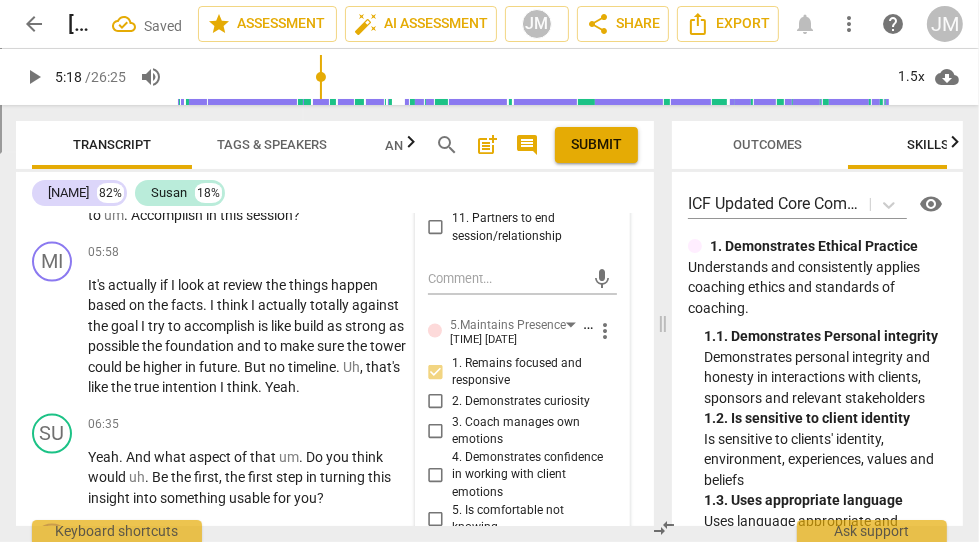 scroll, scrollTop: 2151, scrollLeft: 0, axis: vertical 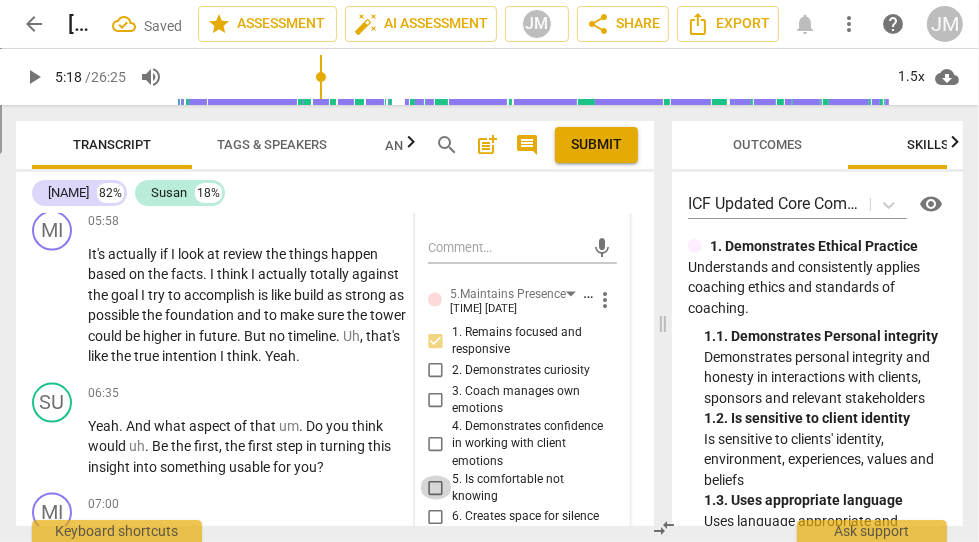 click on "5. Is comfortable not knowing" at bounding box center (436, 488) 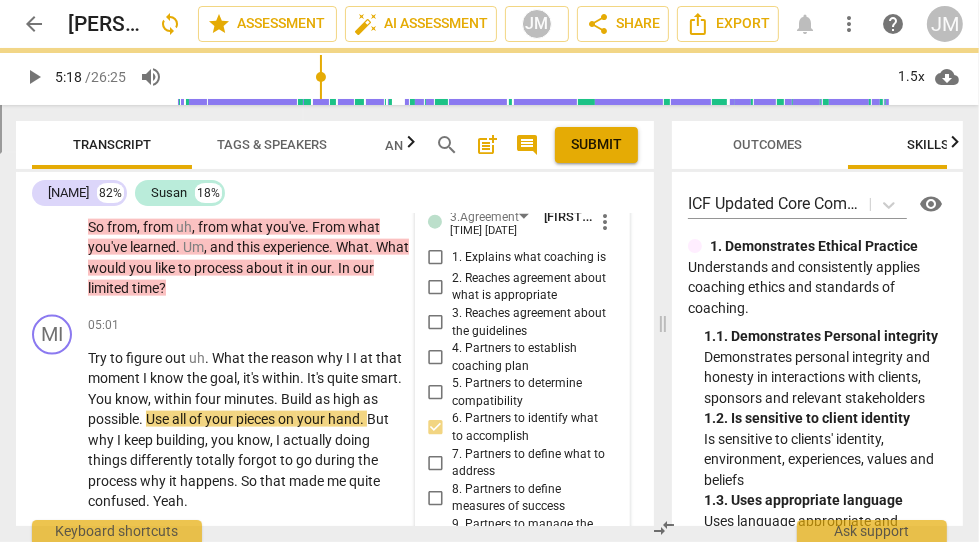 scroll, scrollTop: 1736, scrollLeft: 0, axis: vertical 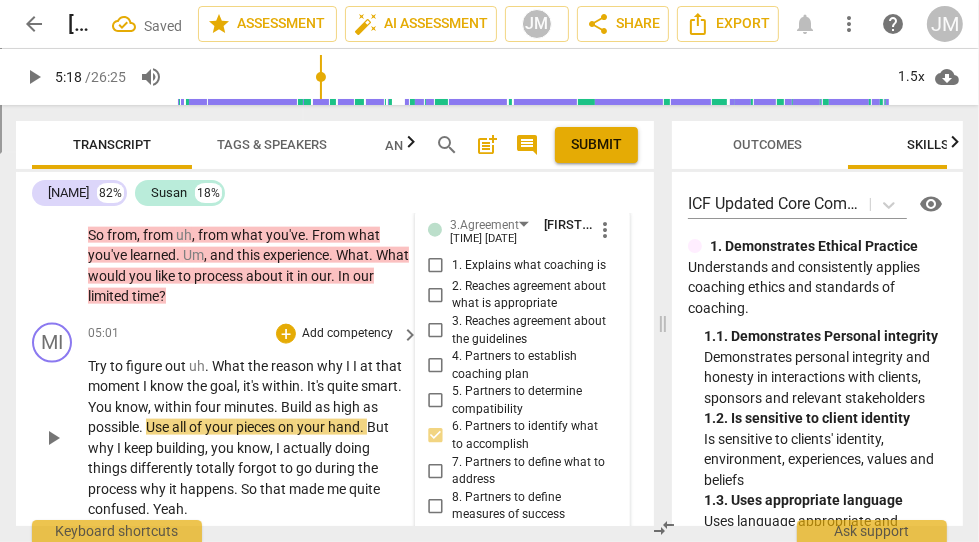 click on "play_arrow pause" at bounding box center [62, 438] 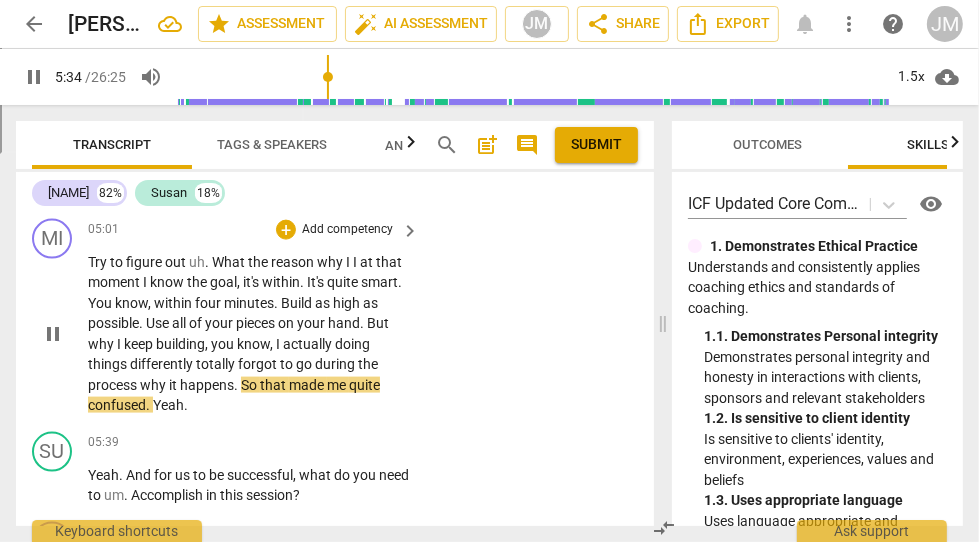 scroll, scrollTop: 1871, scrollLeft: 0, axis: vertical 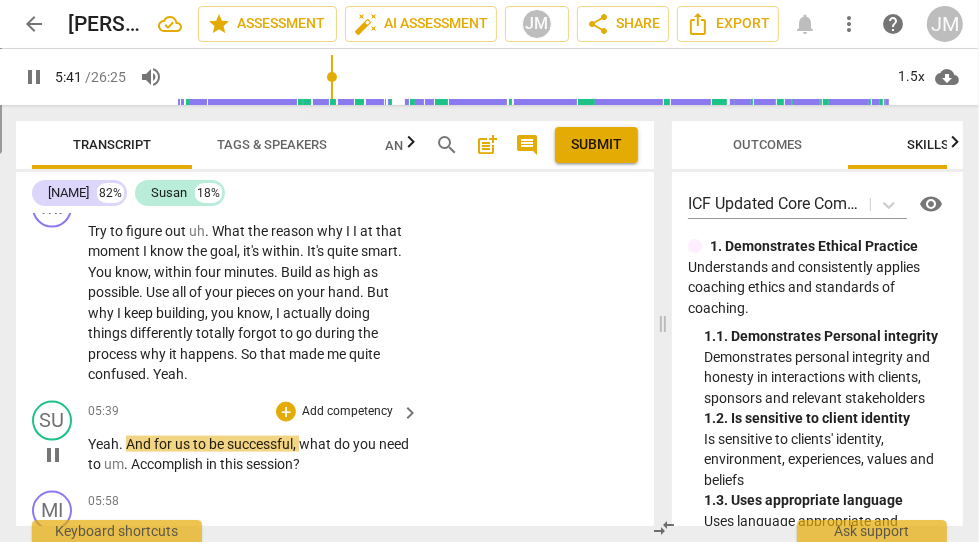 click on "Add competency" at bounding box center (347, 412) 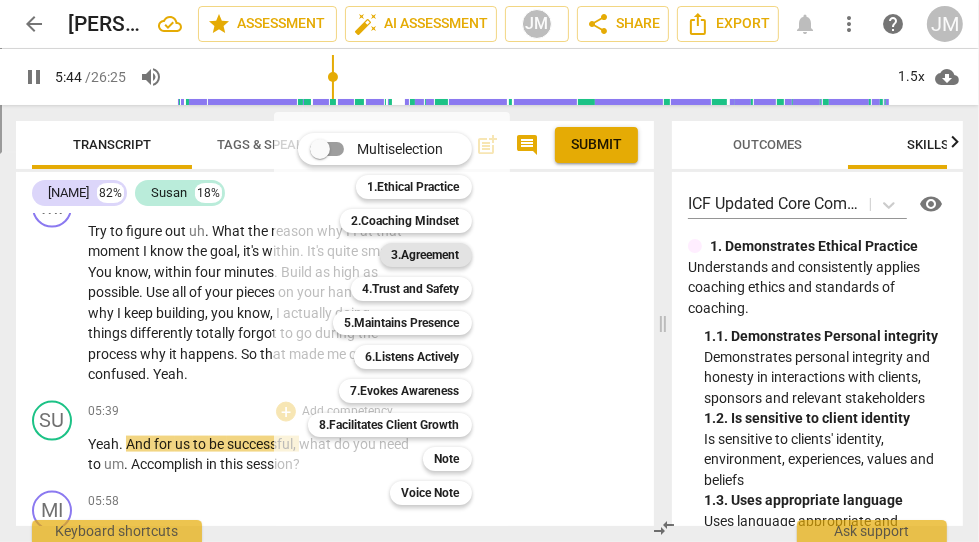 click on "3.Agreement" at bounding box center (426, 255) 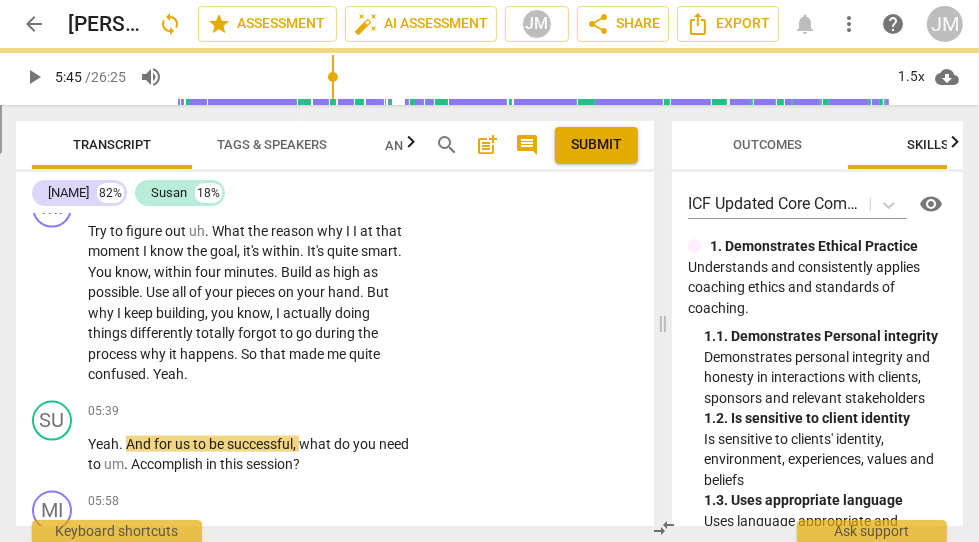 type on "345" 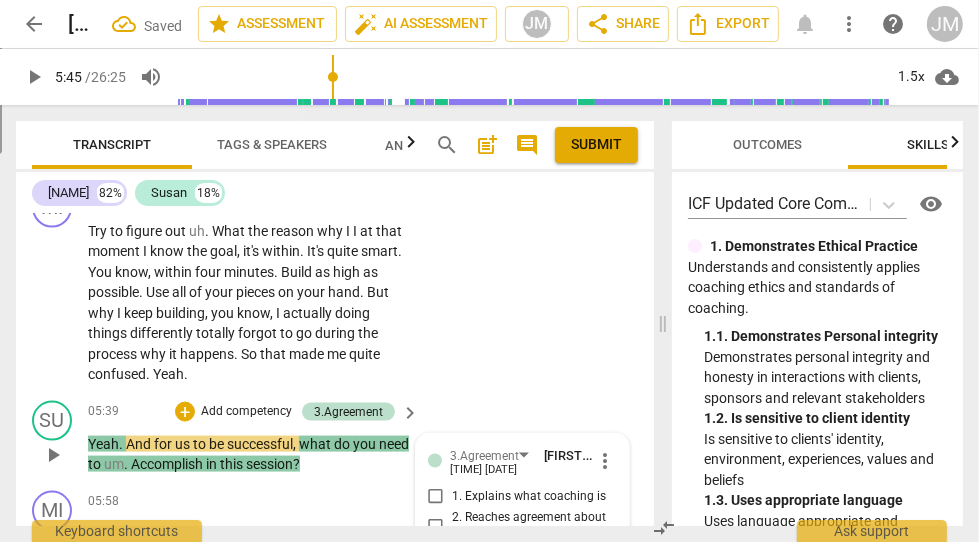 scroll, scrollTop: 2391, scrollLeft: 0, axis: vertical 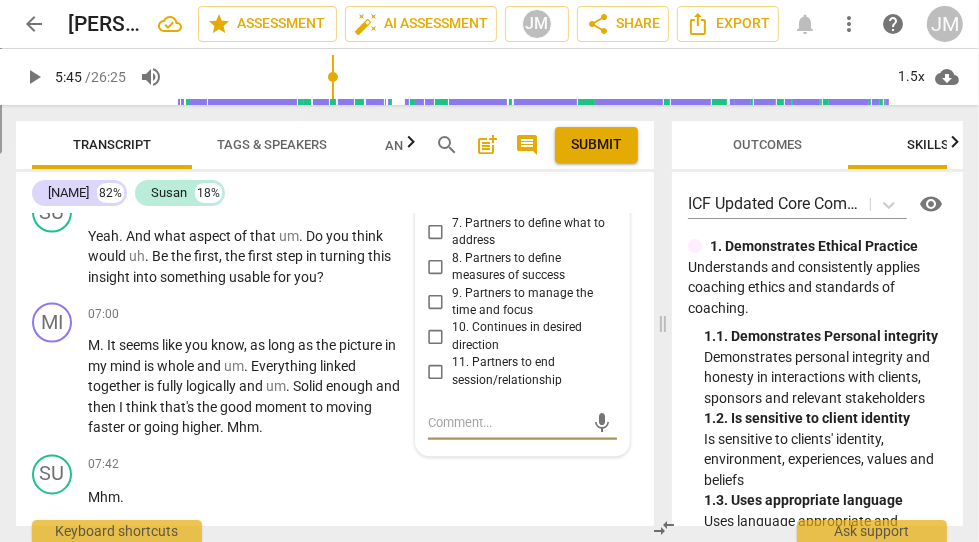 click on "8. Partners to define measures of success" at bounding box center (436, 267) 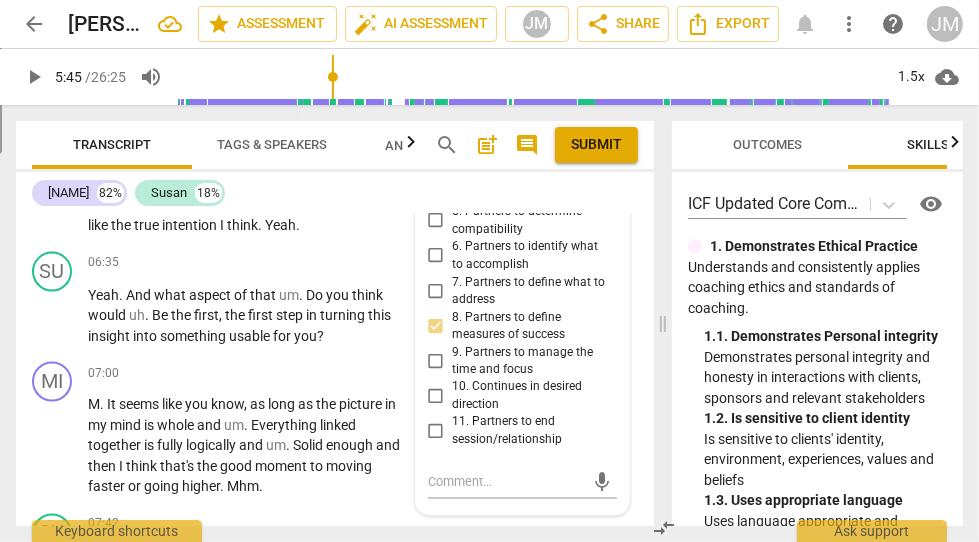 scroll, scrollTop: 2280, scrollLeft: 0, axis: vertical 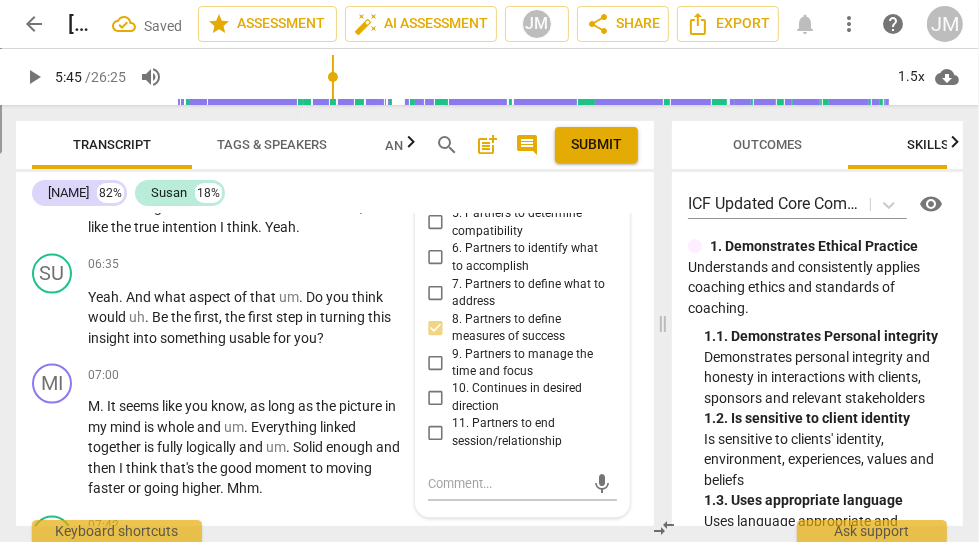 click on "6. Partners to identify what to accomplish" at bounding box center [436, 258] 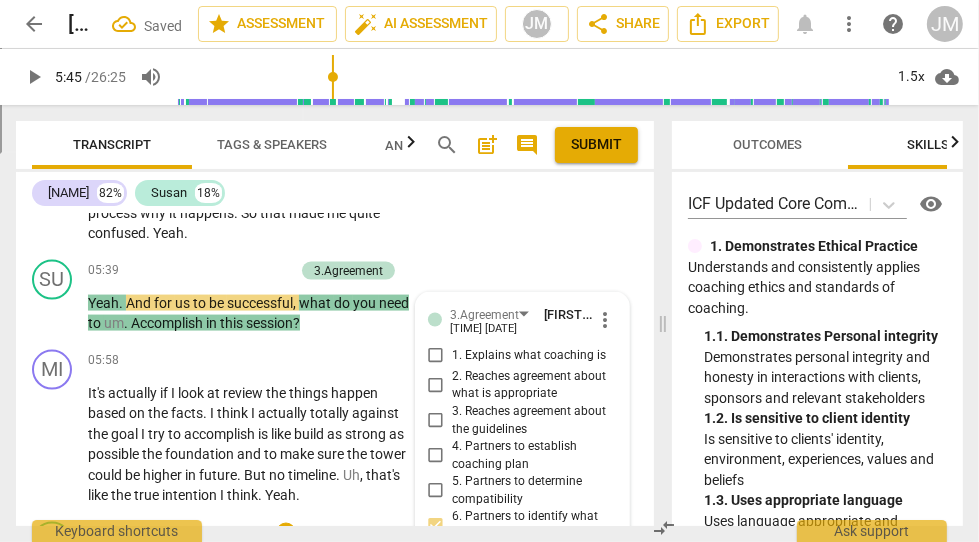 scroll, scrollTop: 2011, scrollLeft: 0, axis: vertical 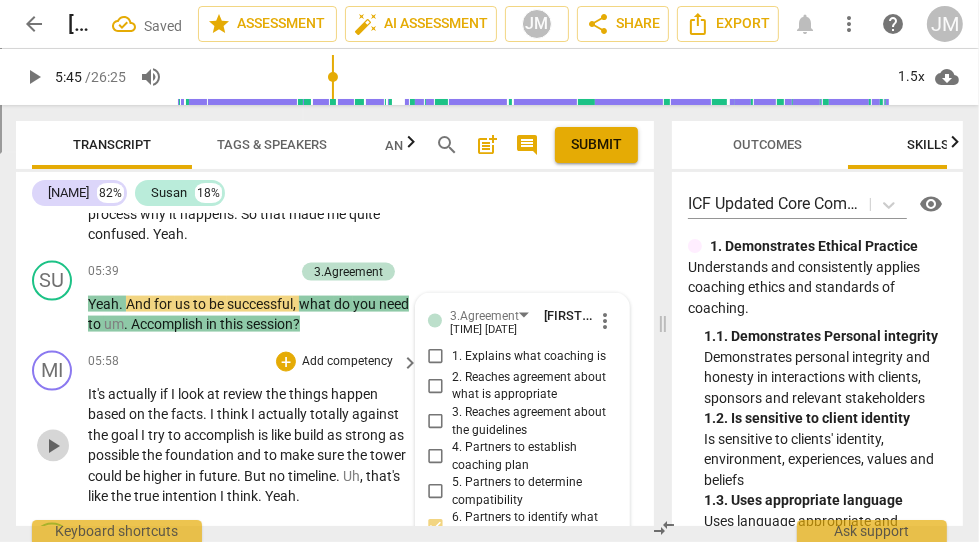 click on "play_arrow" at bounding box center (53, 446) 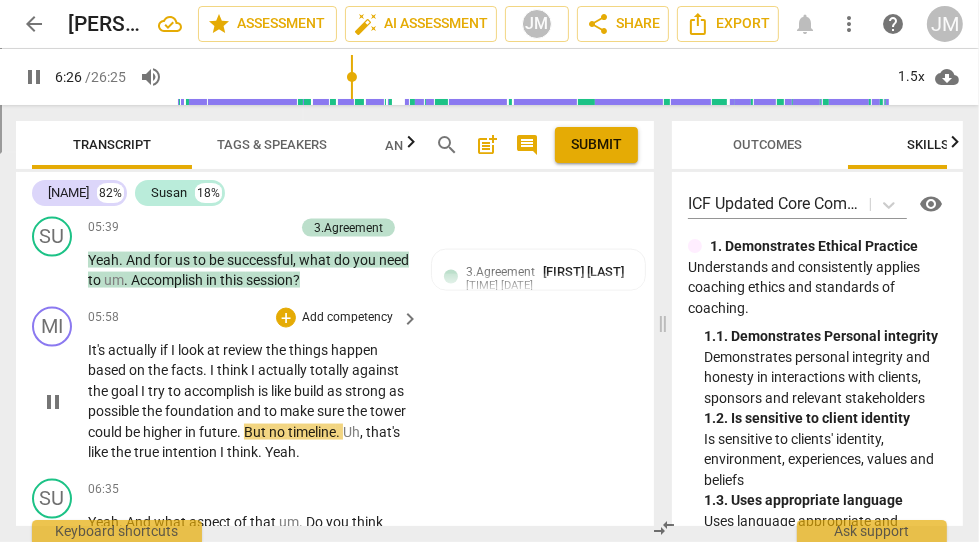 scroll, scrollTop: 2094, scrollLeft: 0, axis: vertical 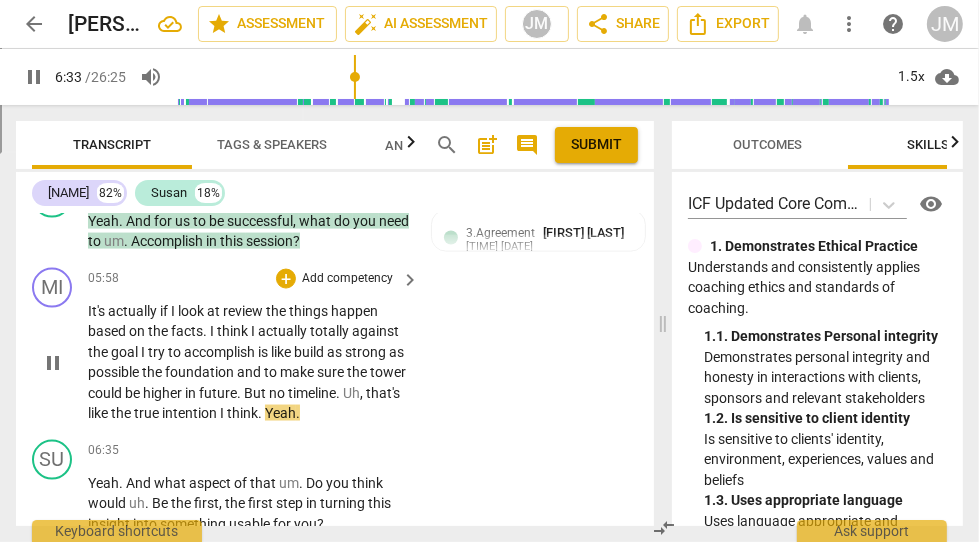 click on "Uh" at bounding box center (351, 393) 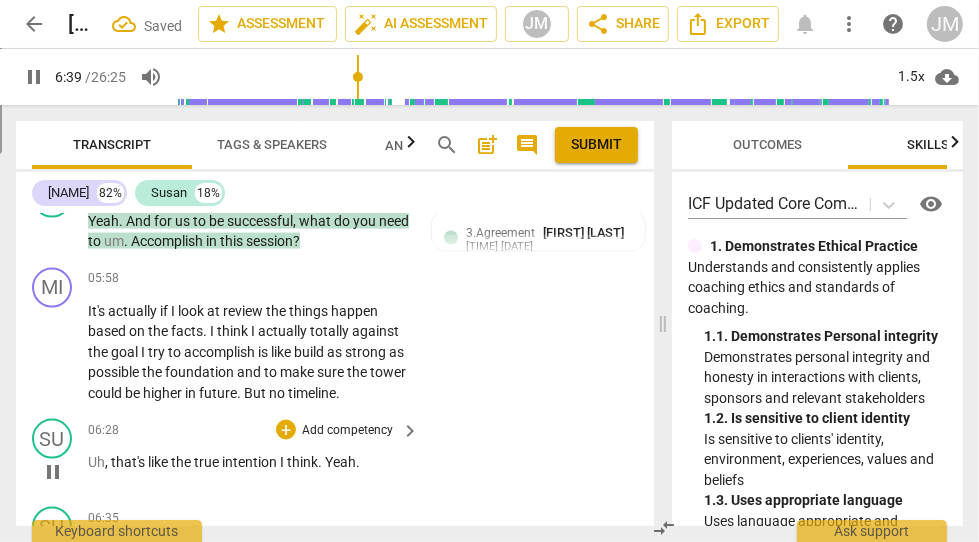 click on "," at bounding box center [108, 462] 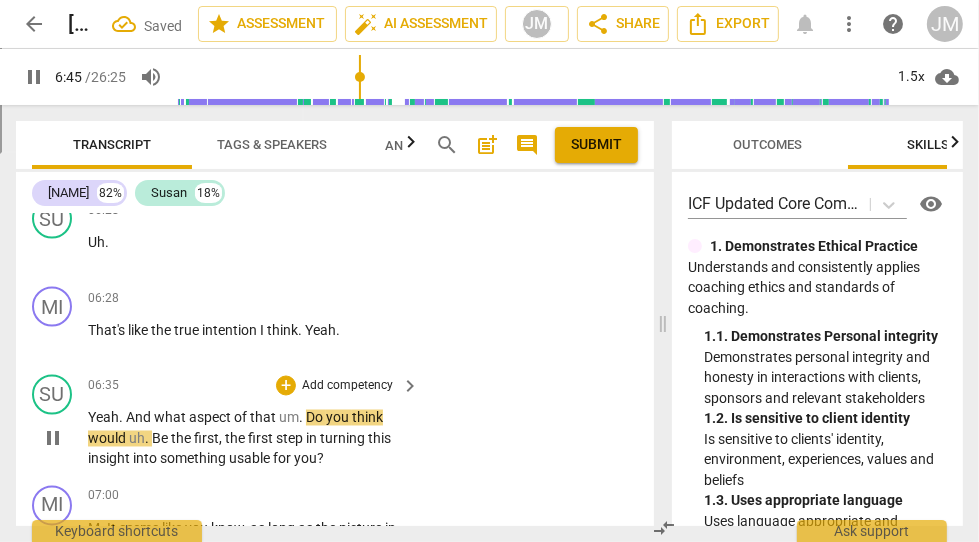 scroll, scrollTop: 2399, scrollLeft: 0, axis: vertical 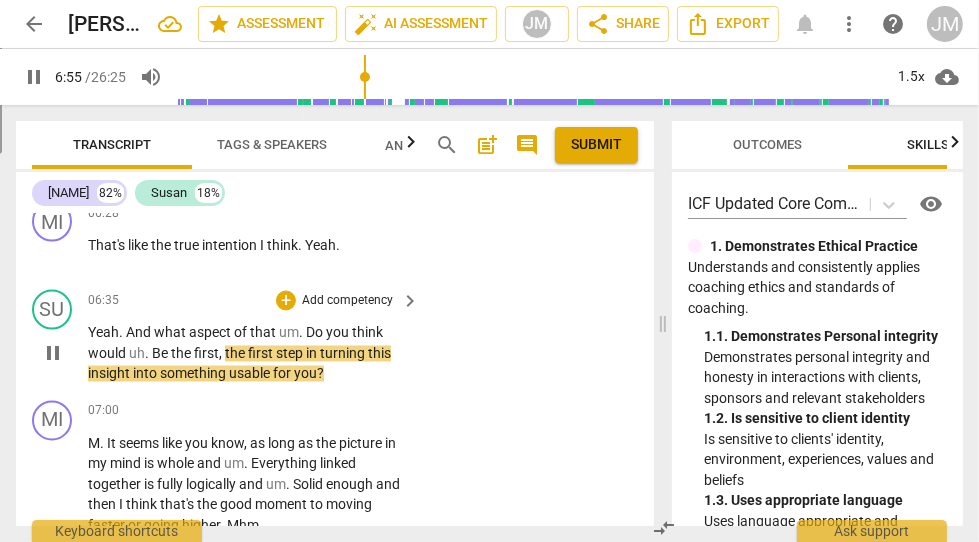 click on "Add competency" at bounding box center (347, 302) 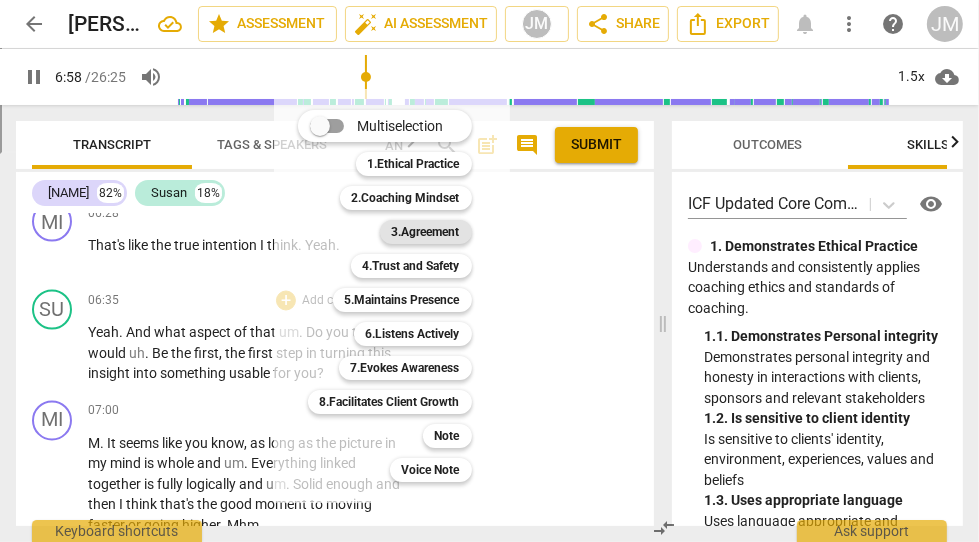 click on "3.Agreement" at bounding box center (426, 232) 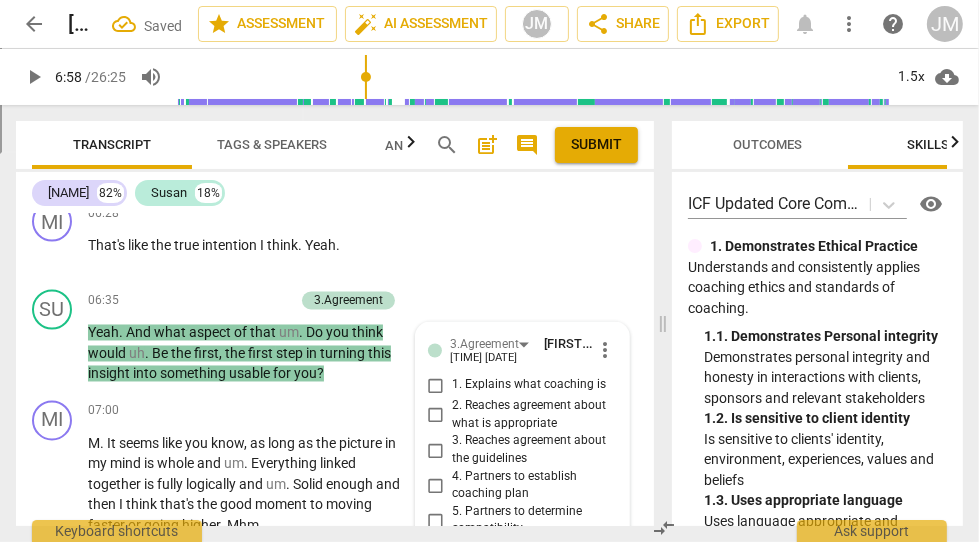 scroll, scrollTop: 2807, scrollLeft: 0, axis: vertical 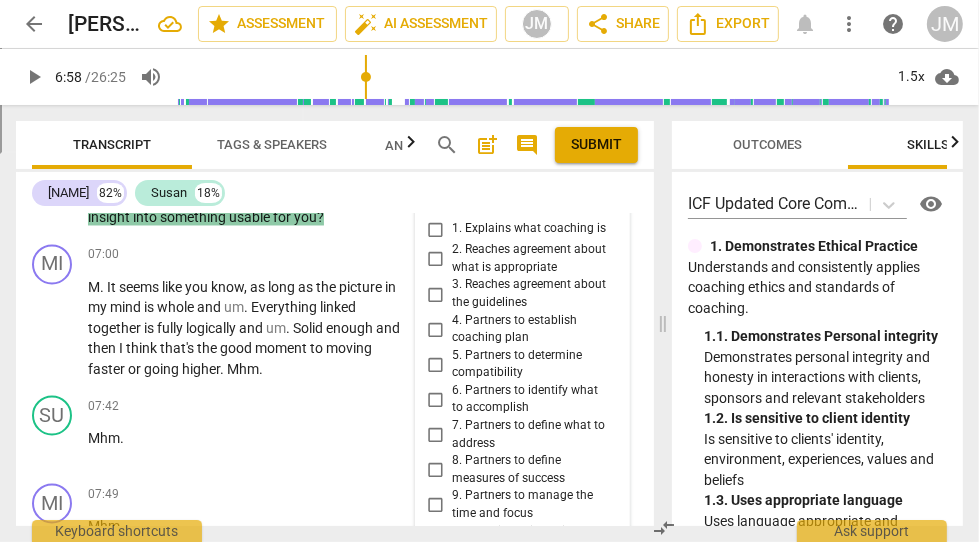 click on "7. Partners to define what to address" at bounding box center (436, 436) 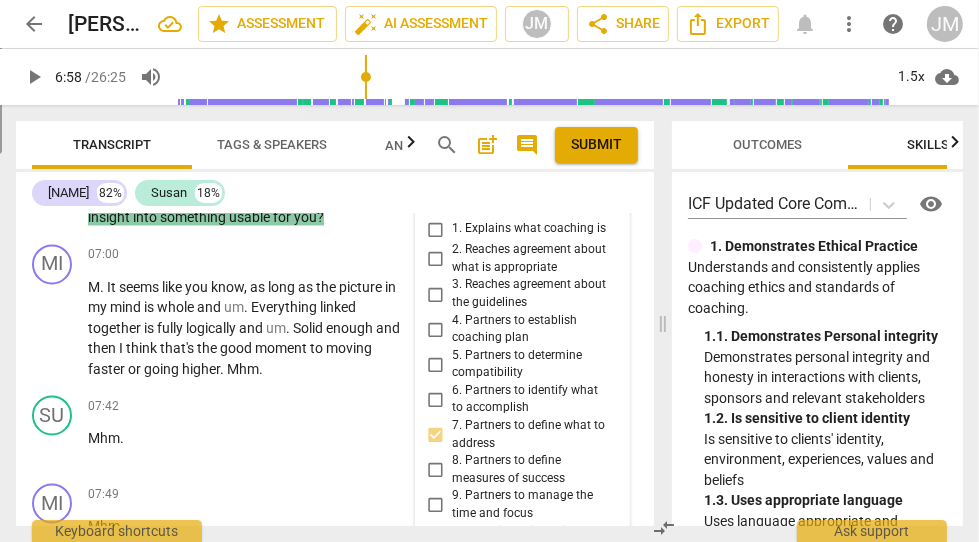 click on "7. Partners to define what to address" at bounding box center (436, 436) 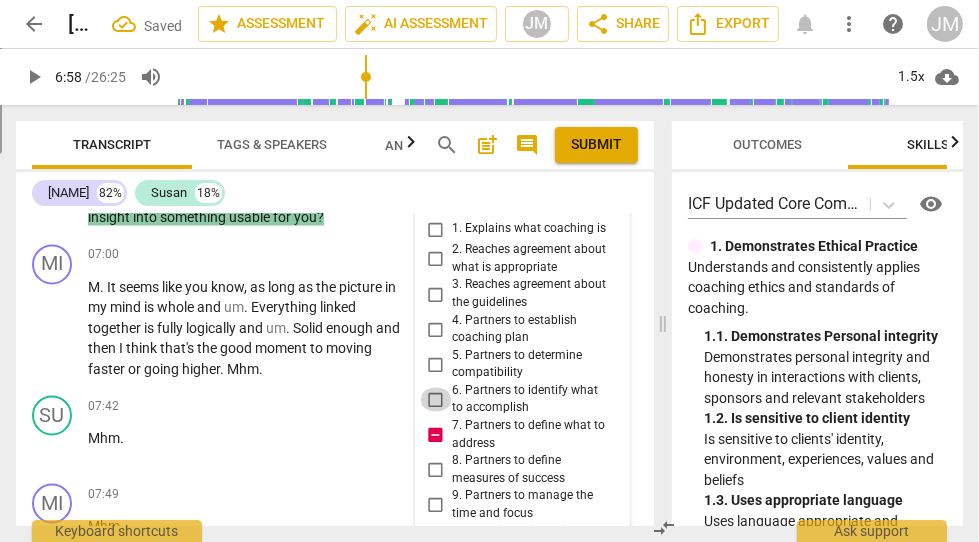click on "6. Partners to identify what to accomplish" at bounding box center (436, 400) 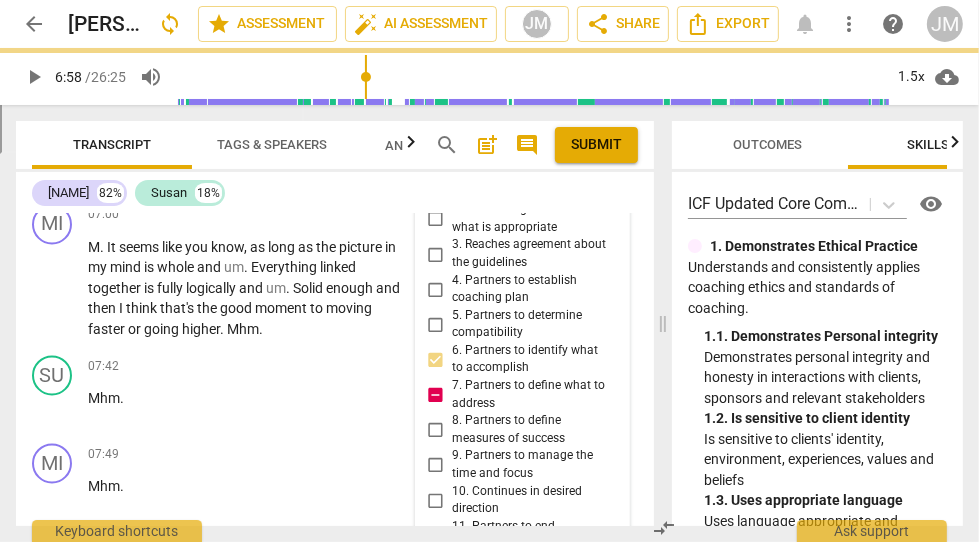 scroll, scrollTop: 2608, scrollLeft: 0, axis: vertical 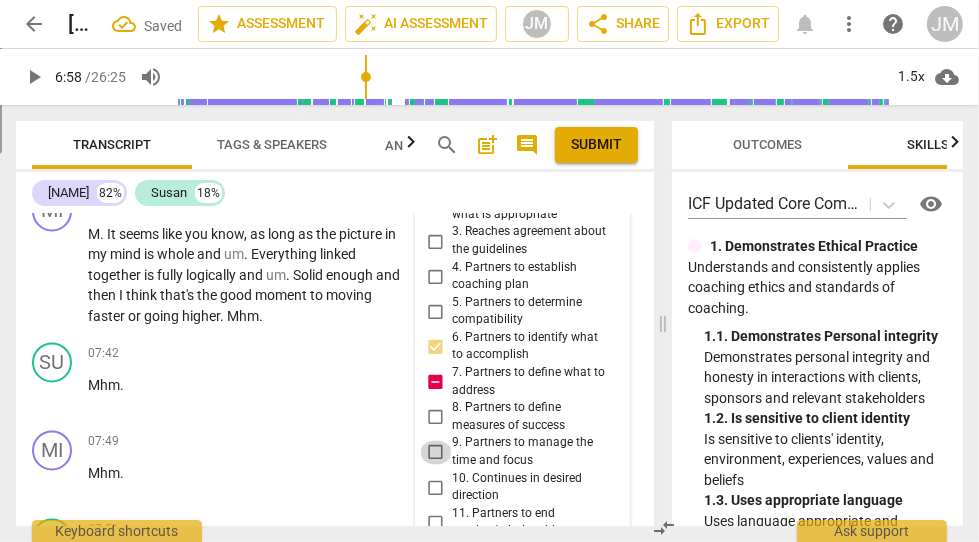 click on "9. Partners to manage the time and focus" at bounding box center (436, 453) 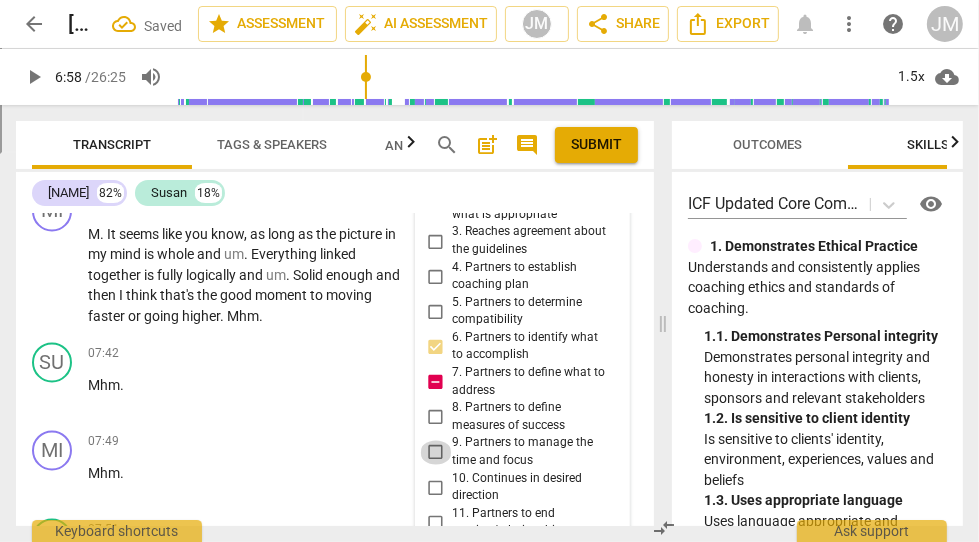checkbox on "true" 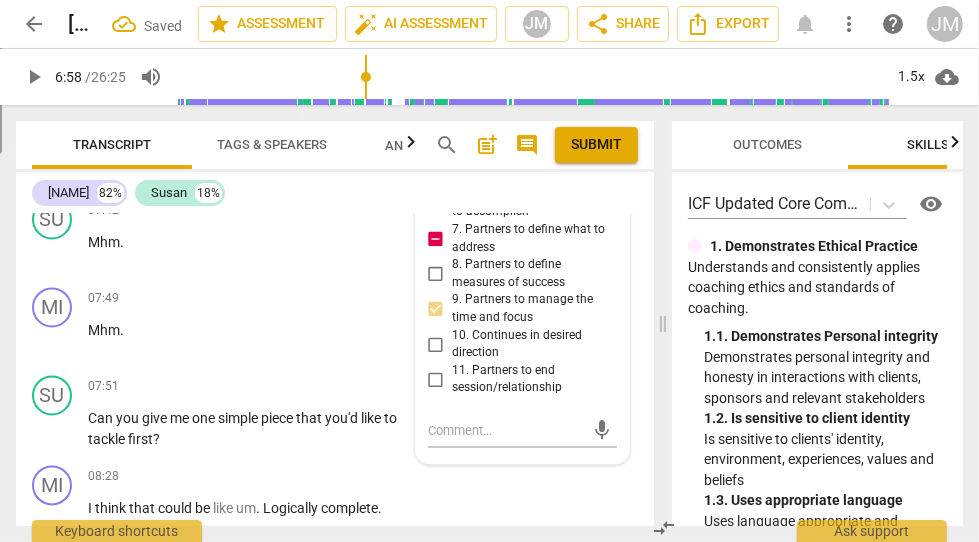 scroll, scrollTop: 2759, scrollLeft: 0, axis: vertical 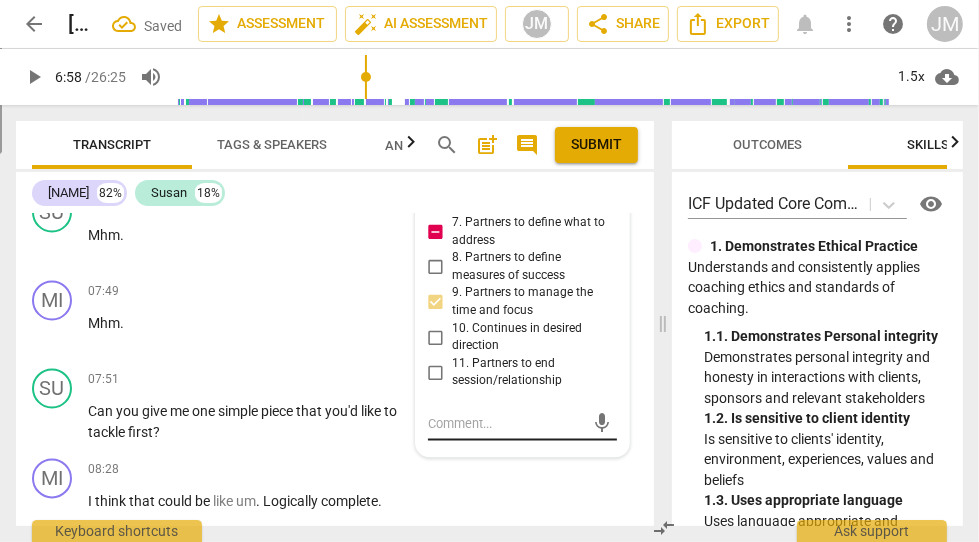 click at bounding box center [506, 423] 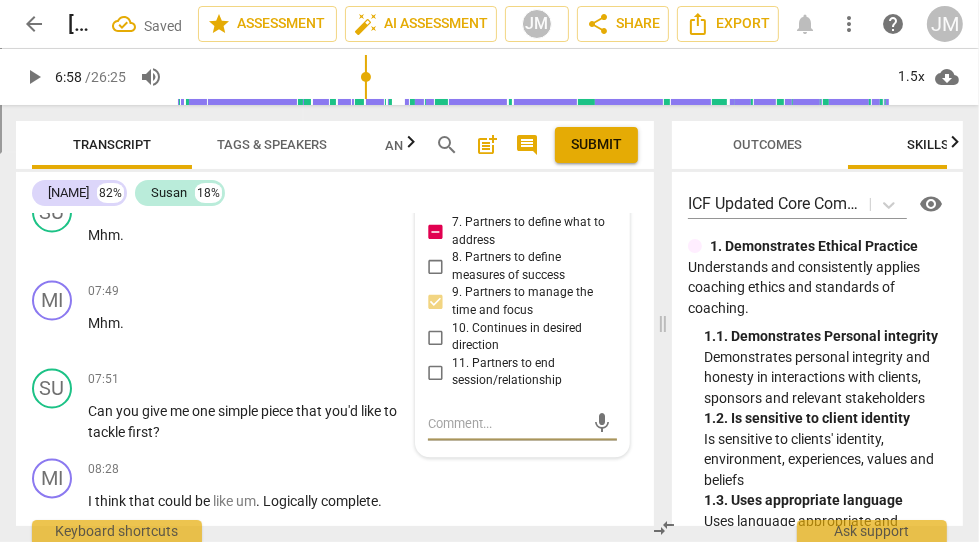type on "B" 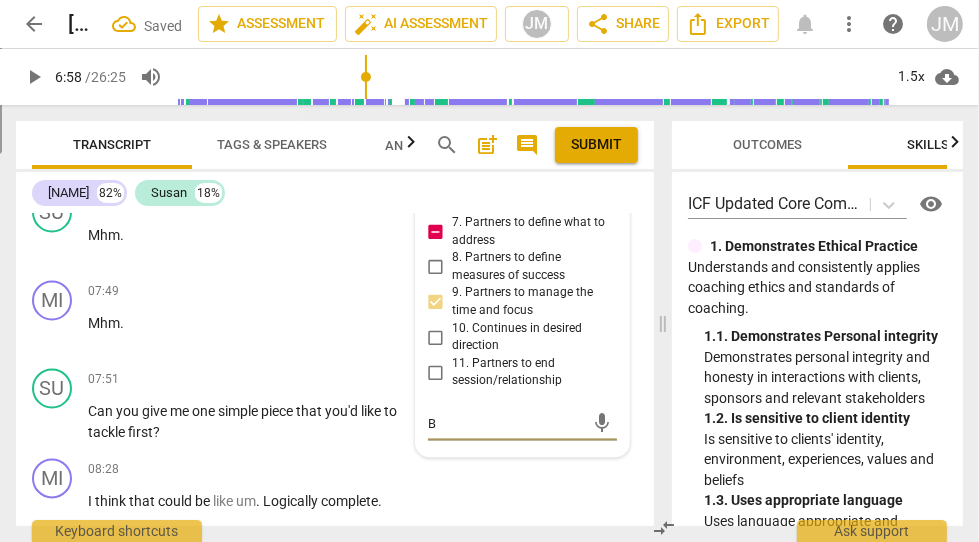 type on "Be" 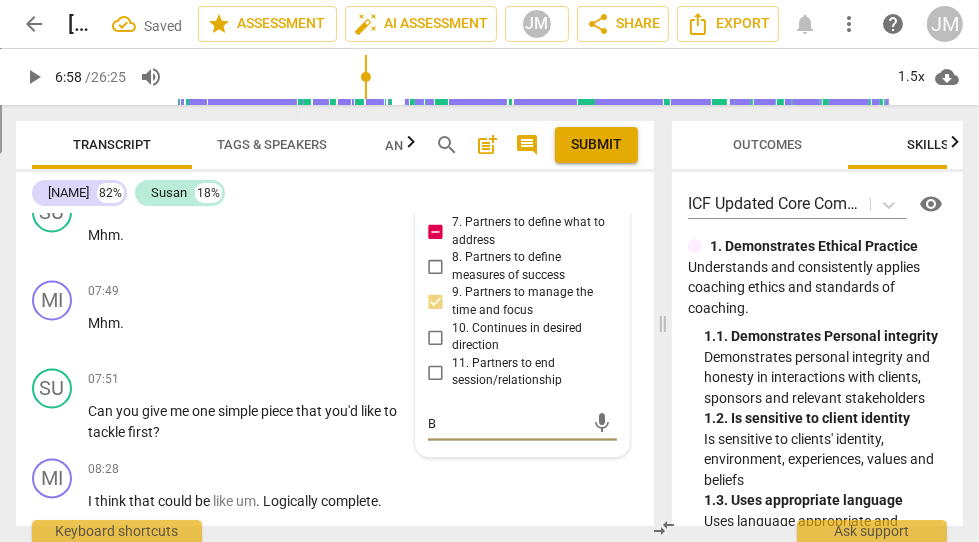 type on "Be" 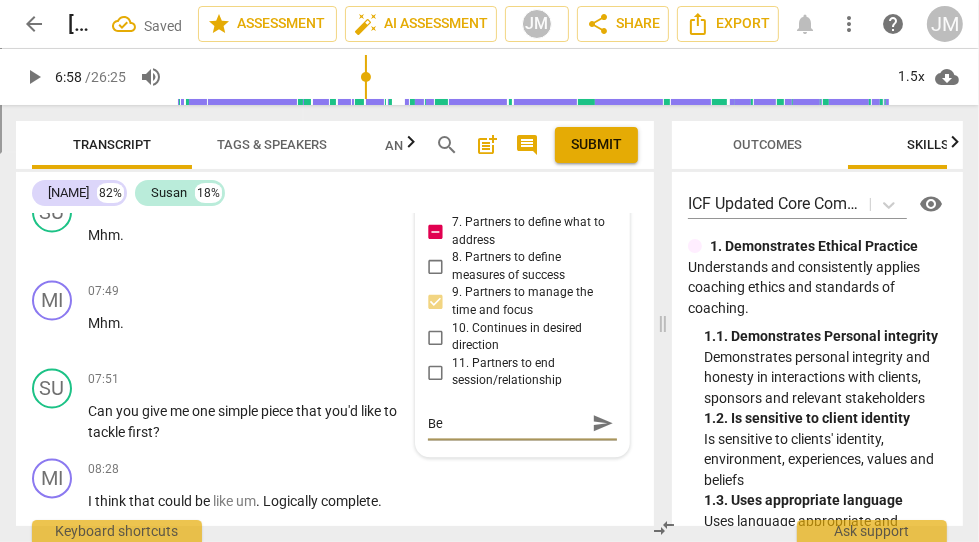 type on "Bea" 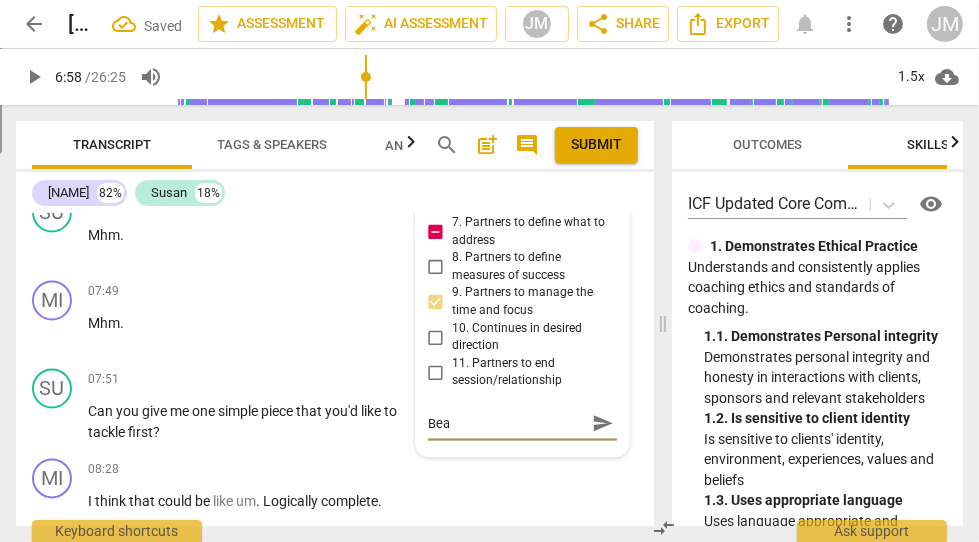 type on "Beau" 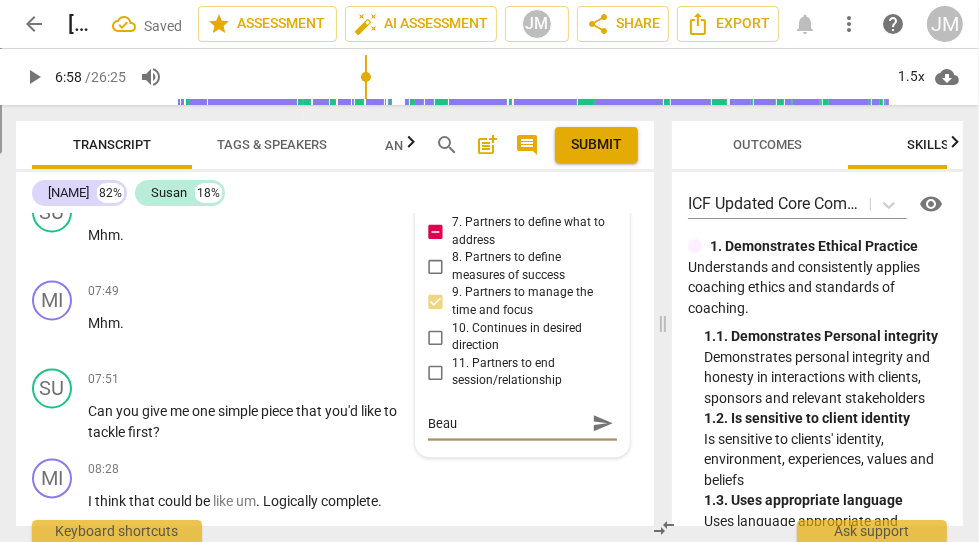 type on "Beaut" 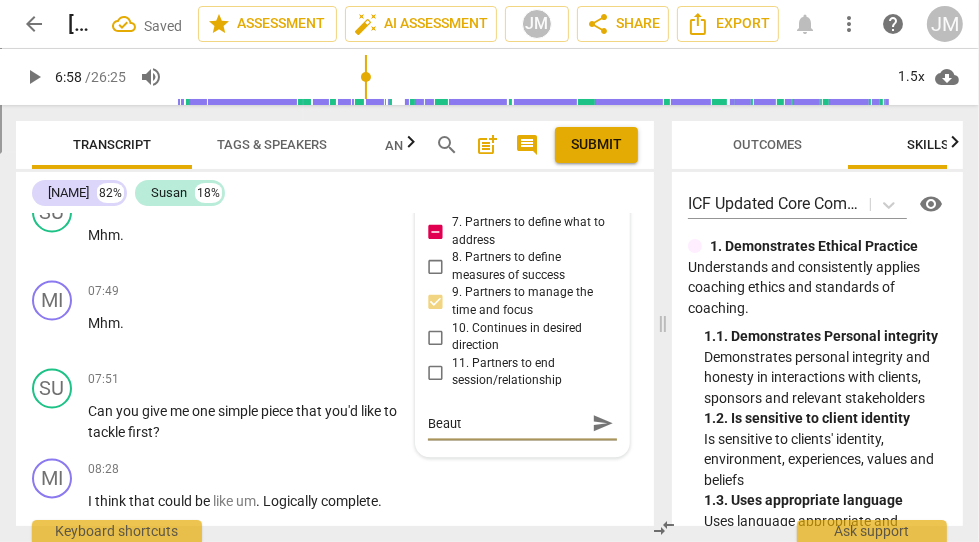 type on "Beauti" 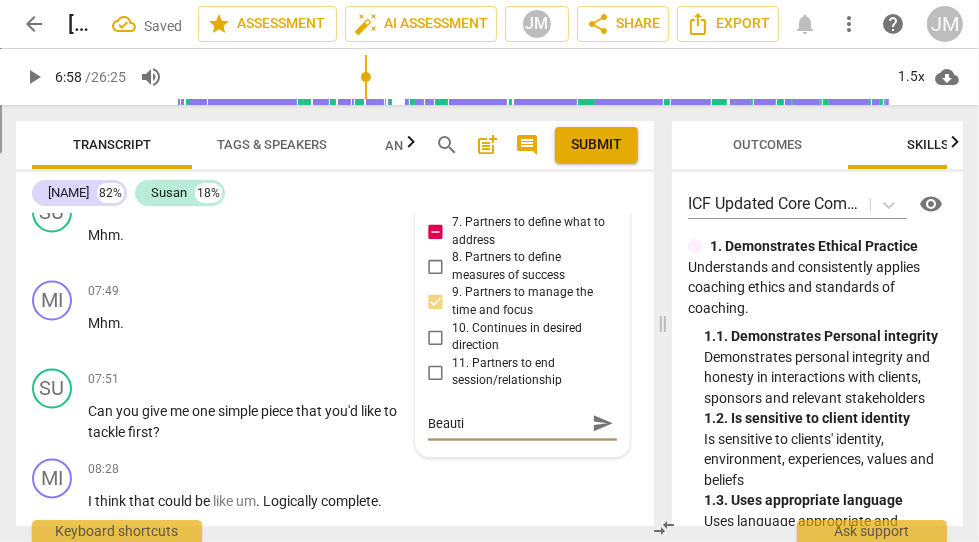 type on "Beautif" 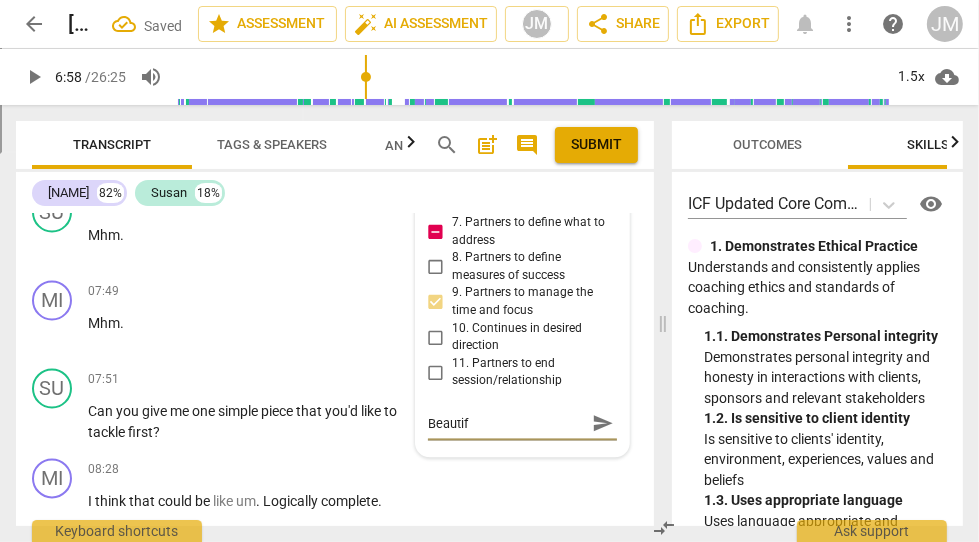 type on "Beautifu" 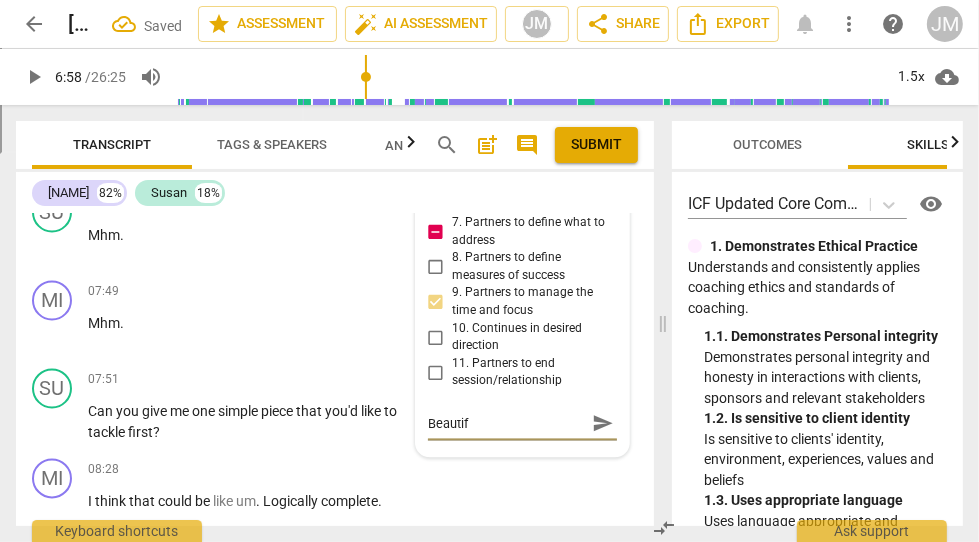 type on "Beautifu" 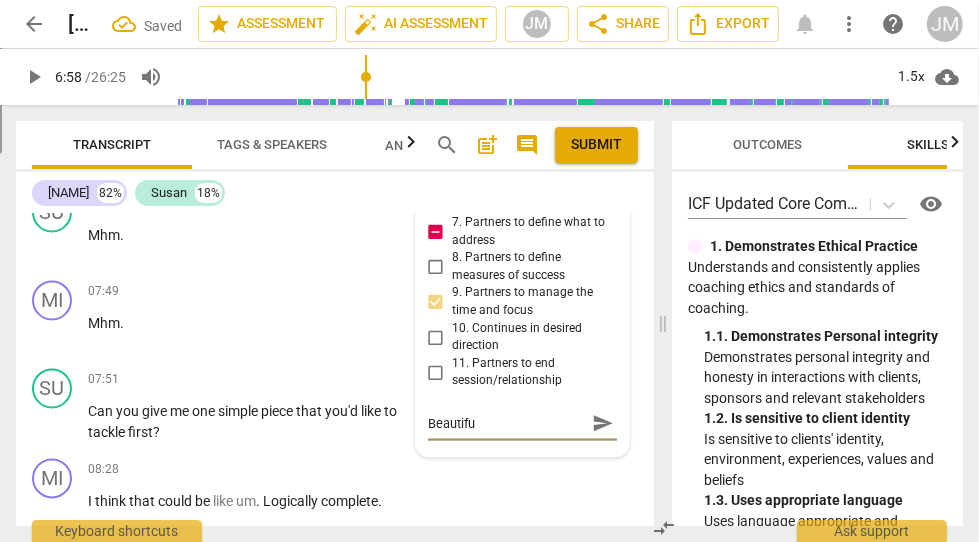 type on "Beautiful" 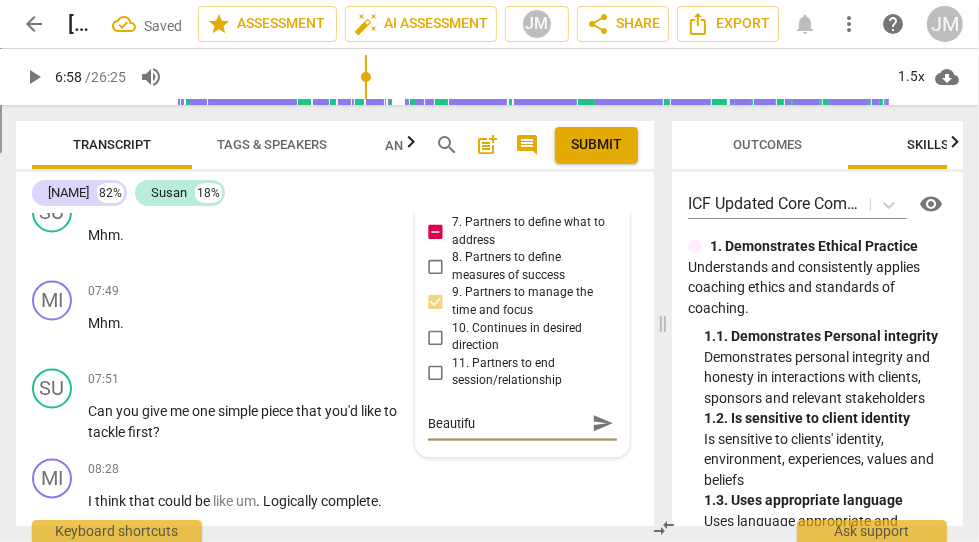 type on "Beautiful" 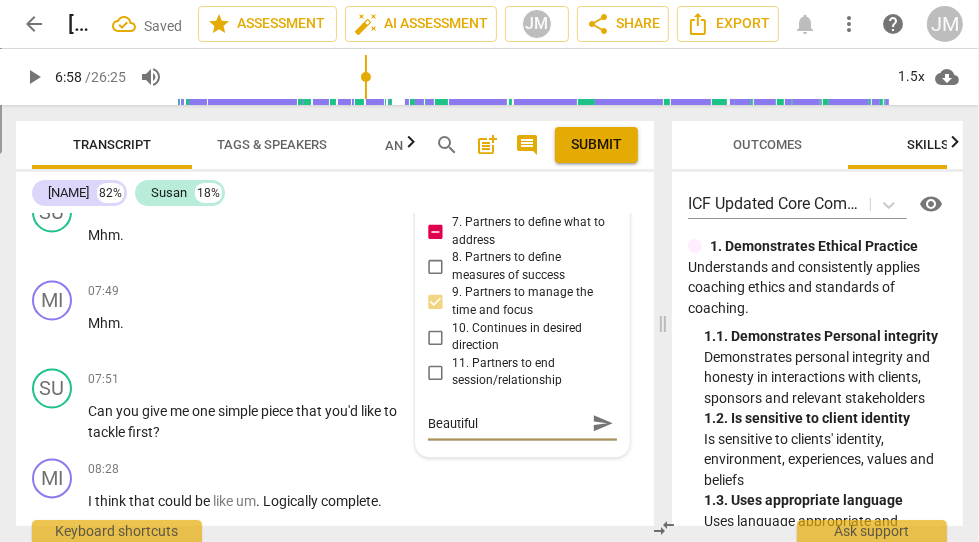 type on "Beautifuly" 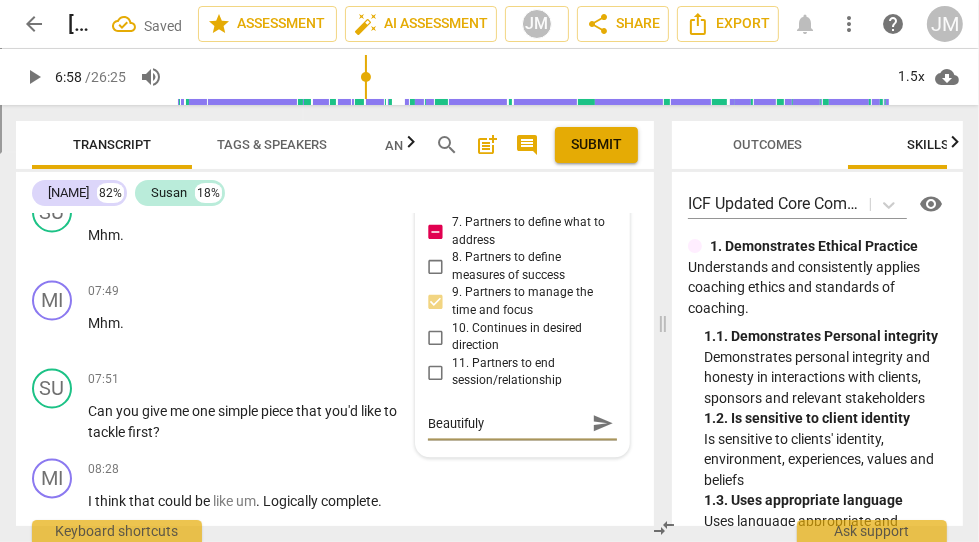 type on "Beautifuly" 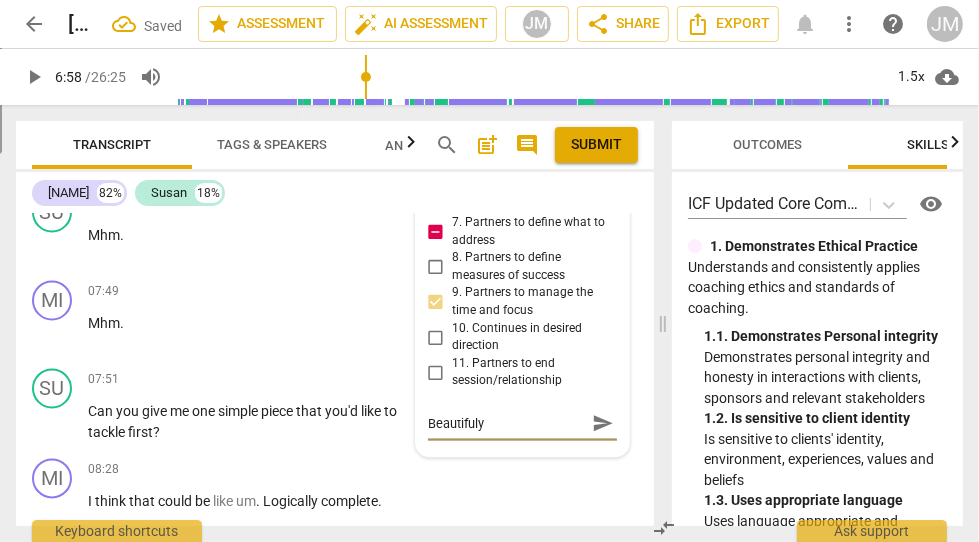 type on "Beautifuly" 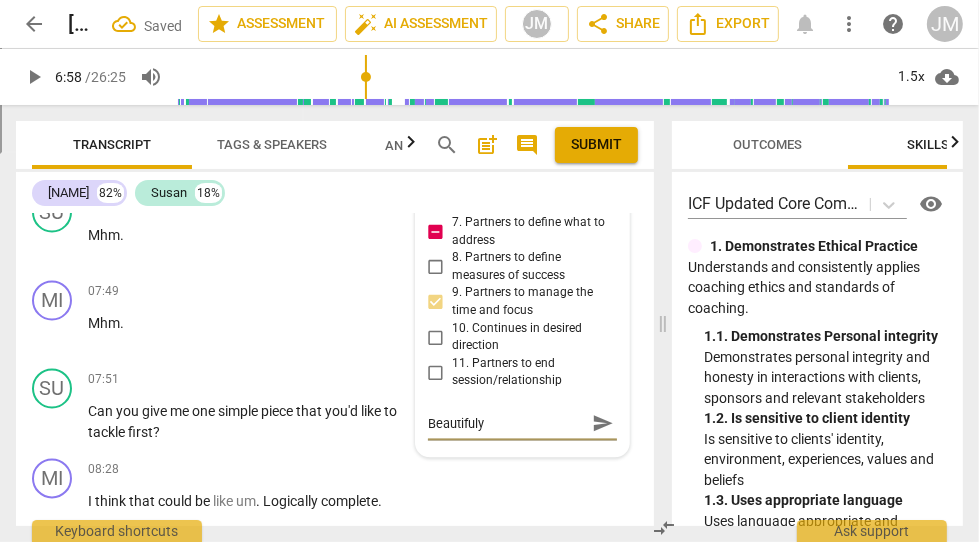 type on "Beautiful" 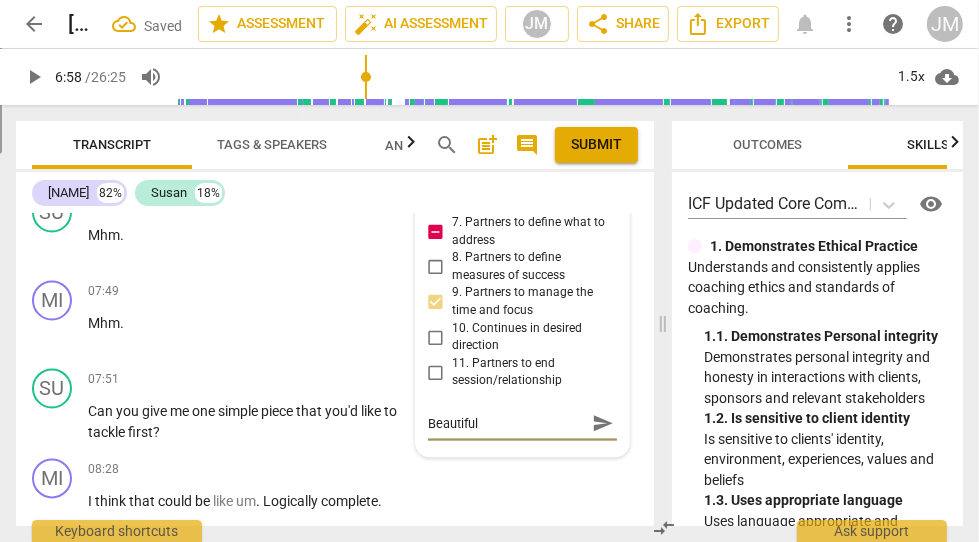 type on "Beautiful" 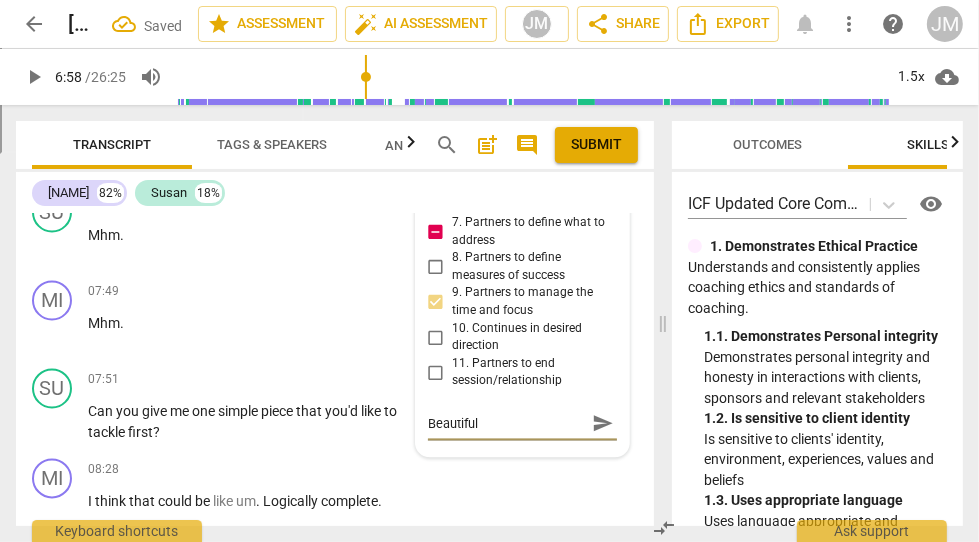 type on "Beautiful" 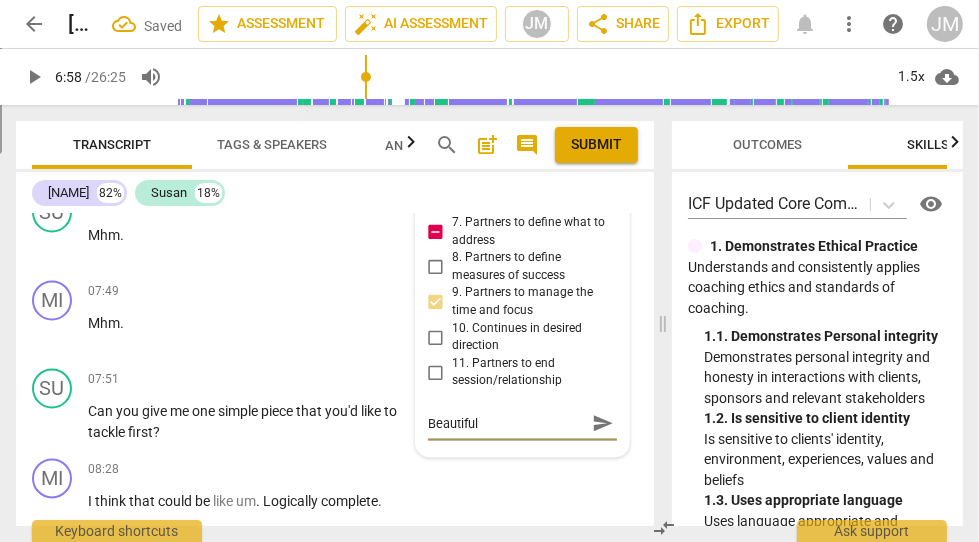 type on "Beautiful w" 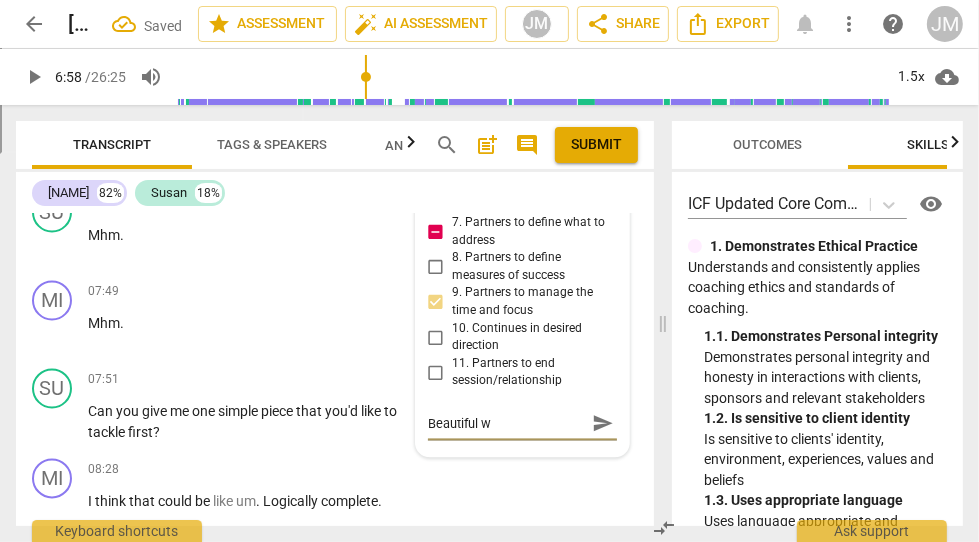 type on "Beautiful we" 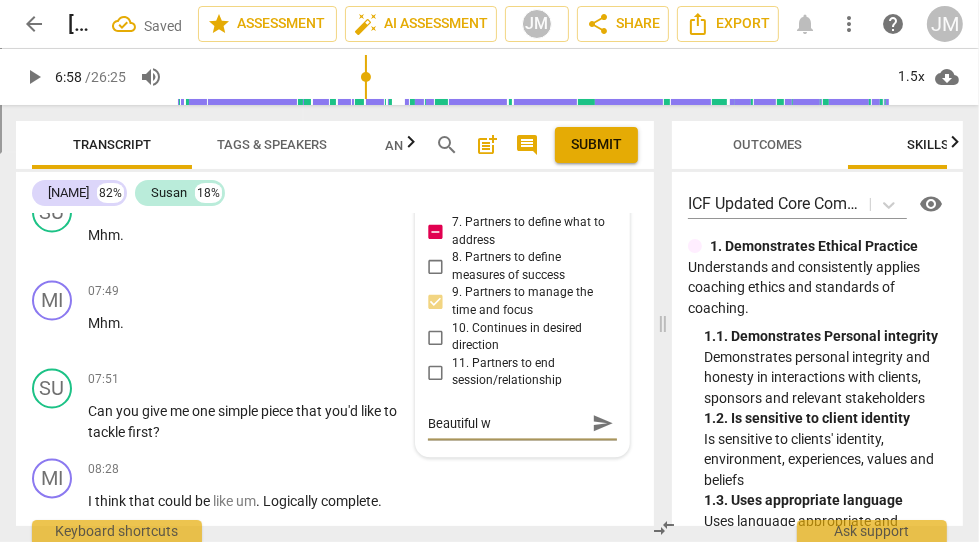 type on "Beautiful we" 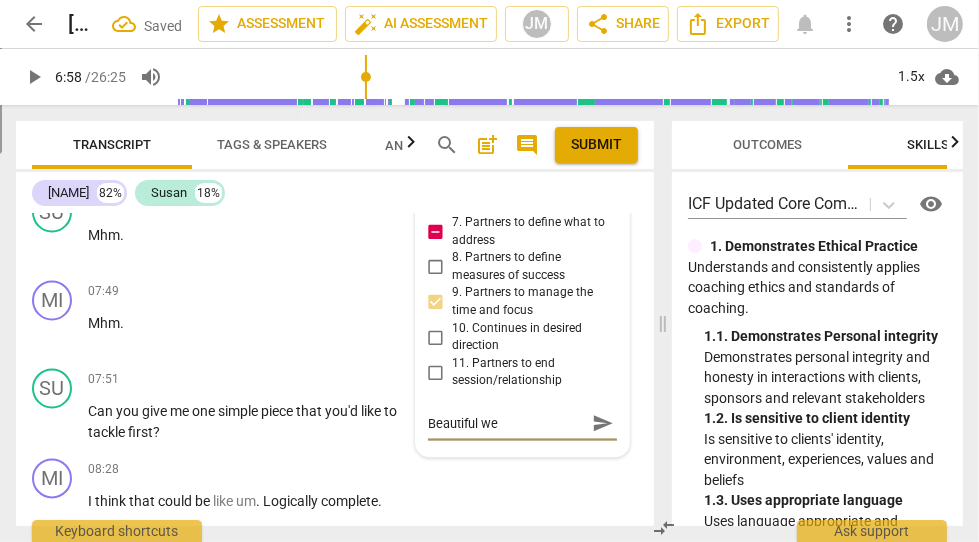 type on "Beautiful wea" 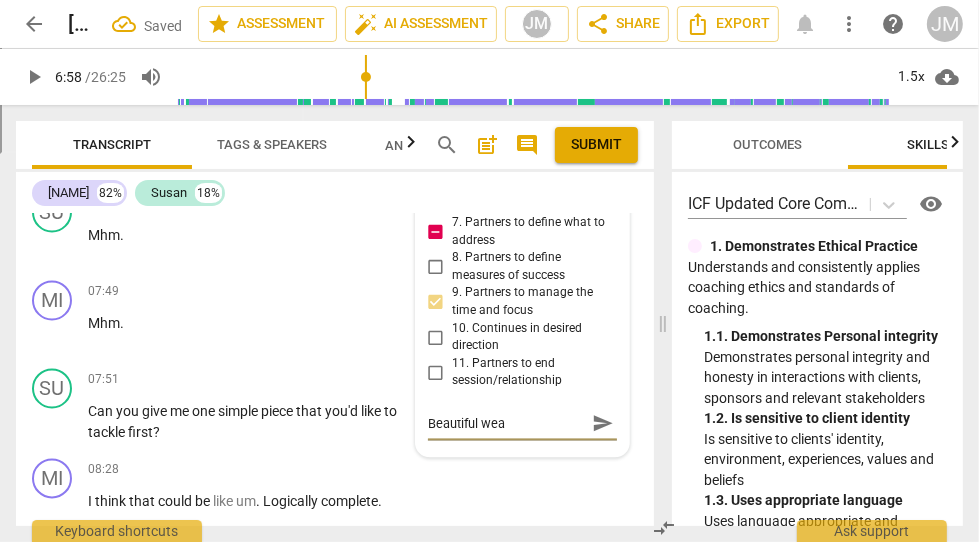 type on "Beautiful weav" 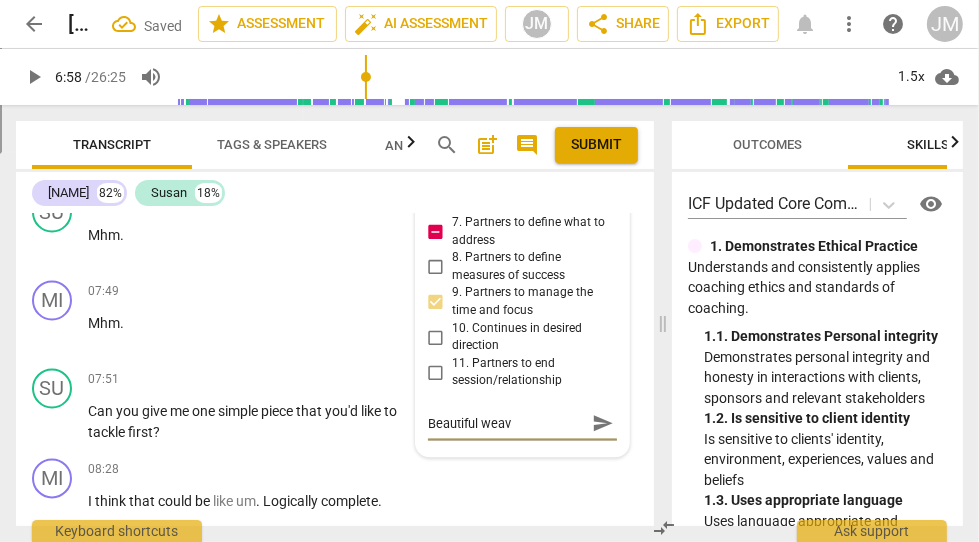 type on "Beautiful weavi" 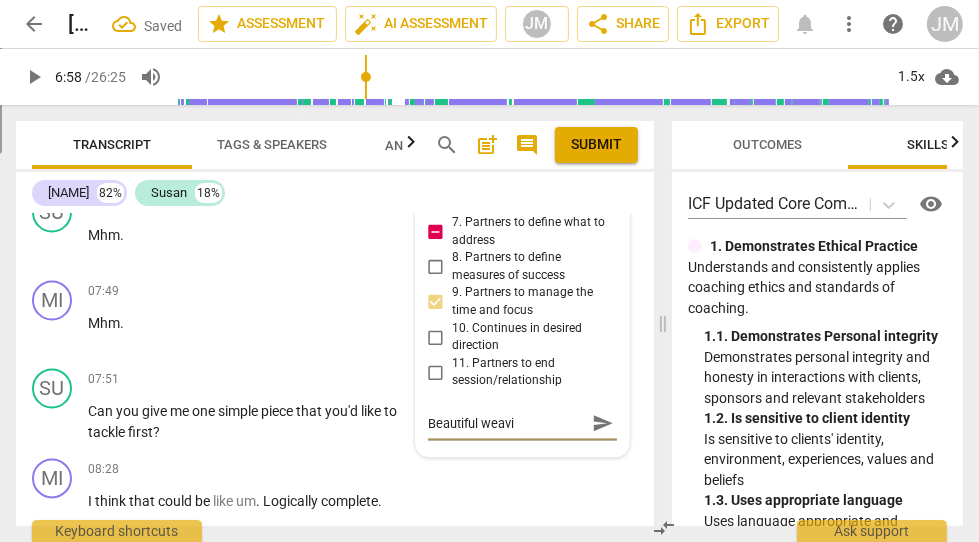 type on "Beautiful weavin" 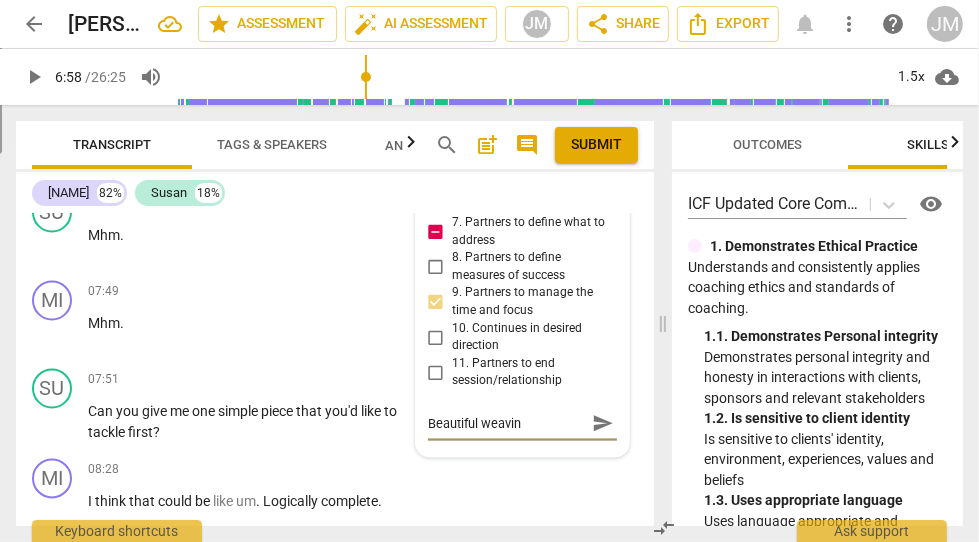 type on "Beautiful weaving" 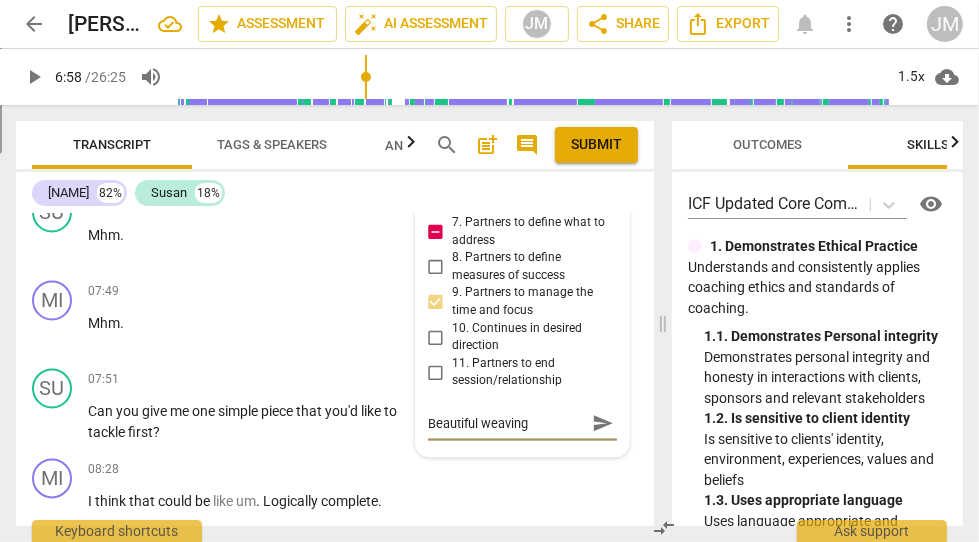 type on "Beautiful weaving" 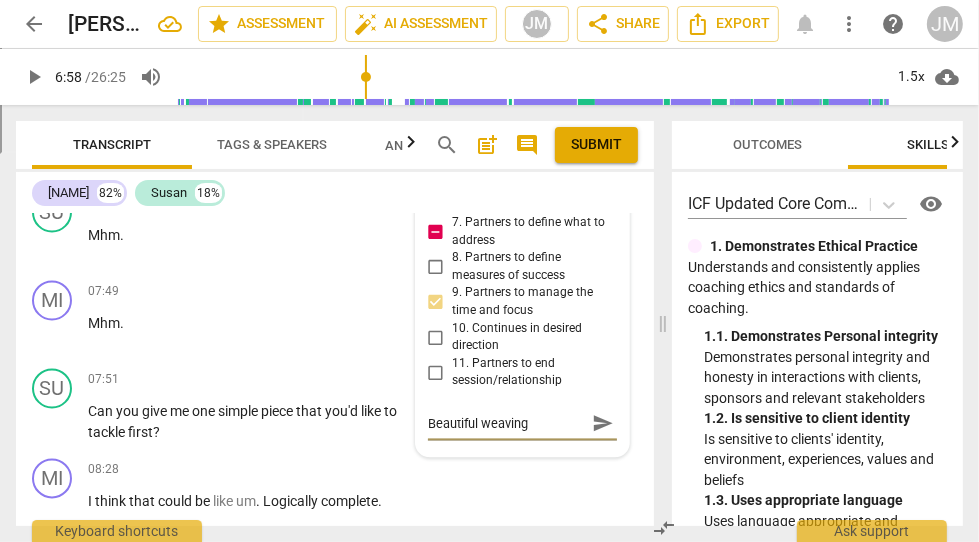 type on "Beautiful weaving o" 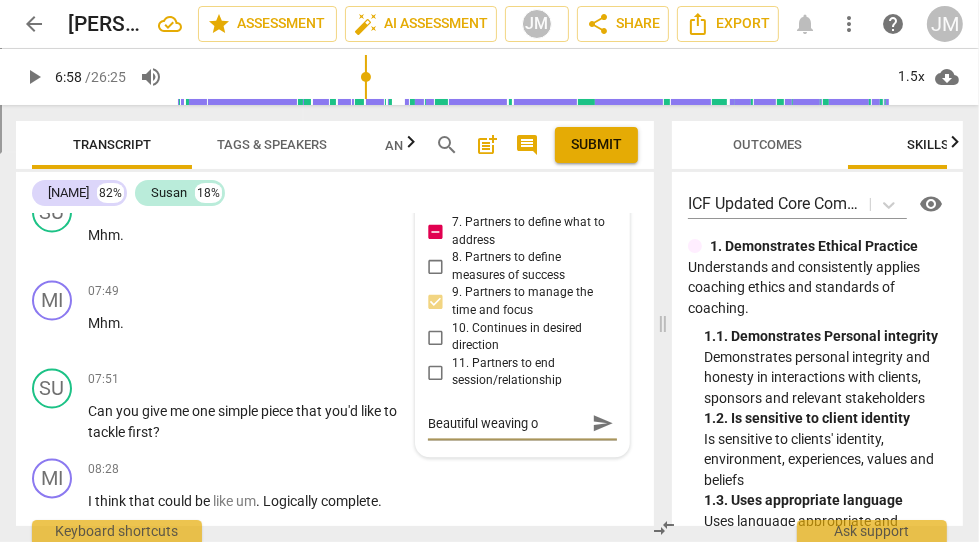 type on "Beautiful weaving of" 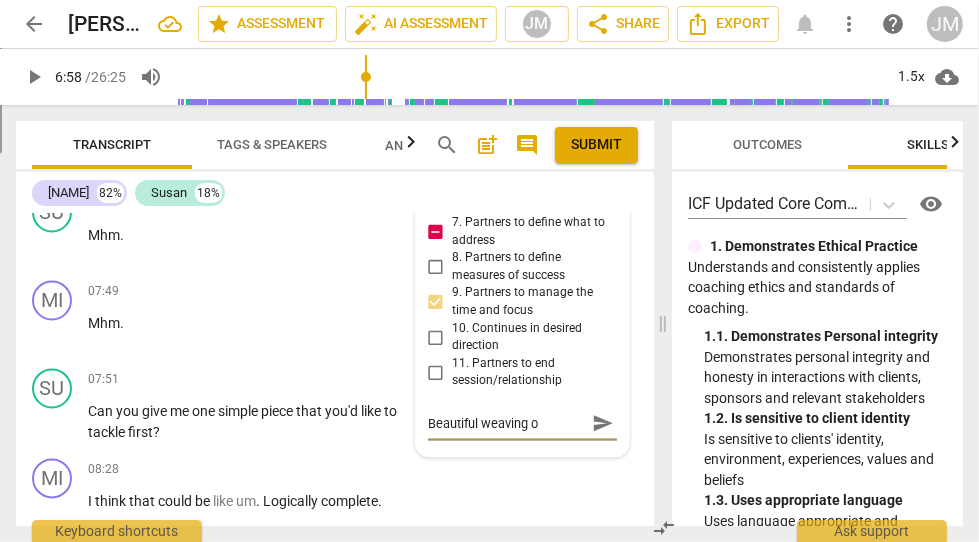 type on "Beautiful weaving of" 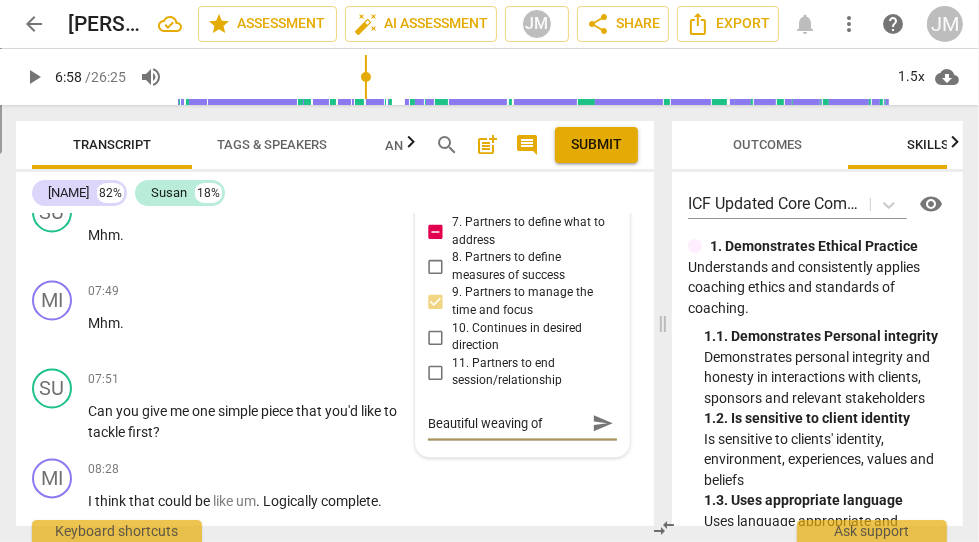 type on "Beautiful weaving of" 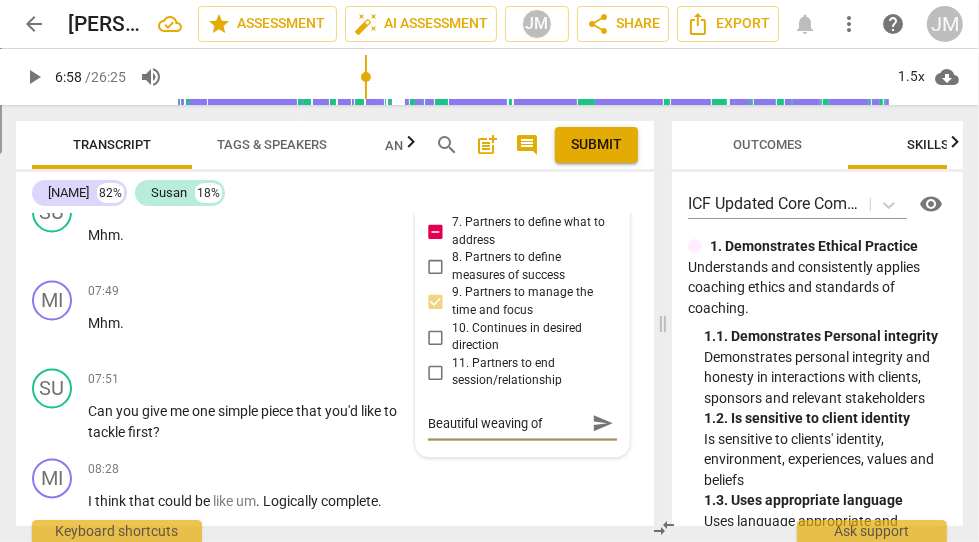 type on "Beautiful weaving of" 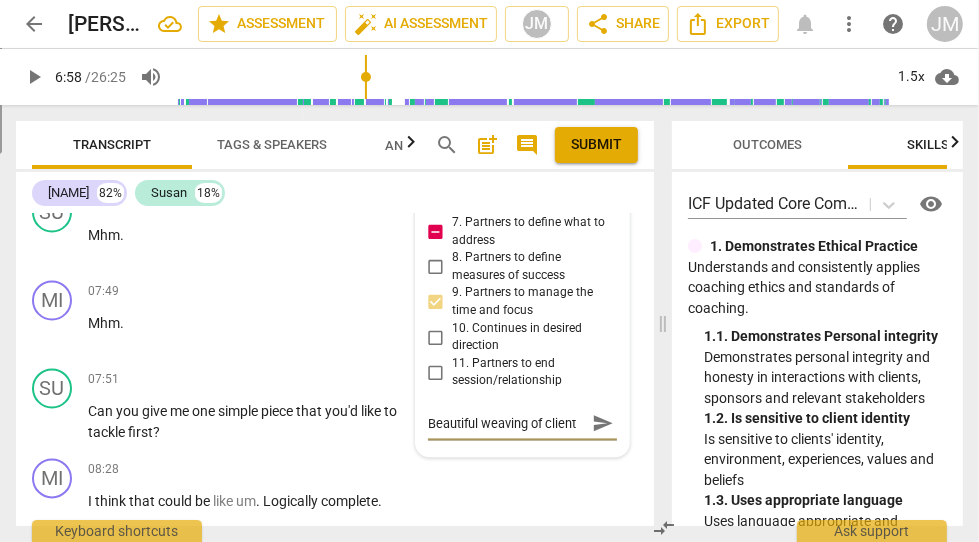 type on "Beautiful weaving of cl" 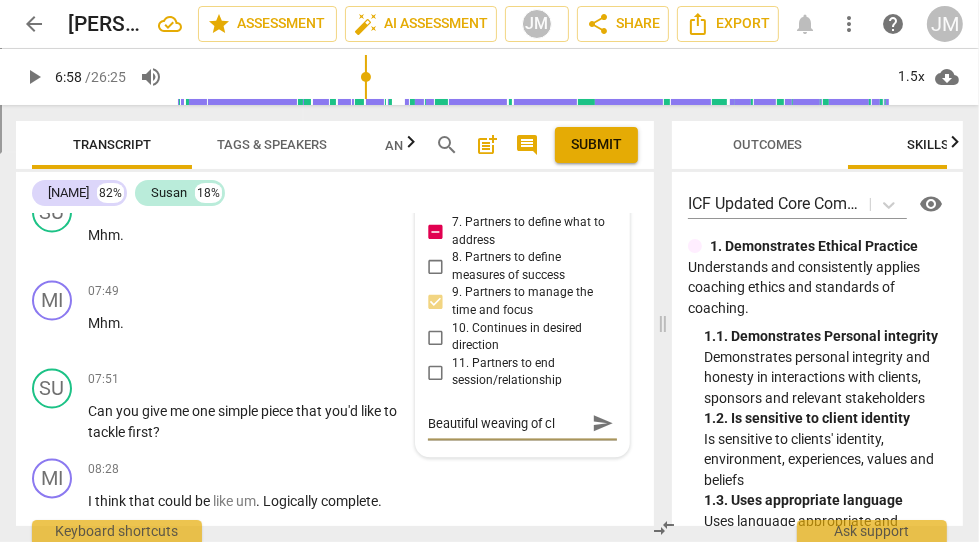 type on "Beautiful weaving of cli" 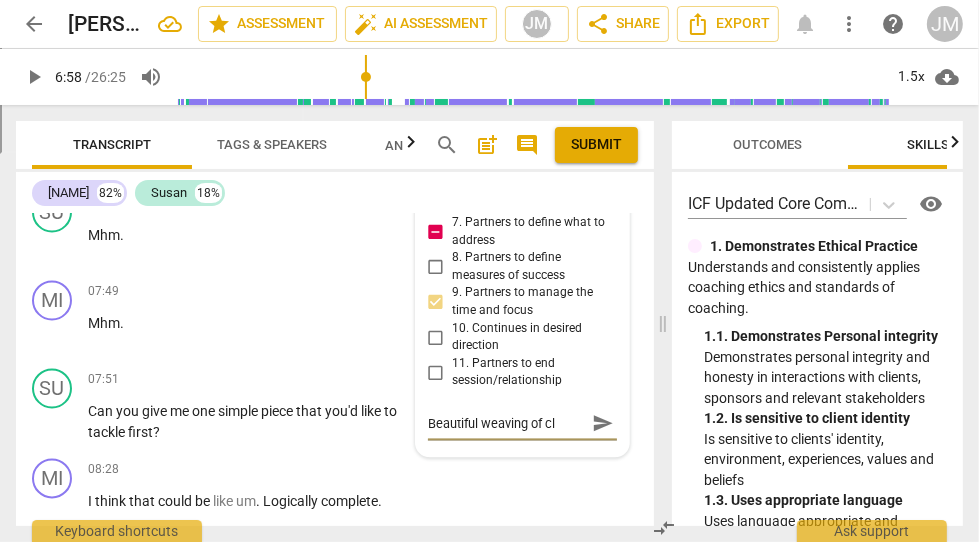 type on "Beautiful weaving of cli" 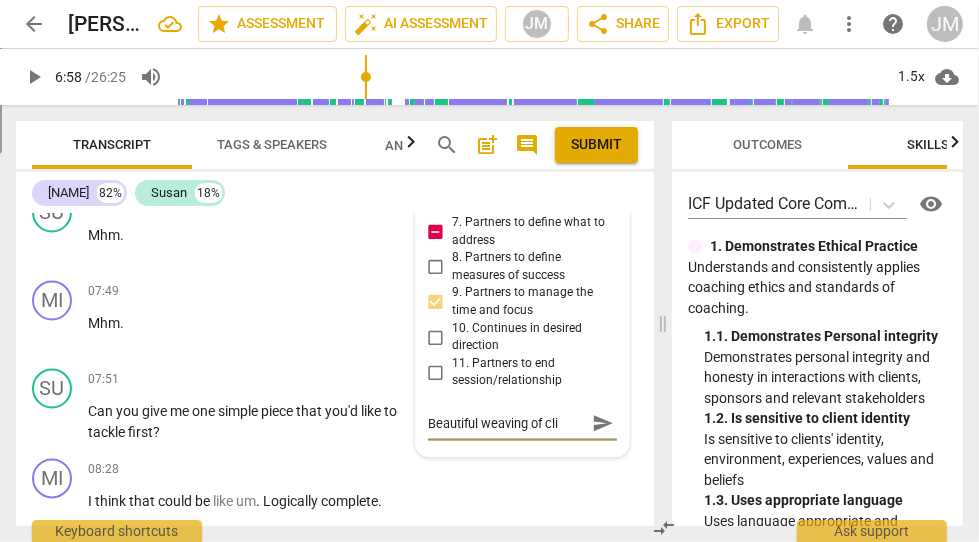 type on "Beautiful weaving of clie" 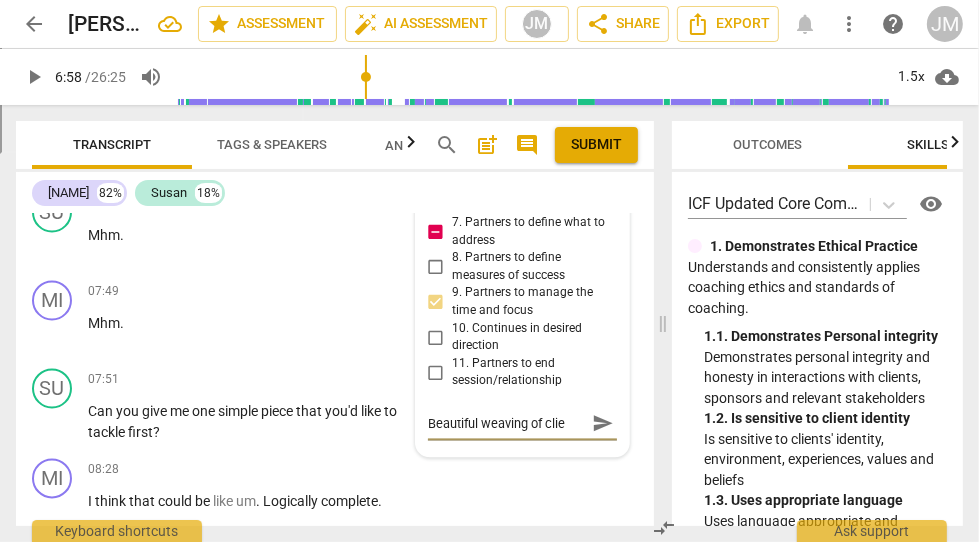 type on "Beautiful weaving of clien" 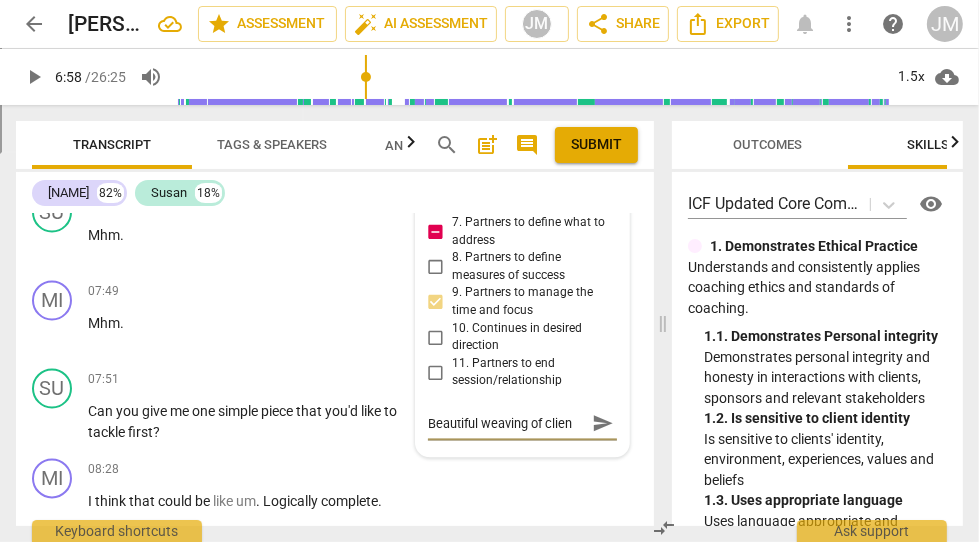 type on "Beautiful weaving of client" 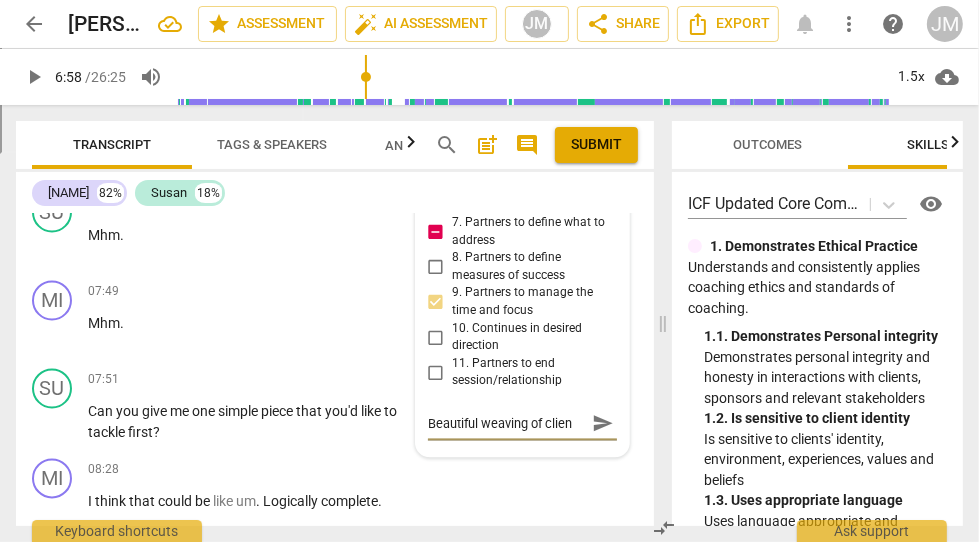 type on "Beautiful weaving of client" 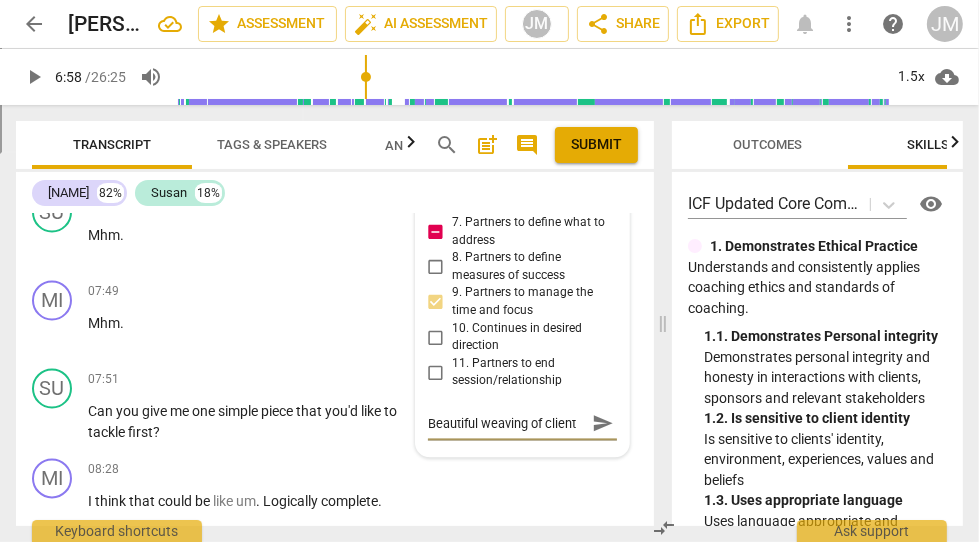 type on "Beautiful weaving of client" 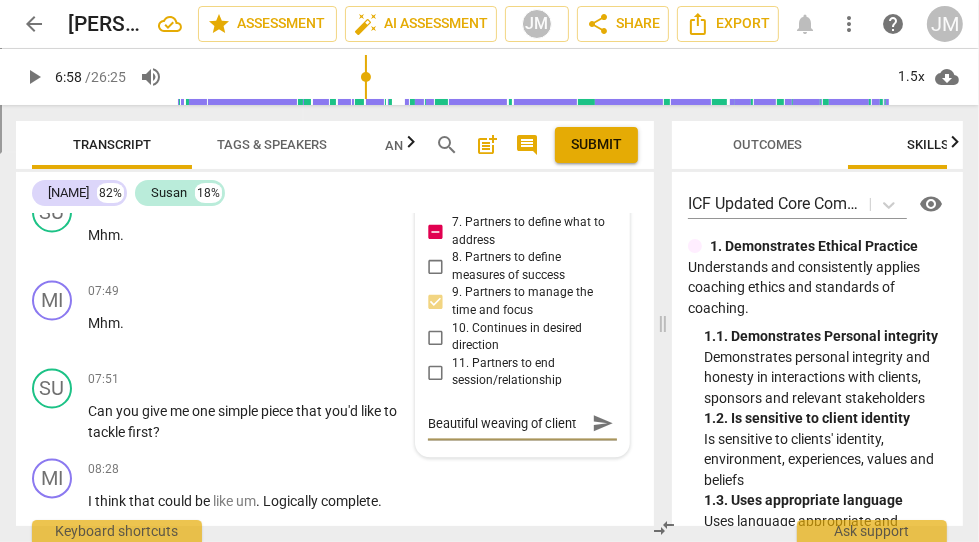 type on "Beautiful weaving of client" 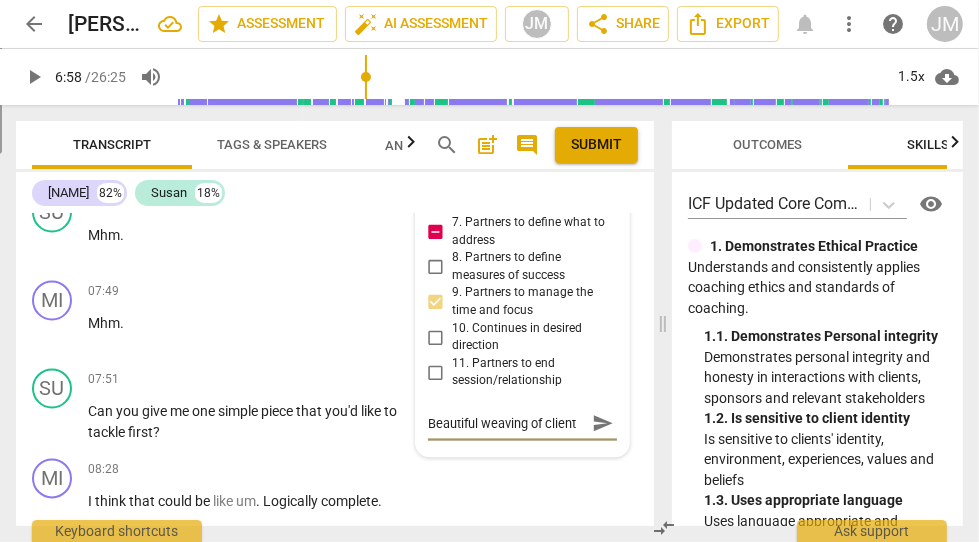 type on "Beautiful weaving of client l" 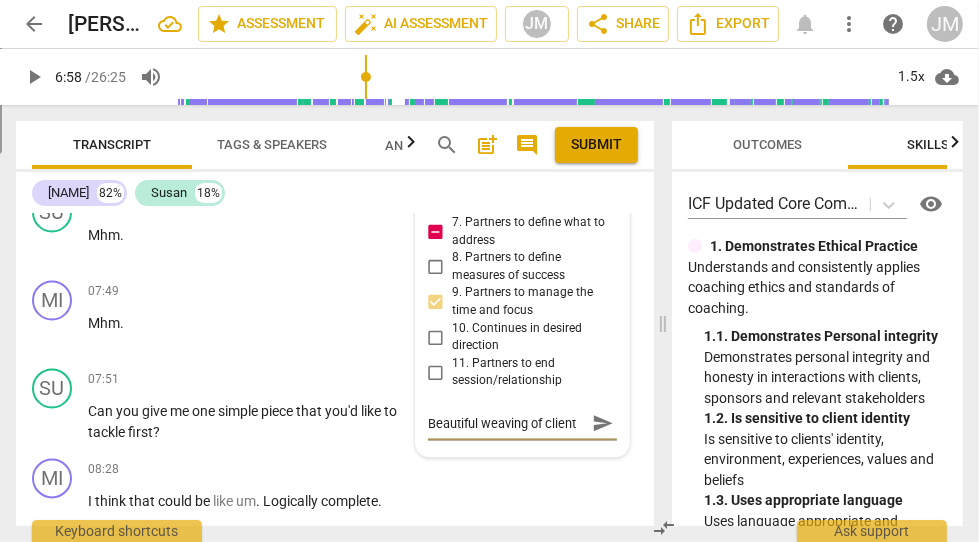 type on "Beautiful weaving of client l" 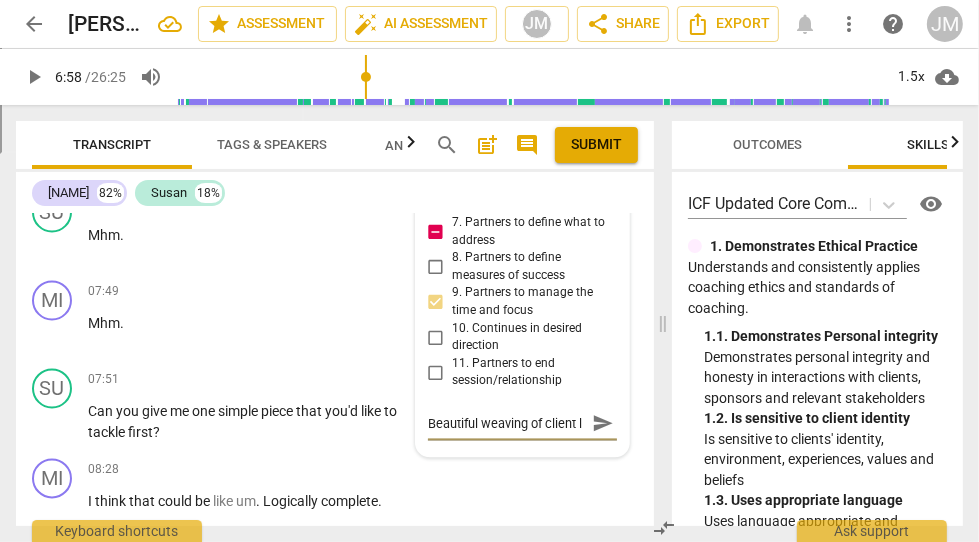 type on "Beautiful weaving of client la" 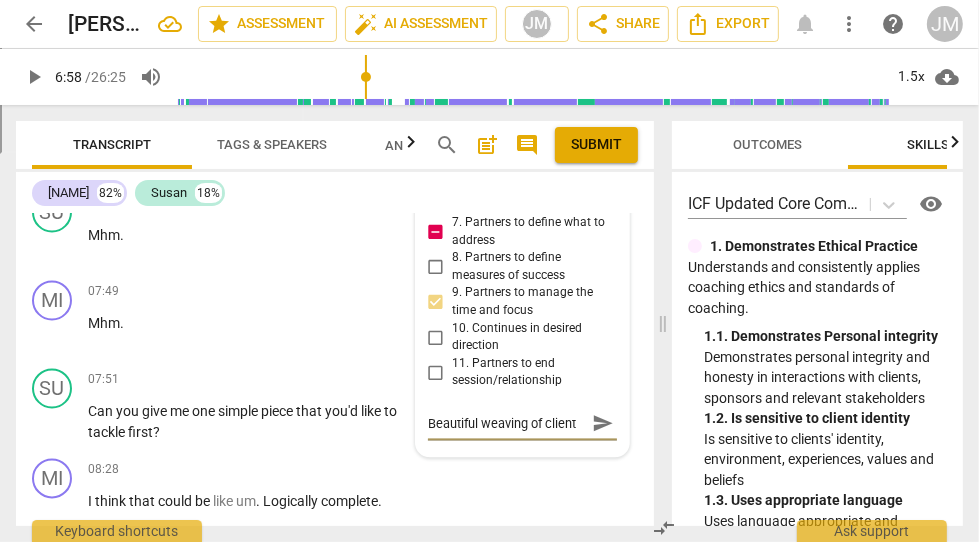 scroll, scrollTop: 17, scrollLeft: 0, axis: vertical 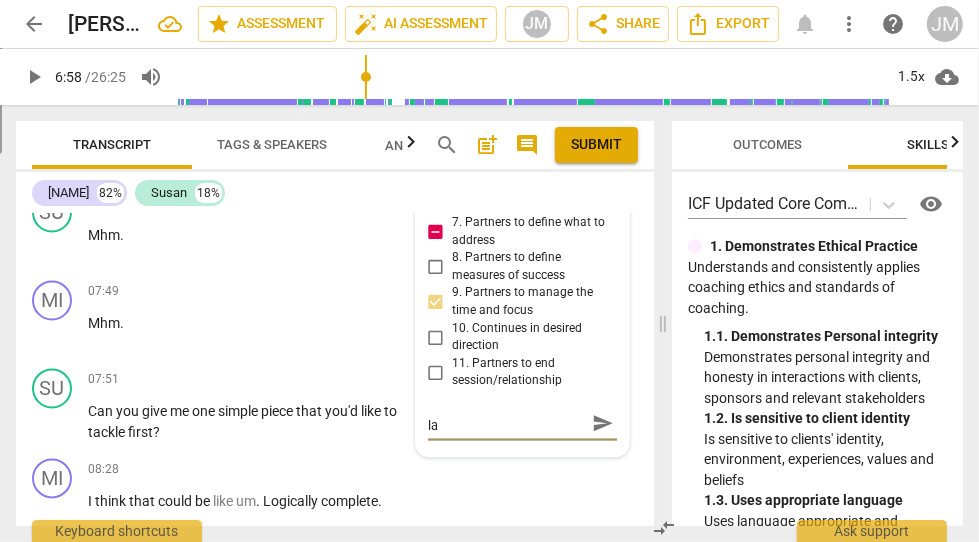 type on "Beautiful weaving of client lan" 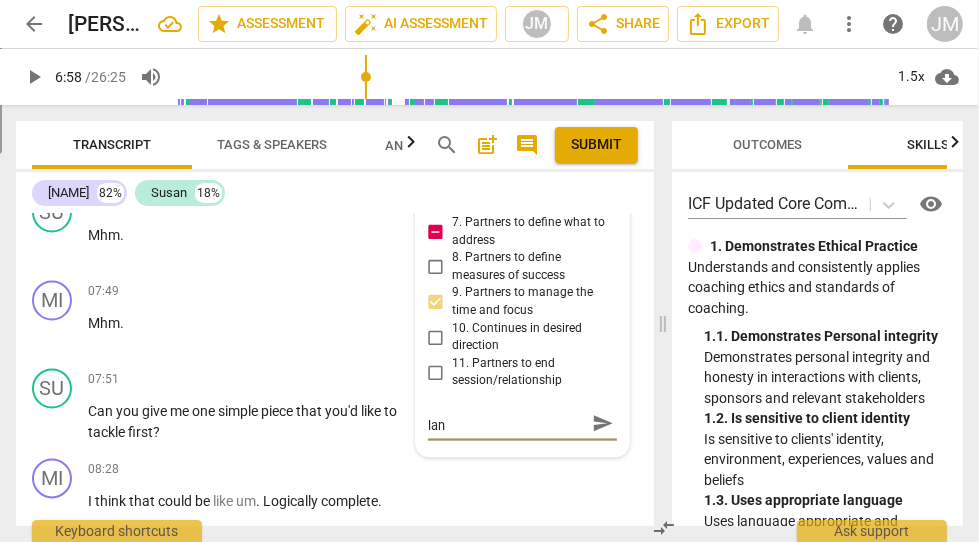 type on "Beautiful weaving of client lang" 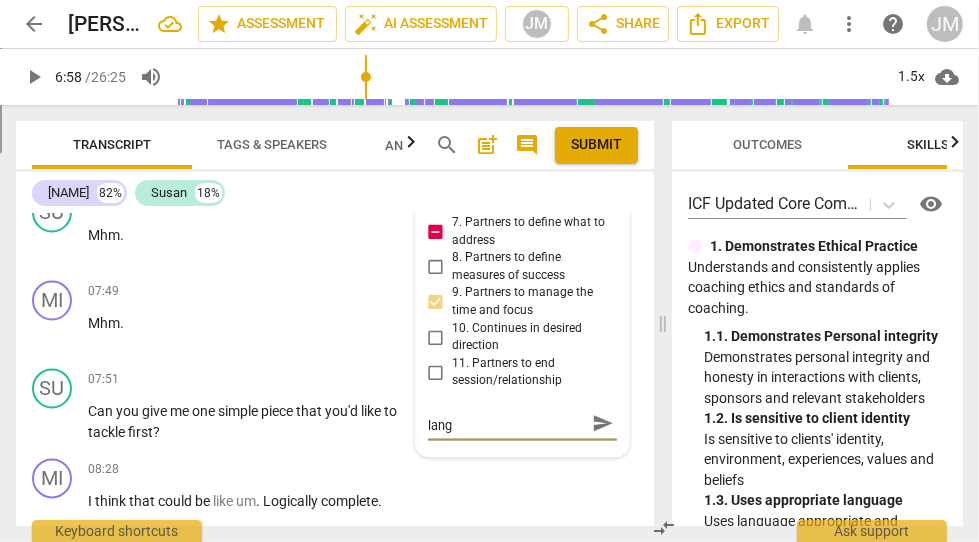 type on "Beautiful weaving of client langu" 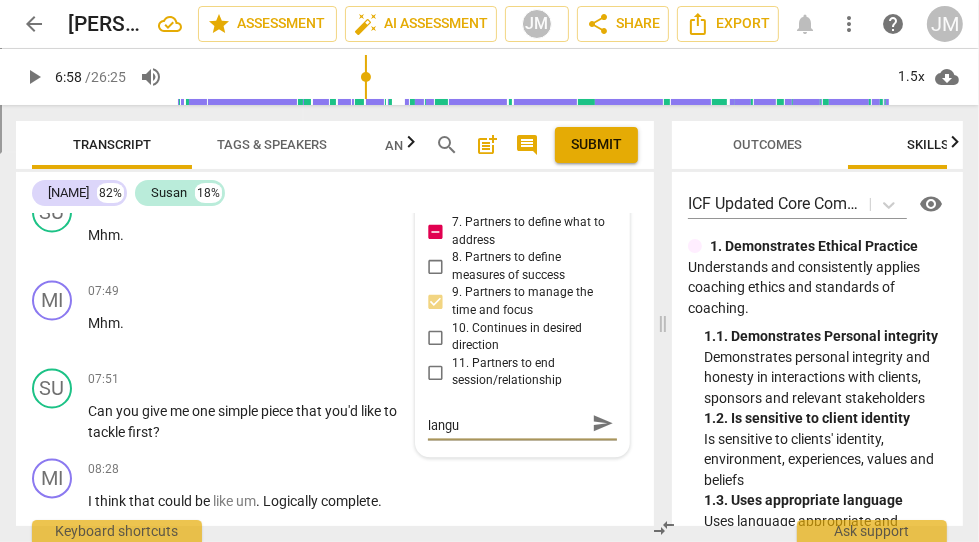 type on "Beautiful weaving of client langua" 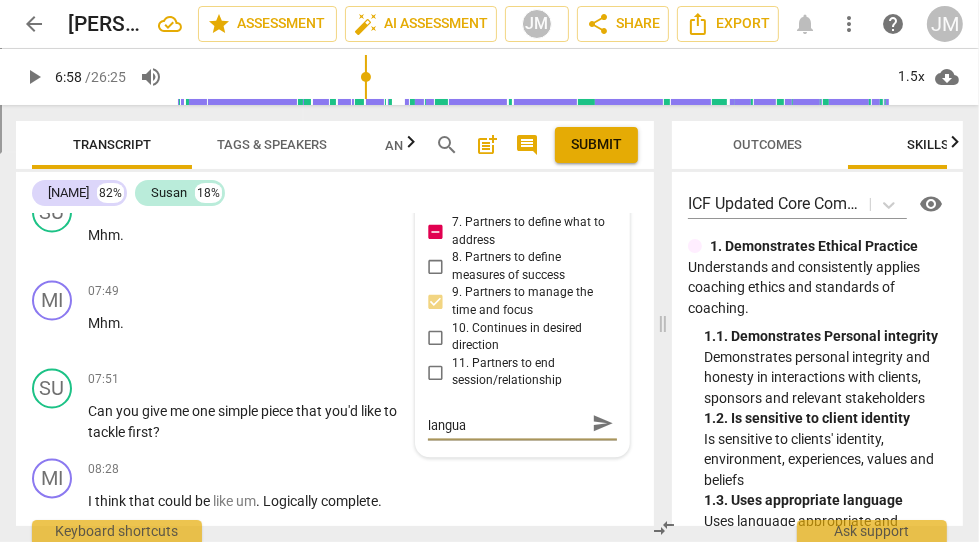 type on "Beautiful weaving of client languag" 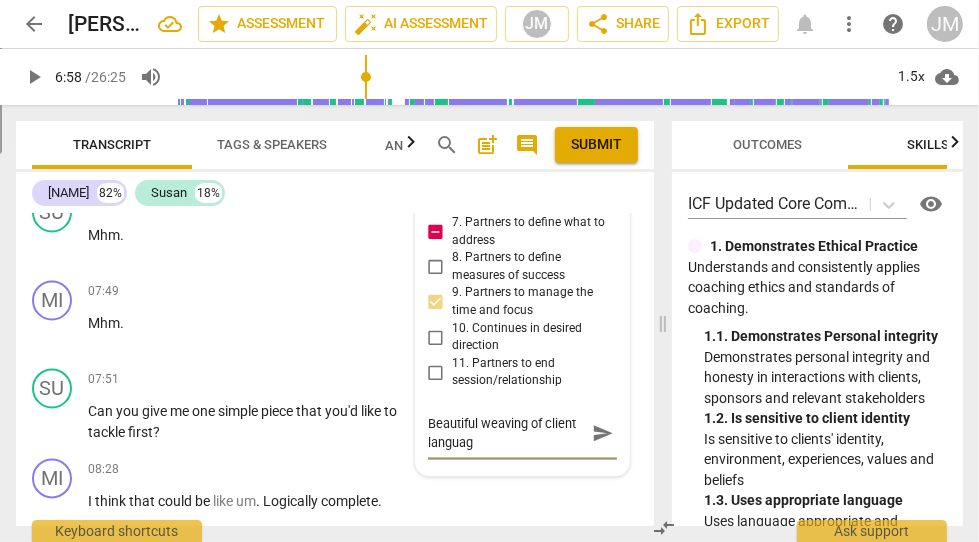 scroll, scrollTop: 0, scrollLeft: 0, axis: both 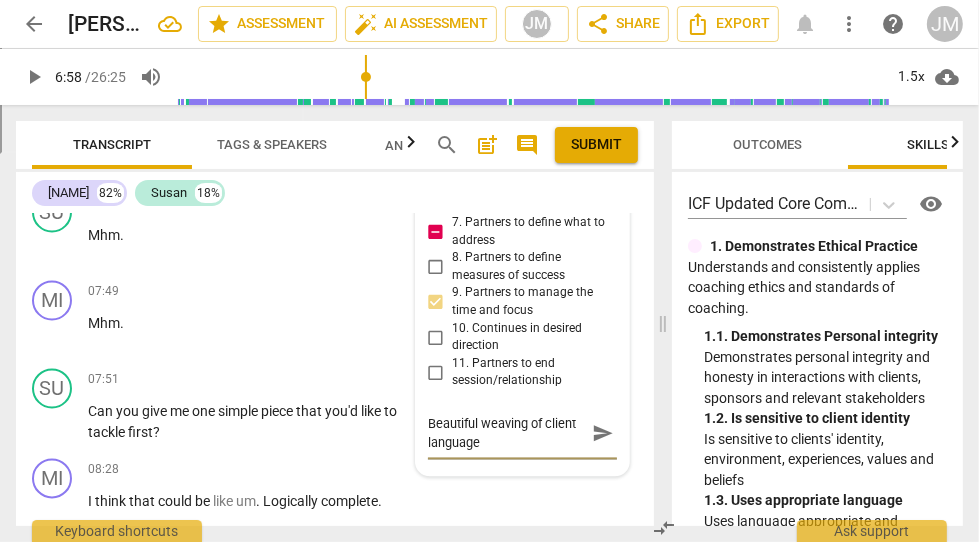type on "Beautiful weaving of client language" 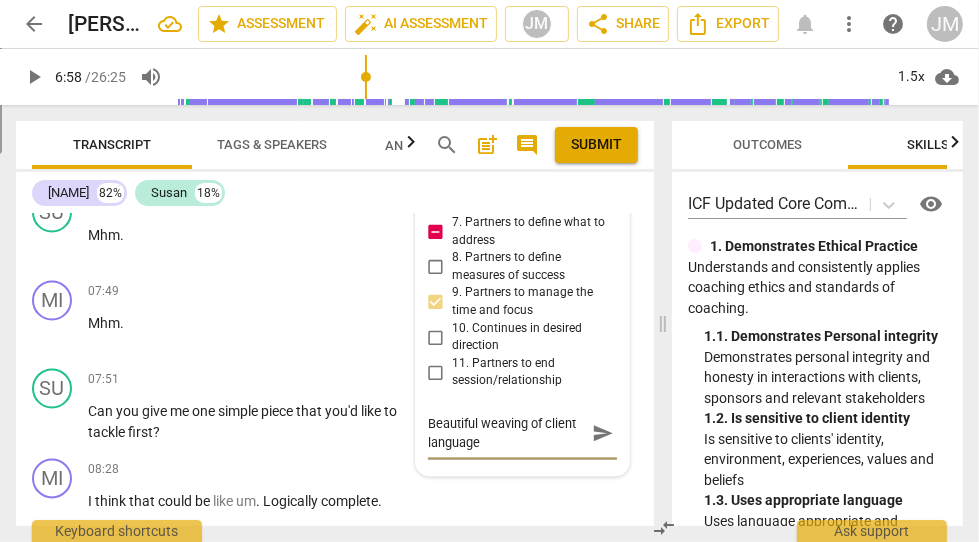 type on "Beautiful weaving of client language a" 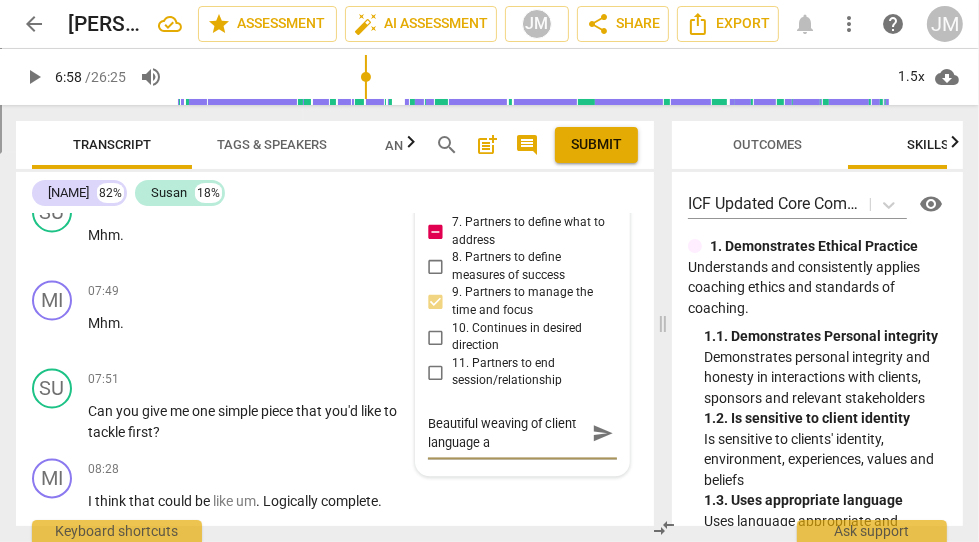 type on "Beautiful weaving of client language an" 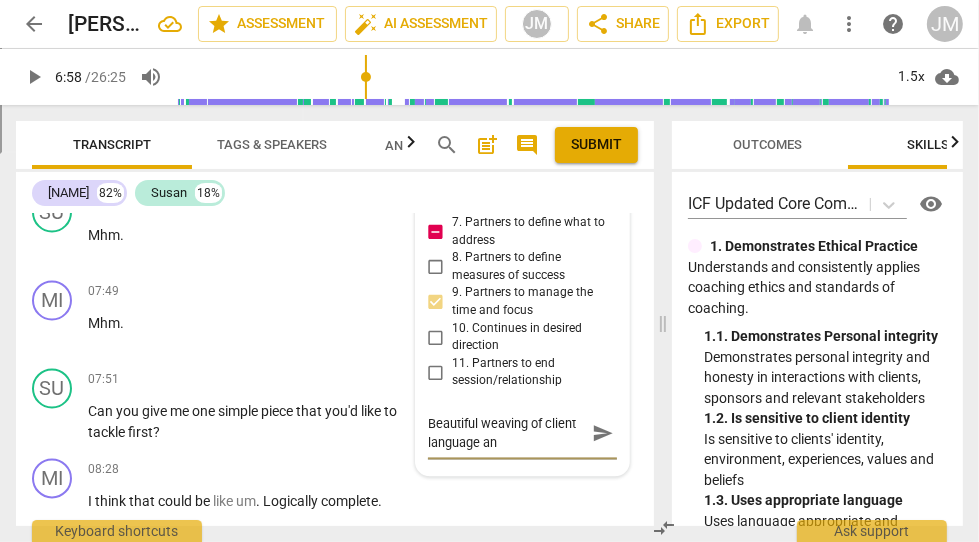type on "Beautiful weaving of client language and" 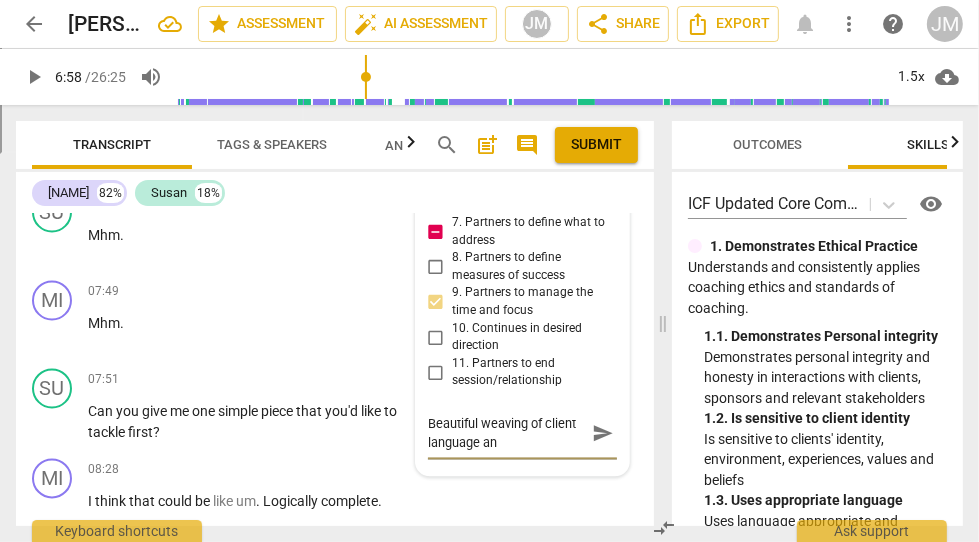 type on "Beautiful weaving of client language and" 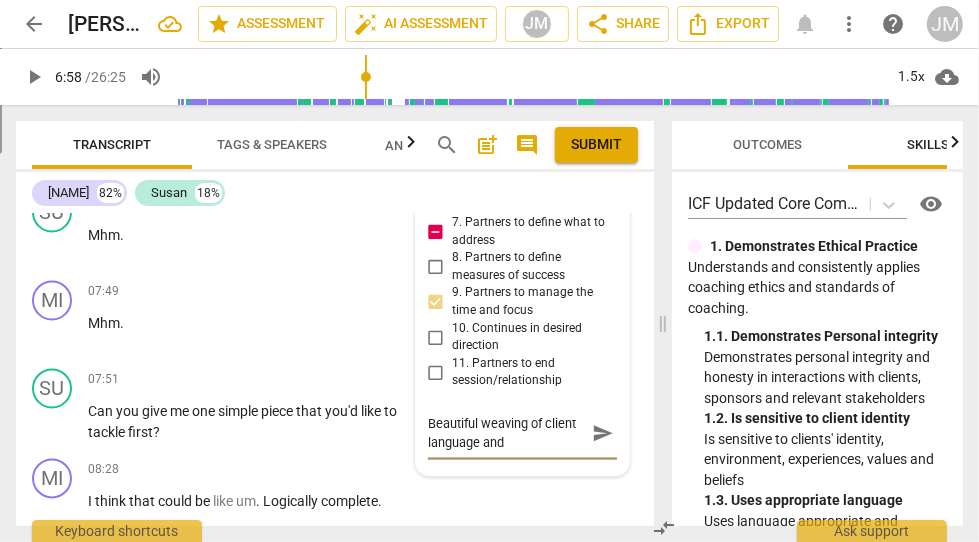 type on "Beautiful weaving of client language and" 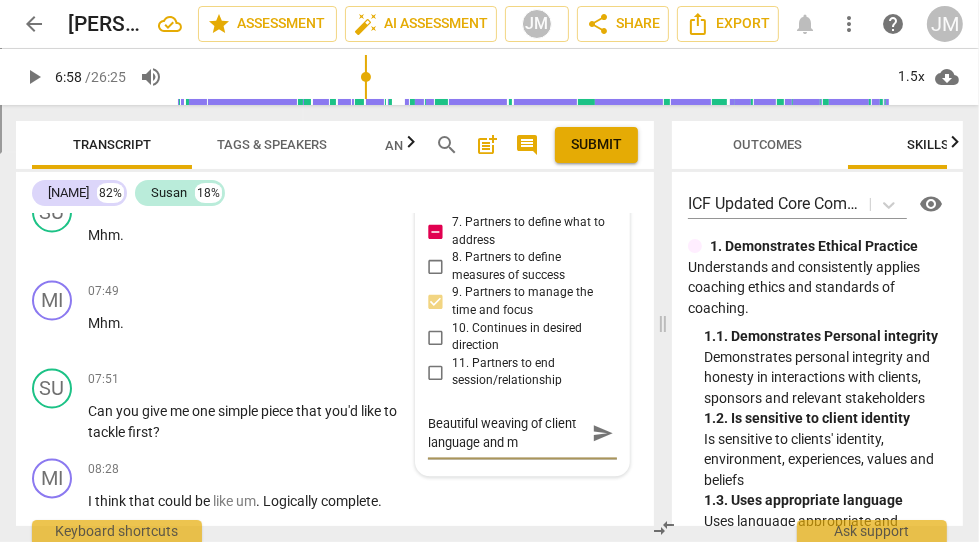 type on "Beautiful weaving of client language and me" 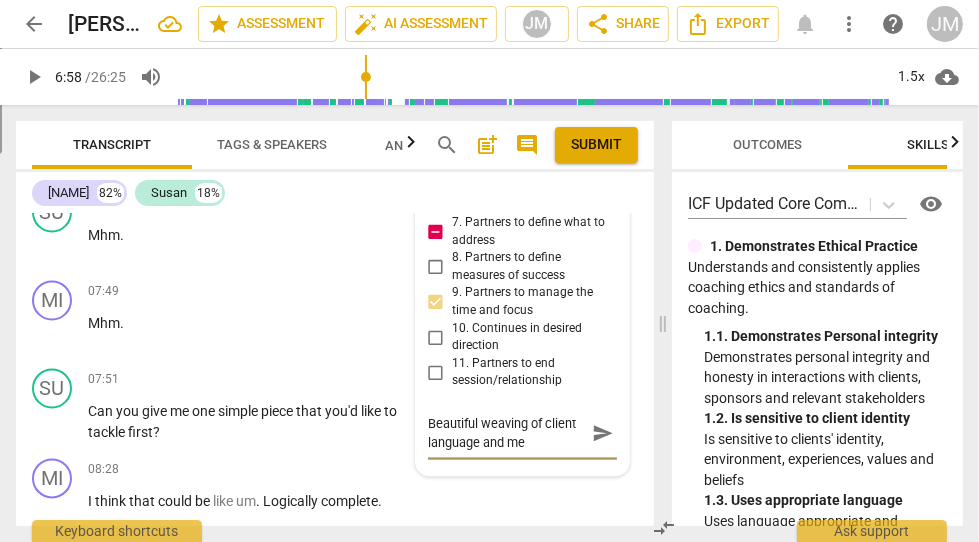 type on "Beautiful weaving of client language and mea" 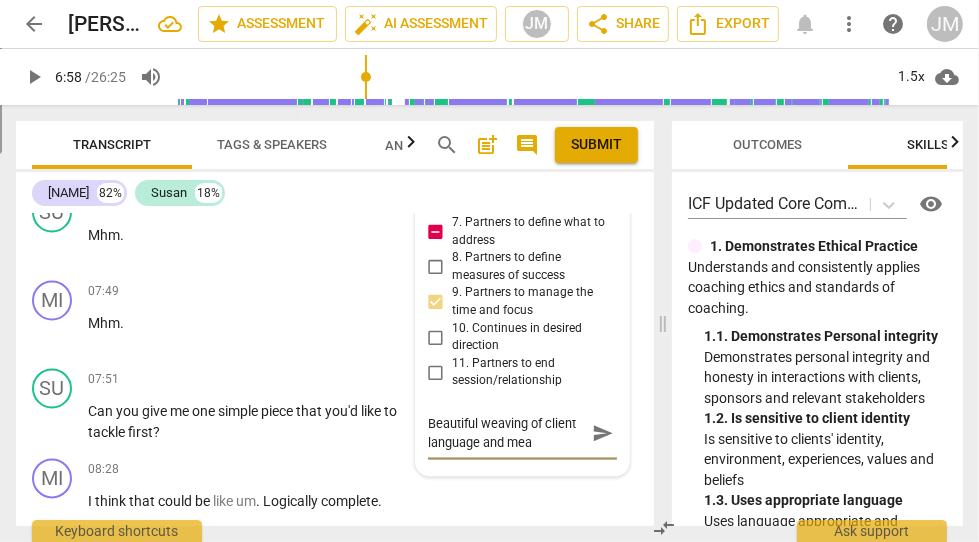 type on "Beautiful weaving of client language and mean" 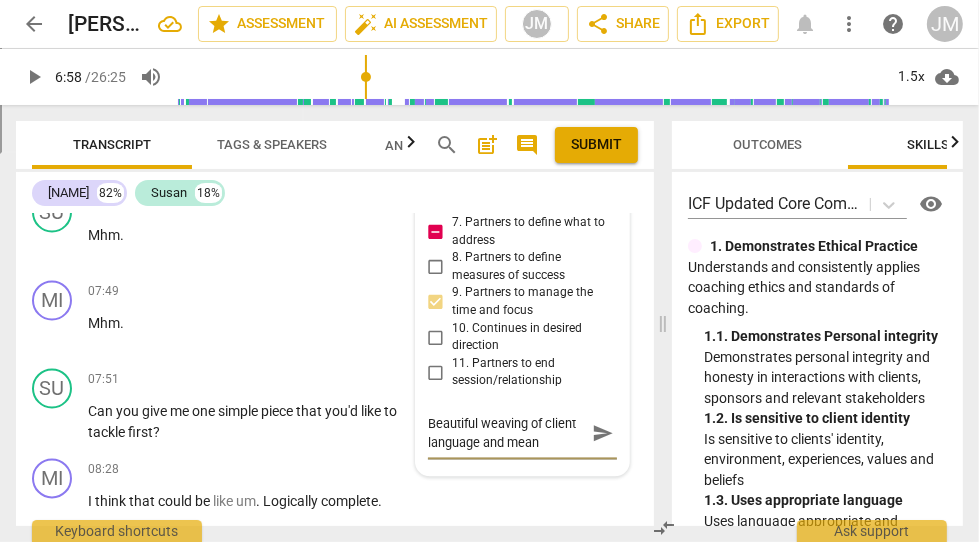 type on "Beautiful weaving of client language and meani" 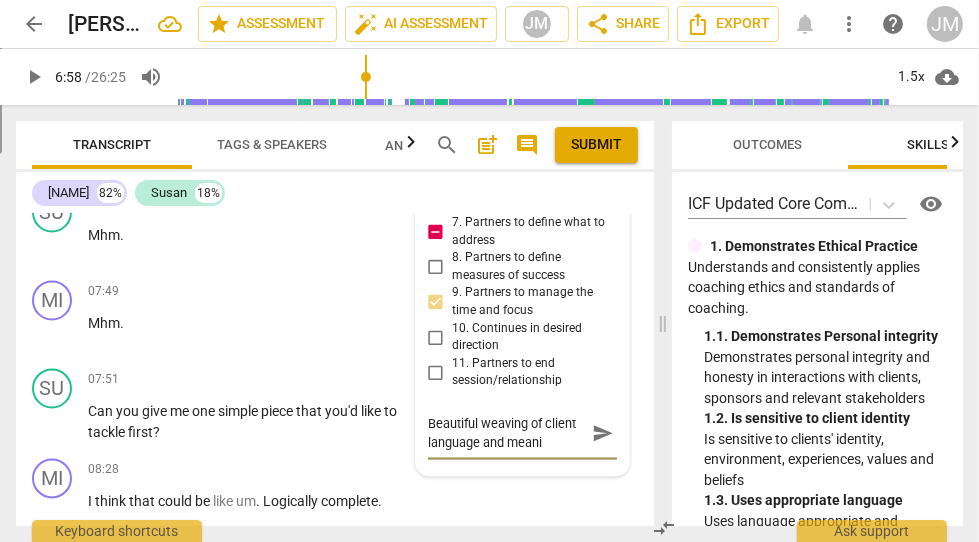 type on "Beautiful weaving of client language and meanin" 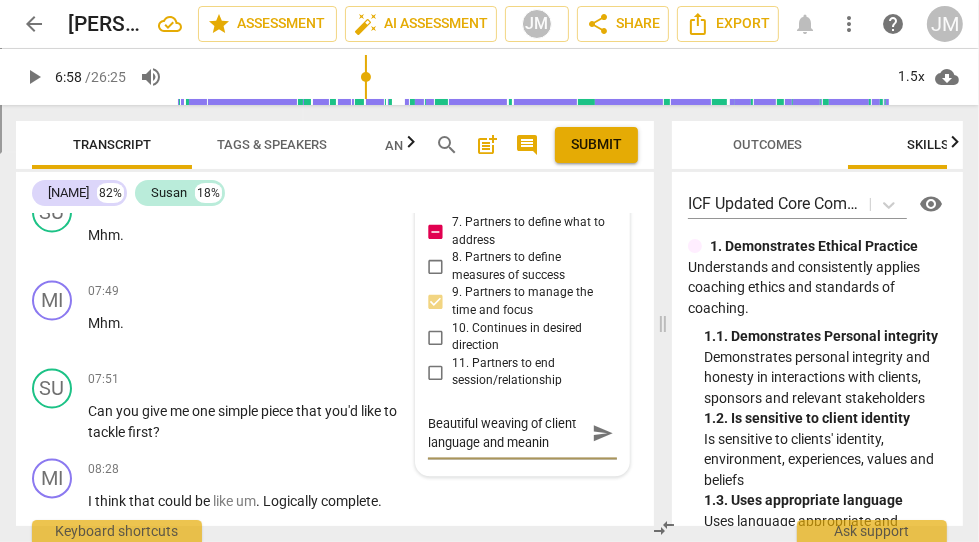 type on "Beautiful weaving of client language and meaning" 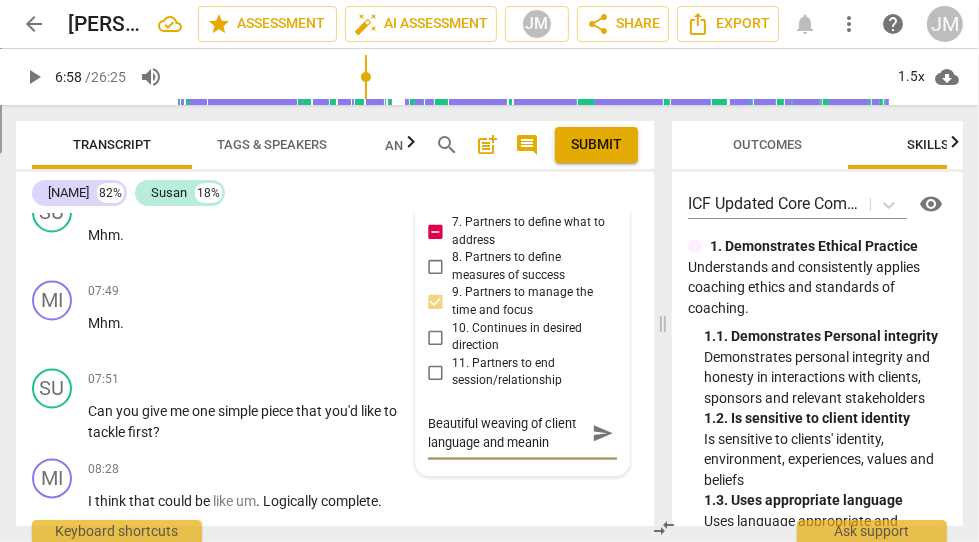 type on "Beautiful weaving of client language and meaning" 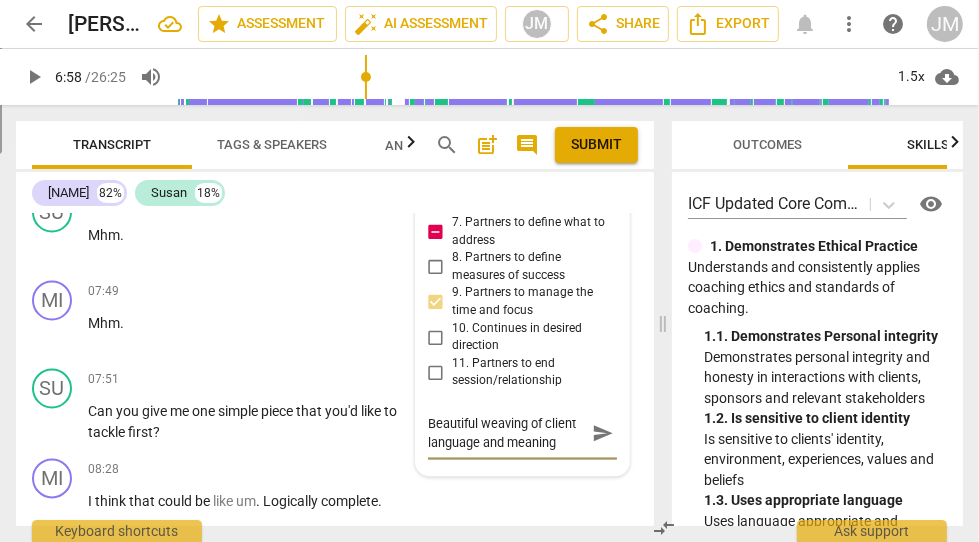 type on "Beautiful weaving of client language and meaning" 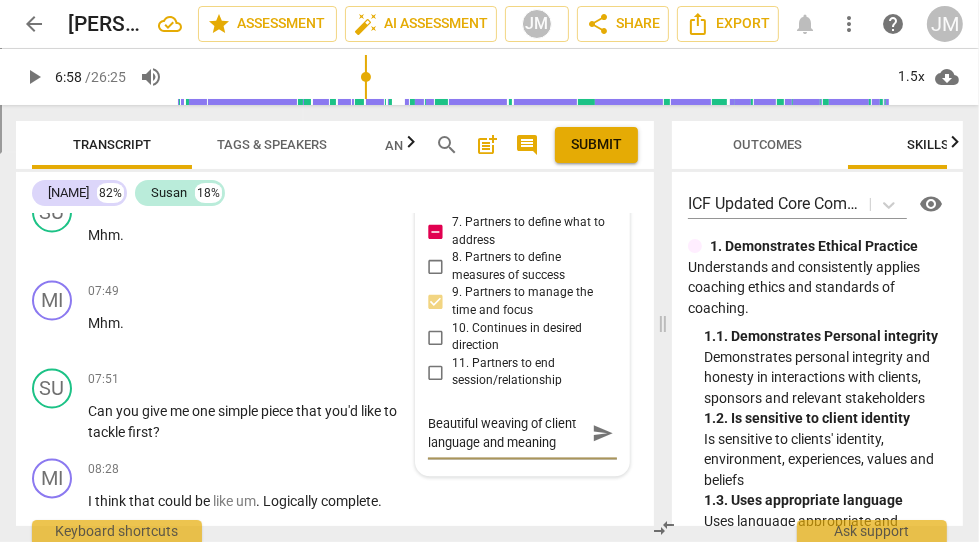 type on "Beautiful weaving of client language and meaning -" 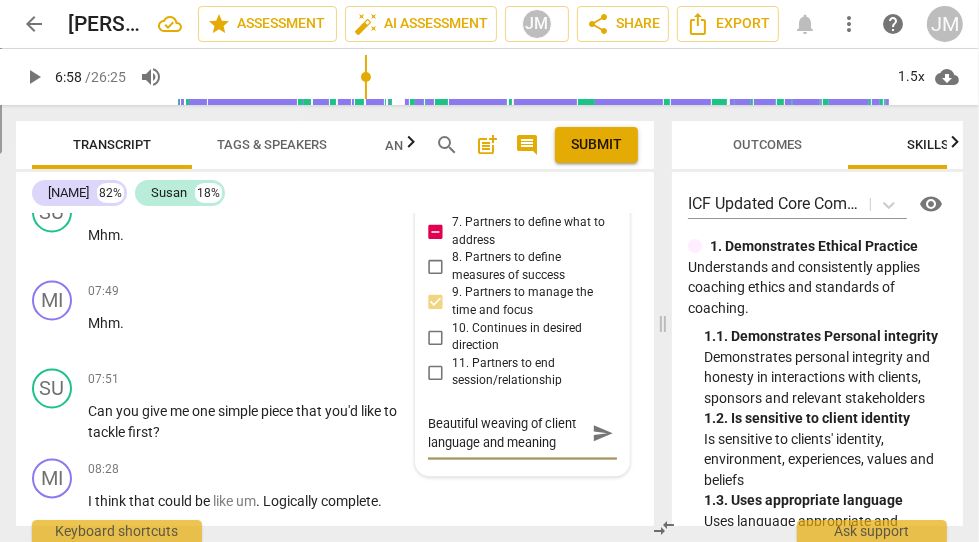 type on "Beautiful weaving of client language and meaning -" 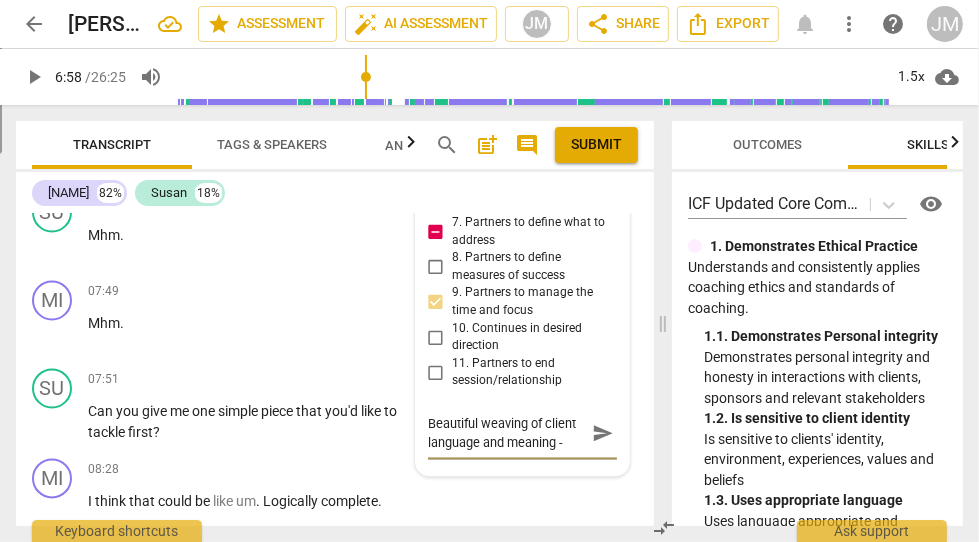 type on "Beautiful weaving of client language and meaning --" 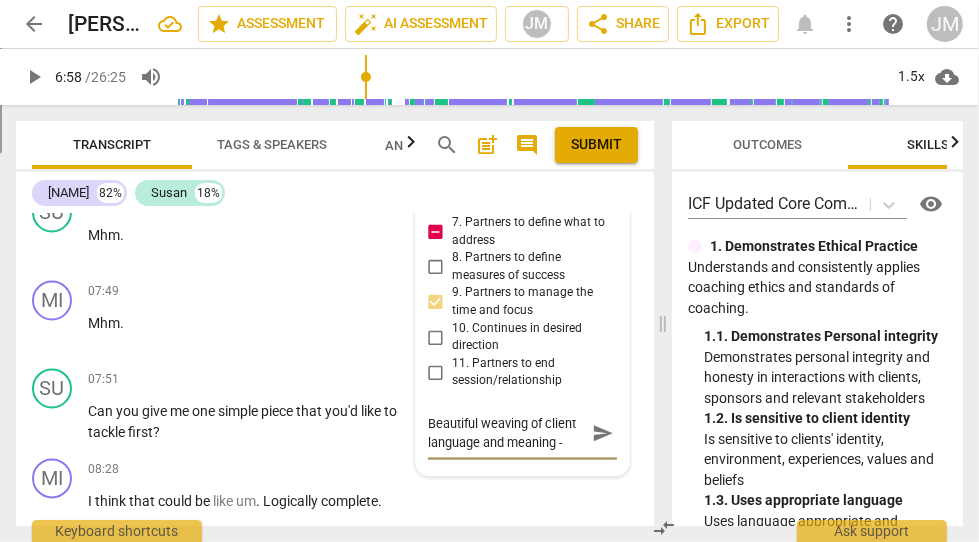 type on "Beautiful weaving of client language and meaning --" 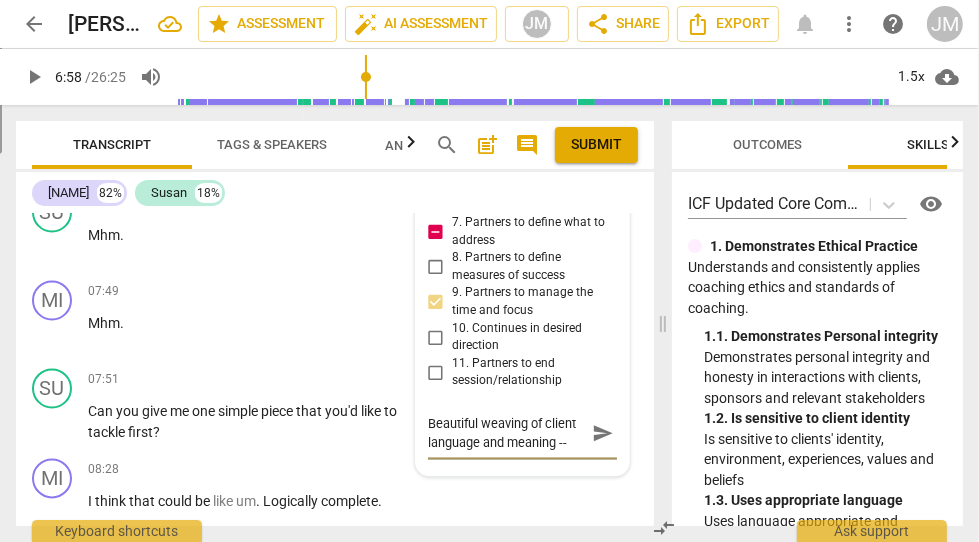 type on "Beautiful weaving of client language and meaning --" 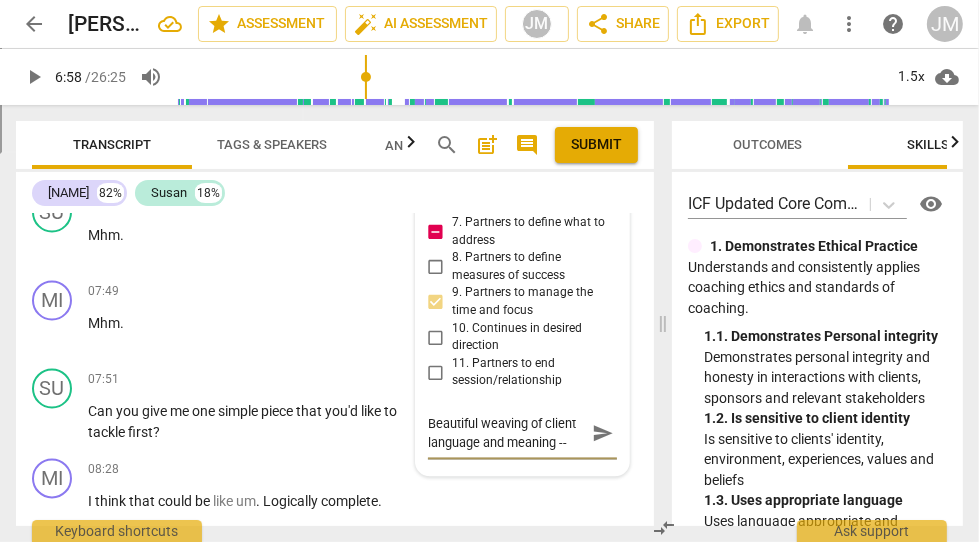 type on "Beautiful weaving of client language and meaning --" 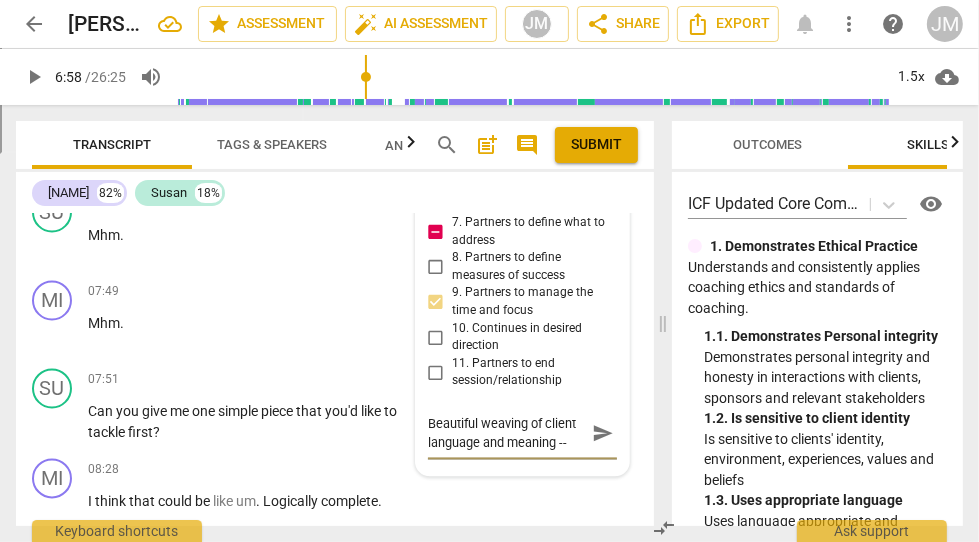 type on "Beautiful weaving of client language and meaning --" 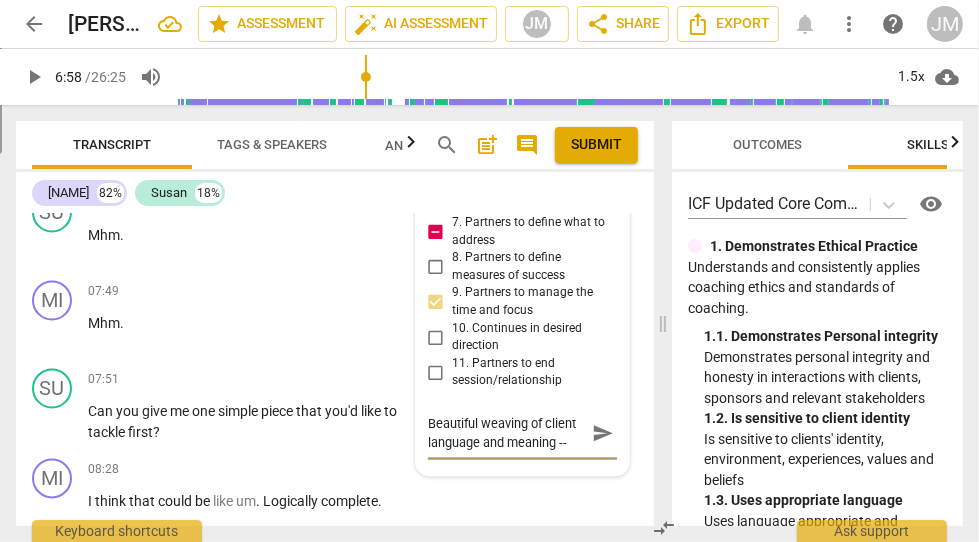 type on "Beautiful weaving of client language and meaning --" 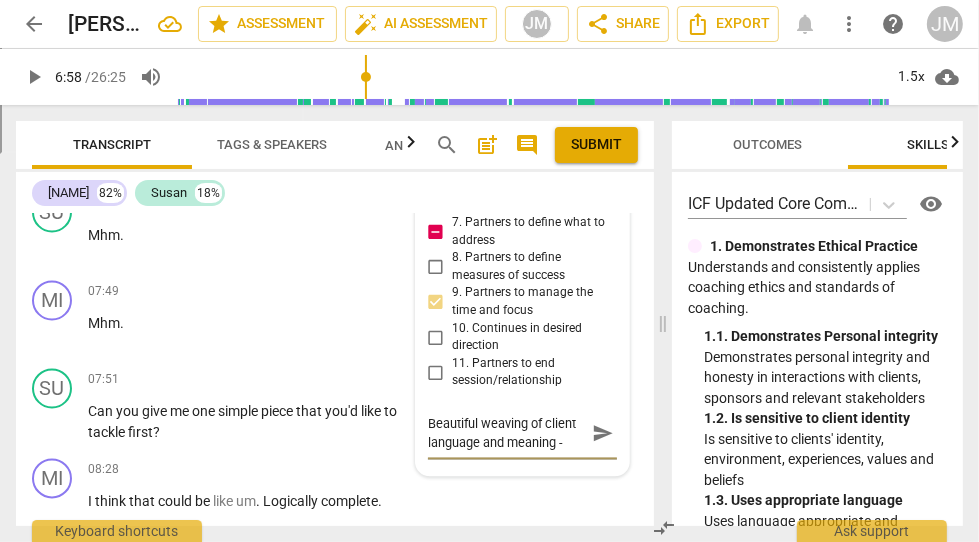 type on "Beautiful weaving of client language and meaning -i" 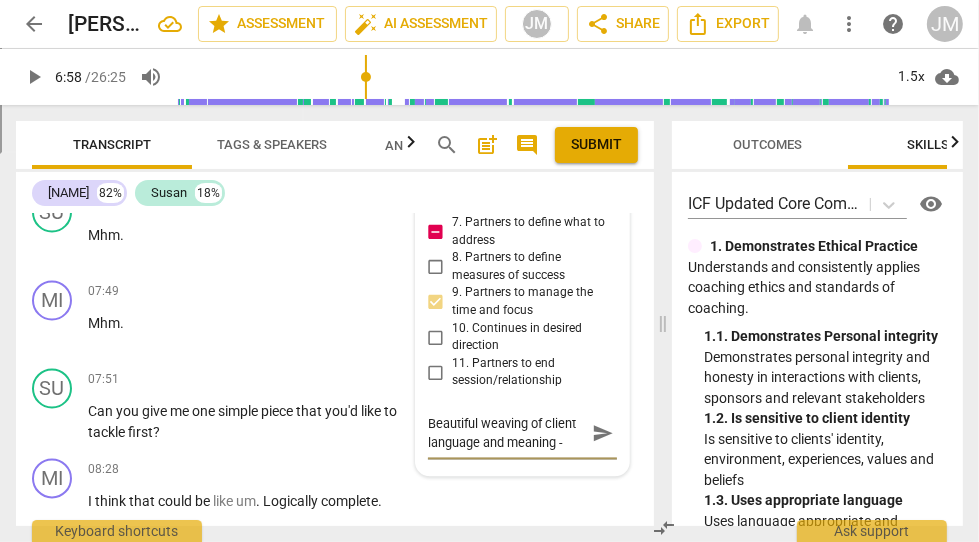 type on "Beautiful weaving of client language and meaning -i" 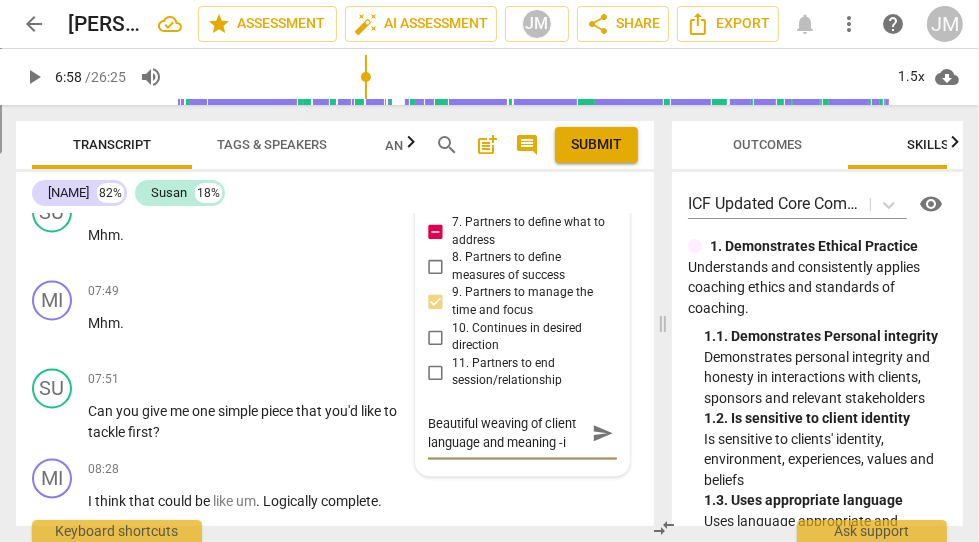 type on "Beautiful weaving of client language and meaning -" 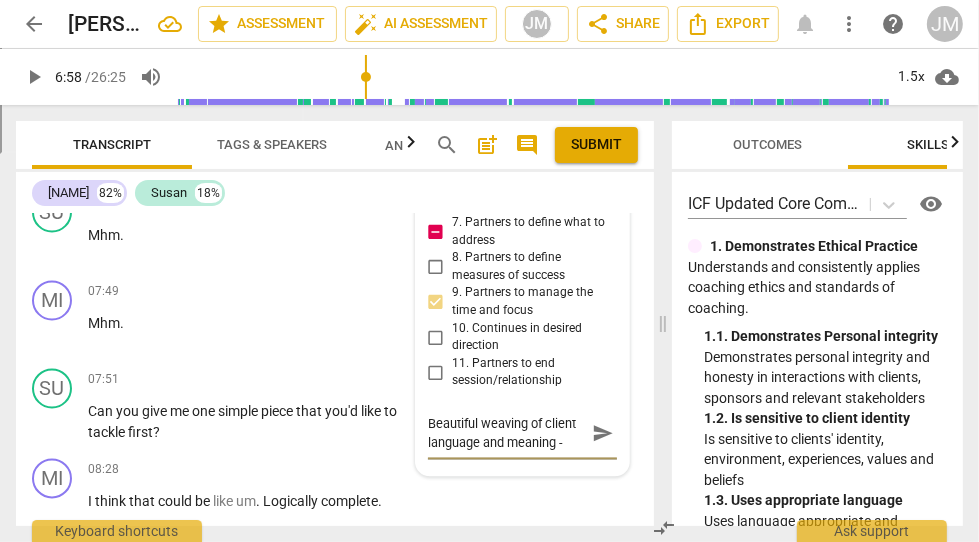 type on "Beautiful weaving of client language and meaning" 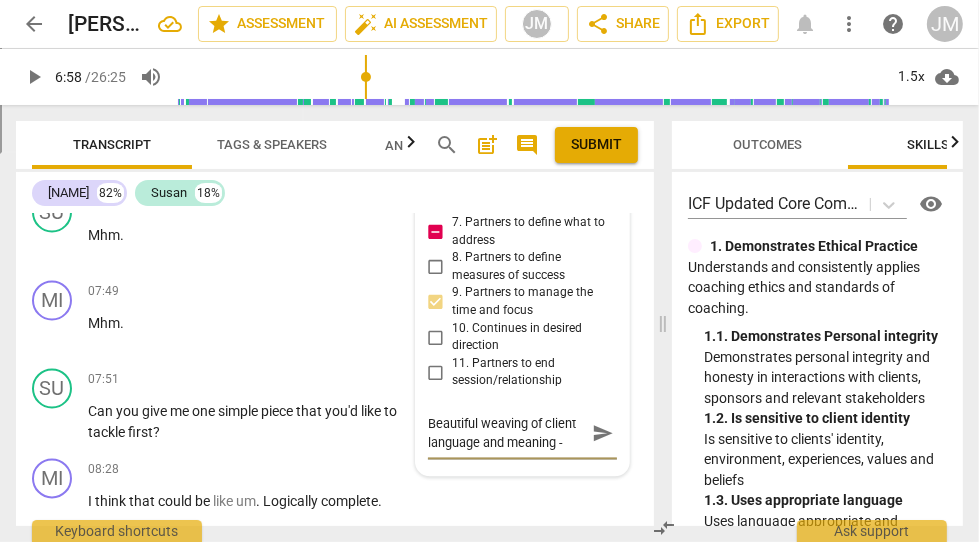 type on "Beautiful weaving of client language and meaning" 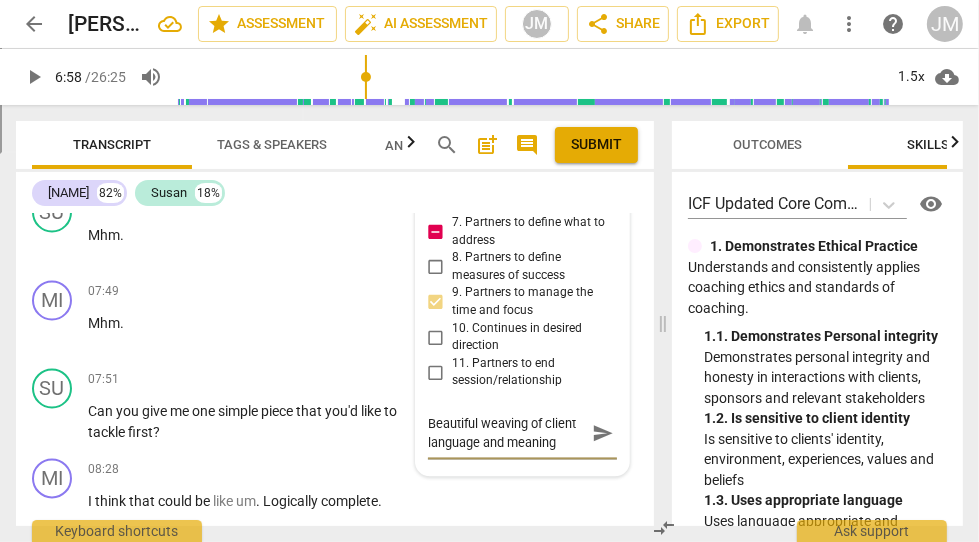 type on "Beautiful weaving of client language and meaning i" 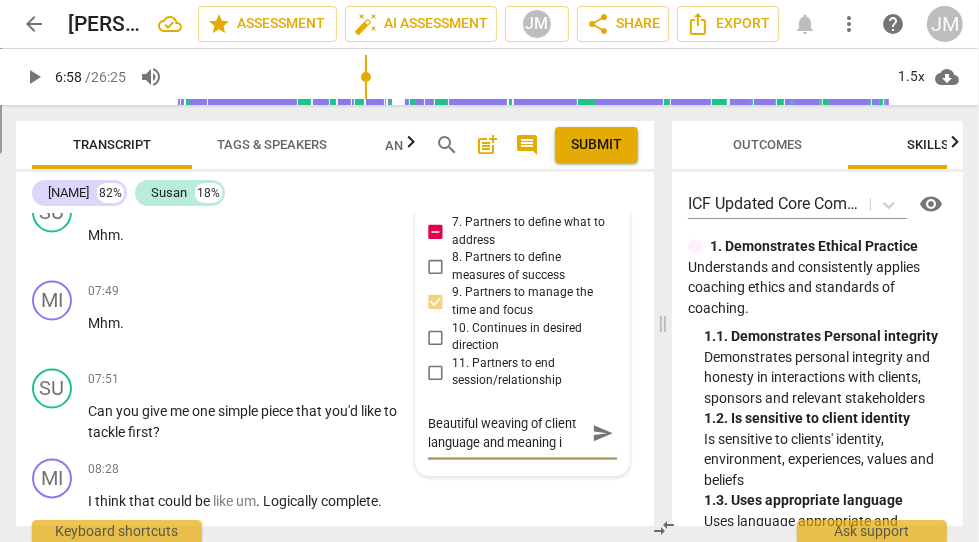 type on "Beautiful weaving of client language and meaning in" 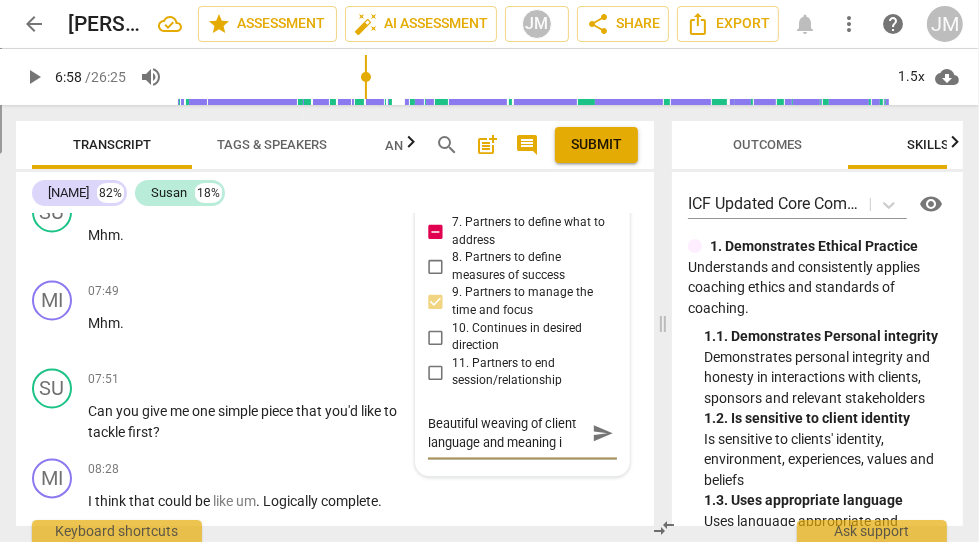 type on "Beautiful weaving of client language and meaning in" 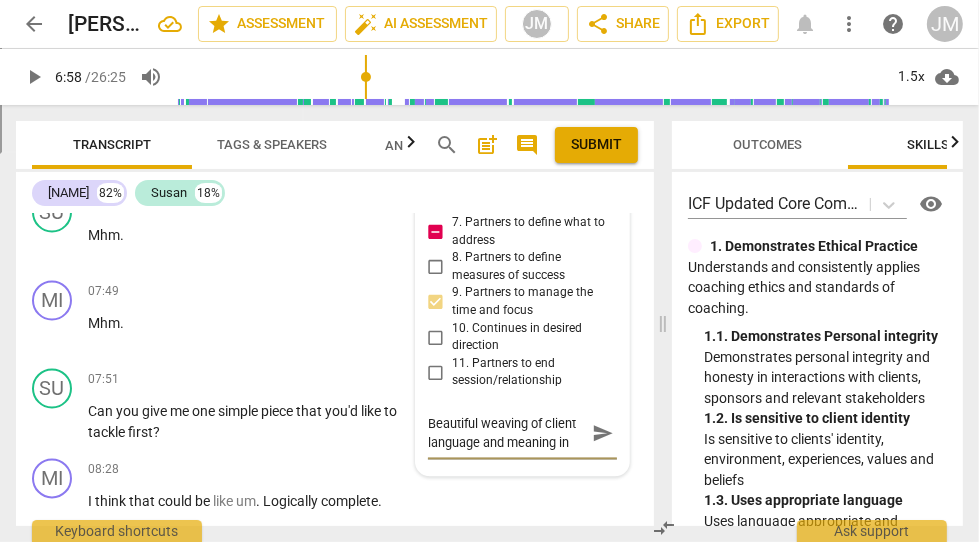 type on "Beautiful weaving of client language and meaning in" 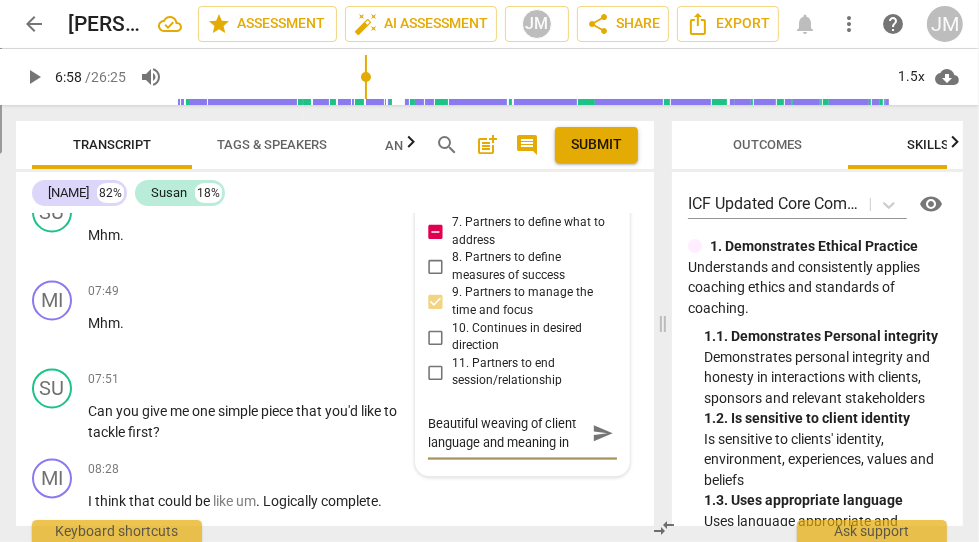 type on "Beautiful weaving of client language and meaning in y" 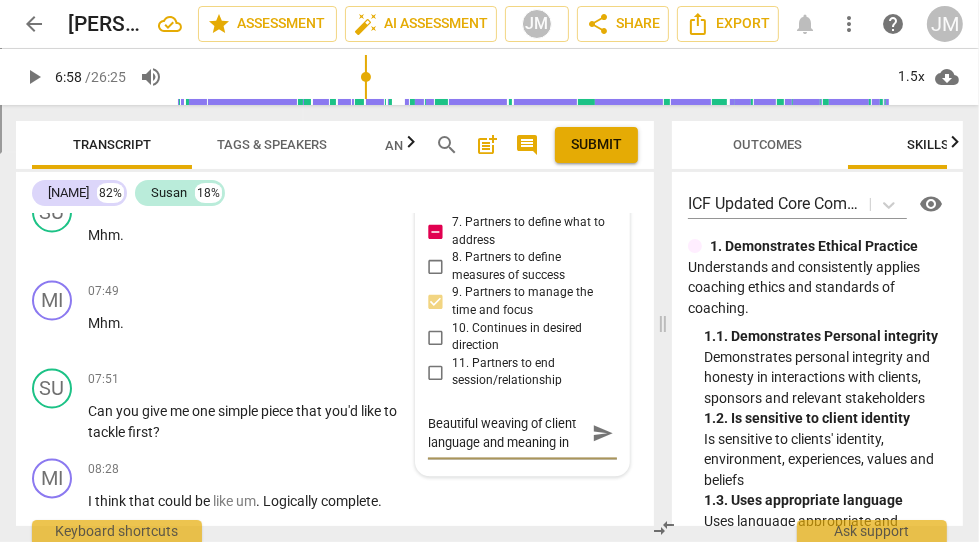 type on "Beautiful weaving of client language and meaning in y" 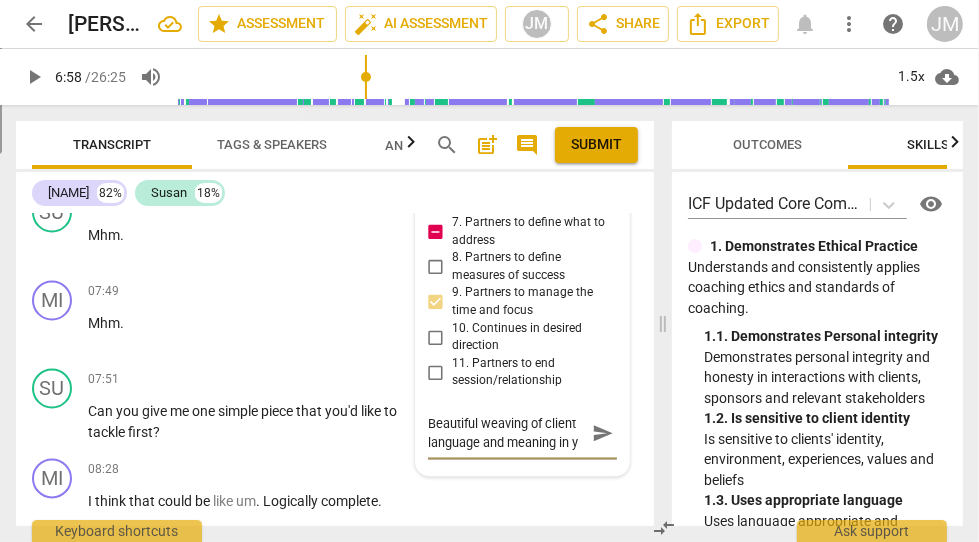 type on "Beautiful weaving of client language and meaning in your" 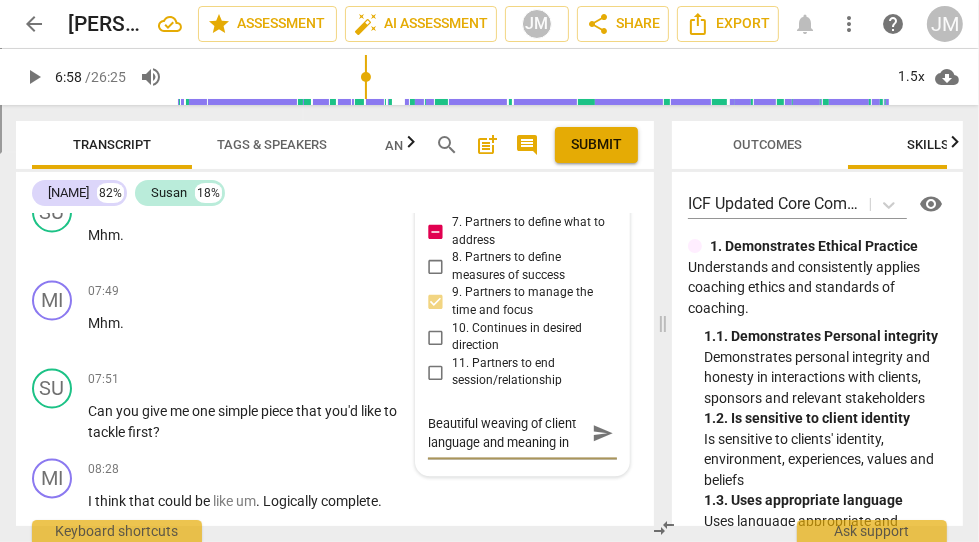 scroll, scrollTop: 16, scrollLeft: 0, axis: vertical 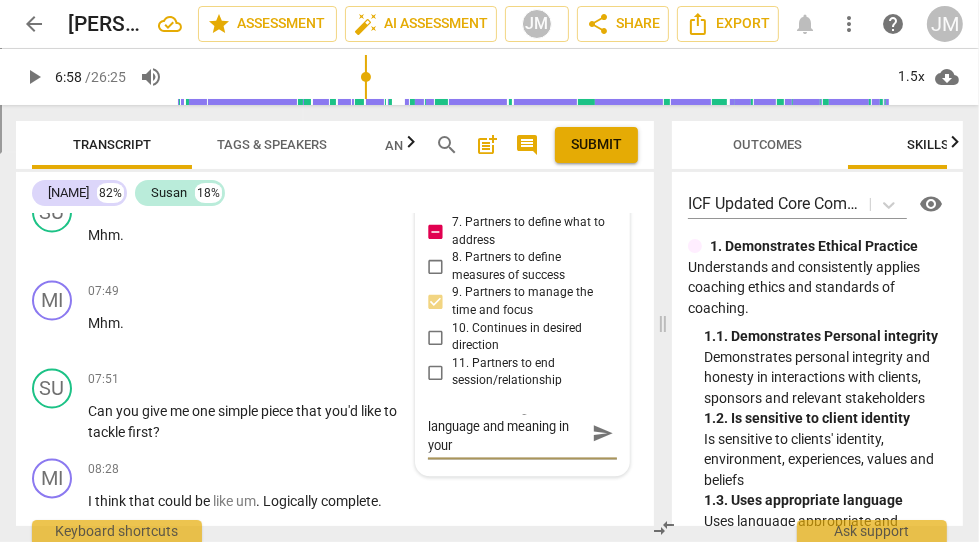 type on "Beautiful weaving of client language and meaning in you" 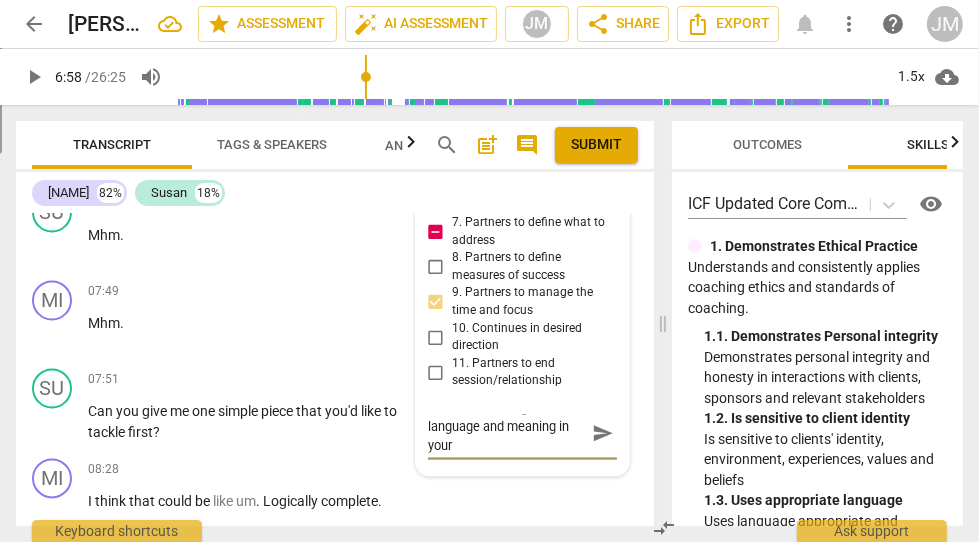type on "Beautiful weaving of client language and meaning in you" 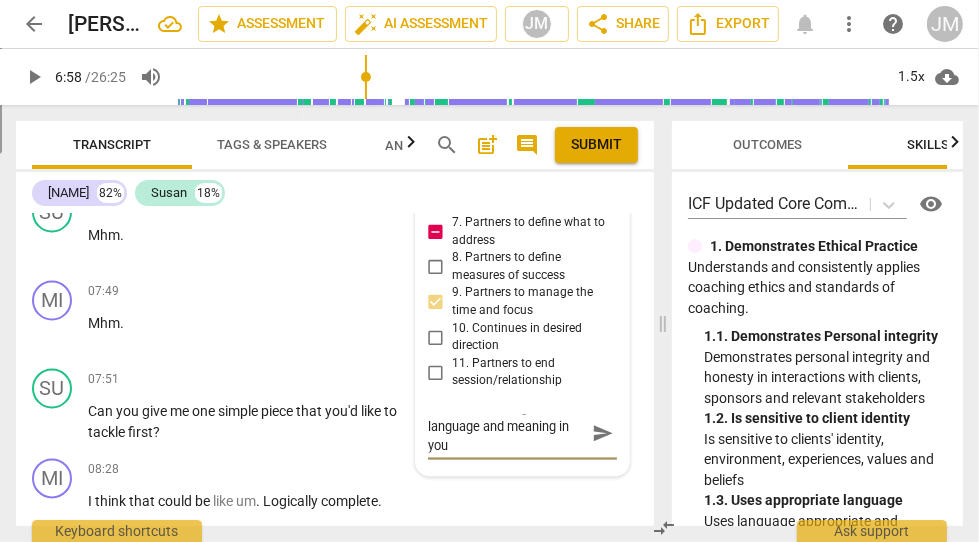 type on "Beautiful weaving of client language and meaning in your" 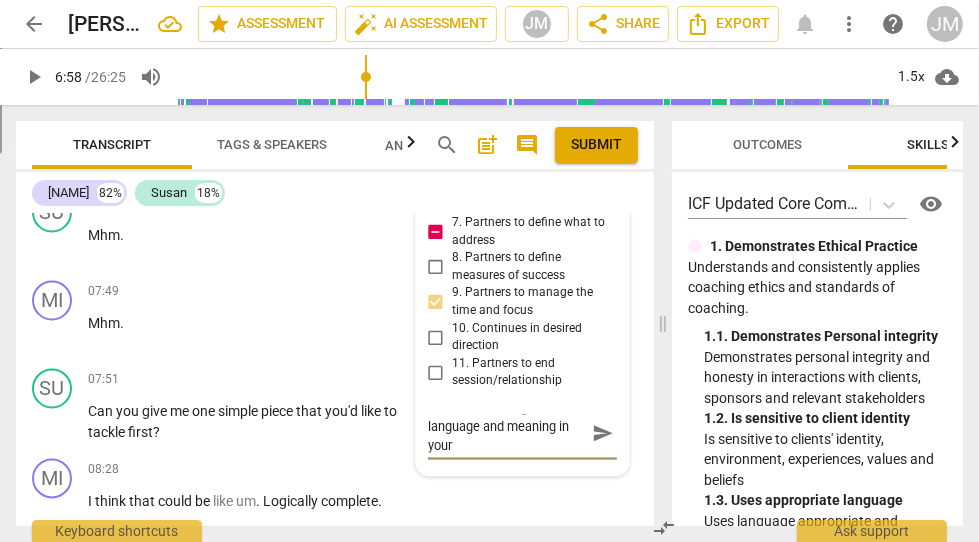type on "Beautiful weaving of client language and meaning in your" 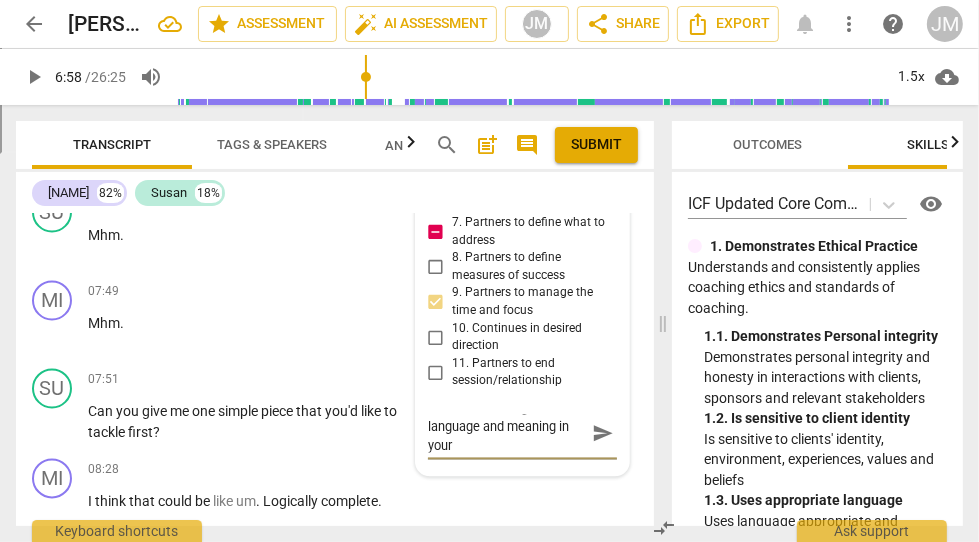 type on "Beautiful weaving of client language and meaning in your q" 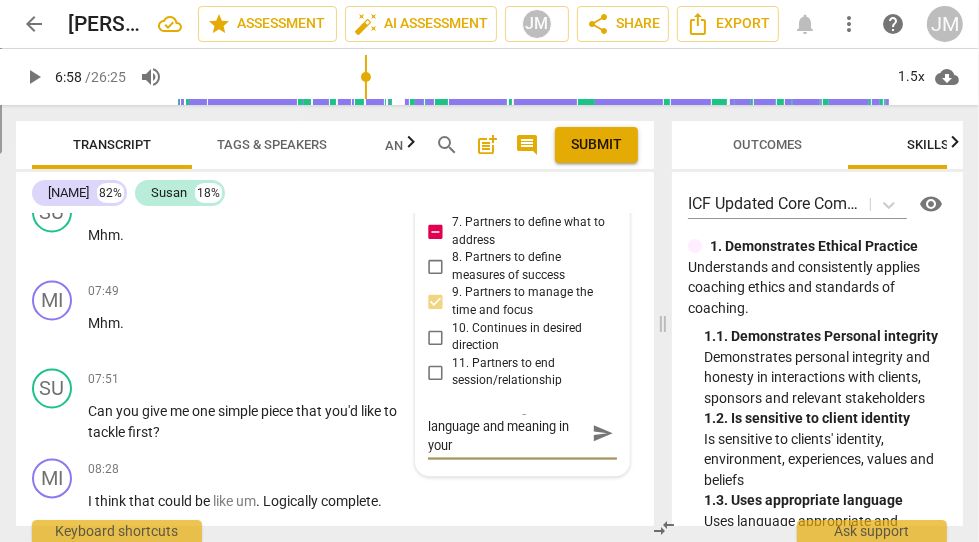 type on "Beautiful weaving of client language and meaning in your q" 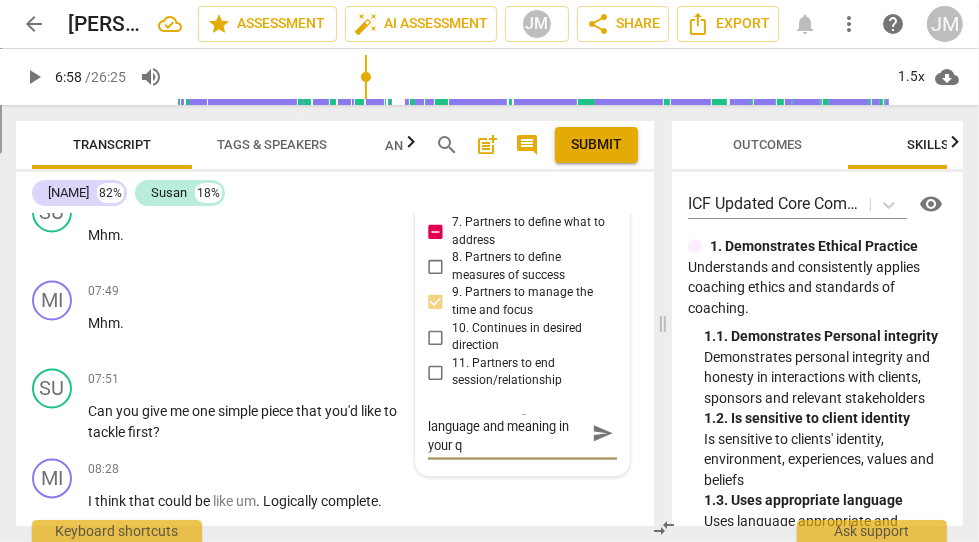 type on "Beautiful weaving of client language and meaning in your qu" 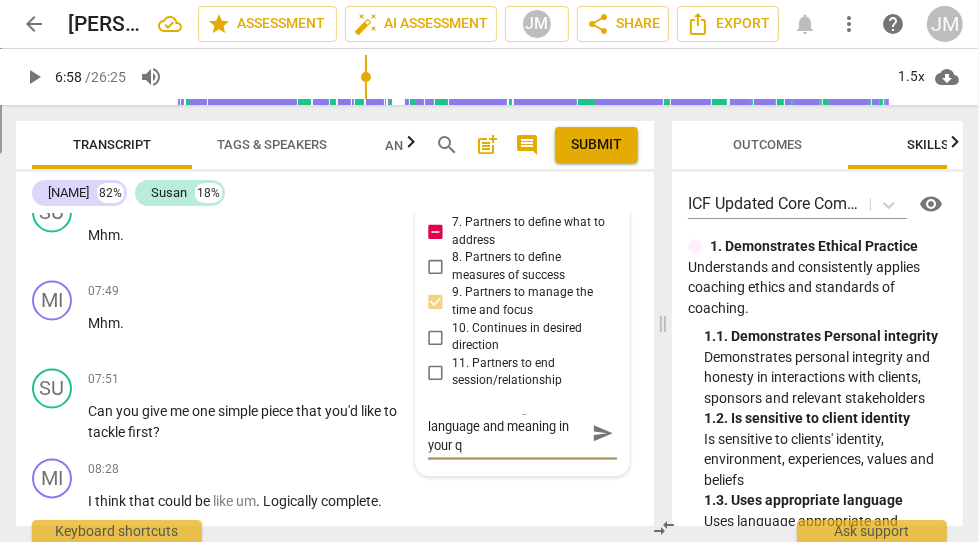 type on "Beautiful weaving of client language and meaning in your qu" 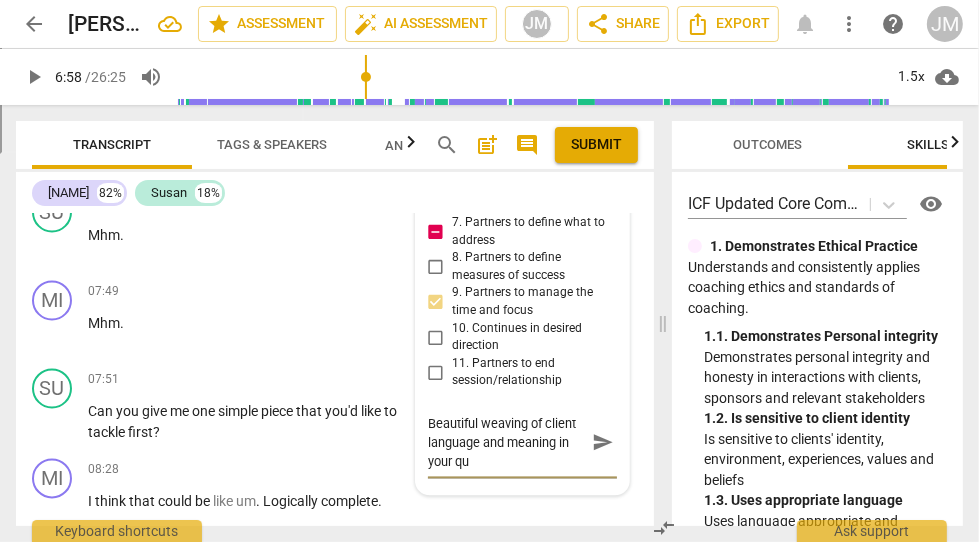 scroll, scrollTop: 0, scrollLeft: 0, axis: both 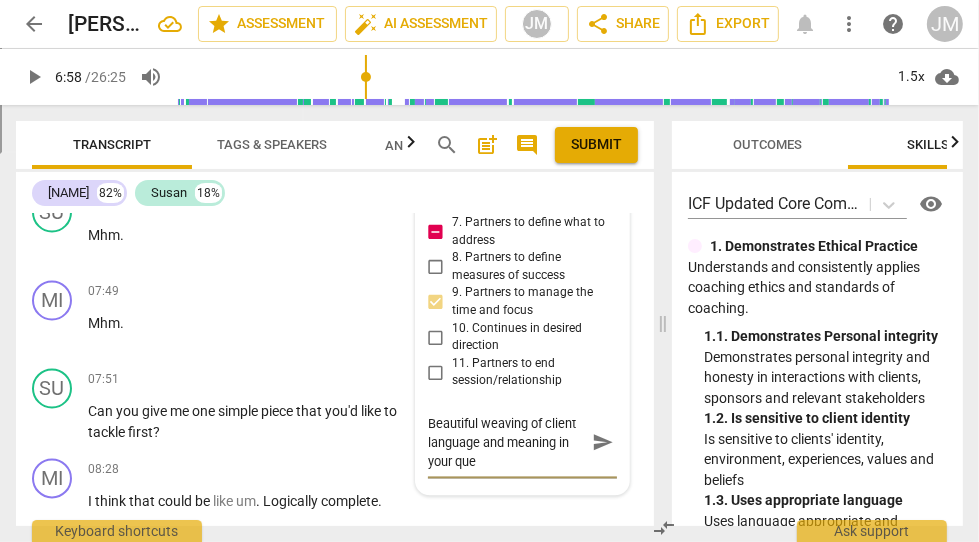 type on "Beautiful weaving of client language and meaning in your ques" 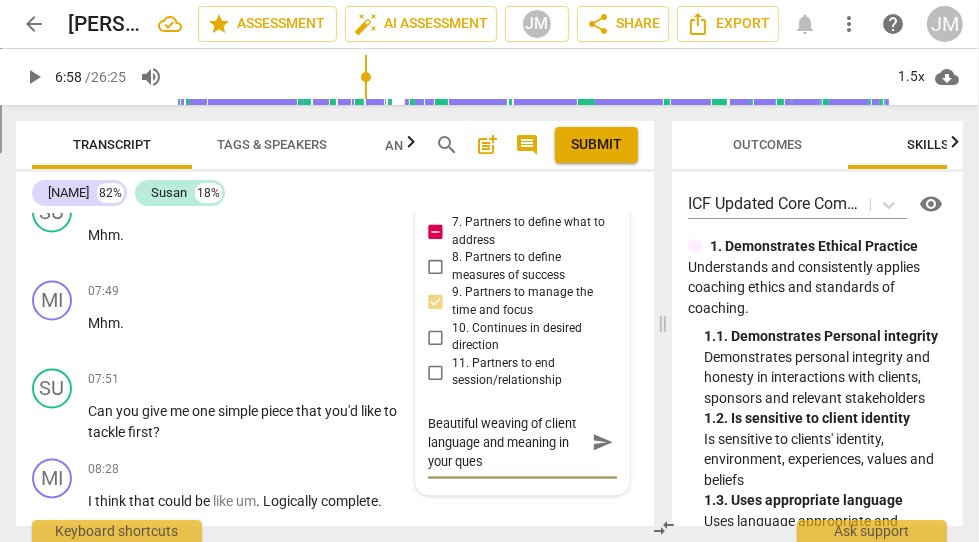type on "Beautiful weaving of client language and meaning in your quesi" 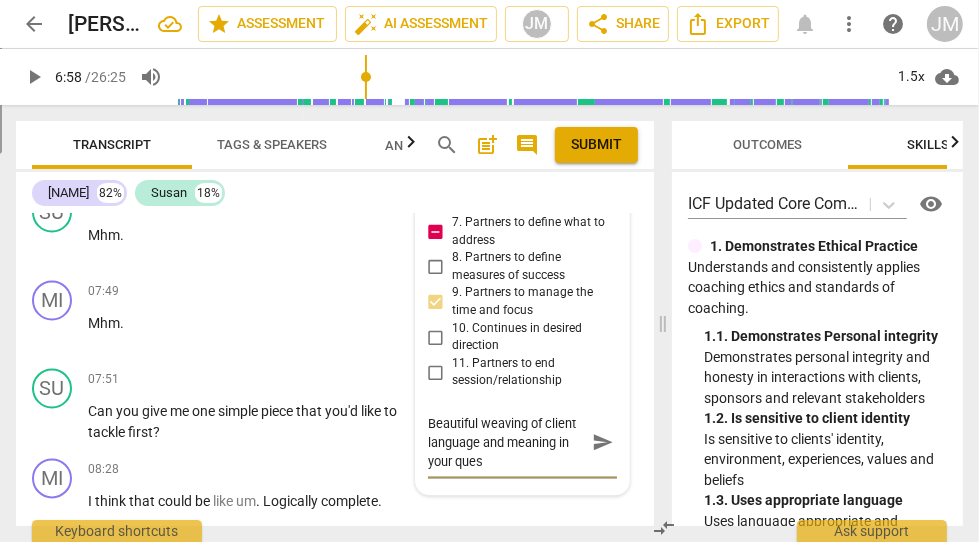 type on "Beautiful weaving of client language and meaning in your quesi" 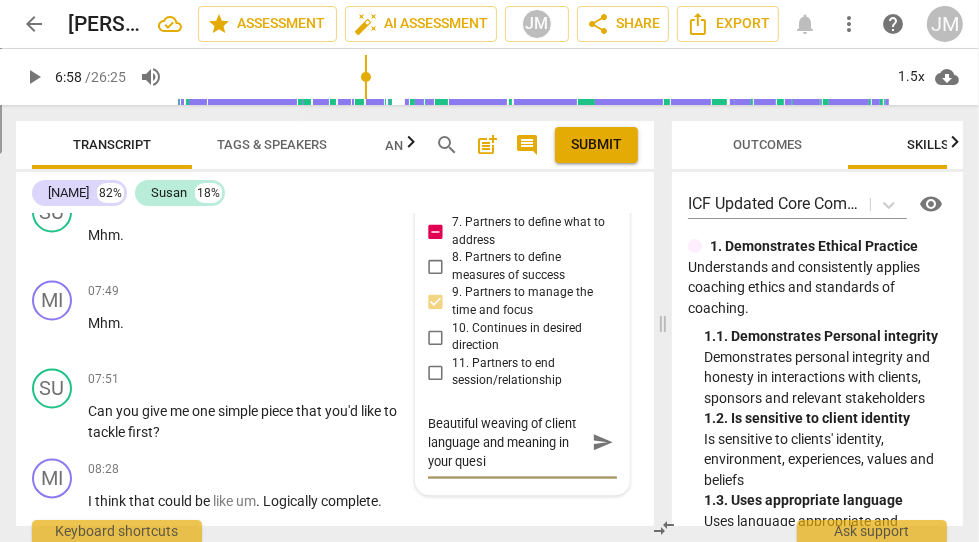 type on "Beautiful weaving of client language and meaning in your quesit" 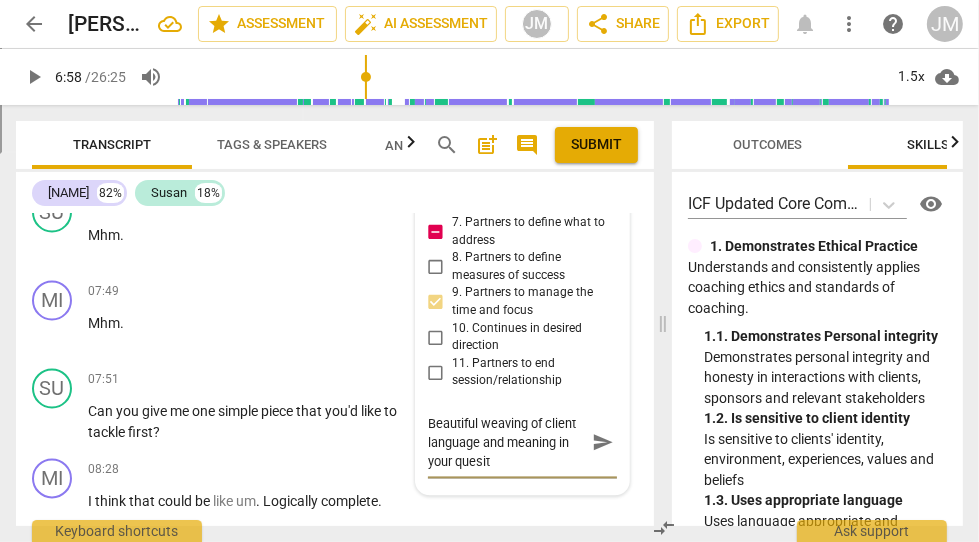 type on "Beautiful weaving of client language and meaning in your quesito" 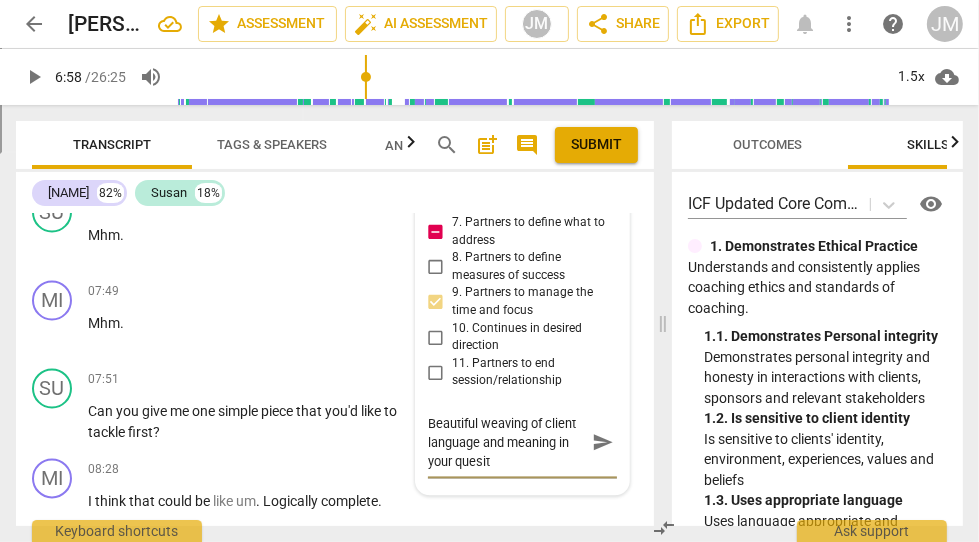 type on "Beautiful weaving of client language and meaning in your quesito" 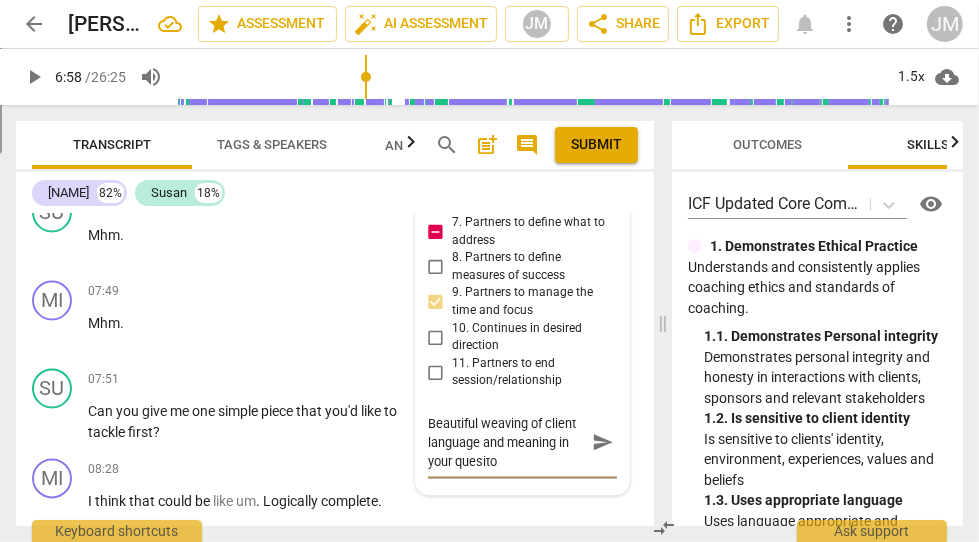 type on "Beautiful weaving of client language and meaning in your quesiton" 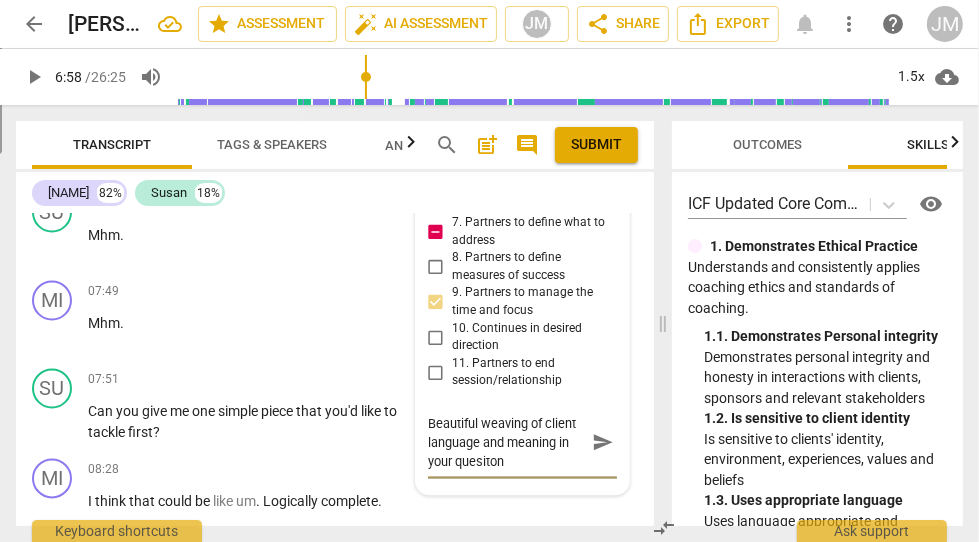 type on "Beautiful weaving of client language and meaning in your quesiton." 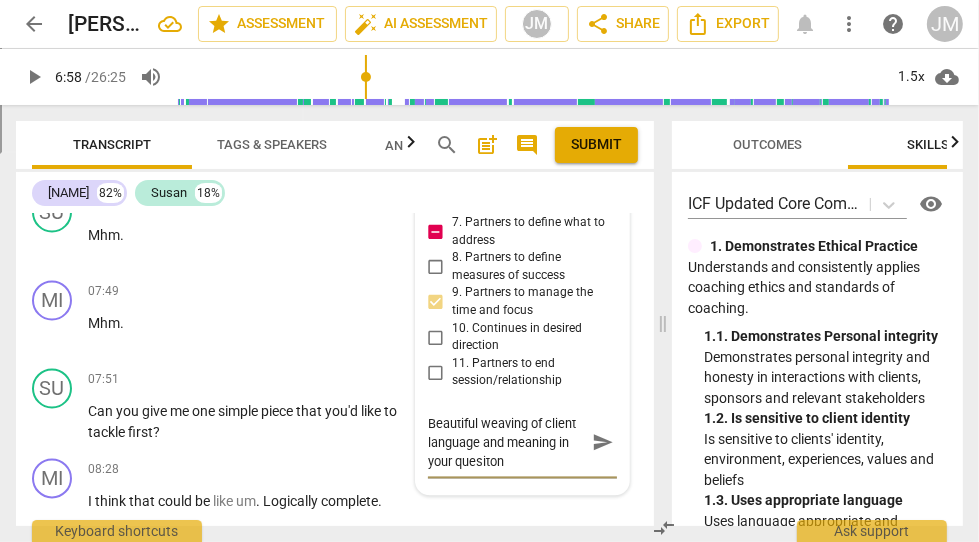 type on "Beautiful weaving of client language and meaning in your quesiton." 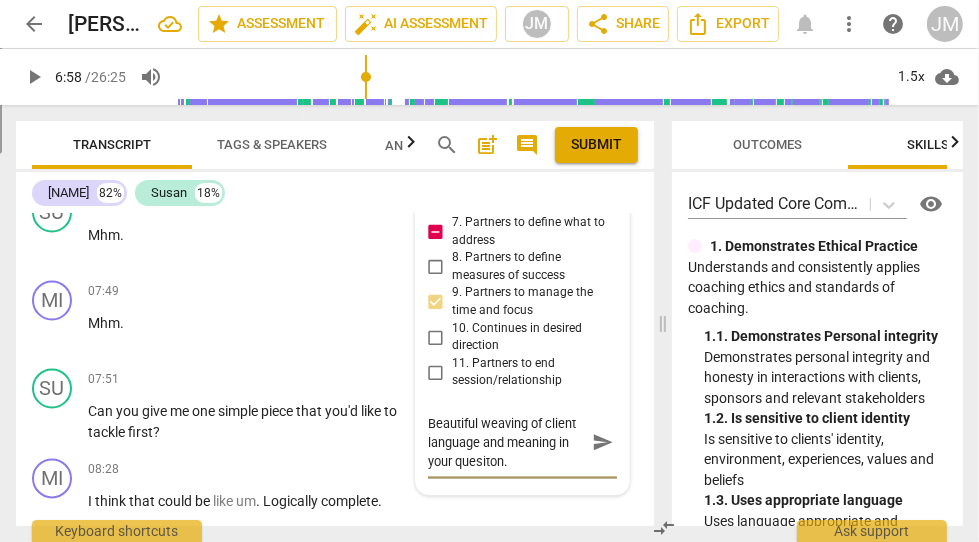type on "Beautiful weaving of client language and meaning in your quesiton." 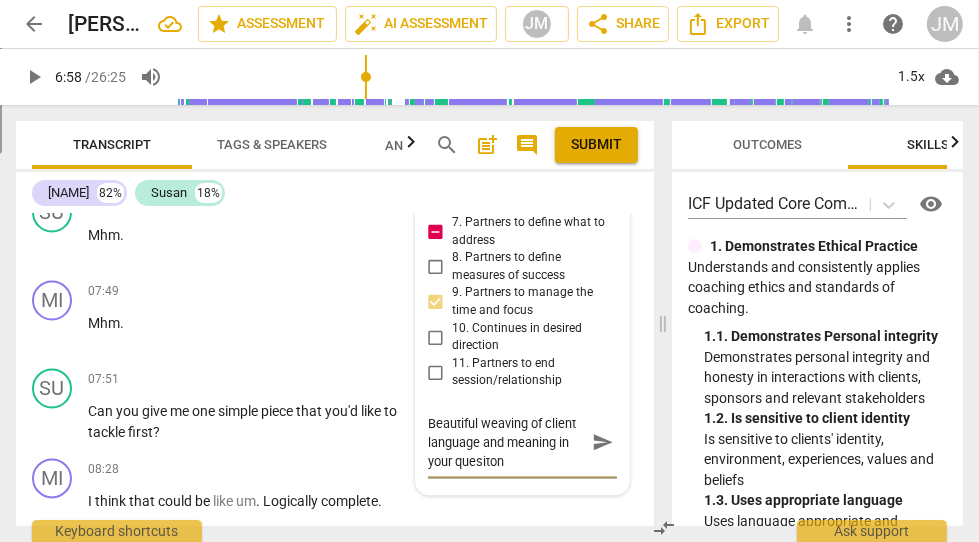 type on "Beautiful weaving of client language and meaning in your quesito" 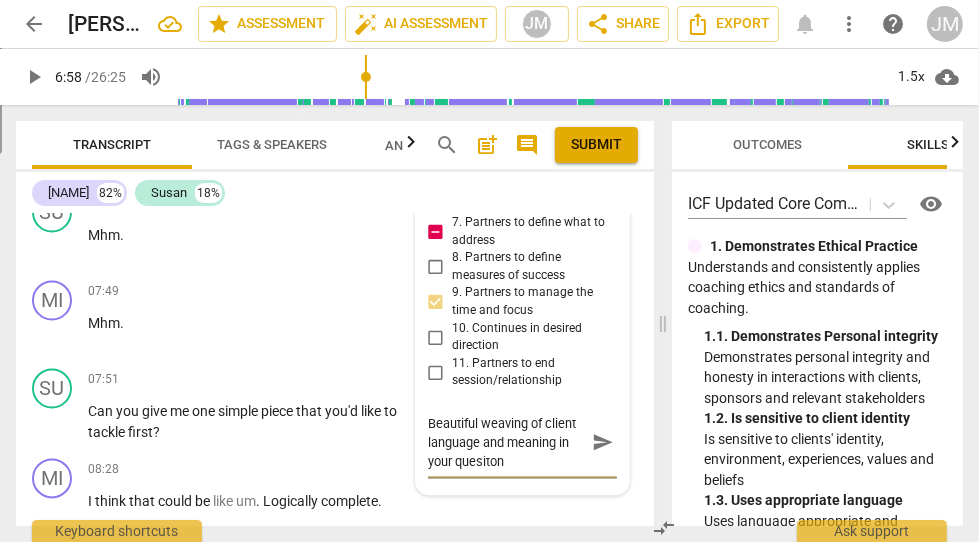 type on "Beautiful weaving of client language and meaning in your quesito" 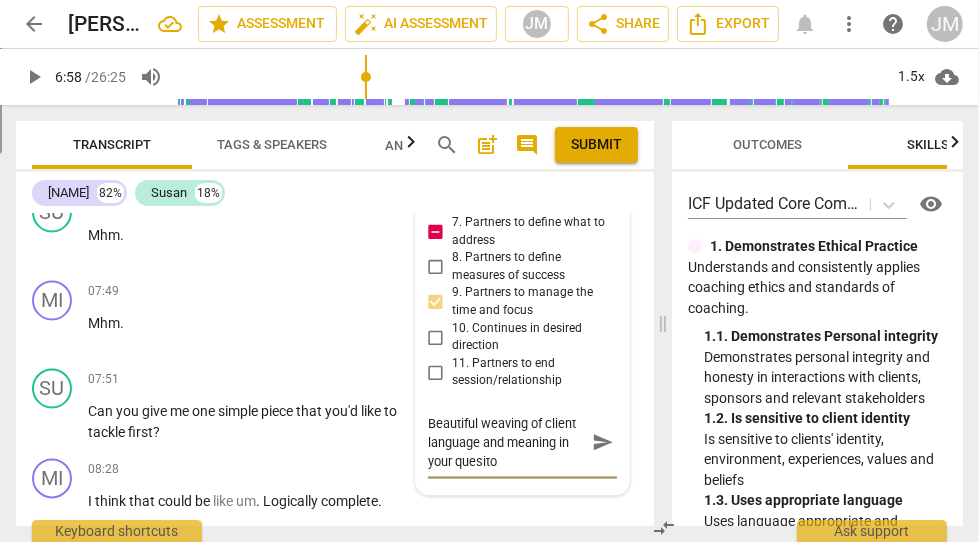 type on "Beautiful weaving of client language and meaning in your quesit" 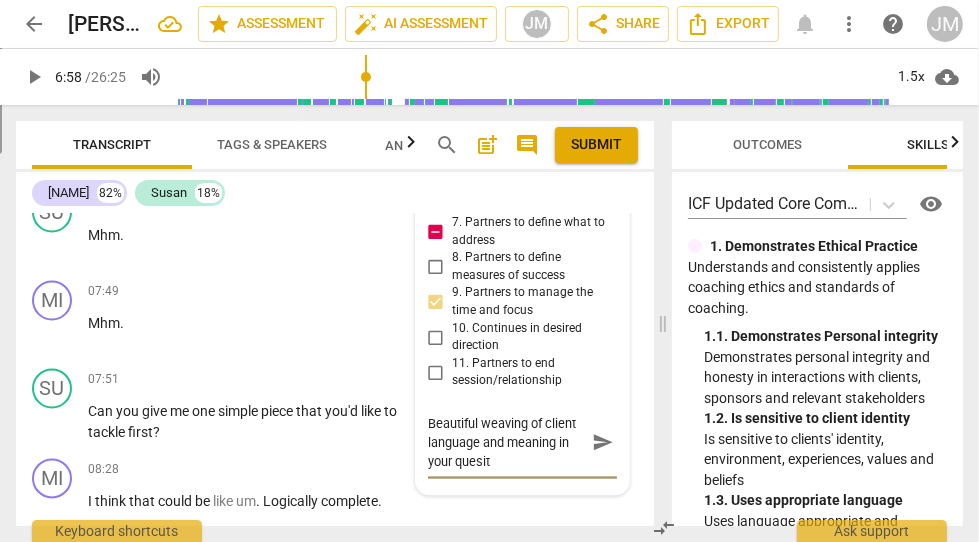 type on "Beautiful weaving of client language and meaning in your quesi" 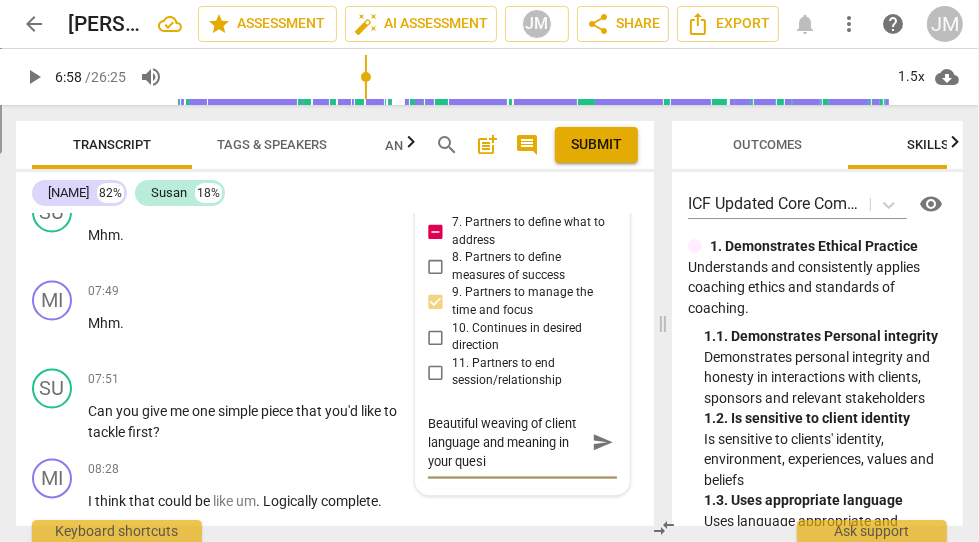 type 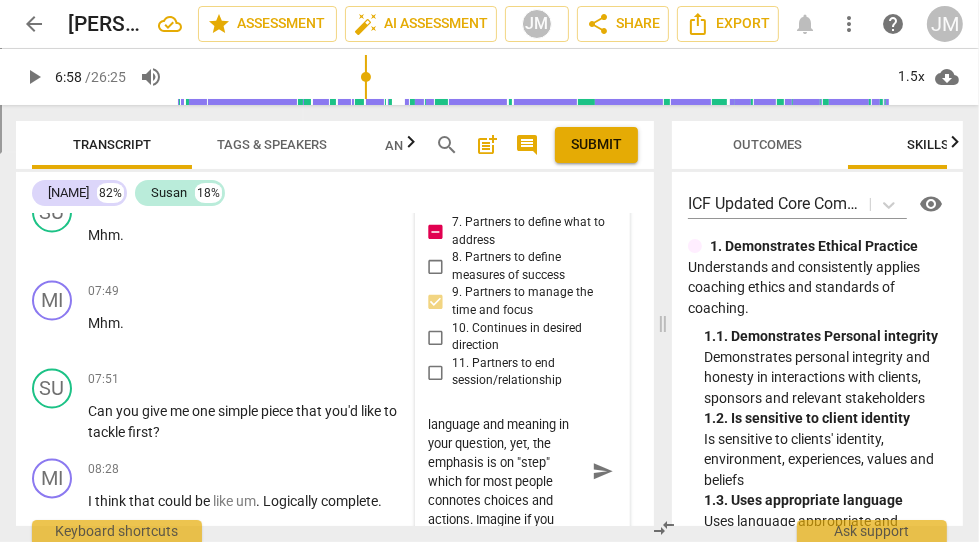 scroll, scrollTop: 36, scrollLeft: 0, axis: vertical 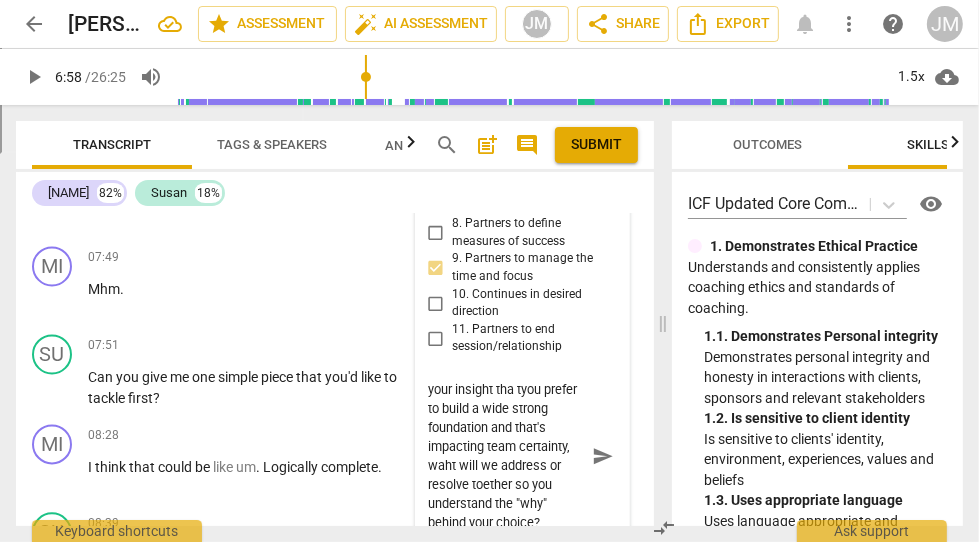 click on "Beautiful weaving of client language and meaning in your question, yet, the emphasis is on "step" which for most people connotes choices and actions. Imagine if you had focused on intention or belief so that [PERSON] could listen interiorly for what she believes she must address or resolve in the session about her insight regarding building foundation before a high tower? How might you have animated her metaphor with your question to frame the question for skill 3.7?  Here's one example that comes to mind using the ACAAR technique.  Given your insight tha tyou prefer to build a wide strong foundation and that's impacting team certainty, waht will we address or resolve toether so you understand the "why" behind your choice?" at bounding box center [506, 456] 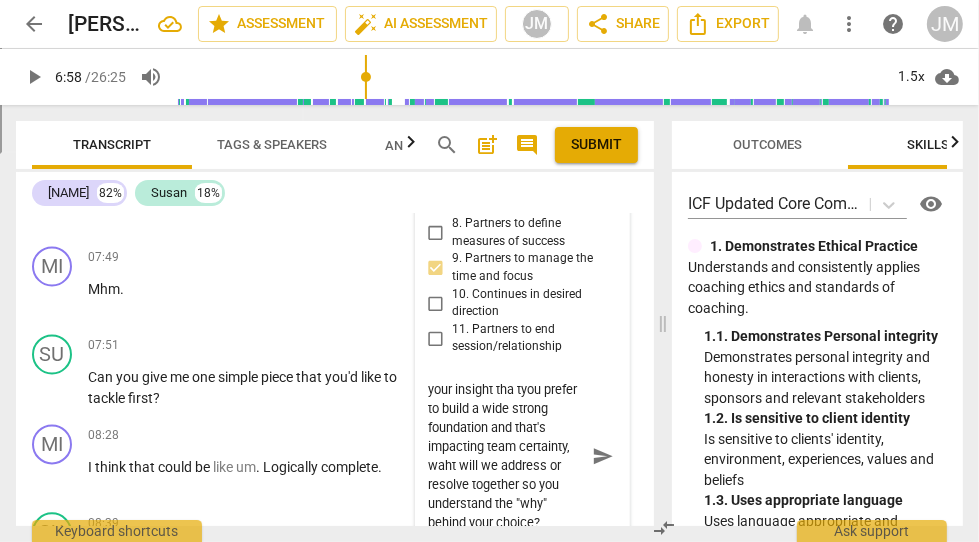 click on "Beautiful weaving of client language and meaning in your question, yet, the emphasis is on "step" which for most people connotes choices and actions. Imagine if you had focused on intention or belief so that [PERSON] could listen interiorly for what she believes she must address or resolve in the session about her insight regarding building foundation before a high tower? How might you have animated her metaphor with your question to frame the question for skill 3.7? Here's one example that comes to mind using the ACAAR technique. Given your insight tha tyou prefer to build a wide strong foundation and that's impacting team certainty, waht will we address or resolve together so you understand the "why" behind your choice?" at bounding box center [506, 456] 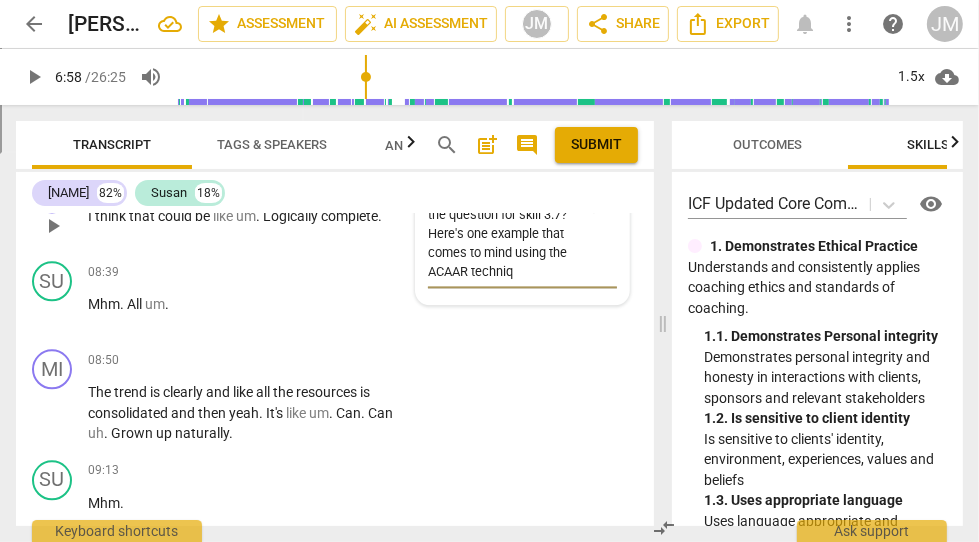 scroll, scrollTop: 2968, scrollLeft: 0, axis: vertical 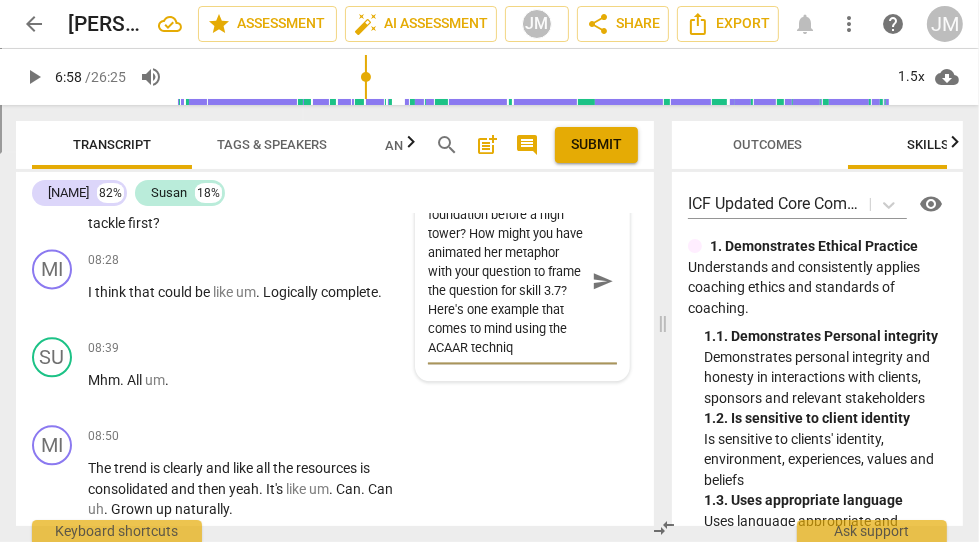 click on "Beautiful weaving of client language and meaning in your question, yet, the emphasis is on "step" which for most people connotes choices and actions. Imagine if you had focused on intention or belief so that [PERSON] could listen interiorly for what she believes she must address or resolve in the session about her insight regarding building foundation before a high tower? How might you have animated her metaphor with your question to frame the question for skill 3.7? Here's one example that comes to mind using the ACAAR techniq" at bounding box center (506, 281) 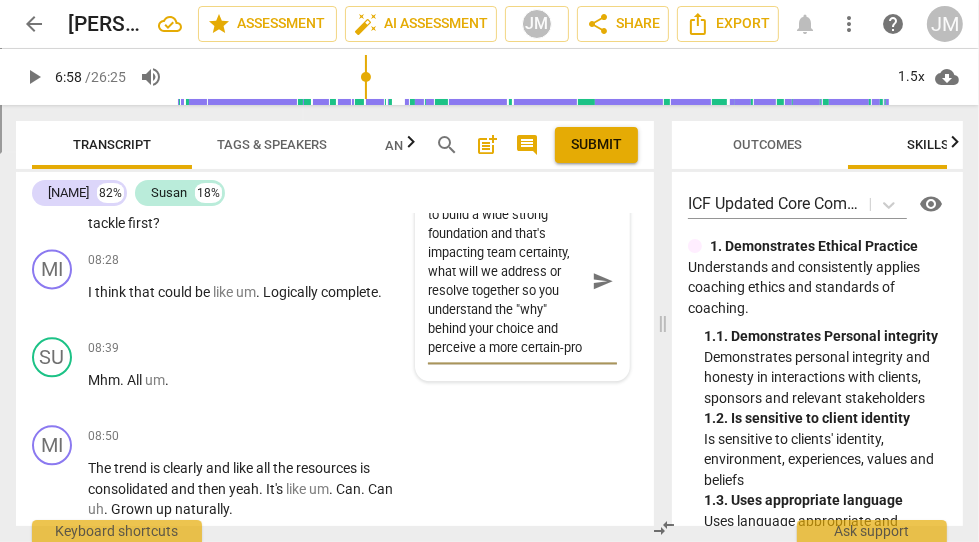 scroll, scrollTop: 511, scrollLeft: 0, axis: vertical 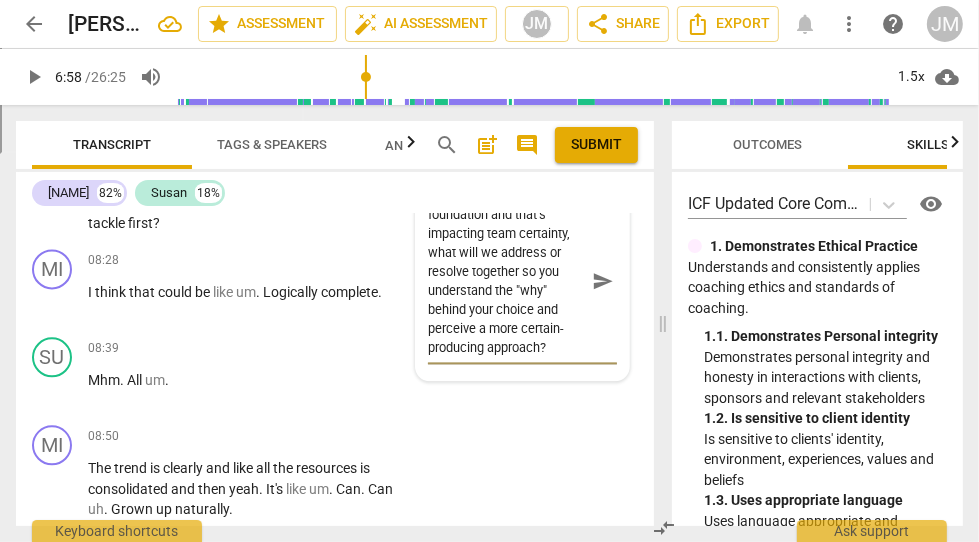 click on "send" at bounding box center (603, 281) 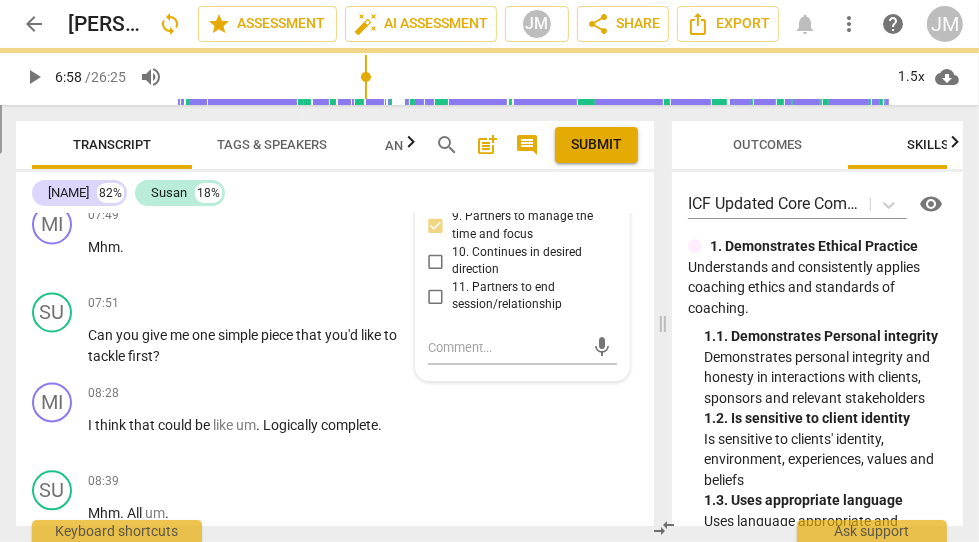 scroll, scrollTop: 0, scrollLeft: 0, axis: both 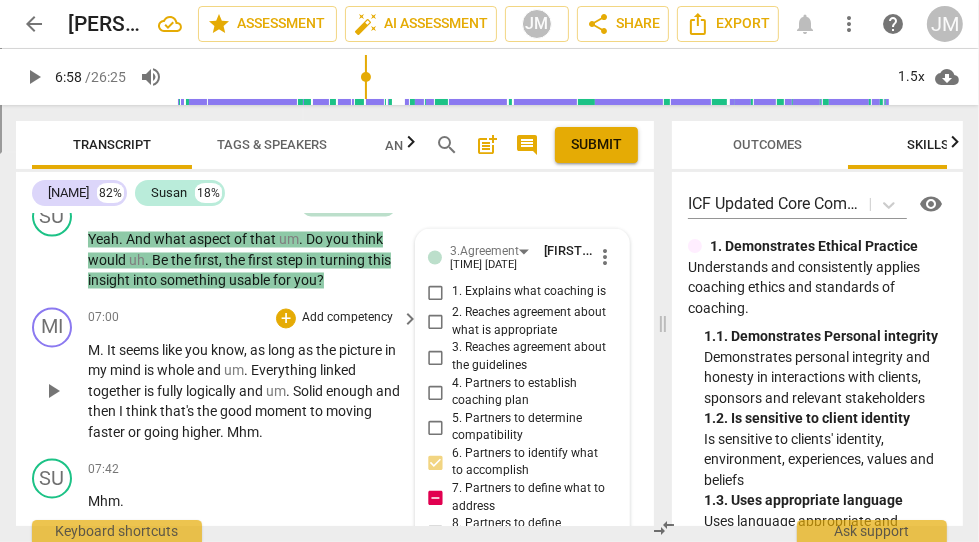 click on "play_arrow" at bounding box center [53, 392] 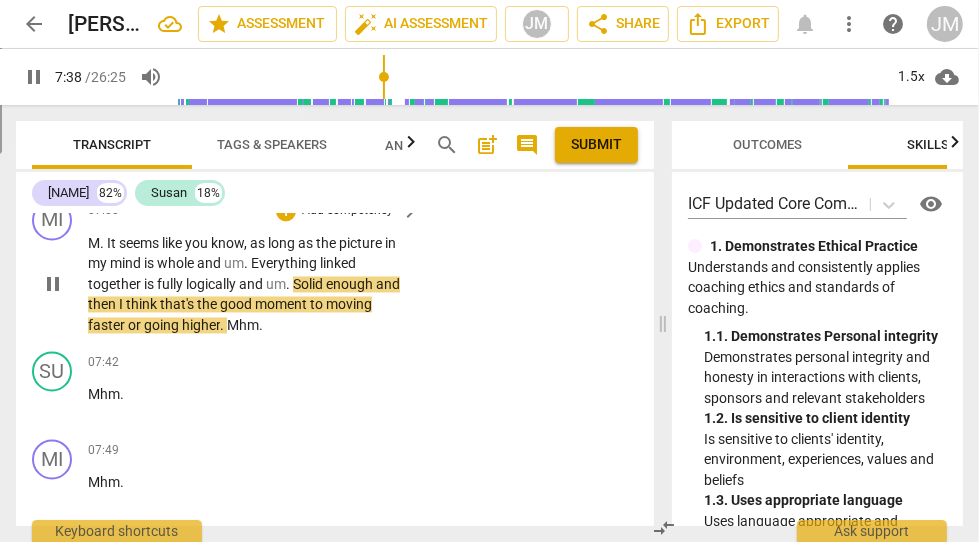 scroll, scrollTop: 2612, scrollLeft: 0, axis: vertical 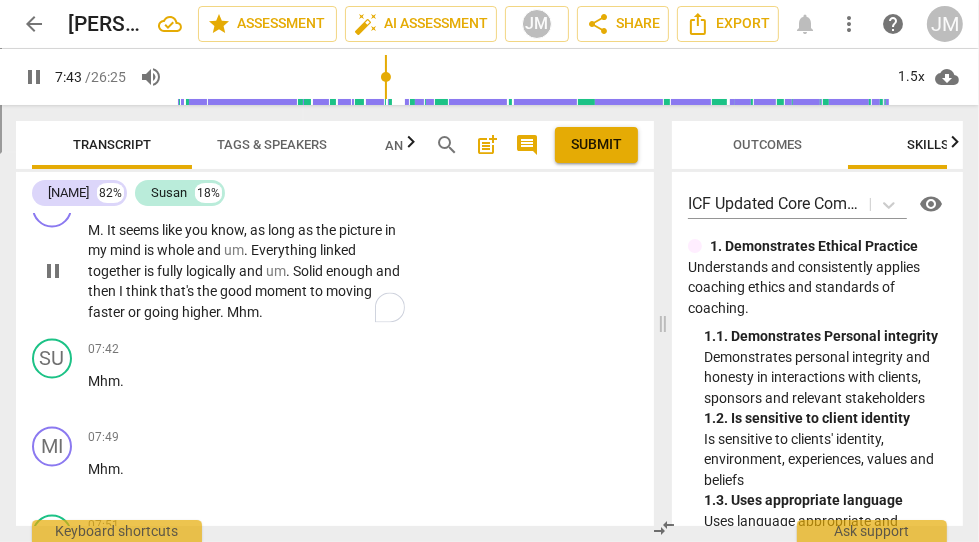 click on "Mhm" at bounding box center [243, 313] 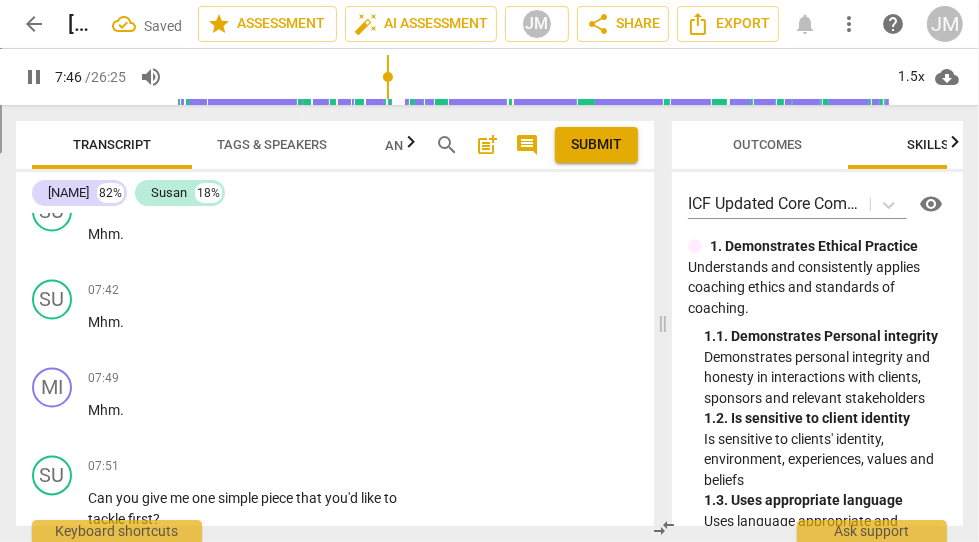 scroll, scrollTop: 2764, scrollLeft: 0, axis: vertical 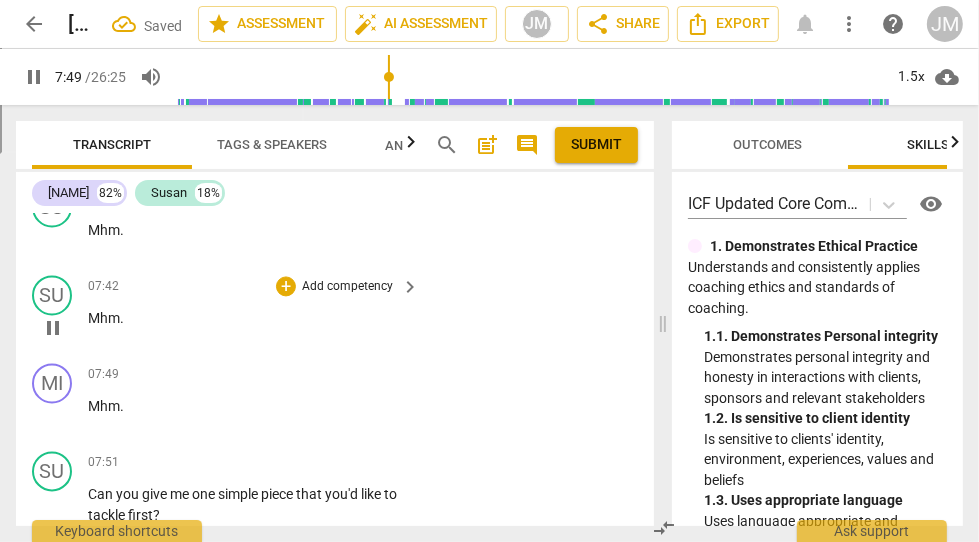 click on "Mhm" at bounding box center [104, 318] 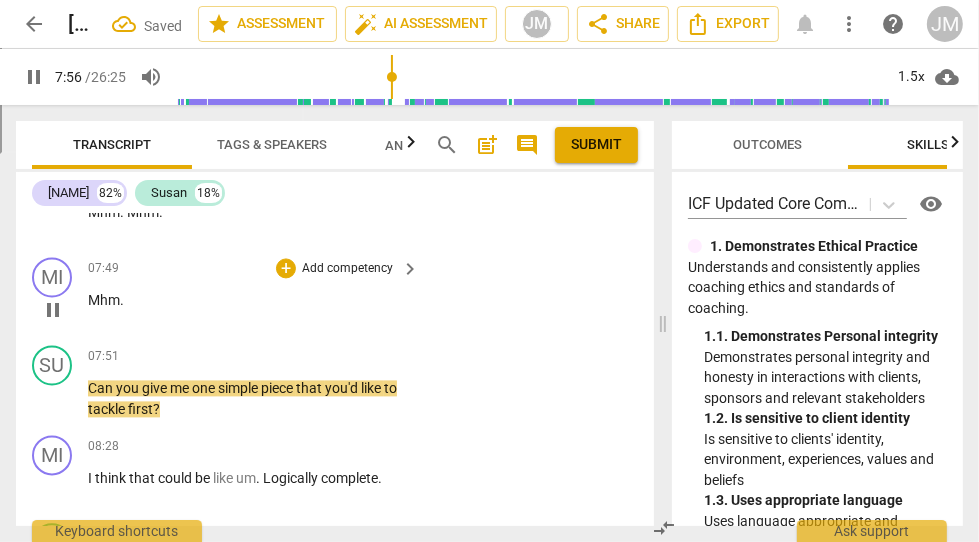 scroll, scrollTop: 2786, scrollLeft: 0, axis: vertical 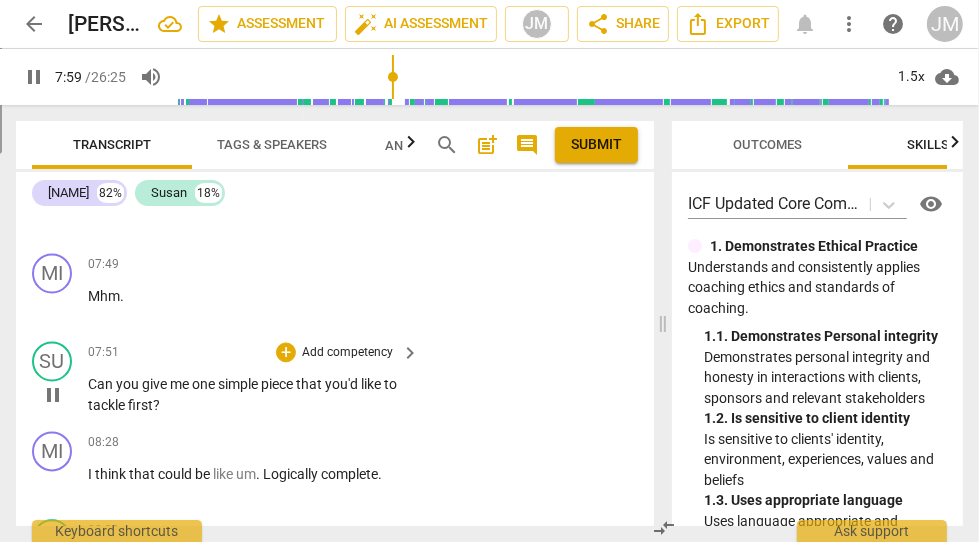 click on "Add competency" at bounding box center [347, 353] 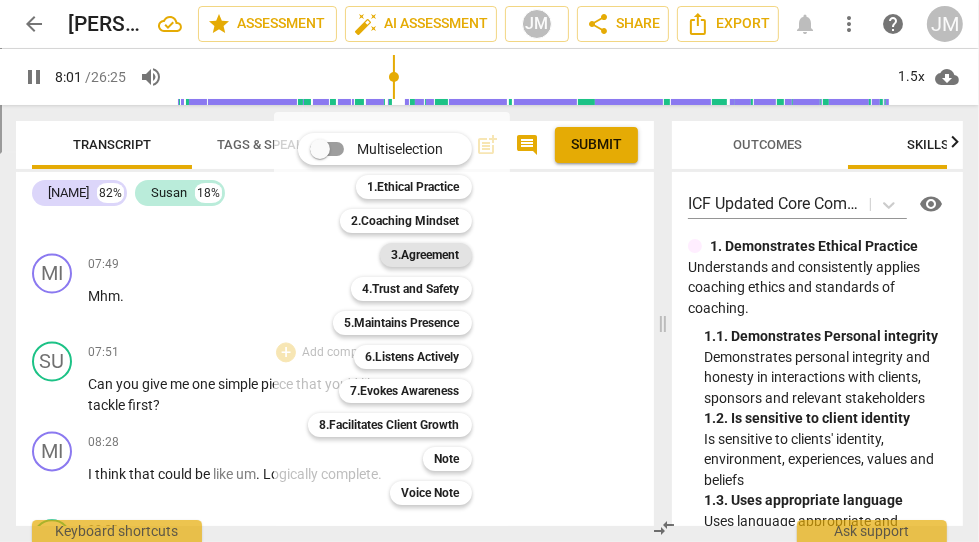 click on "3.Agreement" at bounding box center (426, 255) 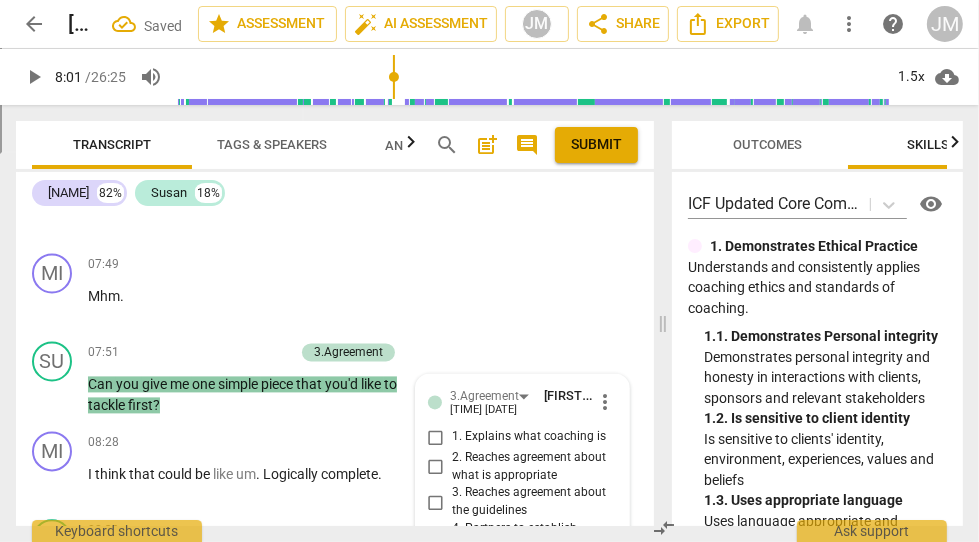 scroll, scrollTop: 3244, scrollLeft: 0, axis: vertical 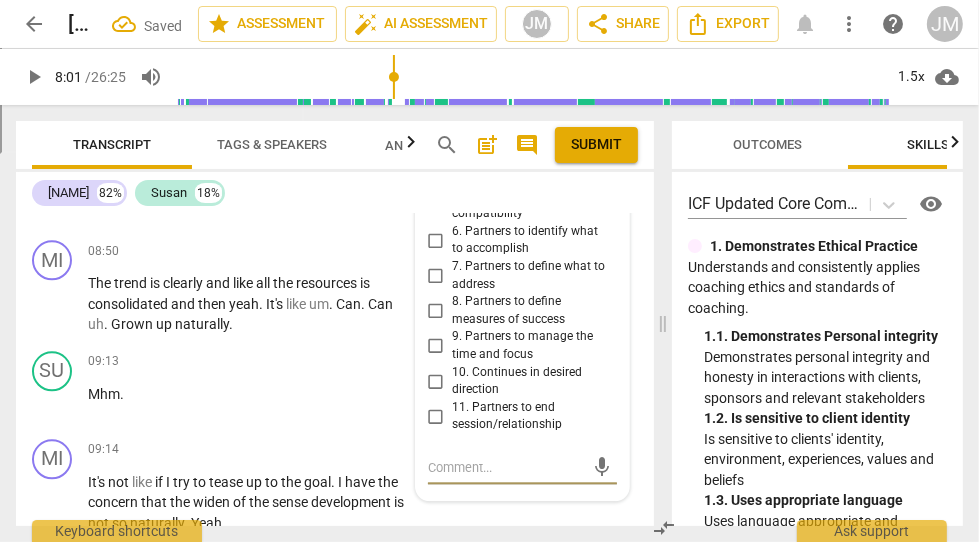 click on "7. Partners to define what to address" at bounding box center (436, 276) 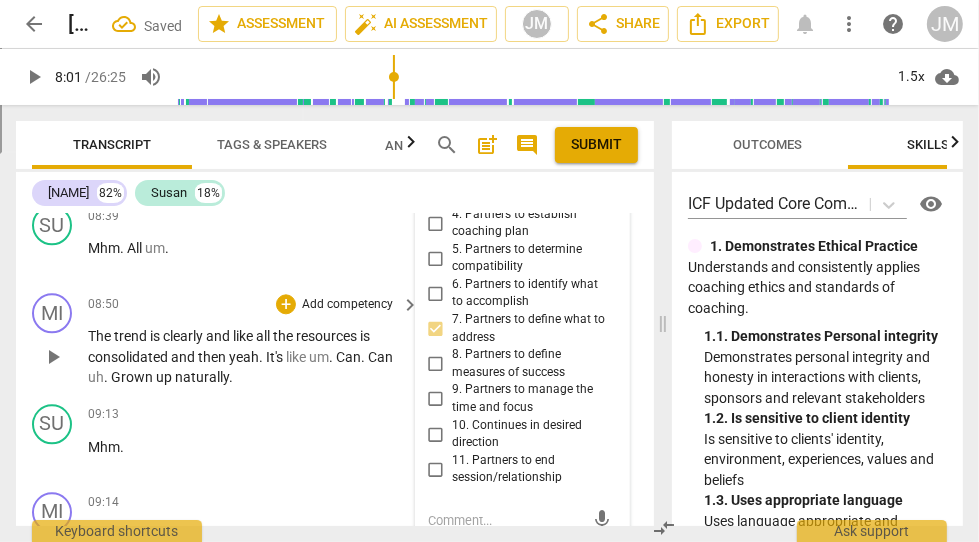scroll, scrollTop: 3164, scrollLeft: 0, axis: vertical 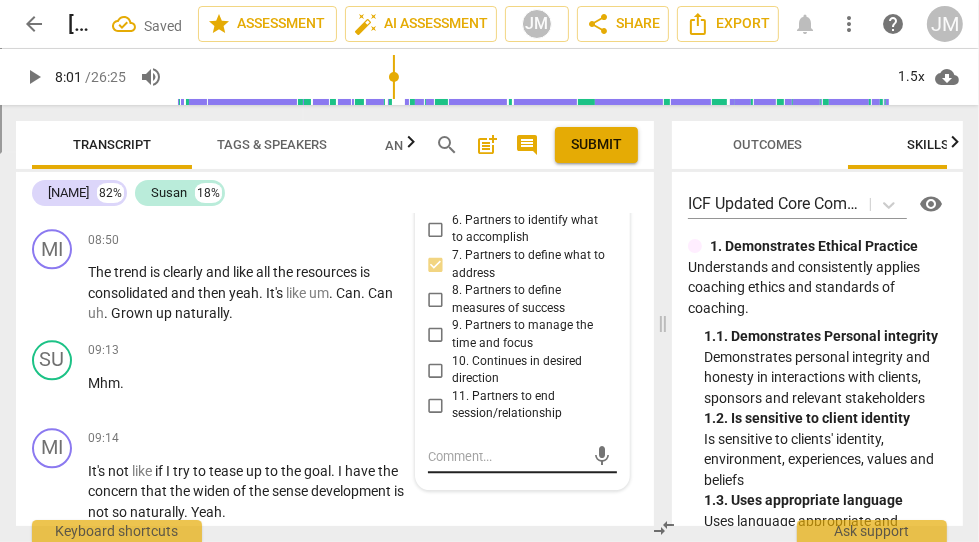 click at bounding box center [506, 456] 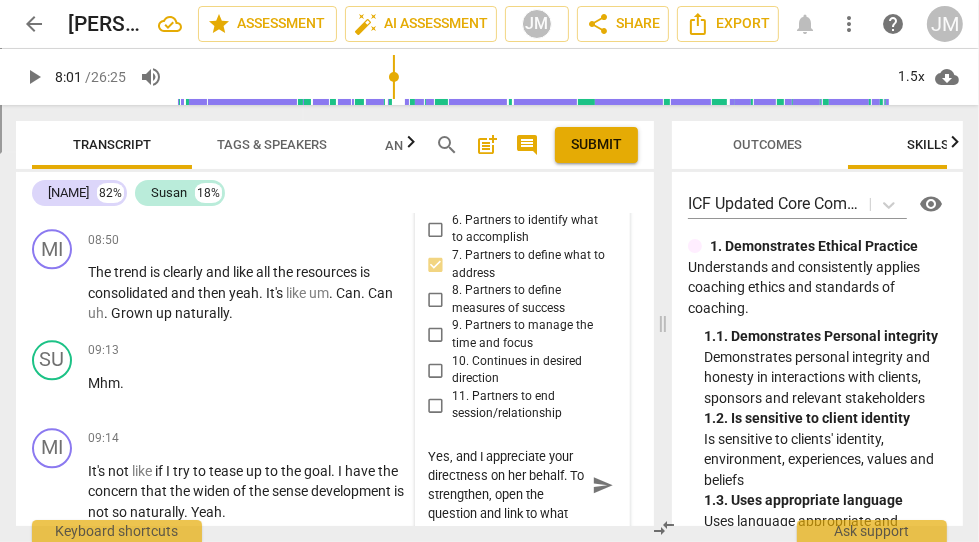 scroll, scrollTop: 16, scrollLeft: 0, axis: vertical 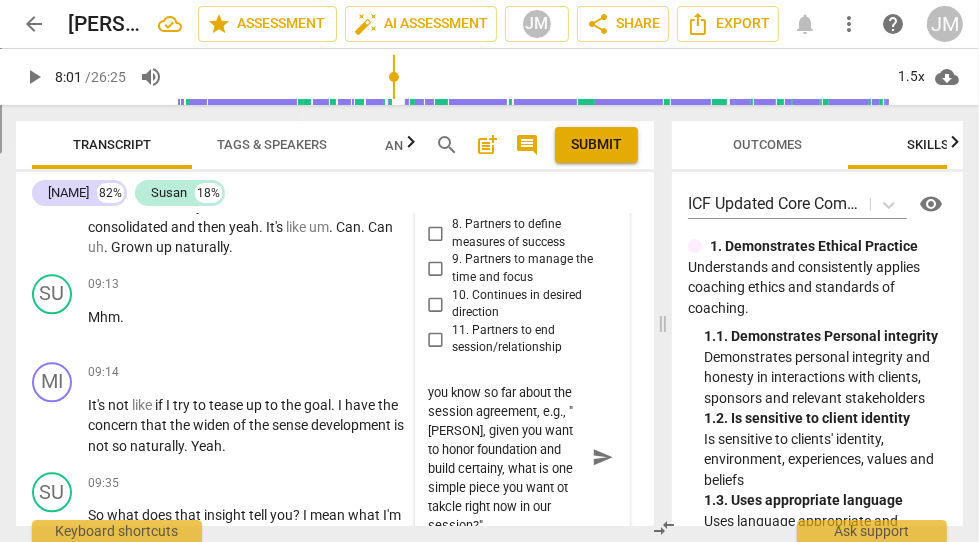 click on "Yes, and I appreciate your directness on her behalf. To strengthen, open the question and link to what you know so far about the session agreement, e.g., "[PERSON], given you want to honor foundation and build certainy, what is one simple piece you want ot takcle right now in our session?"" at bounding box center (506, 457) 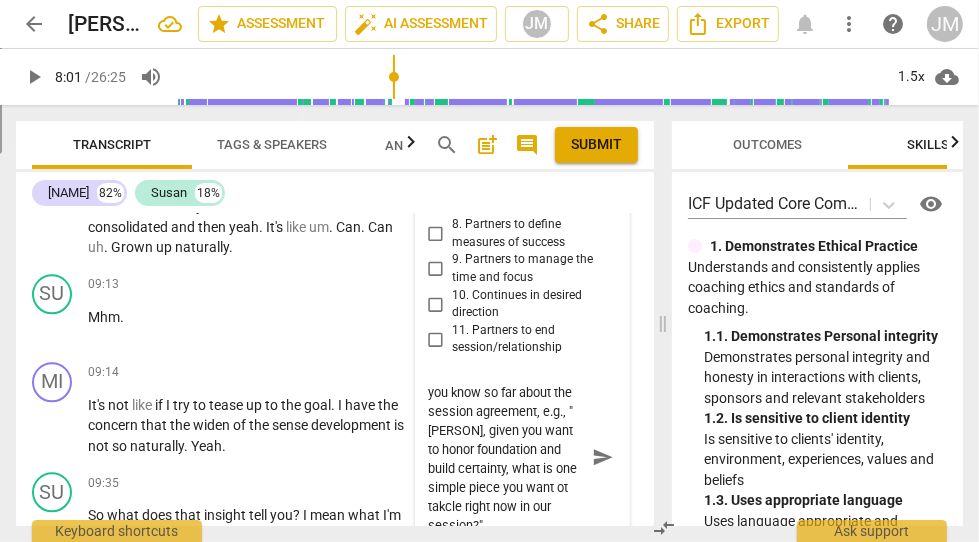 click on "Yes, and I appreciate your directness on her behalf. To strengthen, open the question and link to what you know so far about the session agreement, e.g., "[PERSON], given you want to honor foundation and build certainty, what is one simple piece you want ot takcle right now in our session?"" at bounding box center (506, 457) 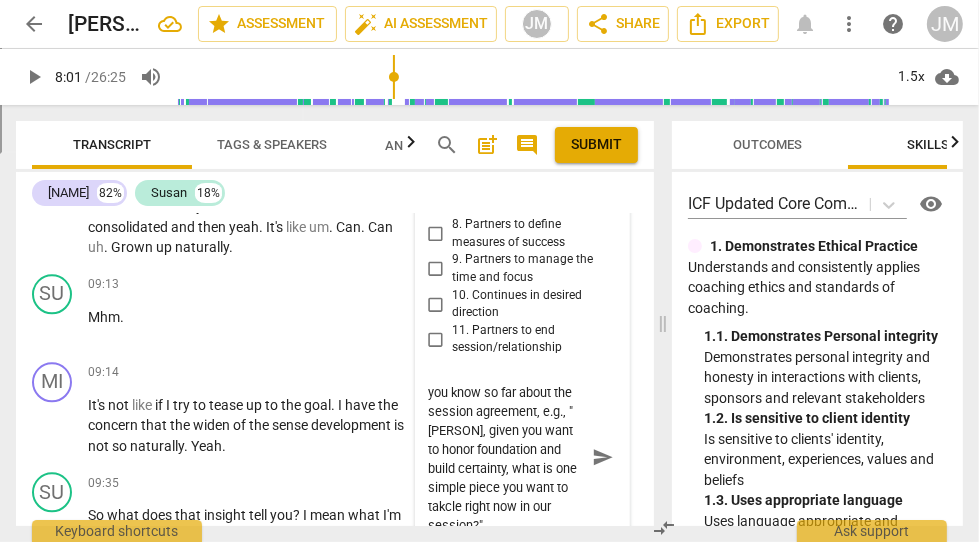 click on "Yes, and I appreciate your directness on her behalf. To strengthen, open the question and link to what you know so far about the session agreement, e.g., "[PERSON], given you want to honor foundation and build certainty, what is one simple piece you want to takcle right now in our session?"" at bounding box center (506, 457) 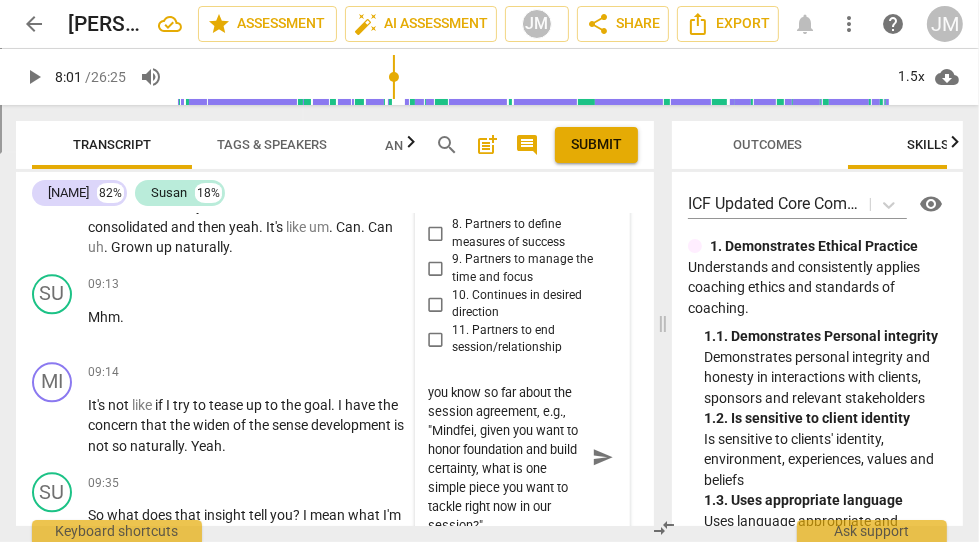 click on "Yes, and I appreciate your directness on her behalf. To strengthen, open the question and link to what you know so far about the session agreement, e.g., "Mindfei, given you want to honor foundation and build certainty, what is one simple piece you want to tackle right now in our session?"" at bounding box center (506, 457) 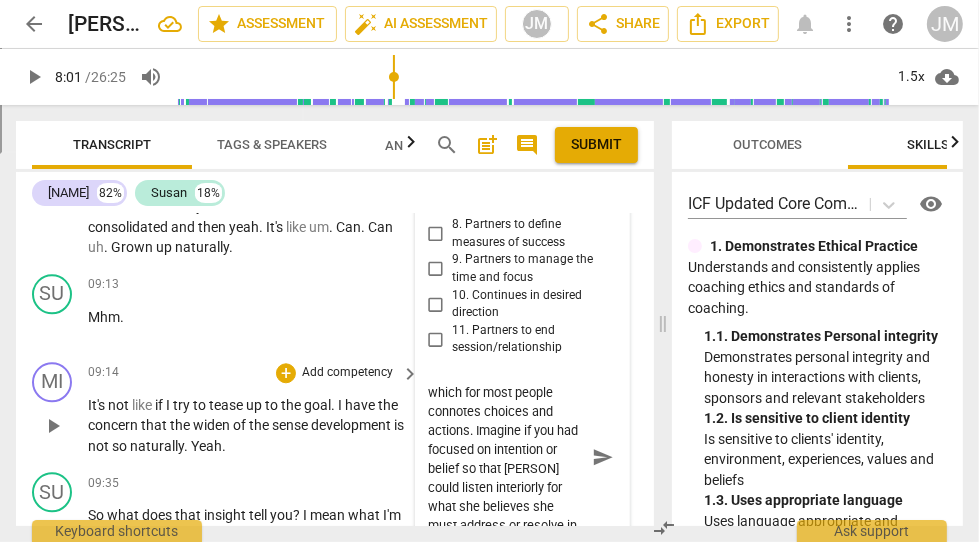 click on "send" at bounding box center [602, 457] 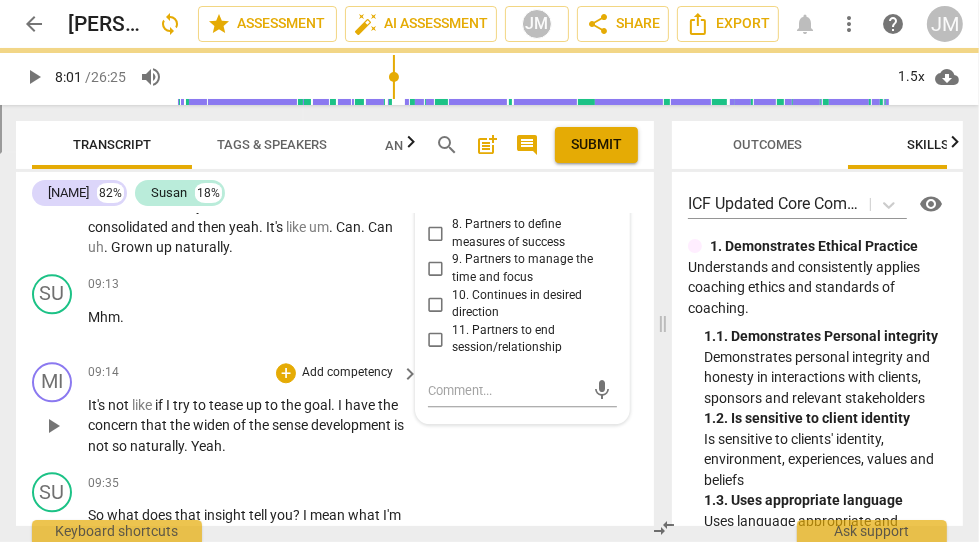 scroll, scrollTop: 0, scrollLeft: 0, axis: both 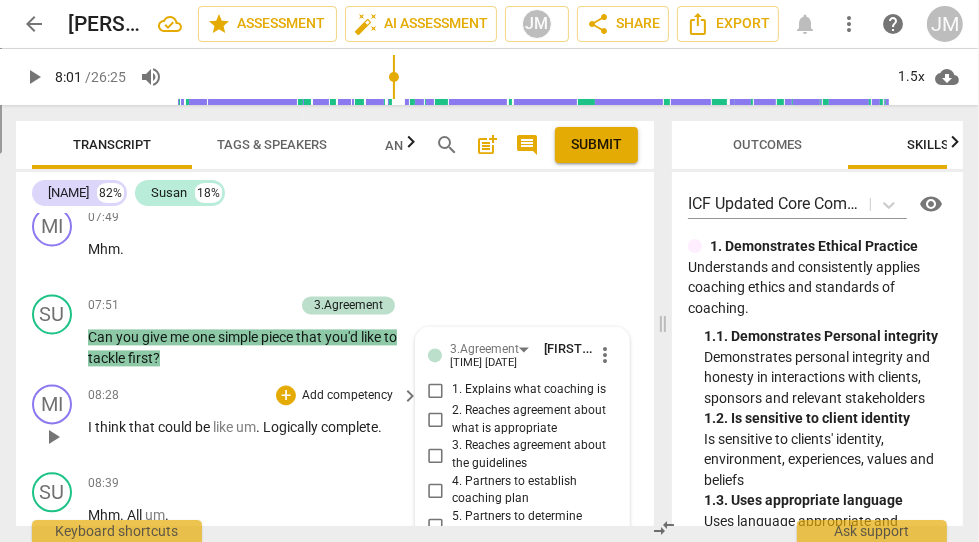 click on "play_arrow" at bounding box center (53, 437) 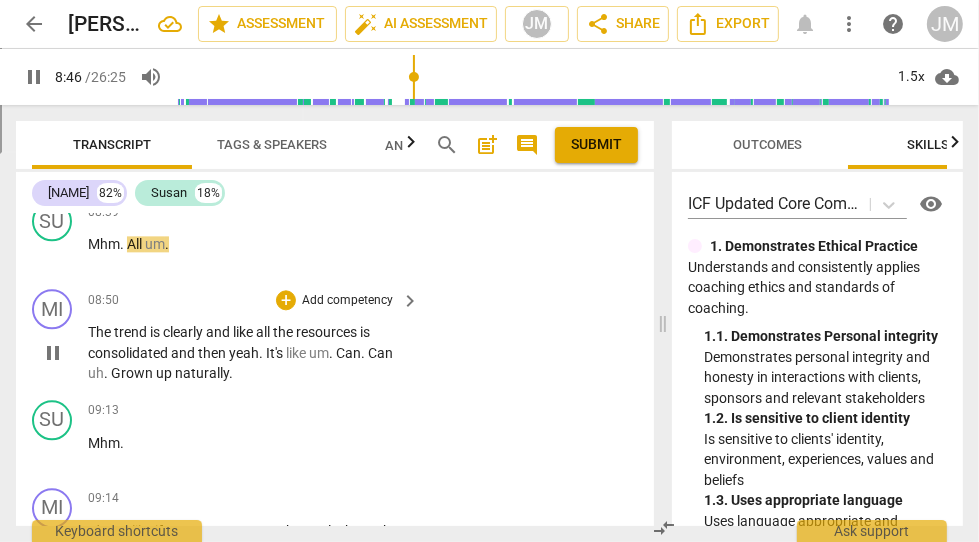 scroll, scrollTop: 3092, scrollLeft: 0, axis: vertical 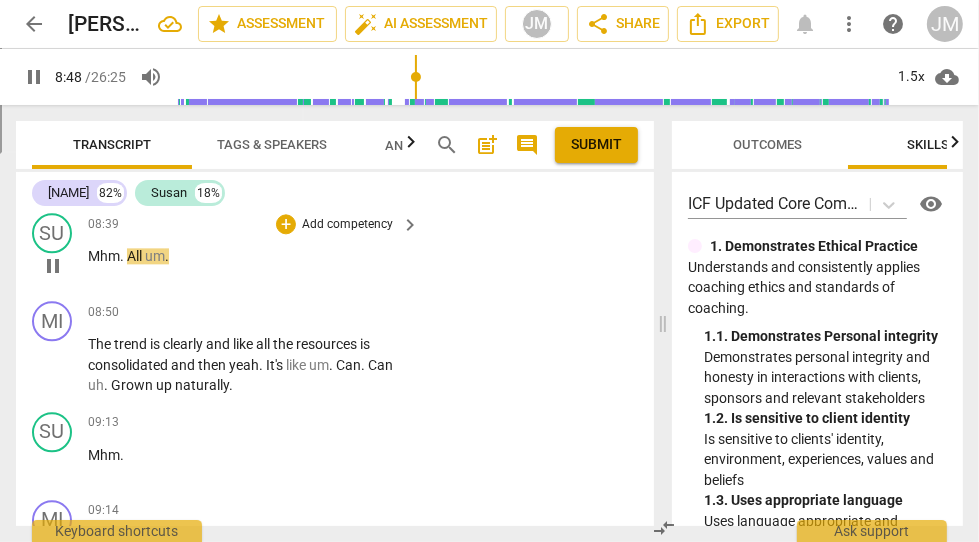 click on "All" at bounding box center [136, 256] 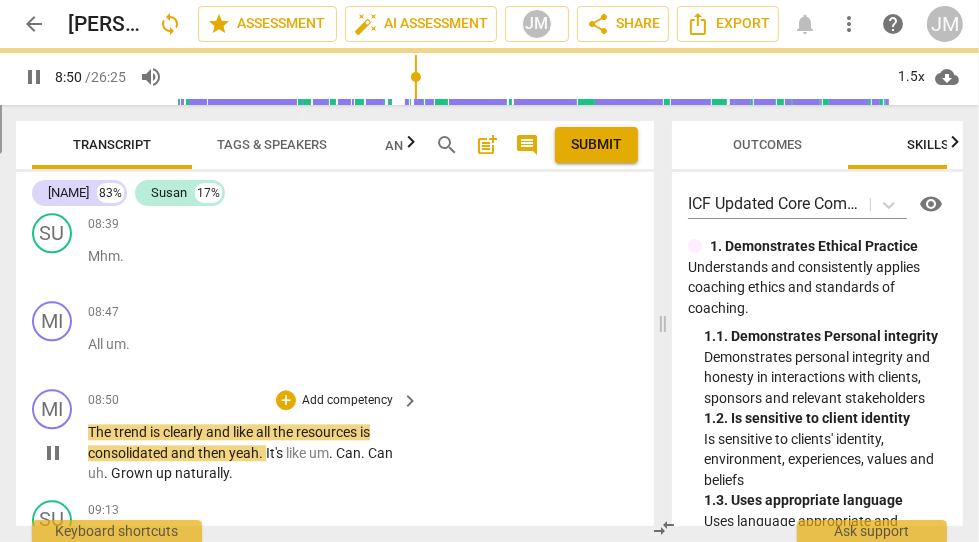 scroll, scrollTop: 3179, scrollLeft: 0, axis: vertical 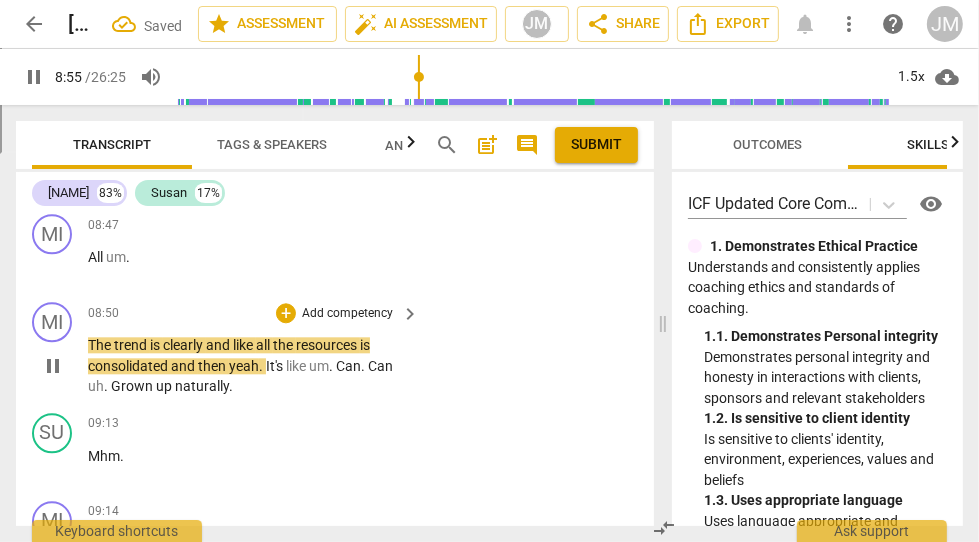 click on "The" at bounding box center [101, 345] 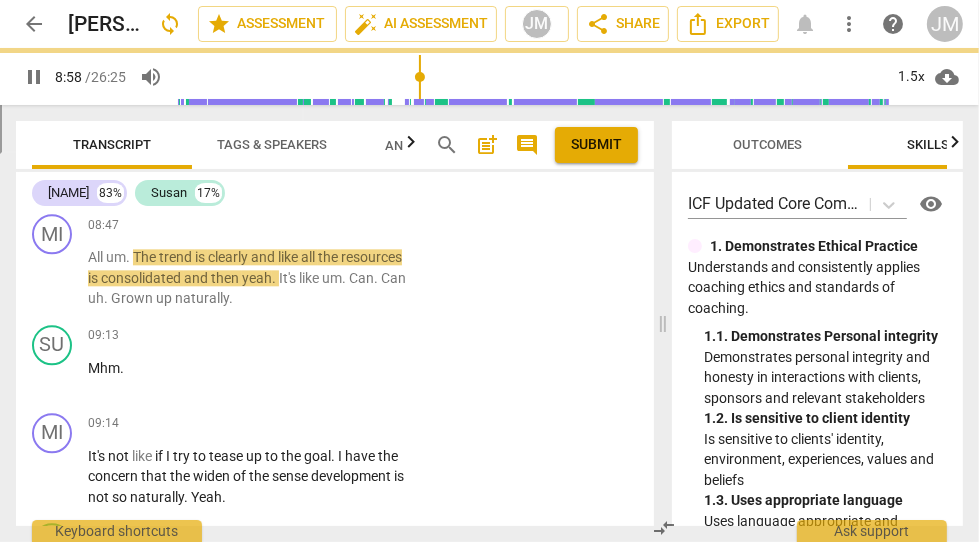 scroll, scrollTop: 3092, scrollLeft: 0, axis: vertical 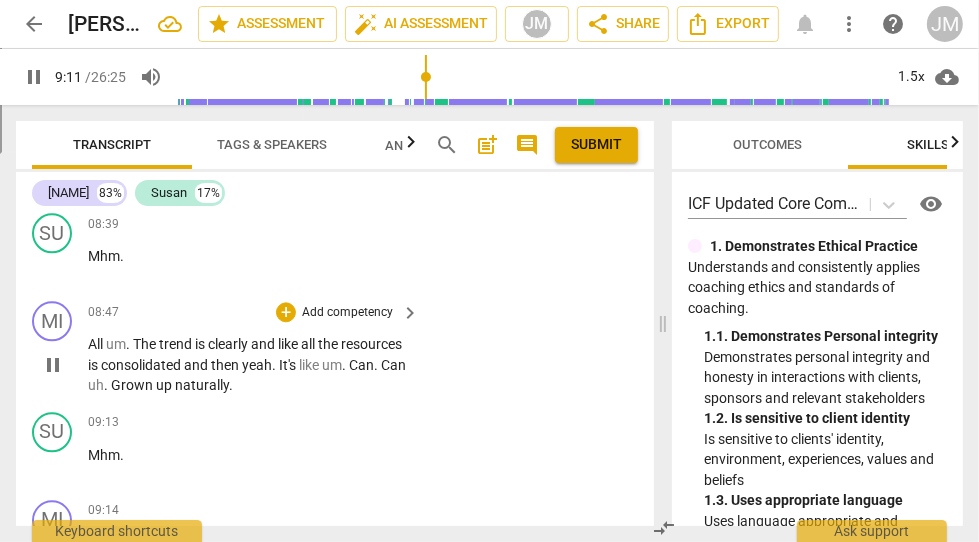 click on "Grown" at bounding box center [133, 385] 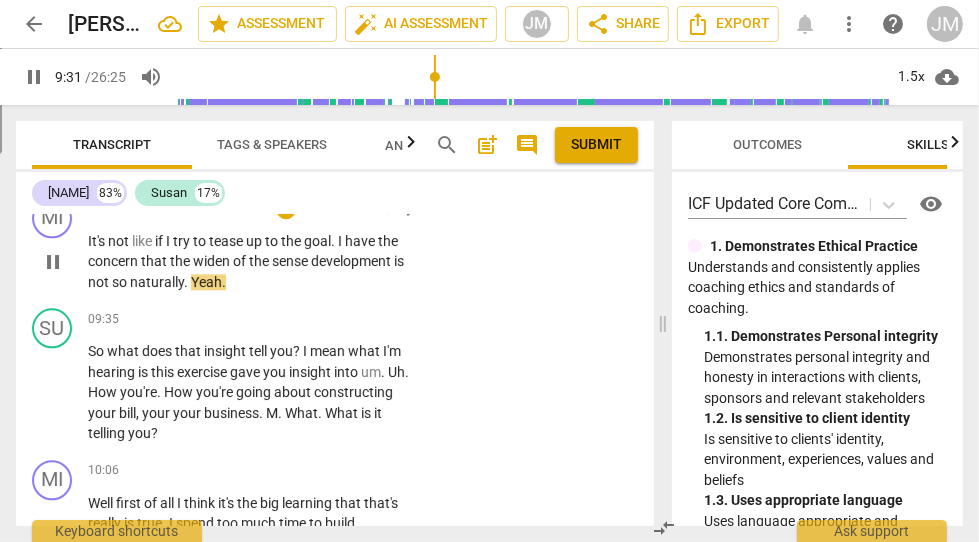 scroll, scrollTop: 3464, scrollLeft: 0, axis: vertical 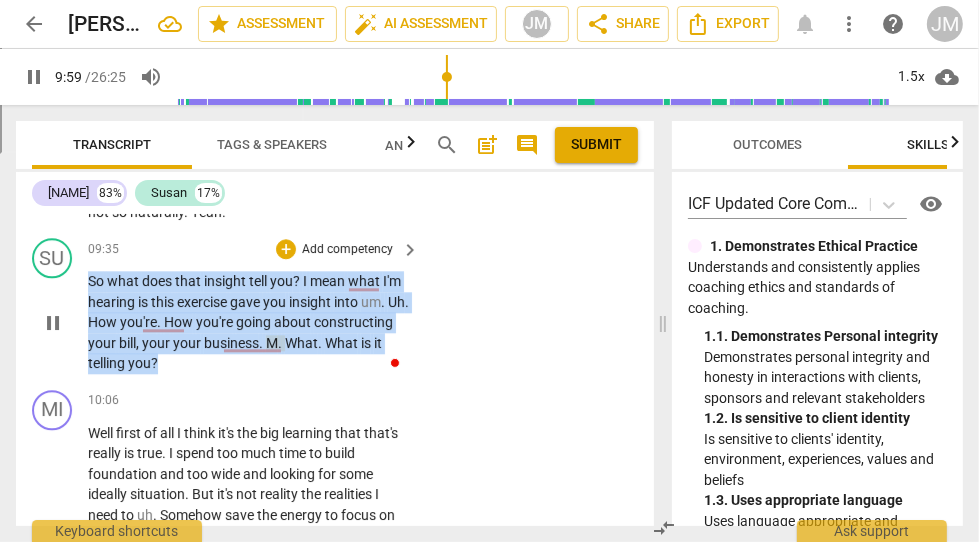 drag, startPoint x: 212, startPoint y: 350, endPoint x: 88, endPoint y: 275, distance: 144.91722 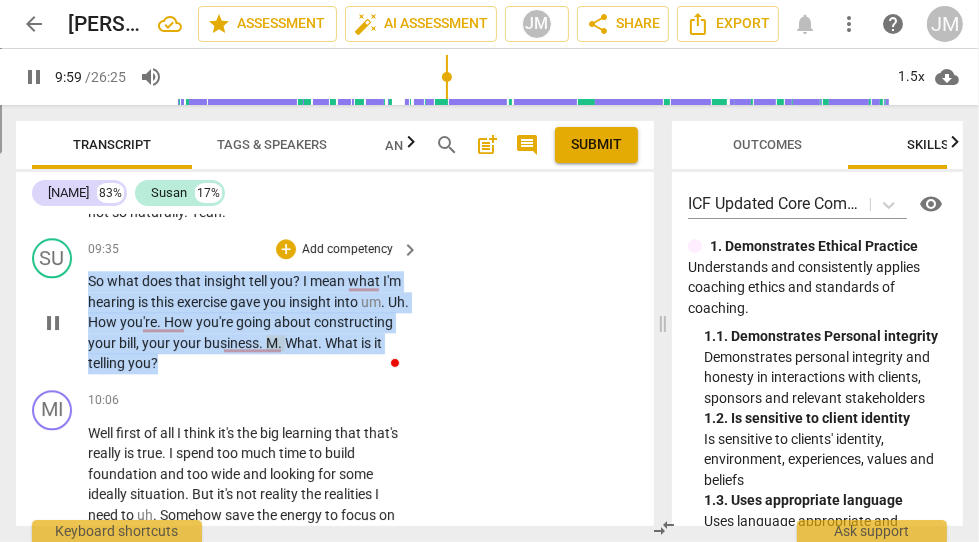 click on "So what does that insight tell you? I mean what I'm hearing is this exercise gave you insight into um. Uh. How you're. How you're going about constructing your bill, your your business. M. What. What is it telling you?" at bounding box center (248, 322) 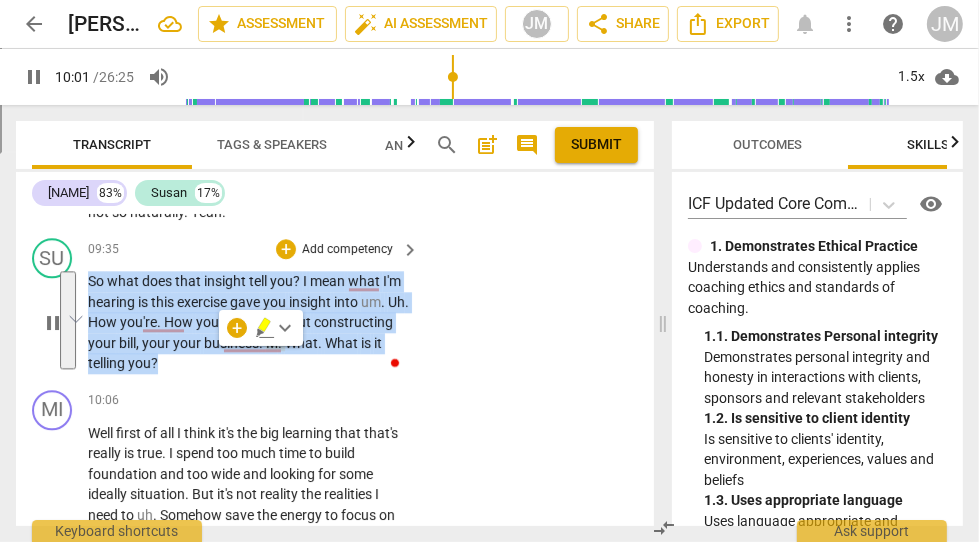 click on "Add competency" at bounding box center (347, 250) 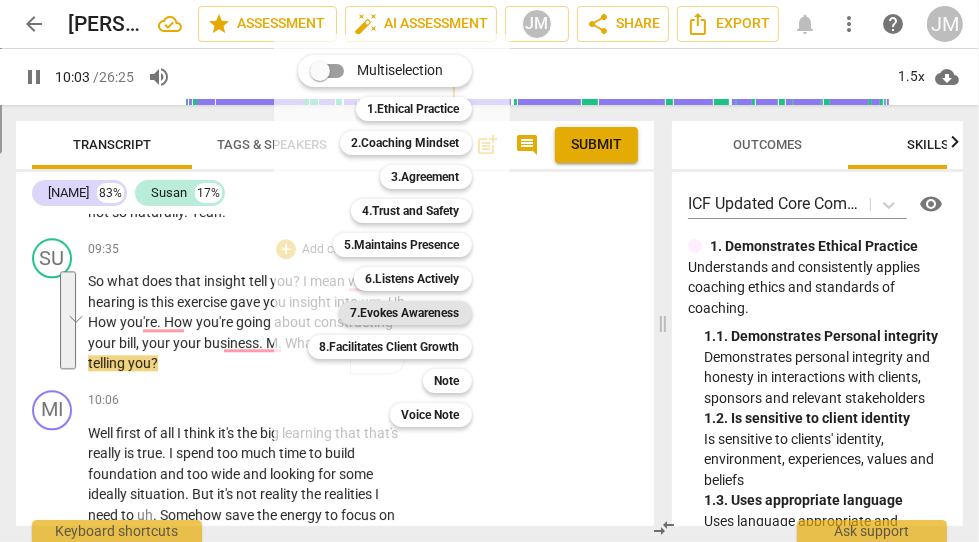 click on "7.Evokes Awareness" at bounding box center [405, 313] 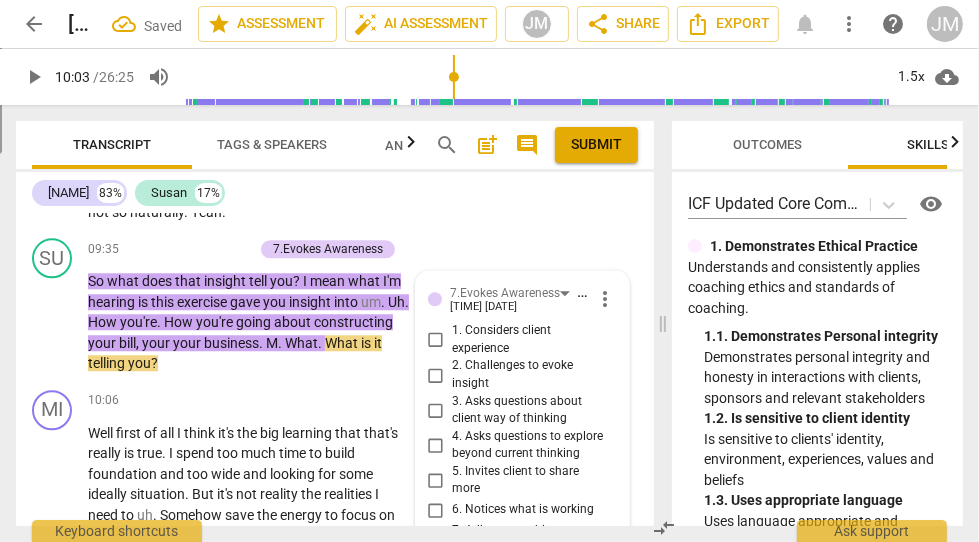 scroll, scrollTop: 3816, scrollLeft: 0, axis: vertical 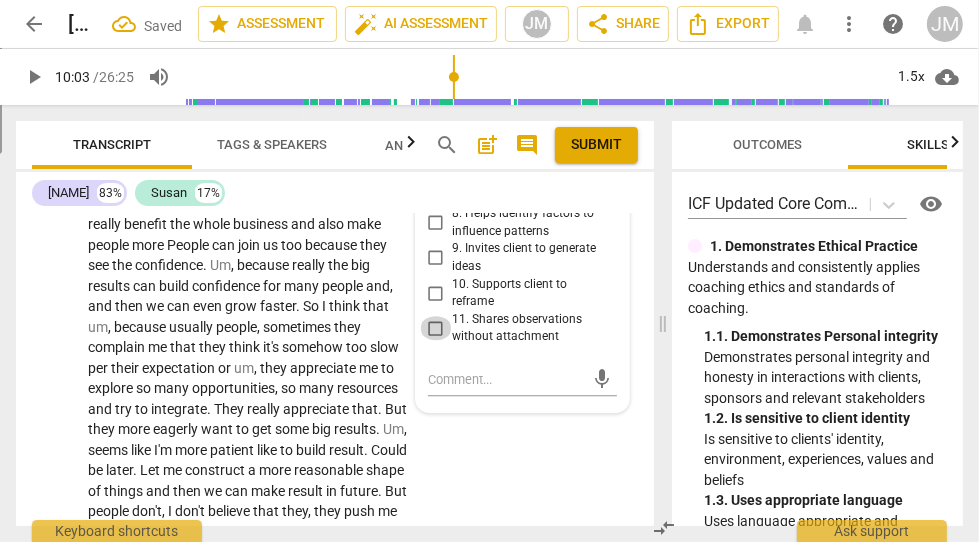 click on "11. Shares observations without attachment" at bounding box center (436, 328) 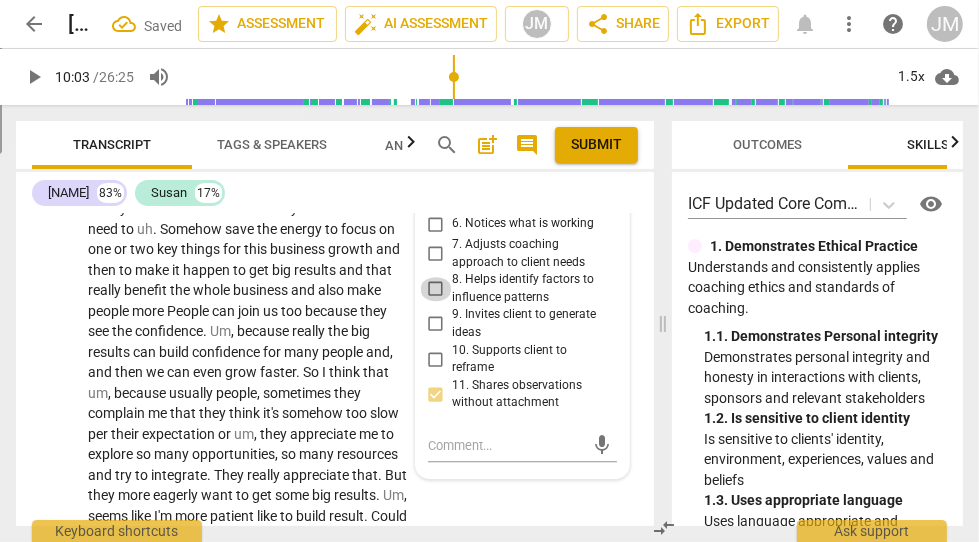 click on "8. Helps identify factors to influence patterns" at bounding box center (436, 289) 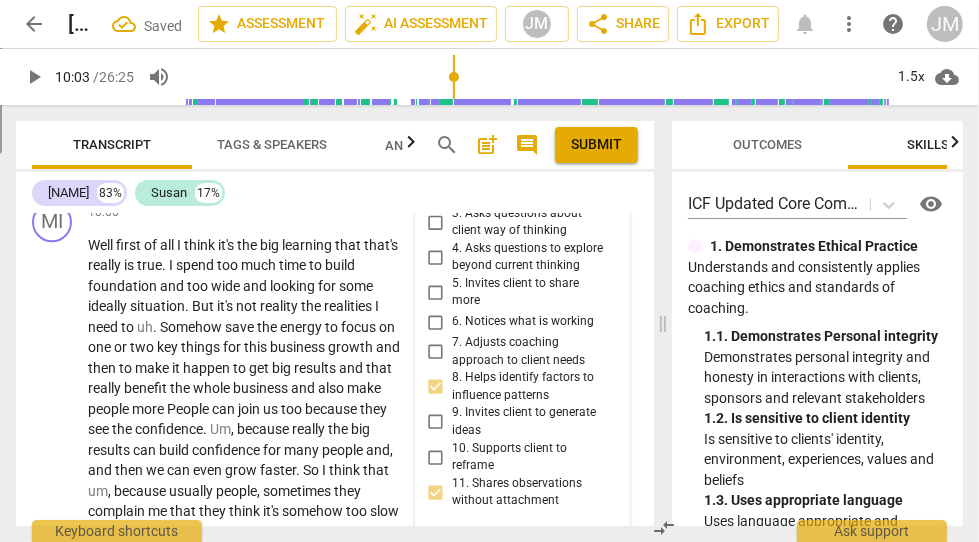 scroll, scrollTop: 3644, scrollLeft: 0, axis: vertical 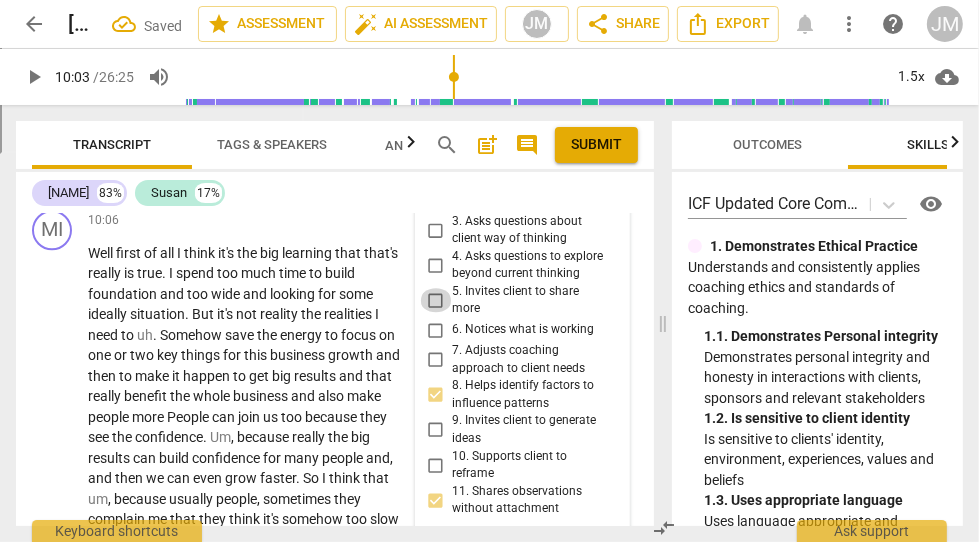 click on "5. Invites client to share more" at bounding box center (436, 300) 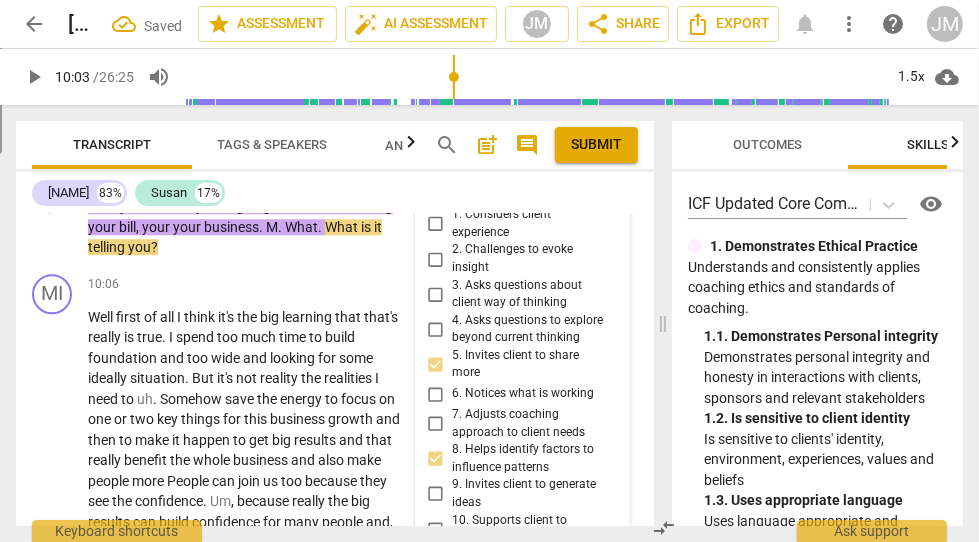 scroll, scrollTop: 3576, scrollLeft: 0, axis: vertical 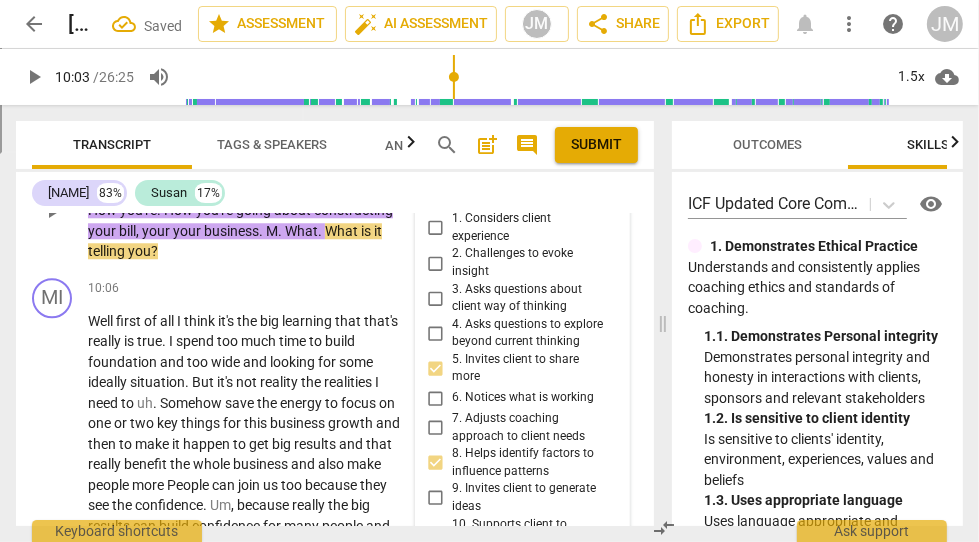 click on "2. Challenges to evoke insight" at bounding box center (436, 263) 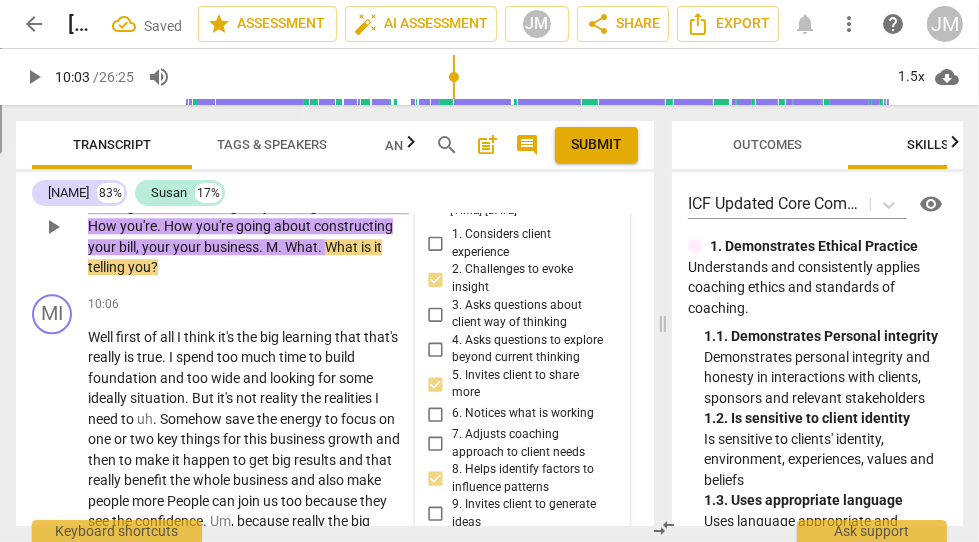 scroll, scrollTop: 3556, scrollLeft: 0, axis: vertical 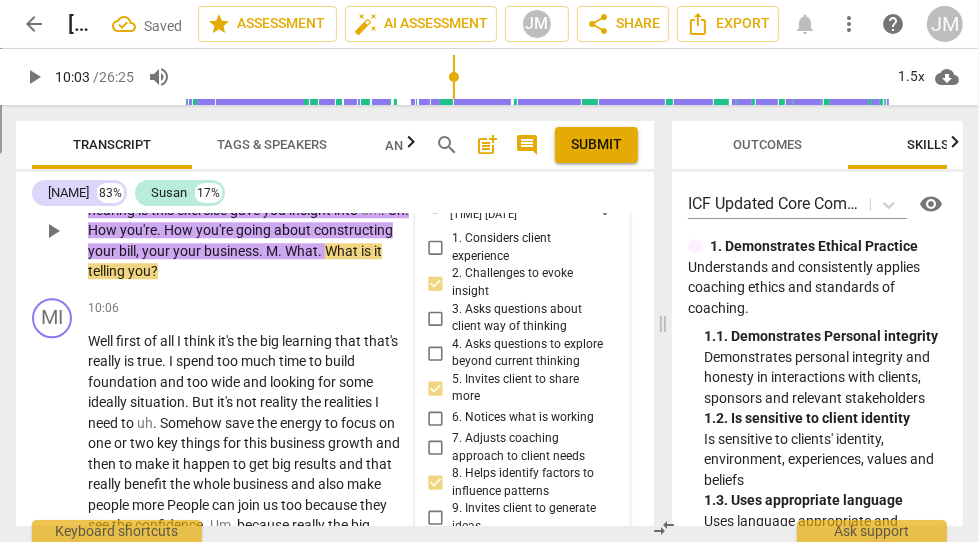 click on "1. Considers client experience" at bounding box center [436, 248] 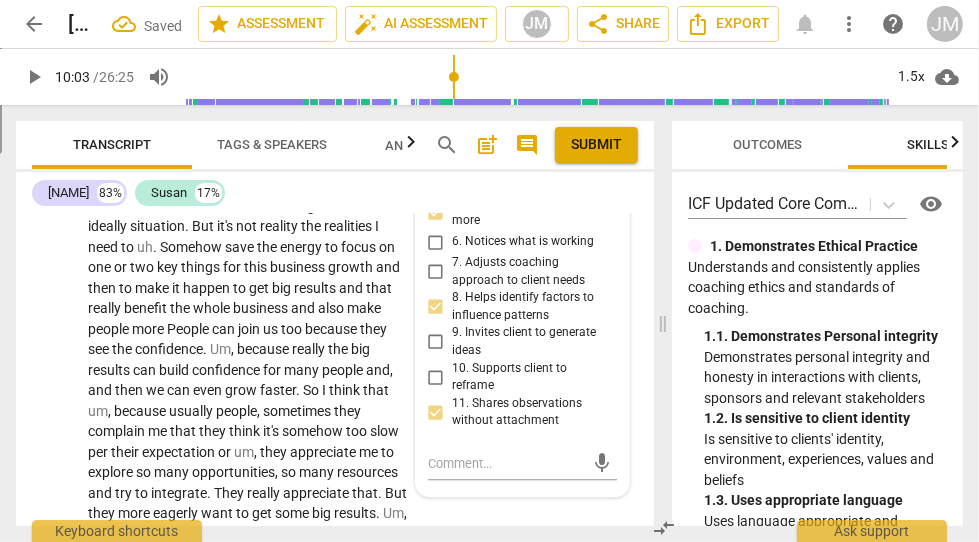 scroll, scrollTop: 3856, scrollLeft: 0, axis: vertical 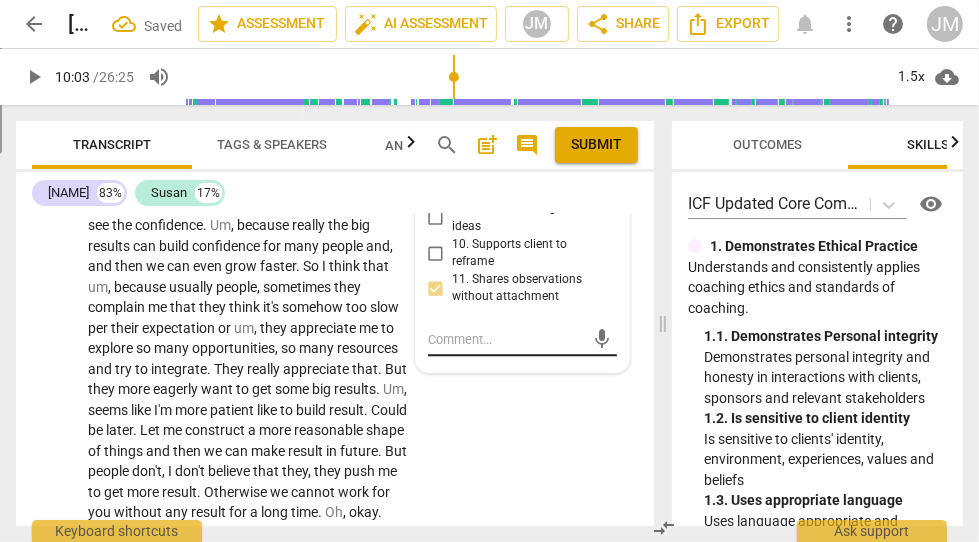 click at bounding box center (506, 339) 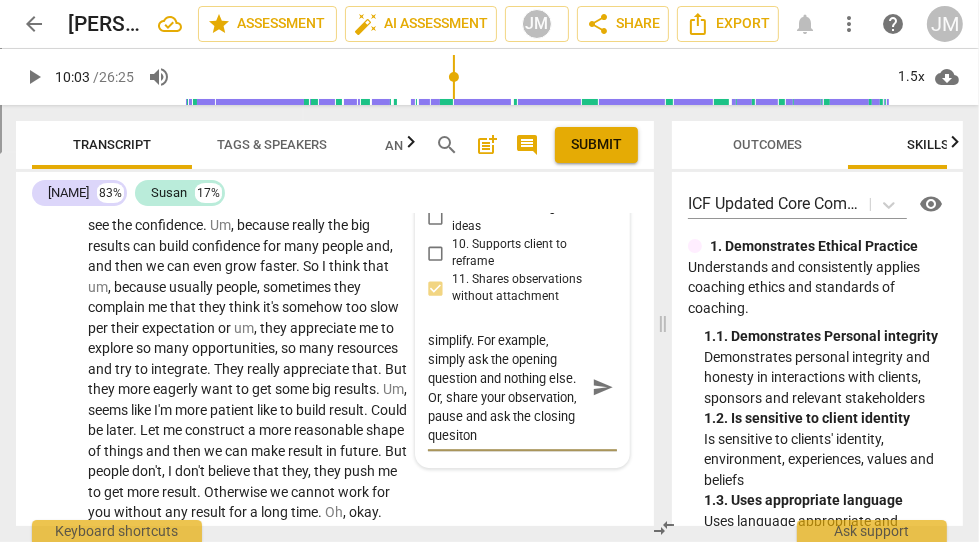 scroll, scrollTop: 36, scrollLeft: 0, axis: vertical 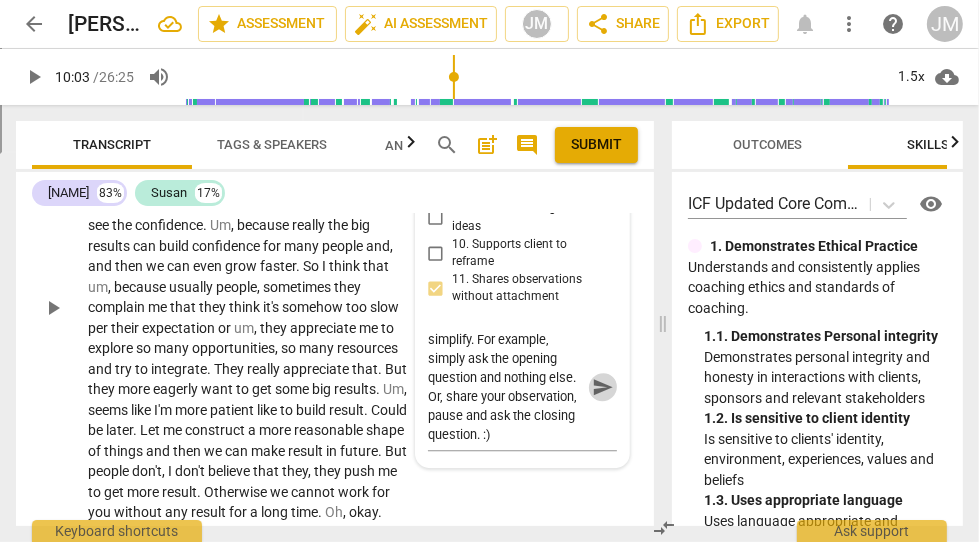 click on "send" at bounding box center [603, 387] 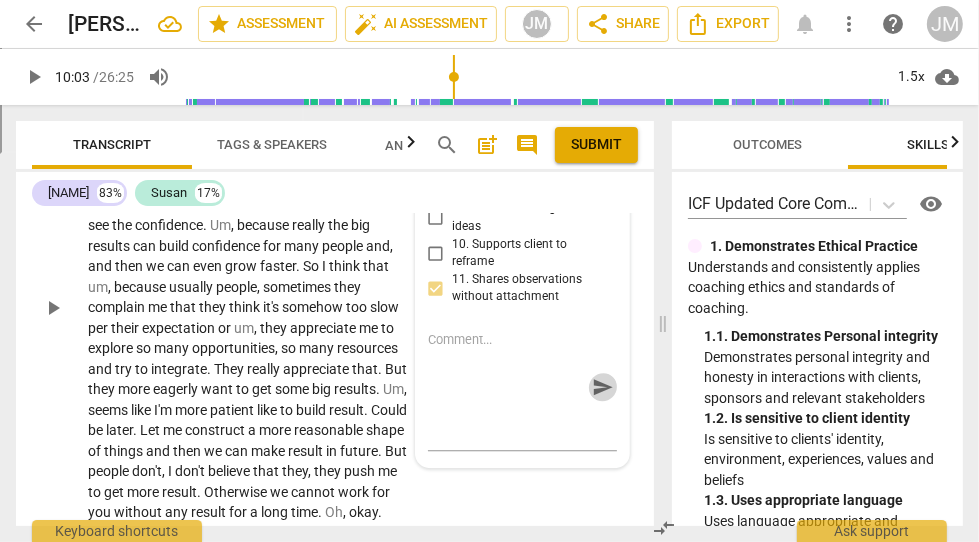 scroll, scrollTop: 0, scrollLeft: 0, axis: both 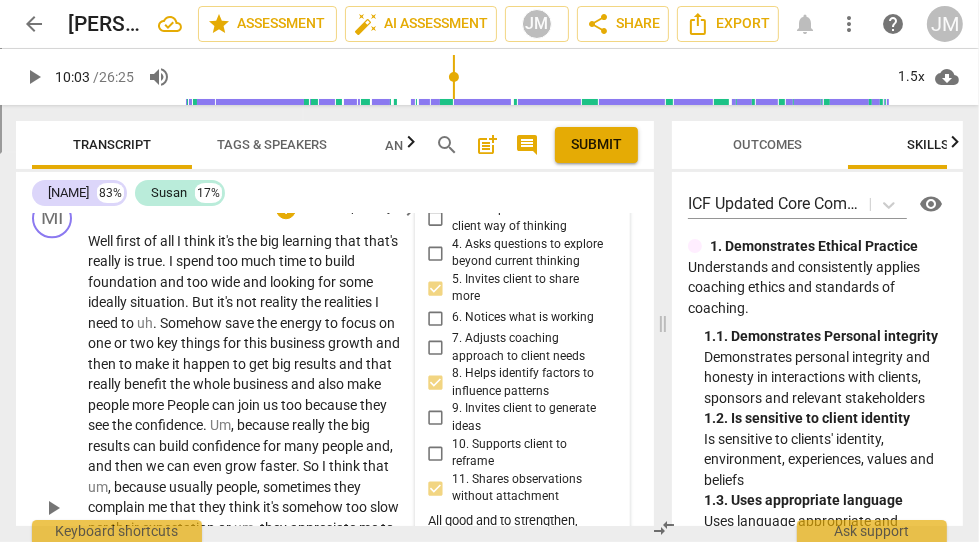 click on "play_arrow" at bounding box center [53, 508] 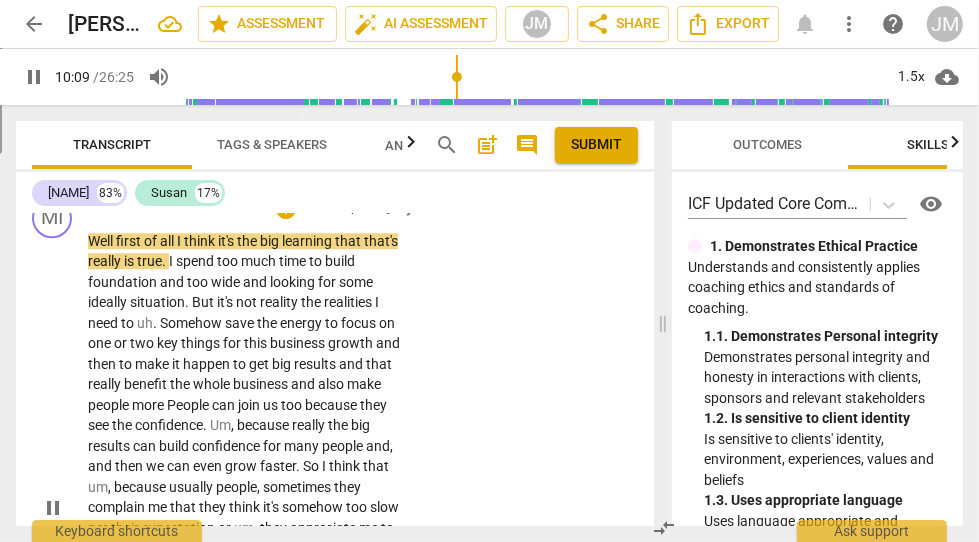 click on "pause" at bounding box center (53, 508) 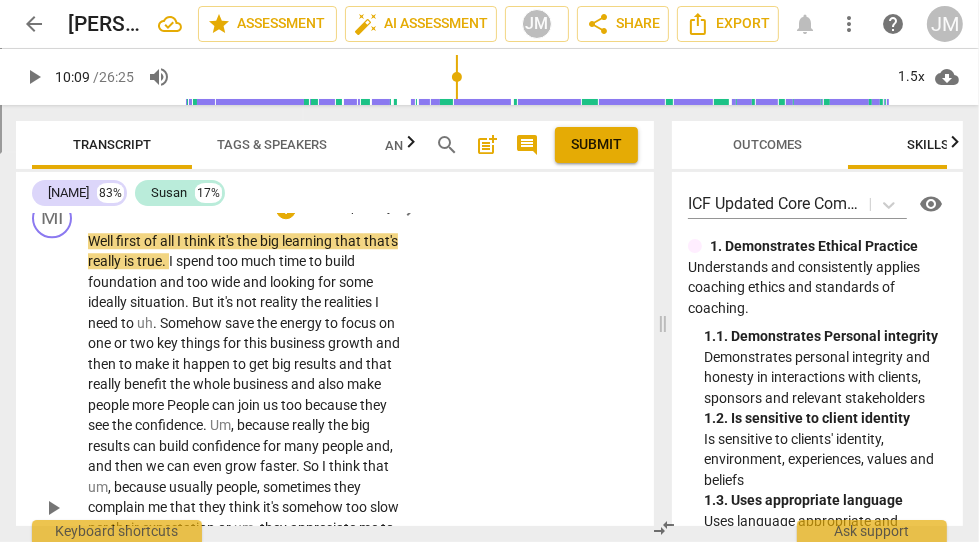 click on "play_arrow" at bounding box center [53, 508] 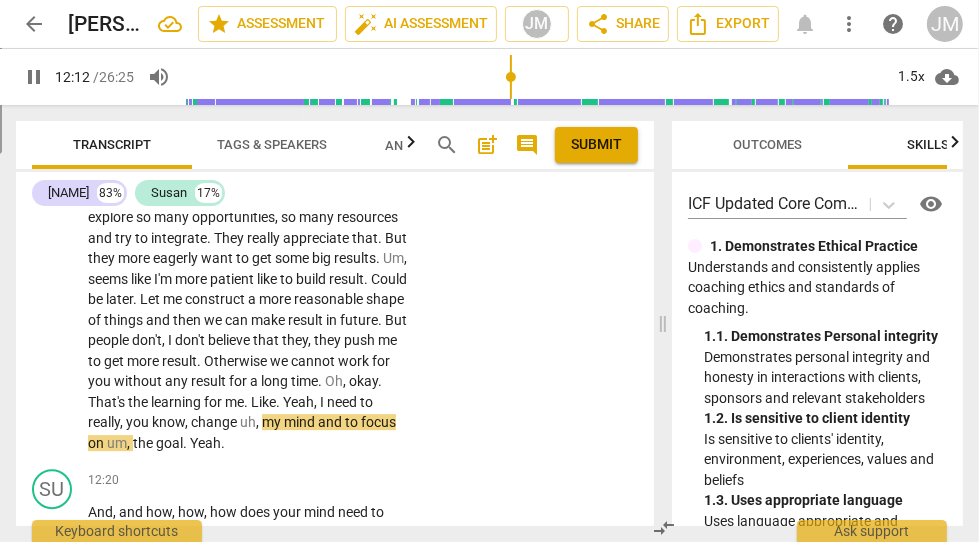 scroll, scrollTop: 4080, scrollLeft: 0, axis: vertical 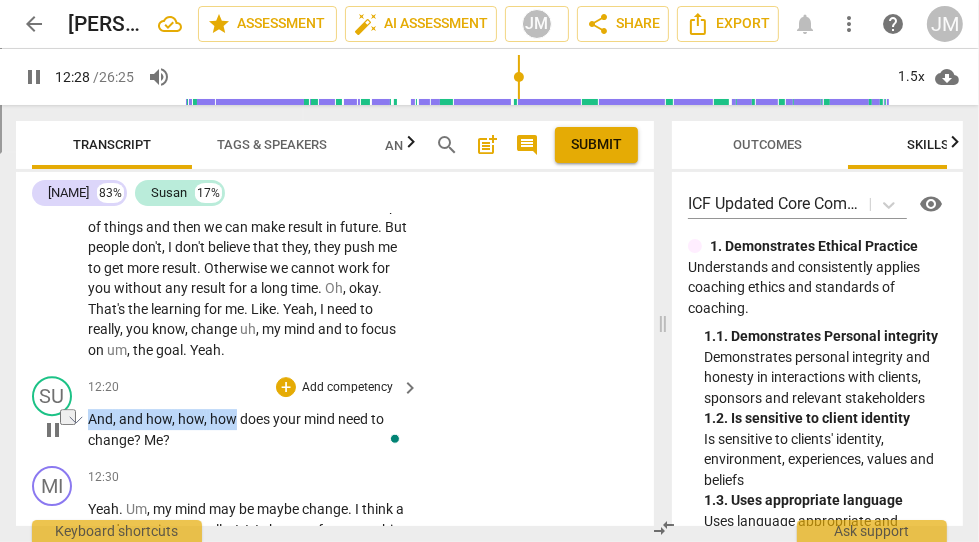 drag, startPoint x: 236, startPoint y: 420, endPoint x: 90, endPoint y: 414, distance: 146.12323 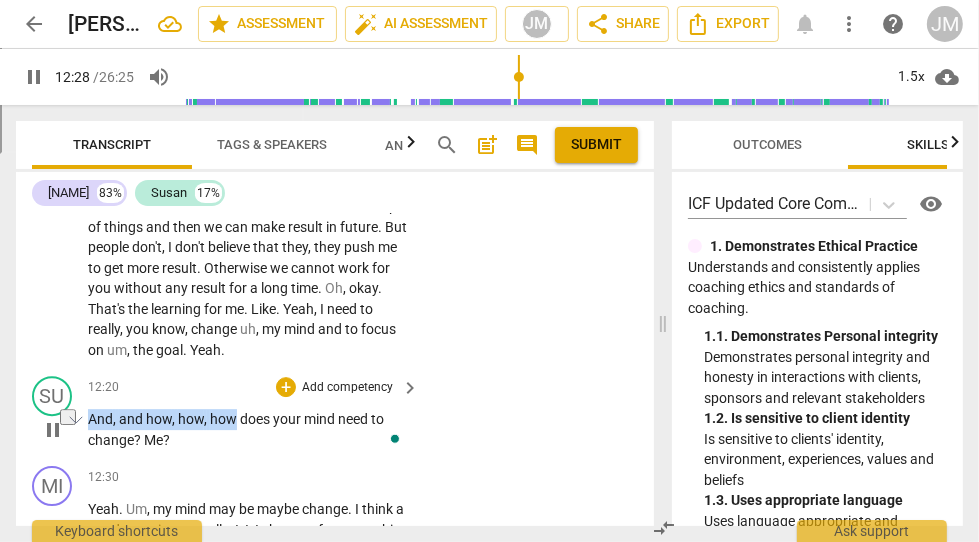 click on "And , and how , how , how does your mind need to change ? Me ?" at bounding box center [248, 429] 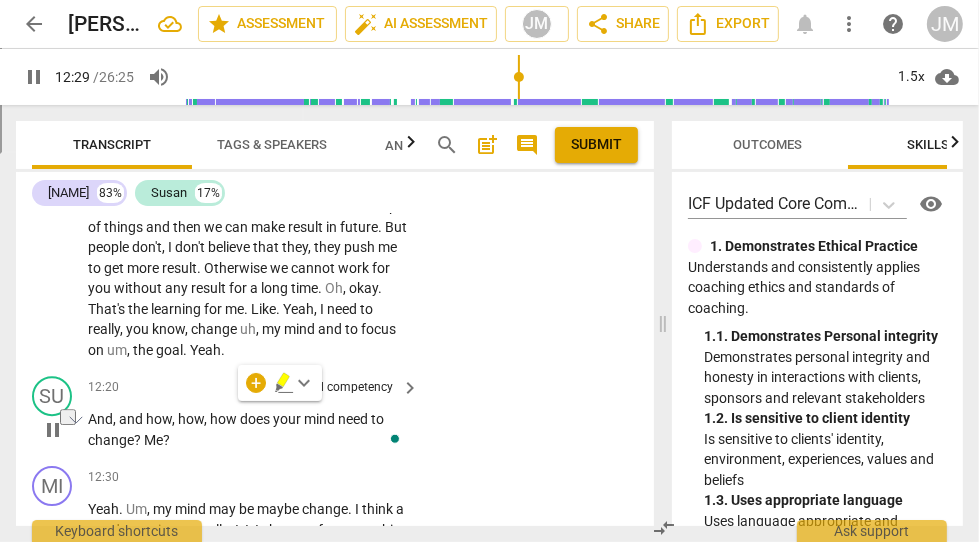 click on "And" at bounding box center [100, 419] 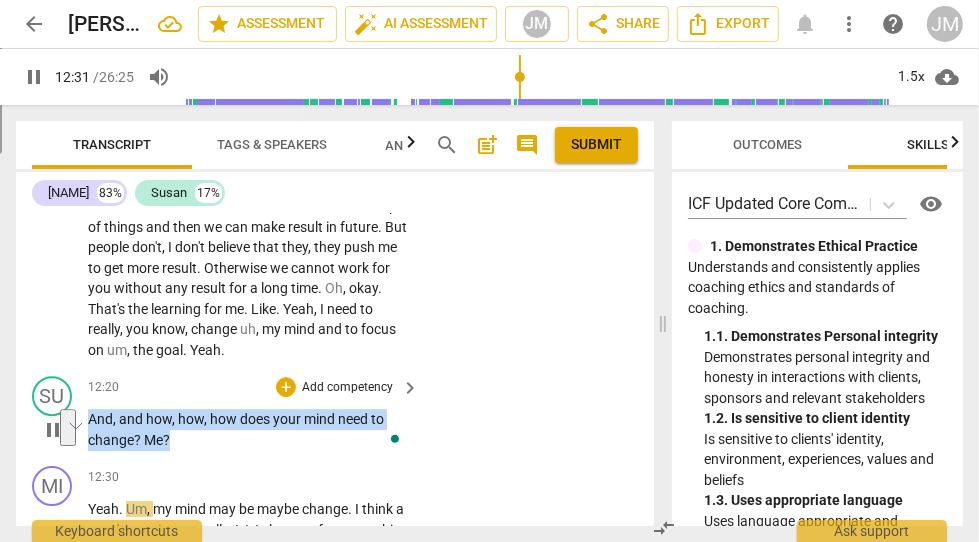 drag, startPoint x: 87, startPoint y: 413, endPoint x: 202, endPoint y: 431, distance: 116.40017 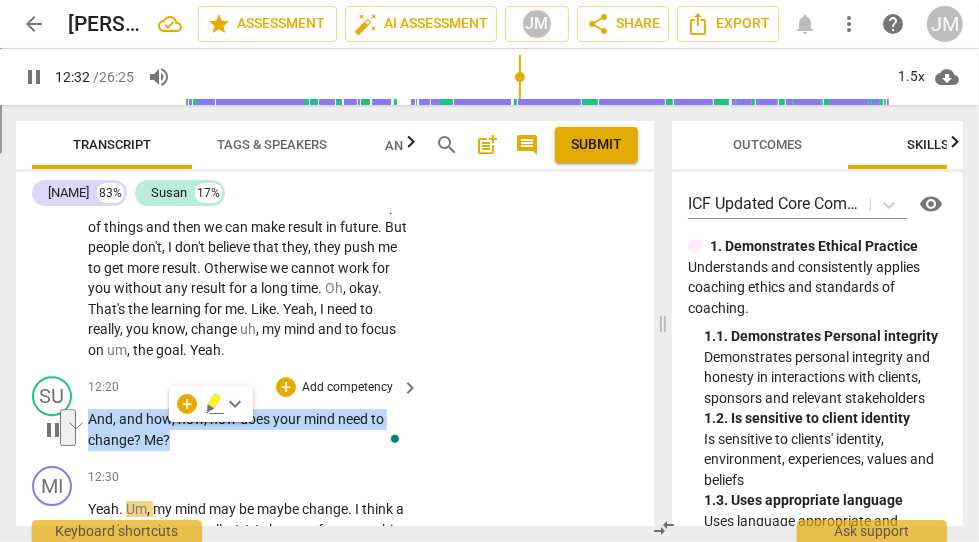 click on "Add competency" at bounding box center (347, 388) 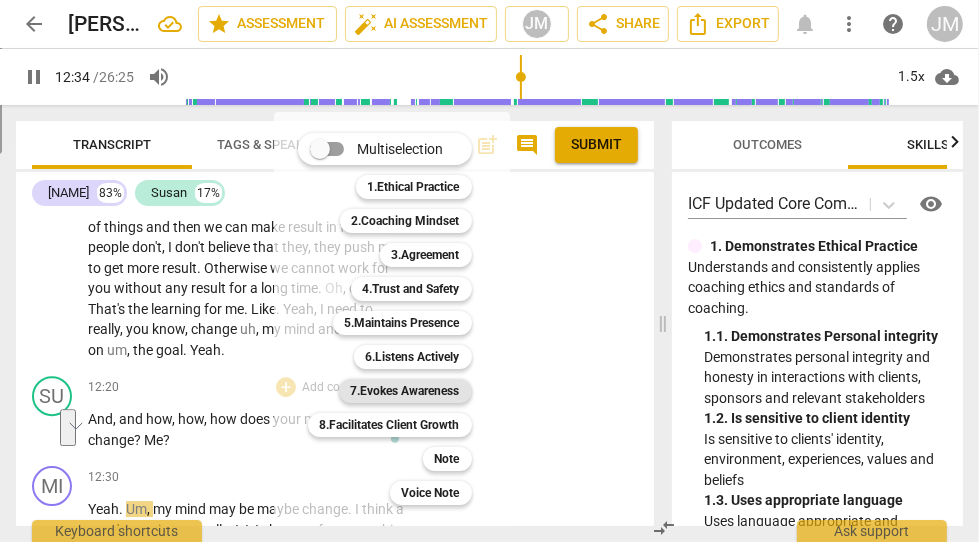 click on "7.Evokes Awareness" at bounding box center (405, 391) 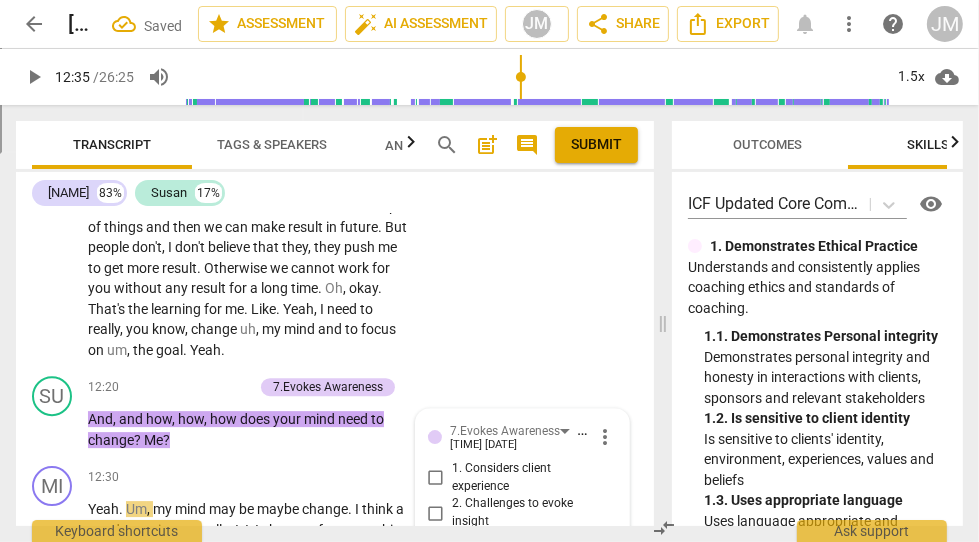 scroll, scrollTop: 4570, scrollLeft: 0, axis: vertical 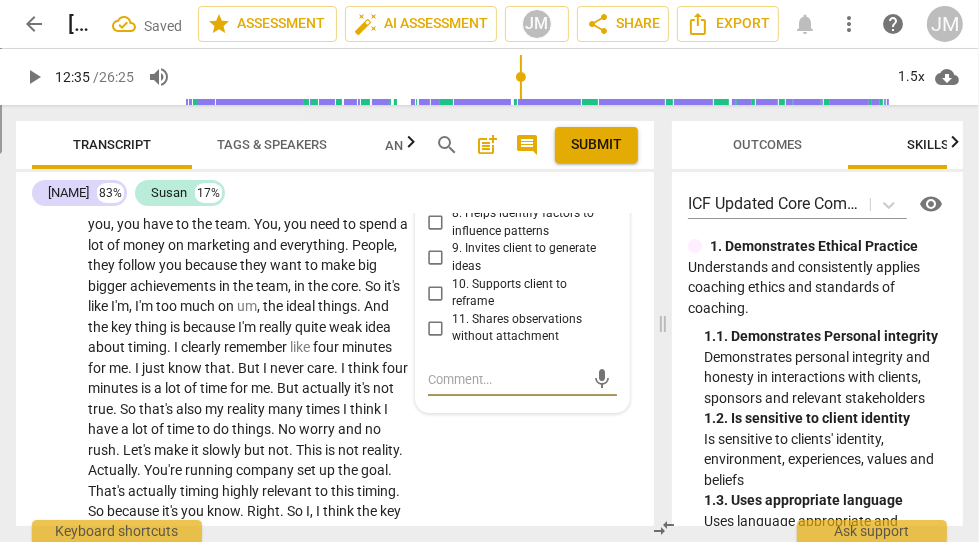 click on "9. Invites client to generate ideas" at bounding box center (436, 258) 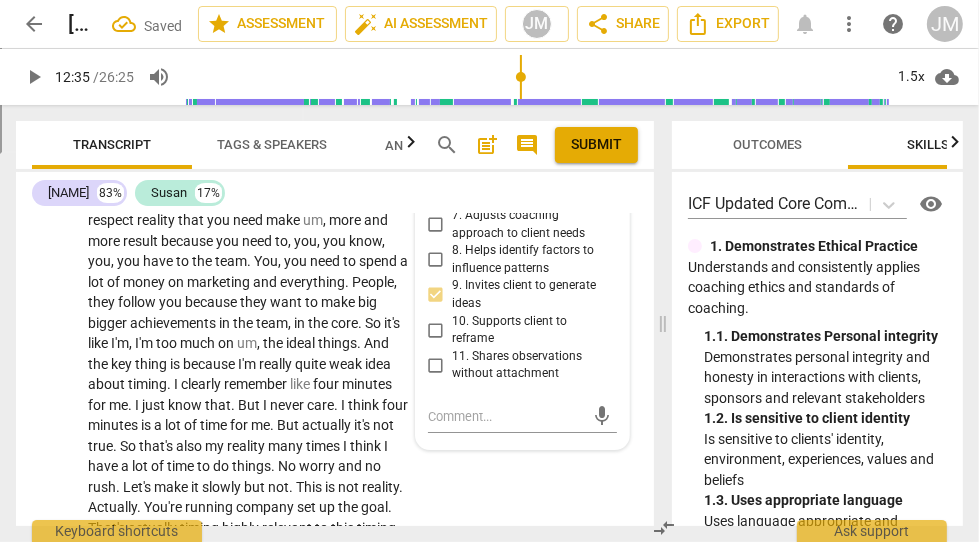 scroll, scrollTop: 4532, scrollLeft: 0, axis: vertical 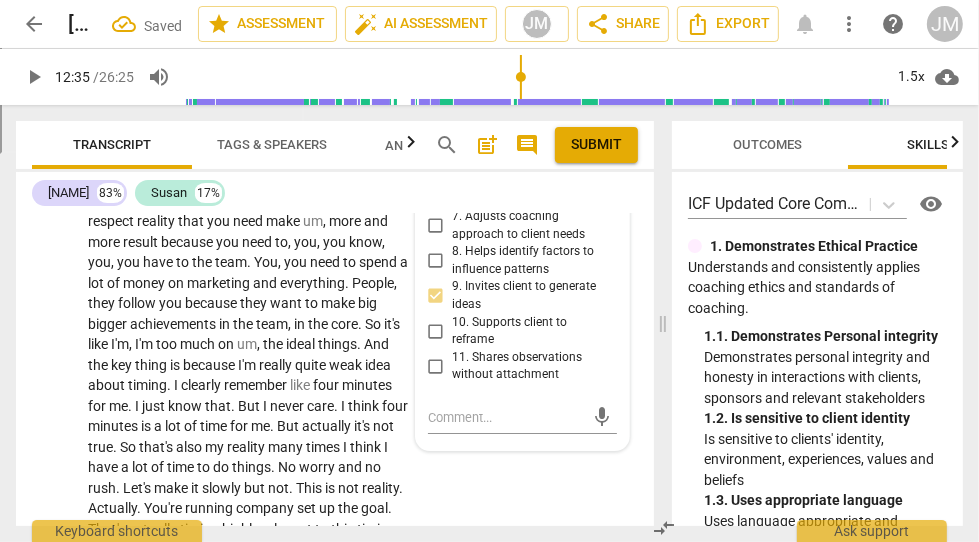 click on "8. Helps identify factors to influence patterns" at bounding box center [436, 261] 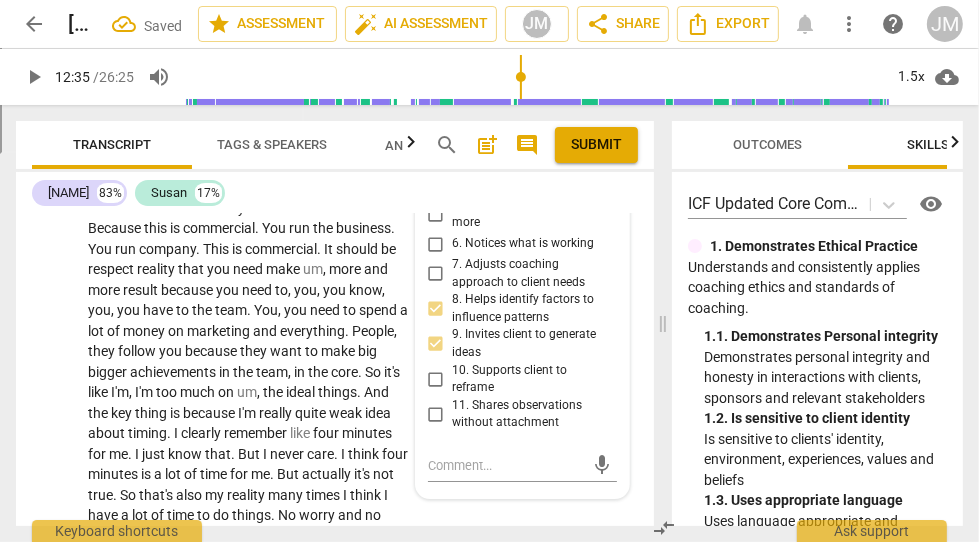 scroll, scrollTop: 4467, scrollLeft: 0, axis: vertical 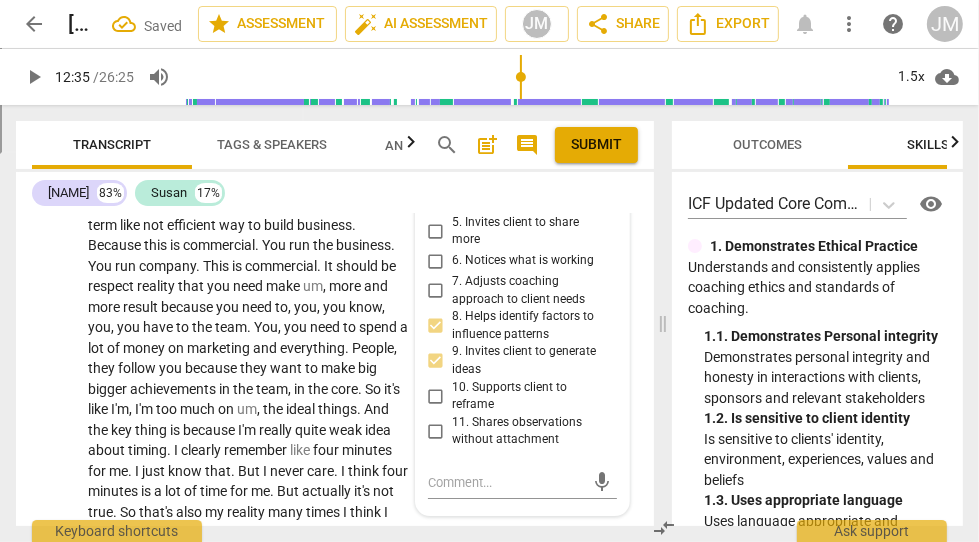 click on "8. Helps identify factors to influence patterns" at bounding box center (436, 326) 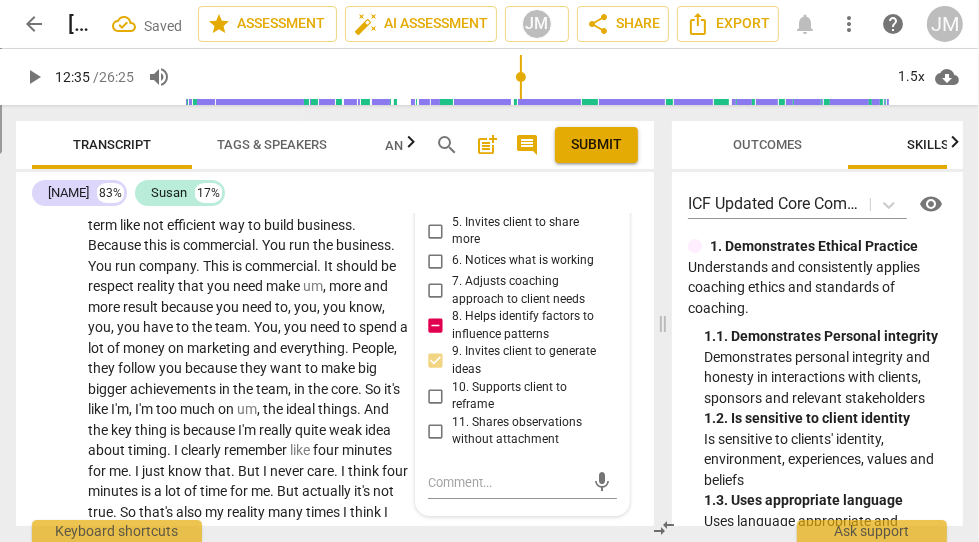 click on "8. Helps identify factors to influence patterns" at bounding box center [436, 326] 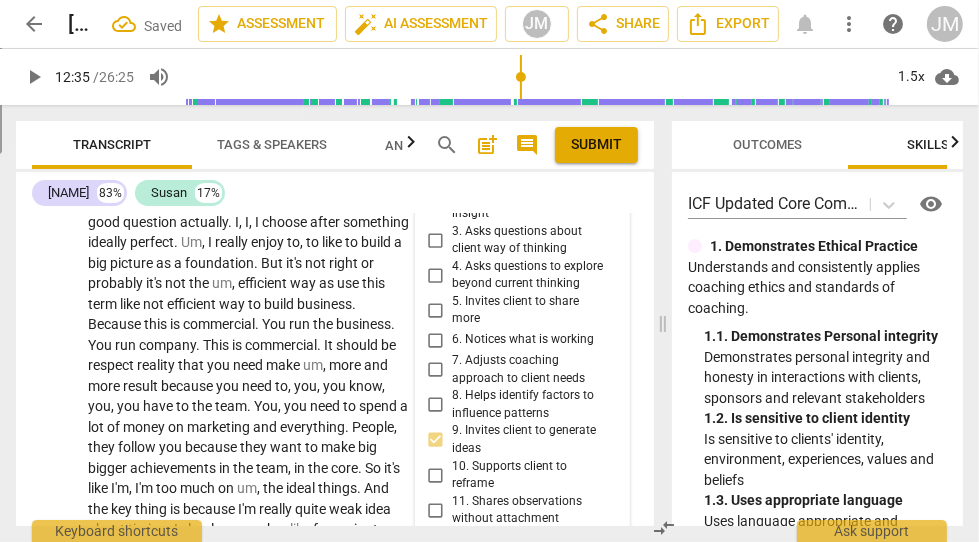 scroll, scrollTop: 4377, scrollLeft: 0, axis: vertical 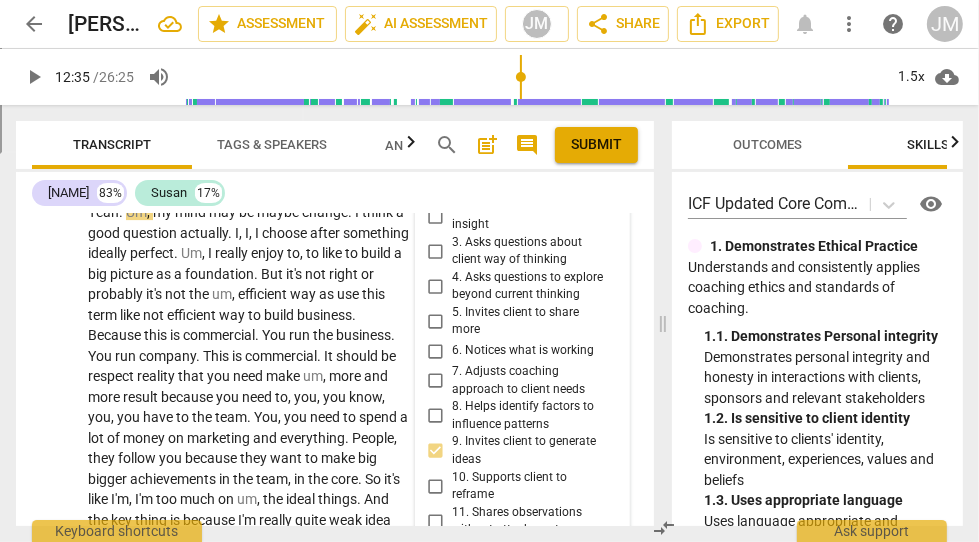click on "5. Invites client to share more" at bounding box center (436, 321) 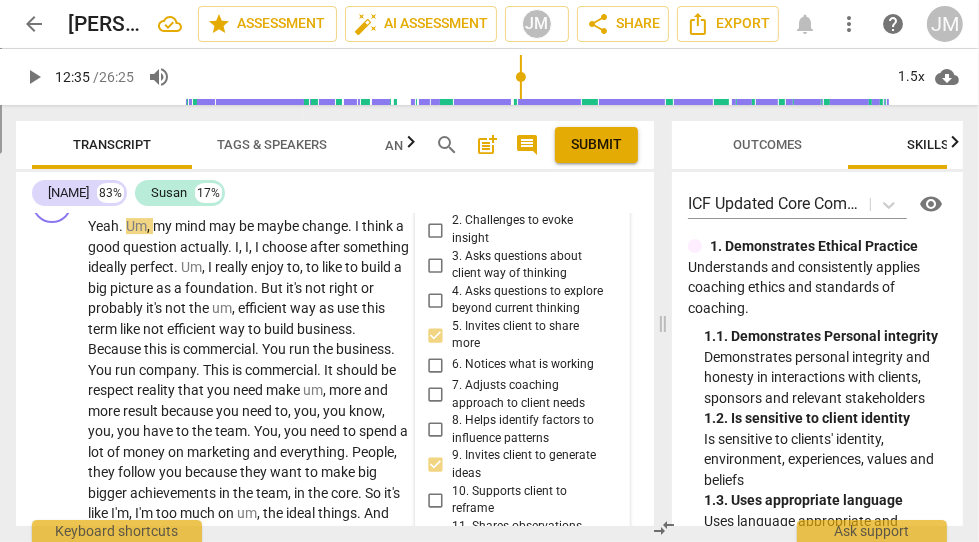 scroll, scrollTop: 4359, scrollLeft: 0, axis: vertical 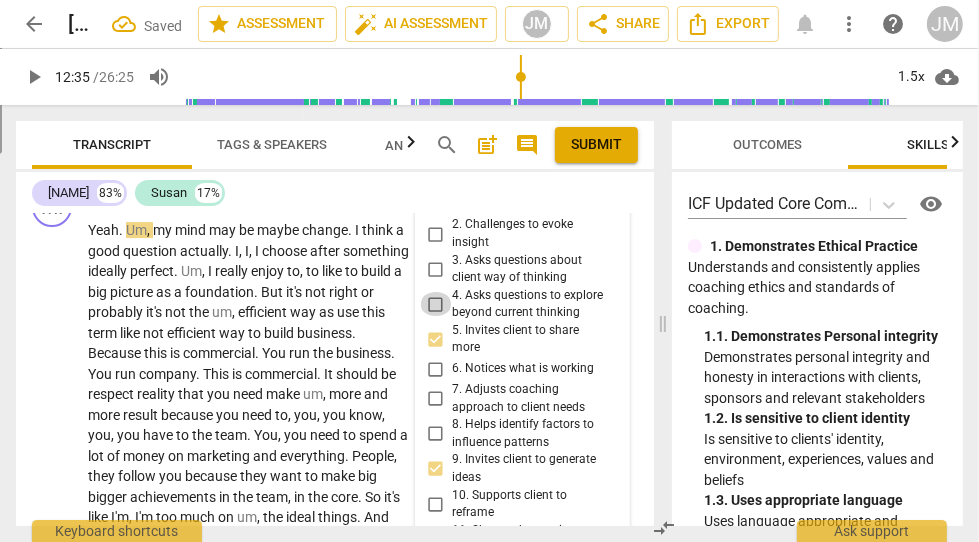 click on "4. Asks questions to explore beyond current thinking" at bounding box center [436, 304] 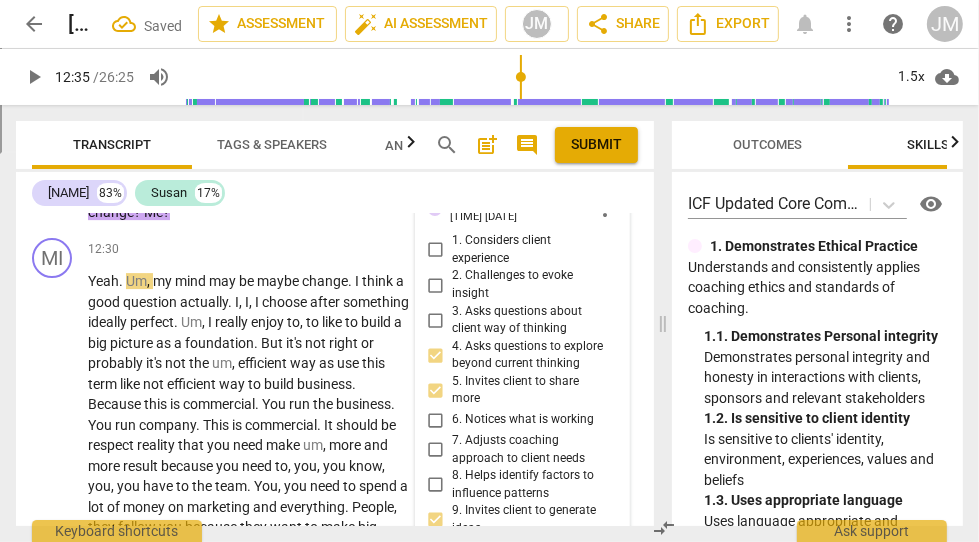 scroll, scrollTop: 4308, scrollLeft: 0, axis: vertical 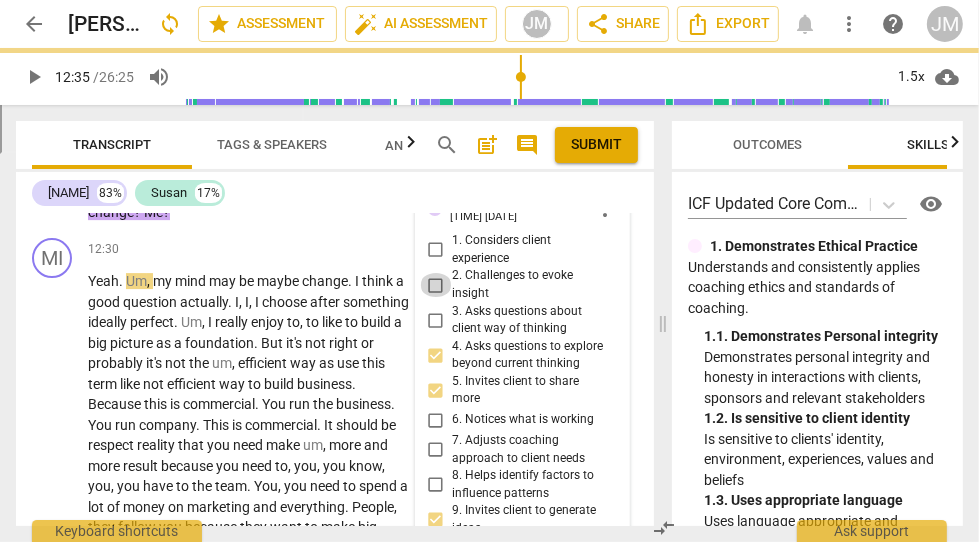 click on "2. Challenges to evoke insight" at bounding box center [436, 285] 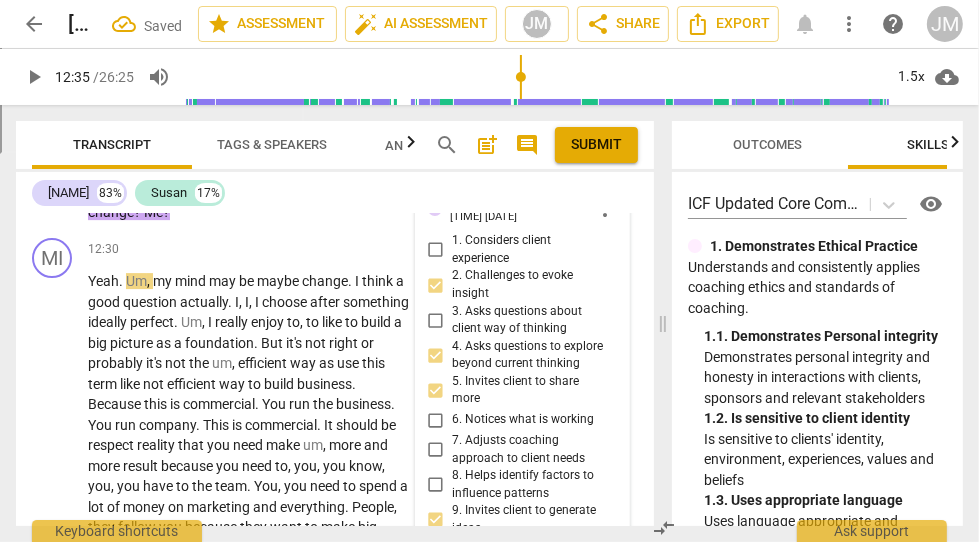 click on "1. Considers client experience" at bounding box center (436, 250) 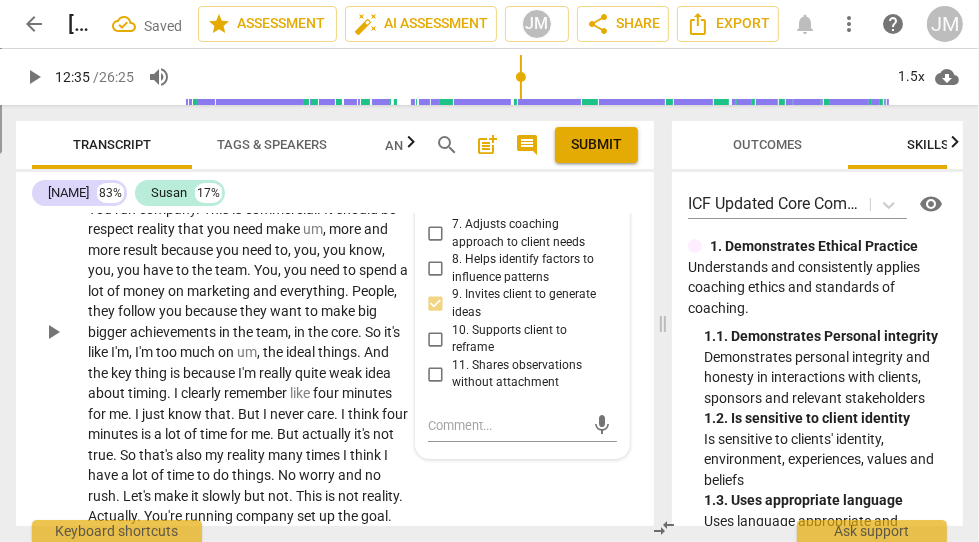 scroll, scrollTop: 4701, scrollLeft: 0, axis: vertical 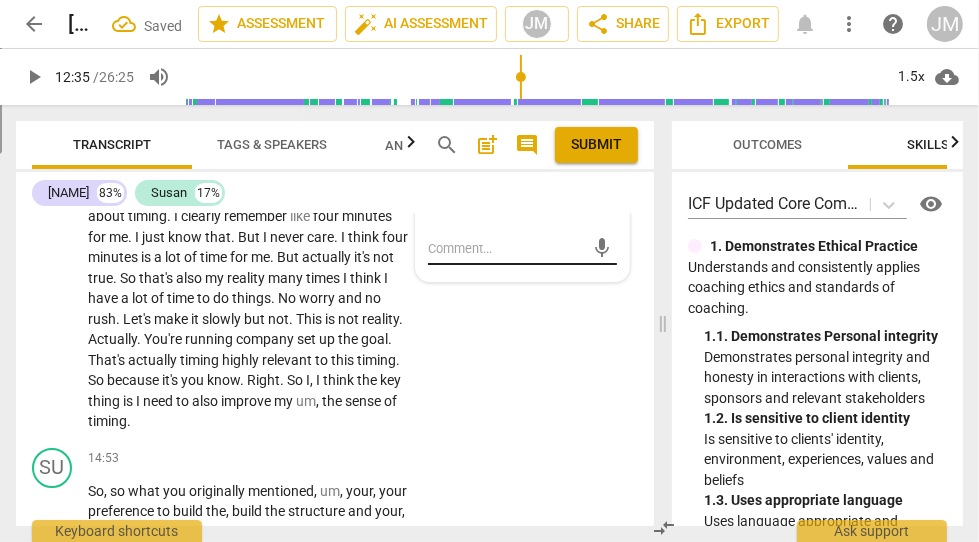 click at bounding box center [506, 248] 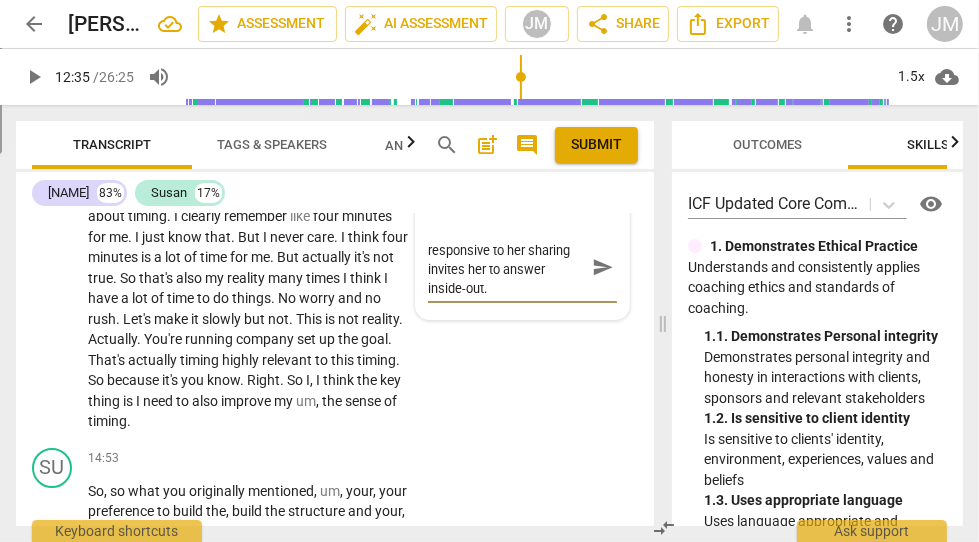 scroll, scrollTop: 0, scrollLeft: 0, axis: both 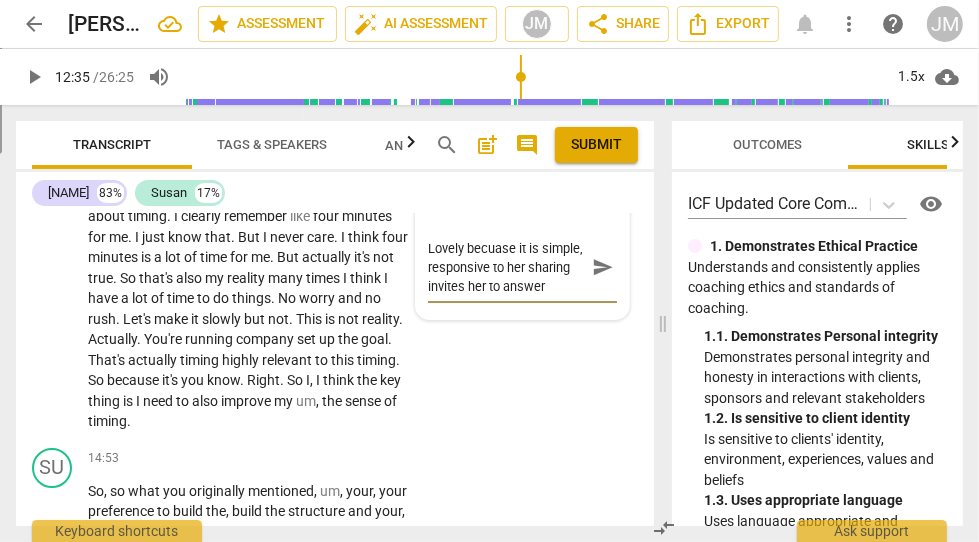 click on "Lovely becuase it is simple, responsive to her sharing invites her to answer inside-out." at bounding box center [506, 267] 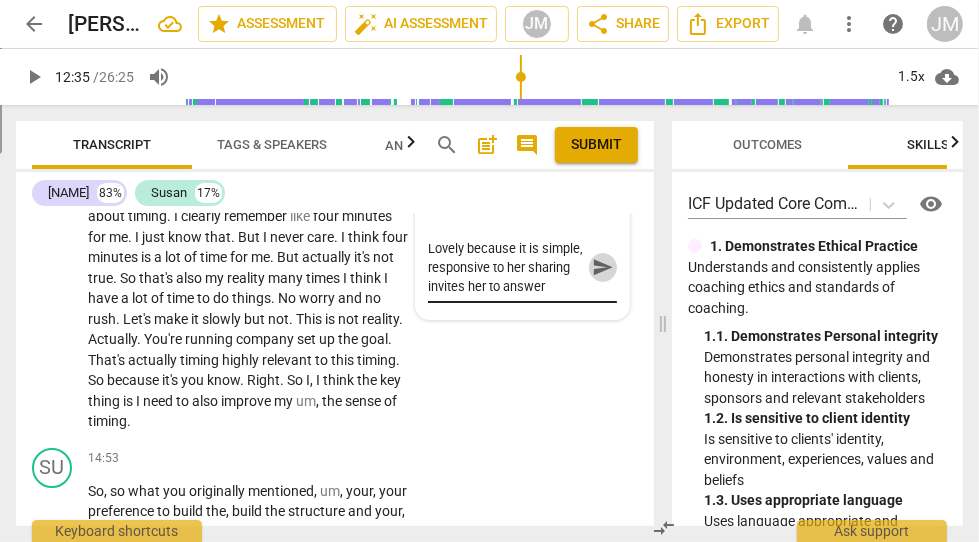 click on "send" at bounding box center [603, 268] 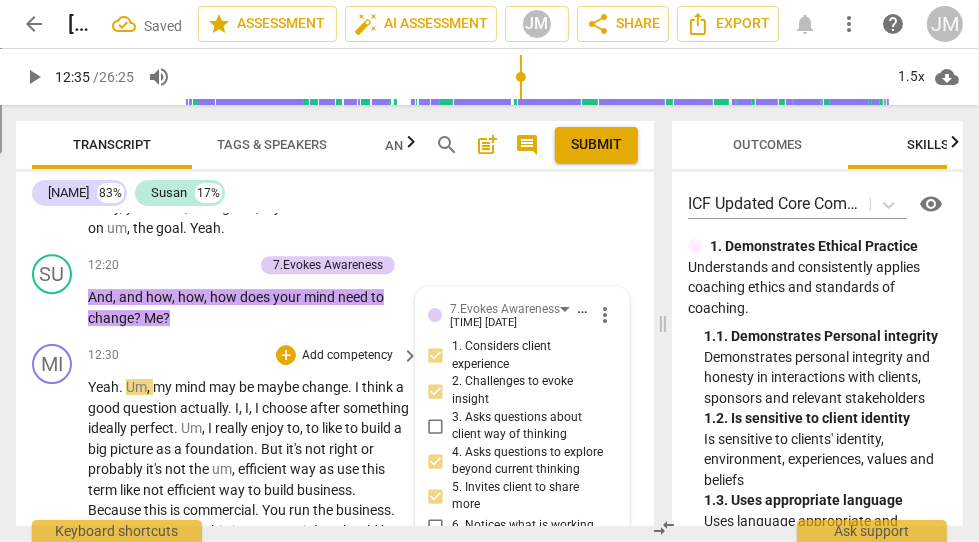 scroll, scrollTop: 4191, scrollLeft: 0, axis: vertical 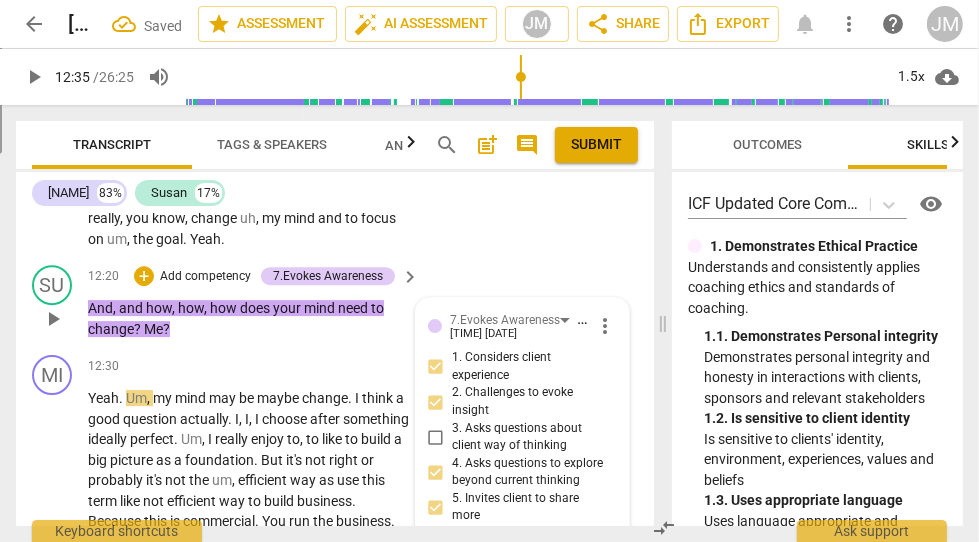 click on "Me" at bounding box center [153, 329] 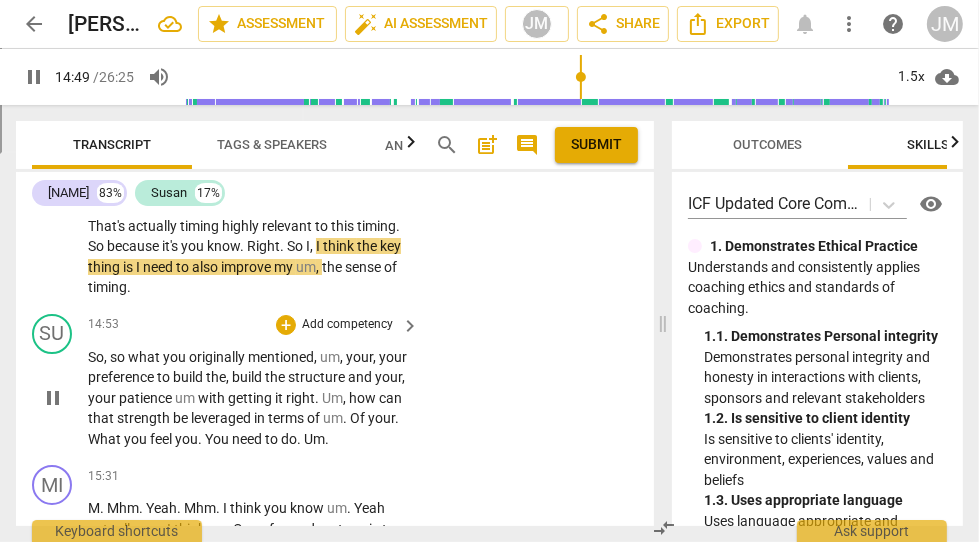 scroll, scrollTop: 4844, scrollLeft: 0, axis: vertical 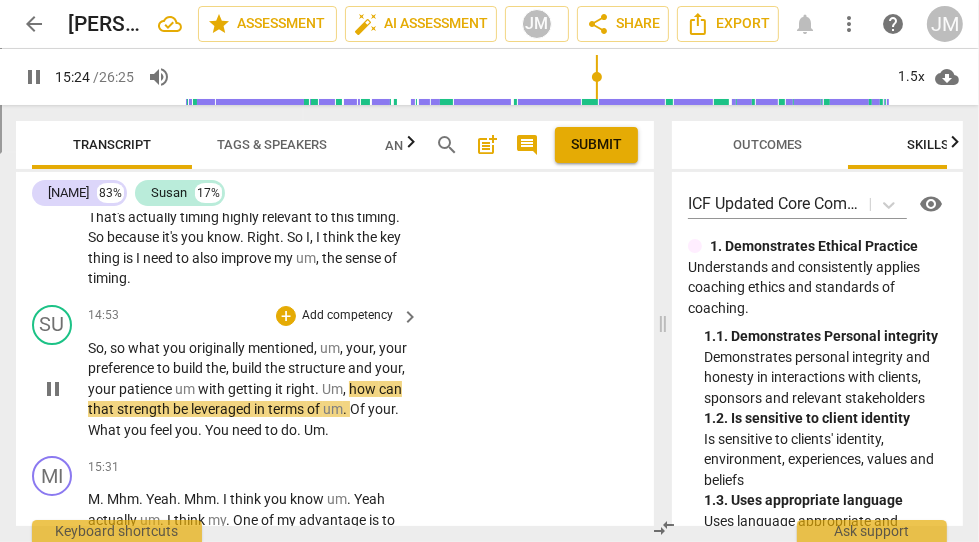 click on "leveraged" at bounding box center (222, 409) 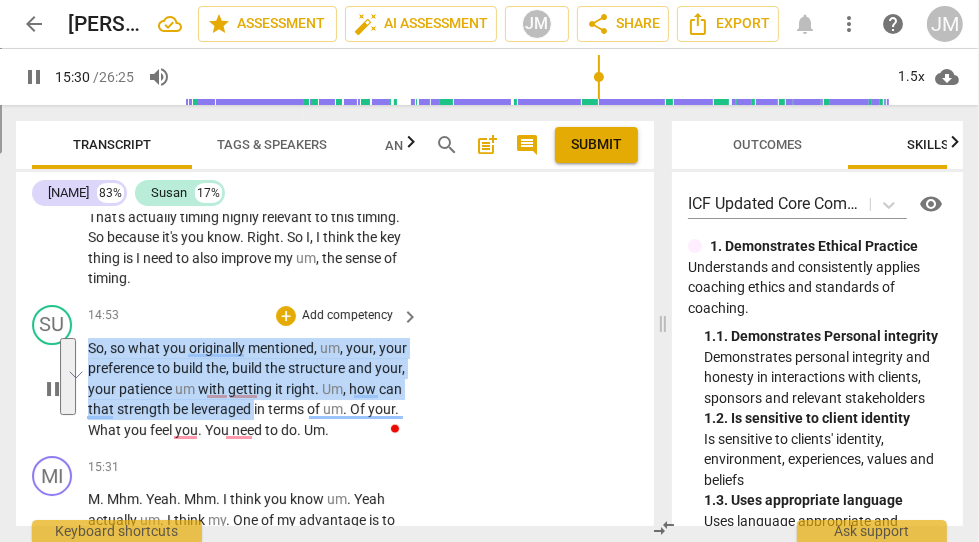 drag, startPoint x: 305, startPoint y: 400, endPoint x: 90, endPoint y: 340, distance: 223.21515 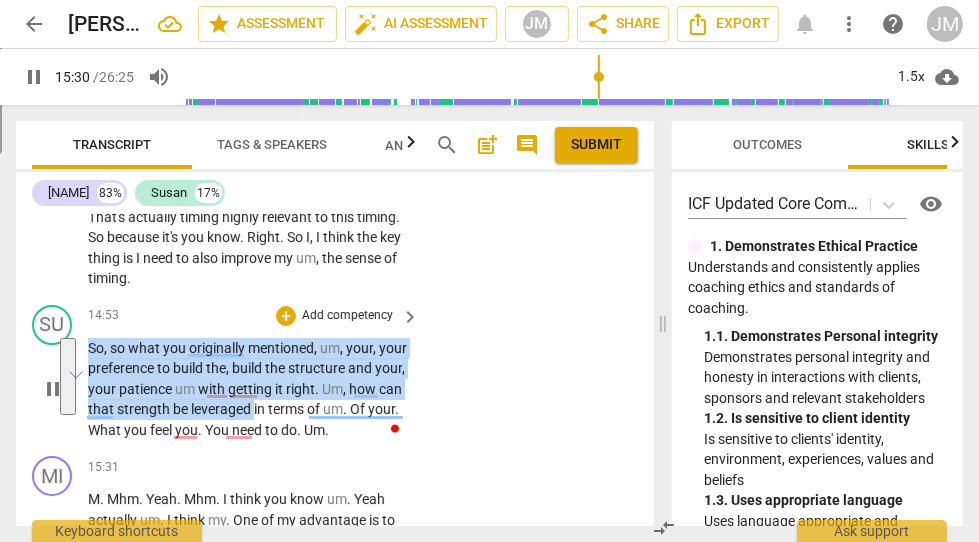 click on "So , so what you originally mentioned , um , your , your preference to build the , build the structure and your , your patience um with getting it right . Um , how can that strength be leveraged in terms of um . Of your . What you feel you . You need to do . Um ." at bounding box center [248, 389] 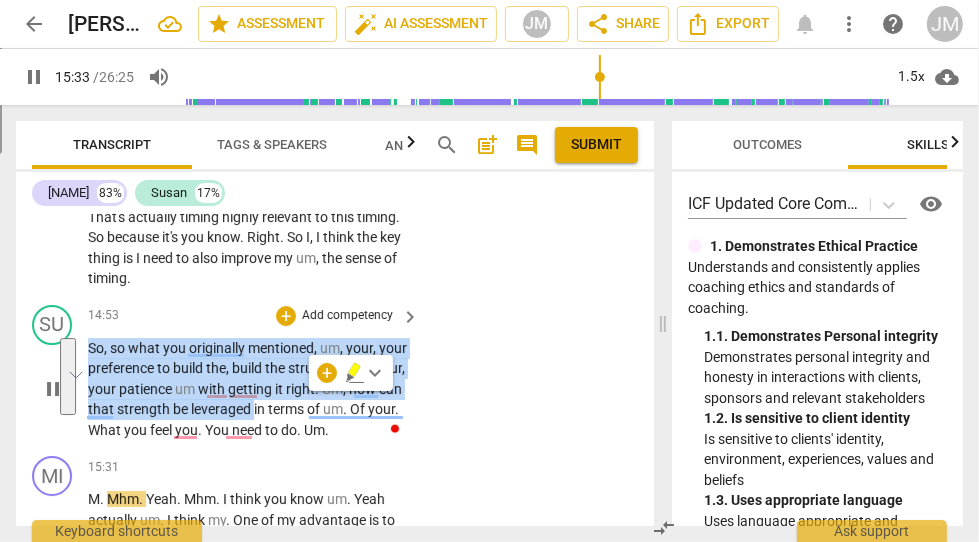 click on "Add competency" at bounding box center [347, 316] 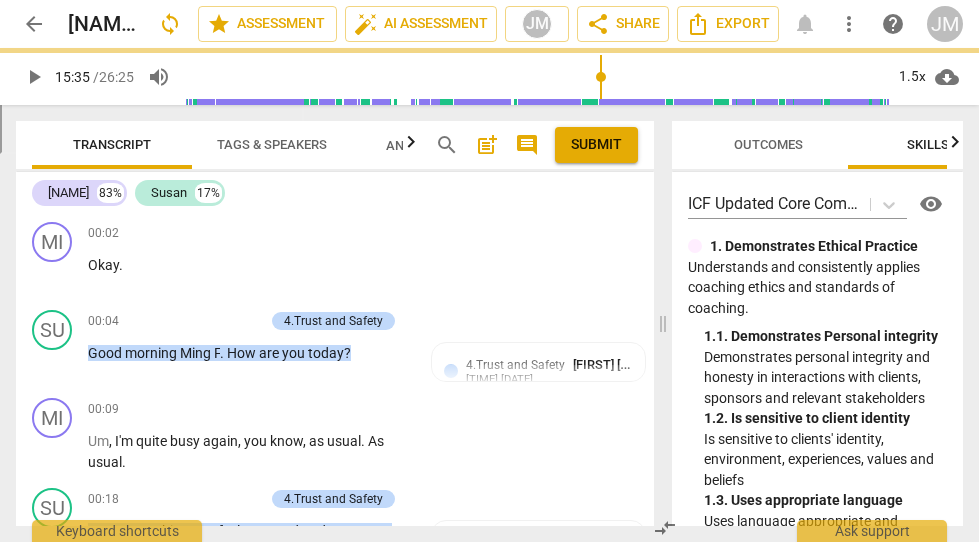scroll, scrollTop: 0, scrollLeft: 0, axis: both 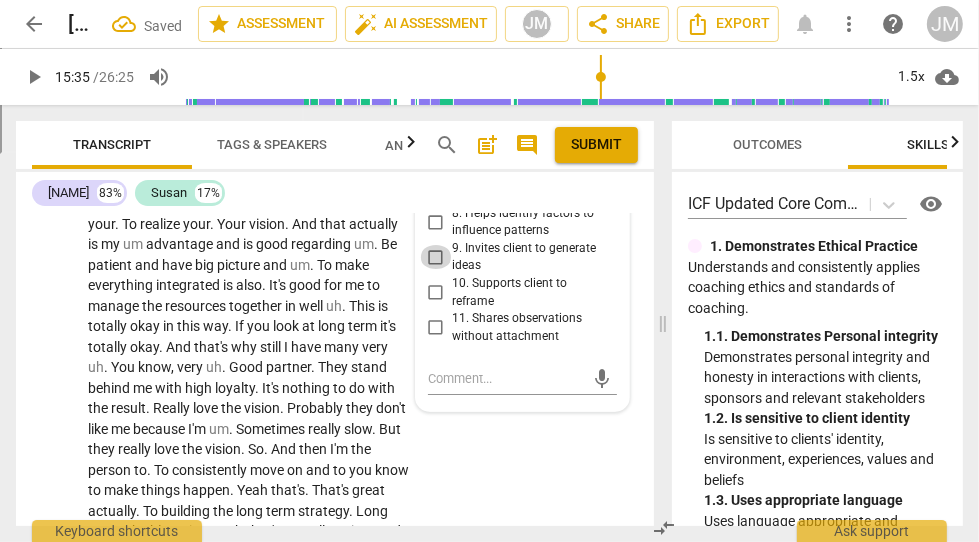 click on "9. Invites client to generate ideas" at bounding box center (436, 257) 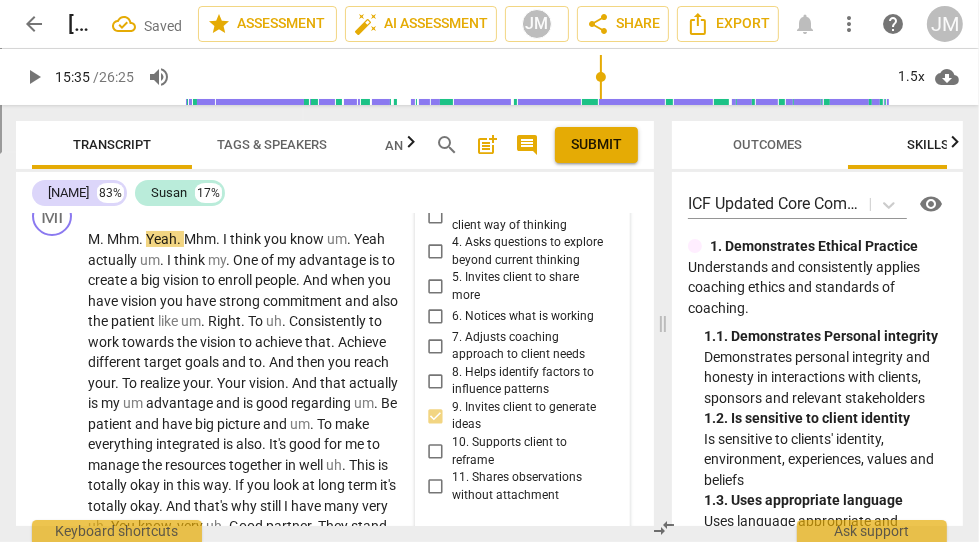 scroll, scrollTop: 5102, scrollLeft: 0, axis: vertical 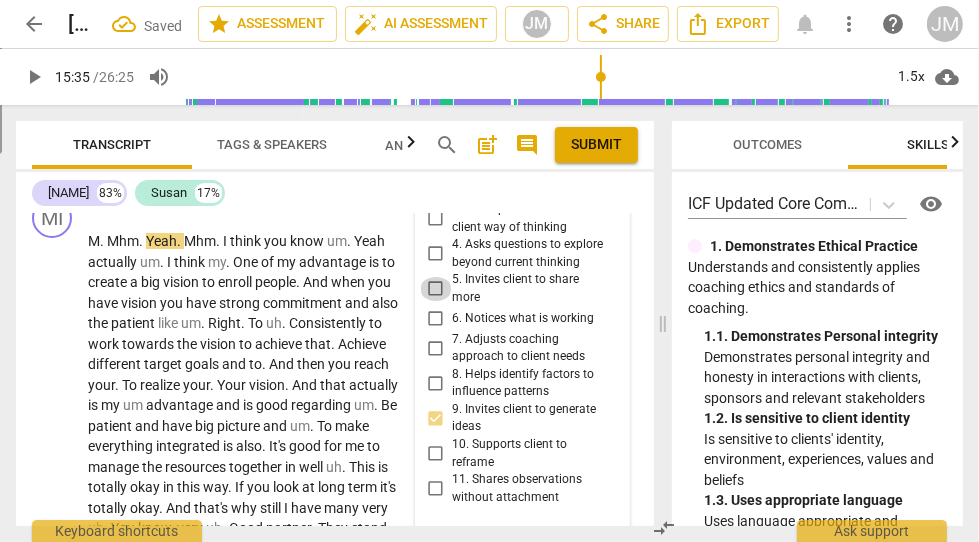 click on "5. Invites client to share more" at bounding box center [436, 289] 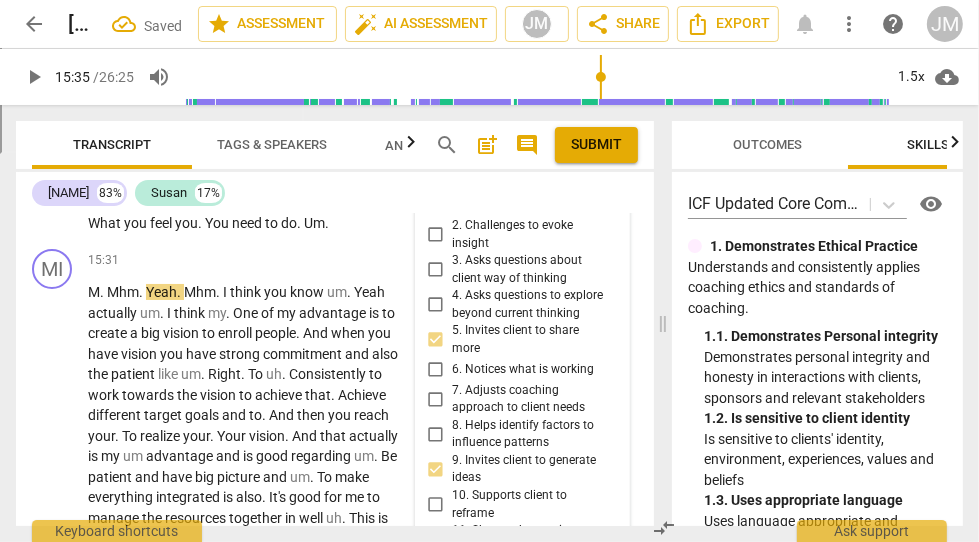scroll, scrollTop: 5046, scrollLeft: 0, axis: vertical 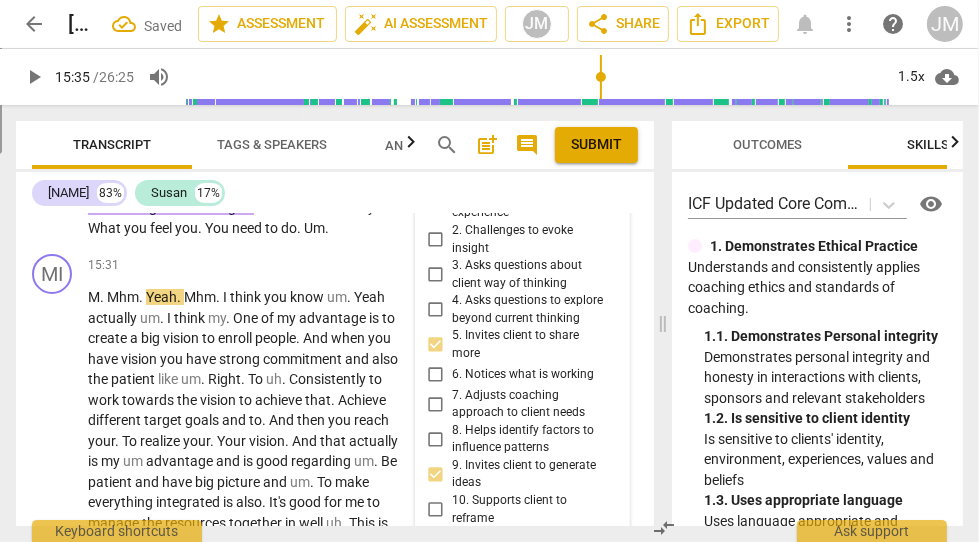 click on "4. Asks questions to explore beyond current thinking" at bounding box center (436, 310) 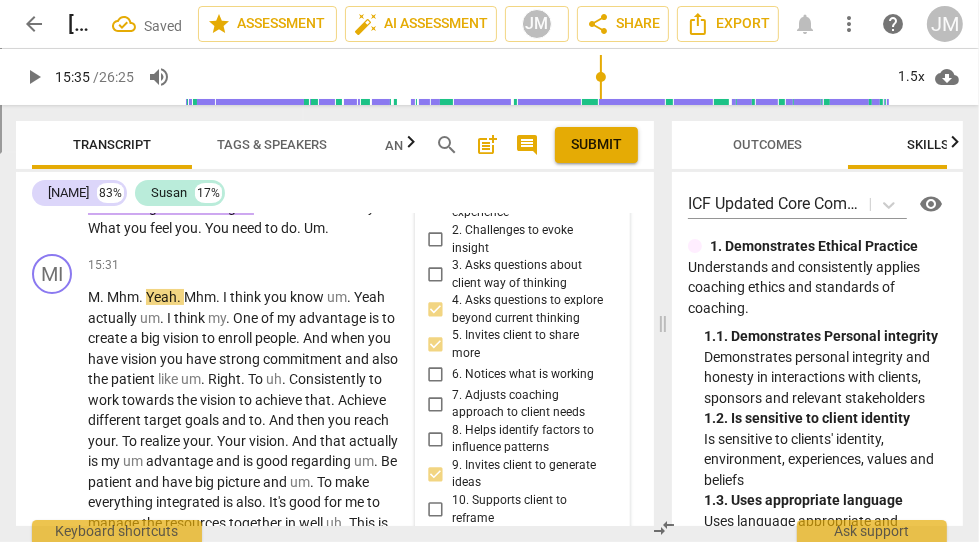 click on "2. Challenges to evoke insight" at bounding box center (436, 240) 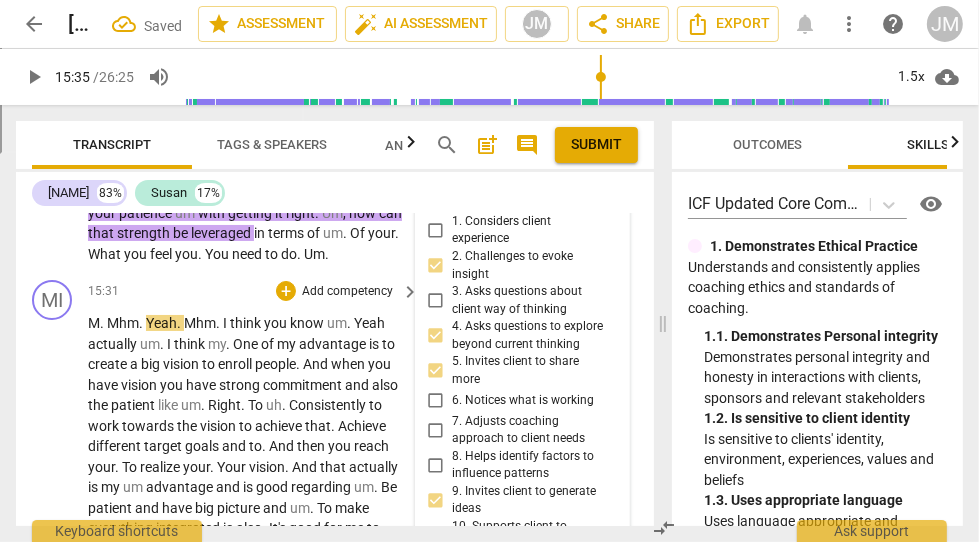 scroll, scrollTop: 4949, scrollLeft: 0, axis: vertical 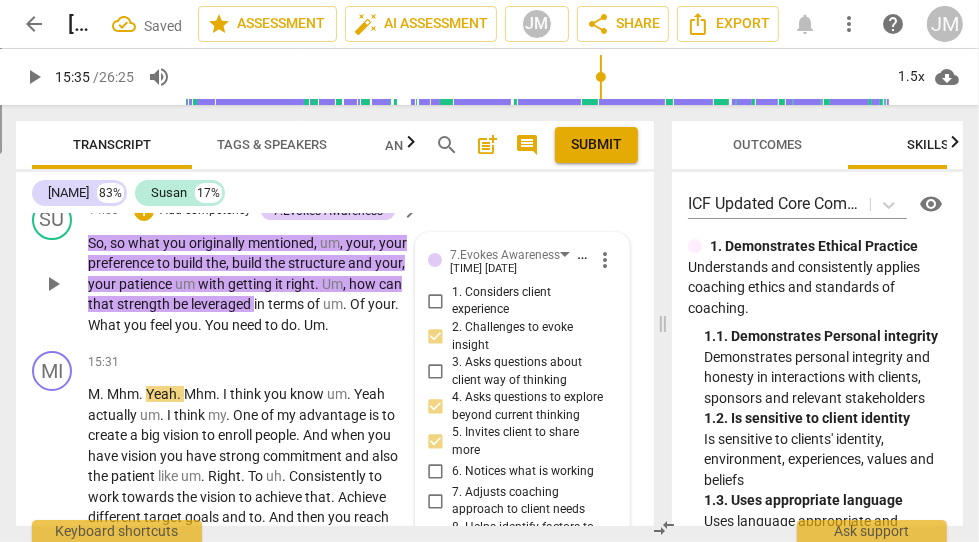 click on "1. Considers client experience" at bounding box center [436, 301] 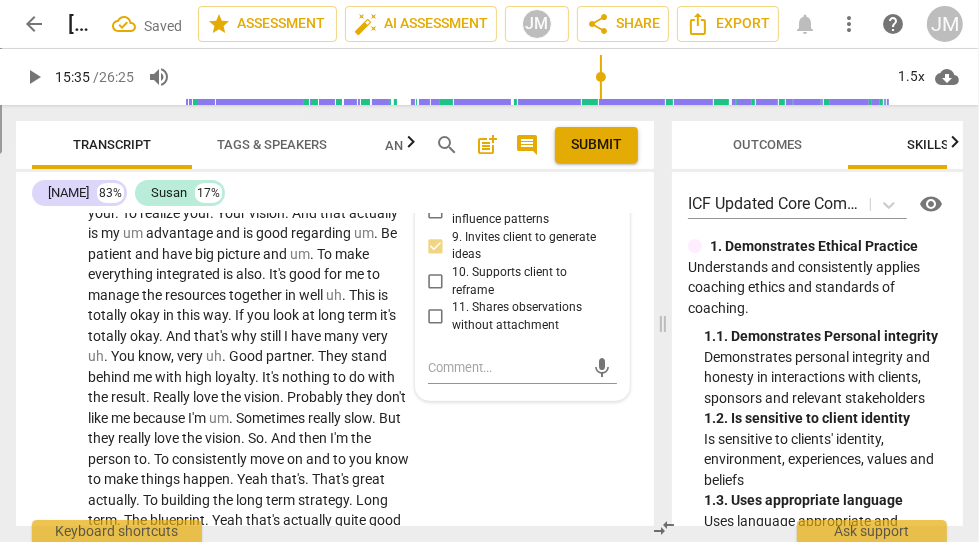 scroll, scrollTop: 5276, scrollLeft: 0, axis: vertical 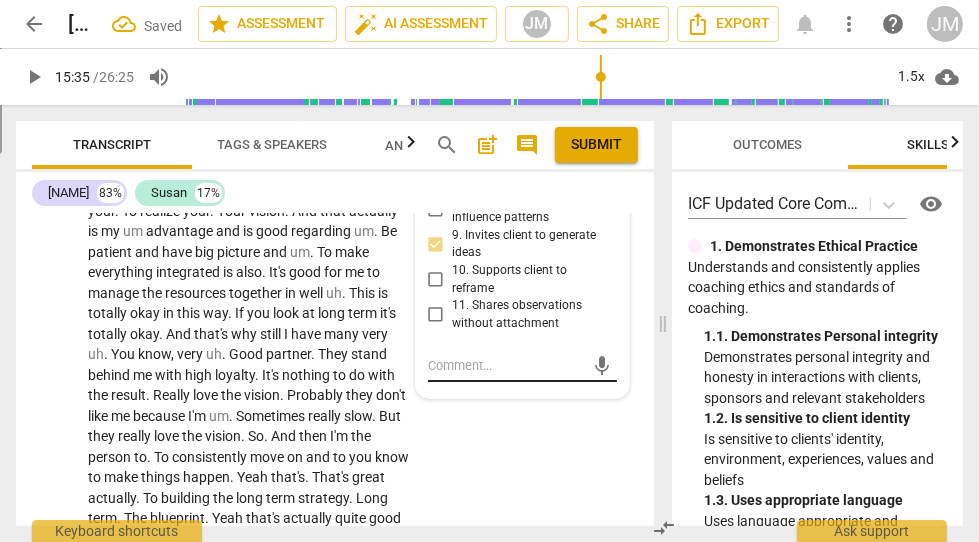 click at bounding box center (506, 365) 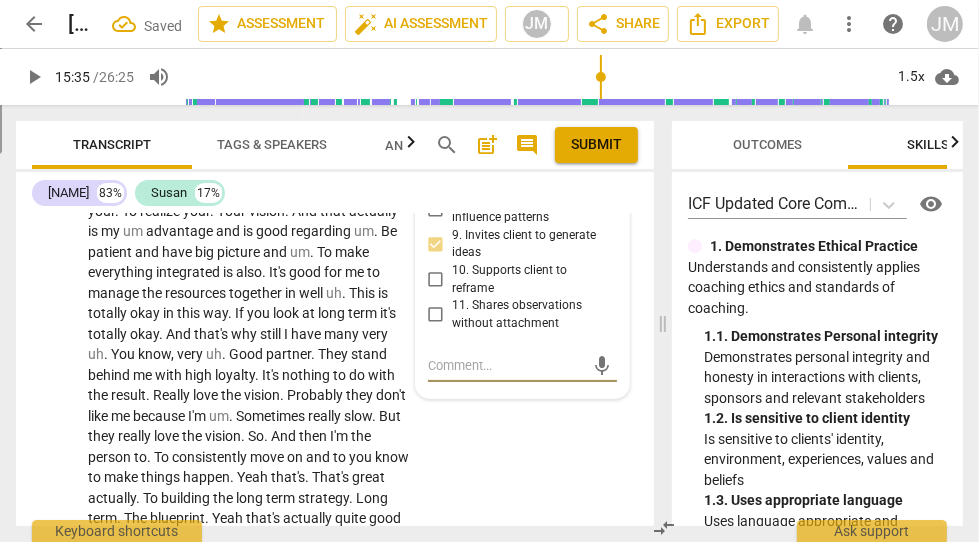 type on "Y" 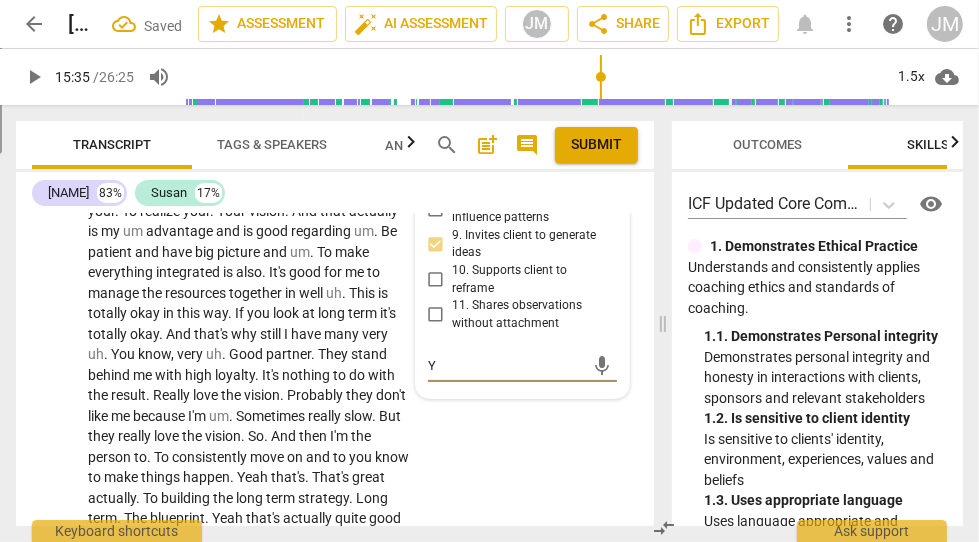 type on "Yo" 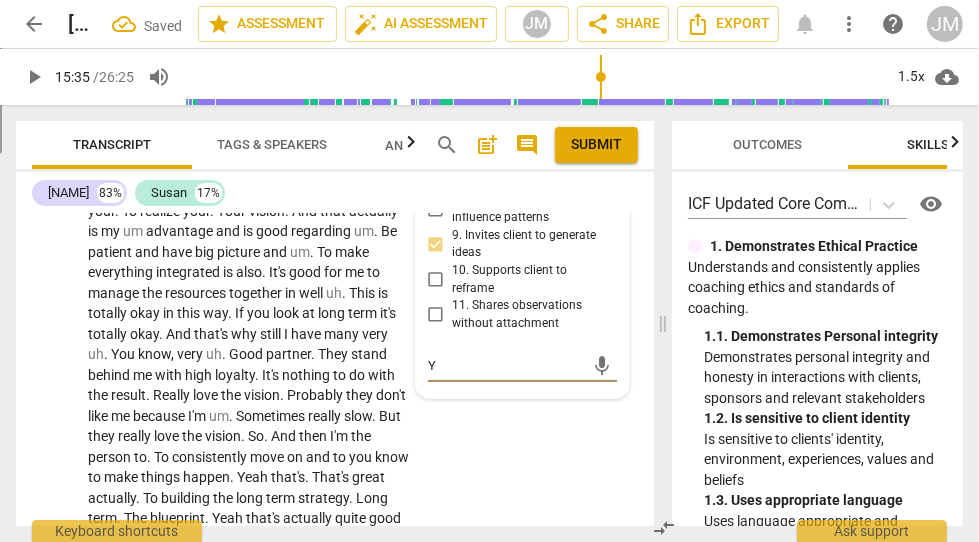 type on "Yo" 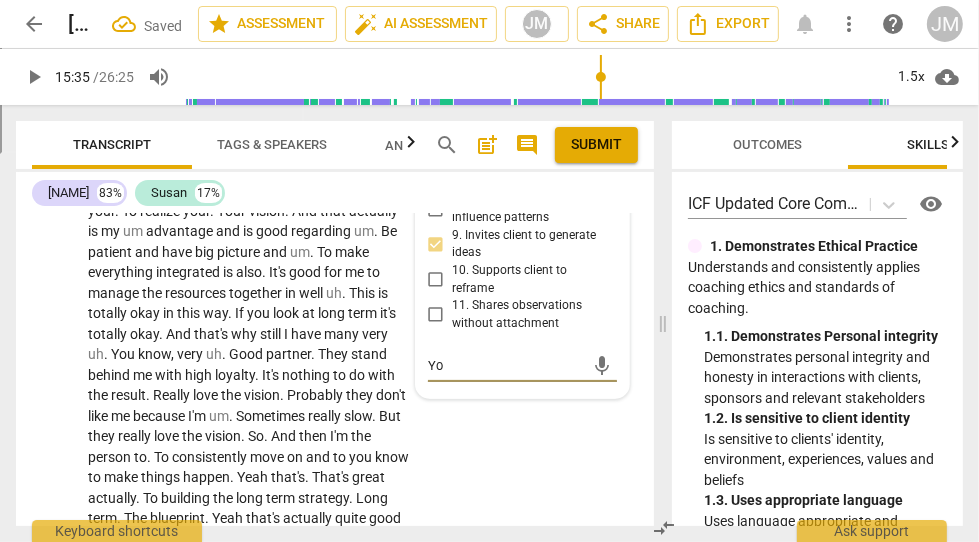 type on "You" 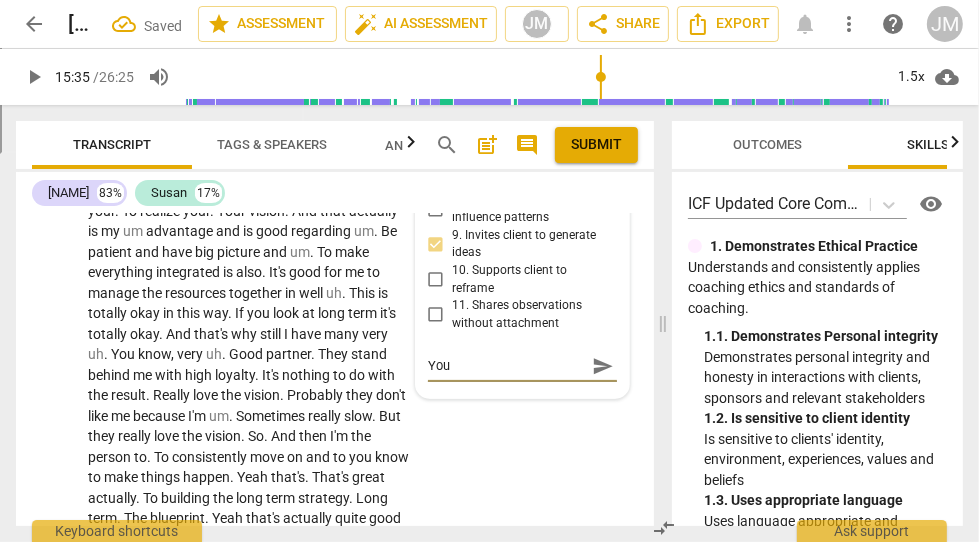 type on "You" 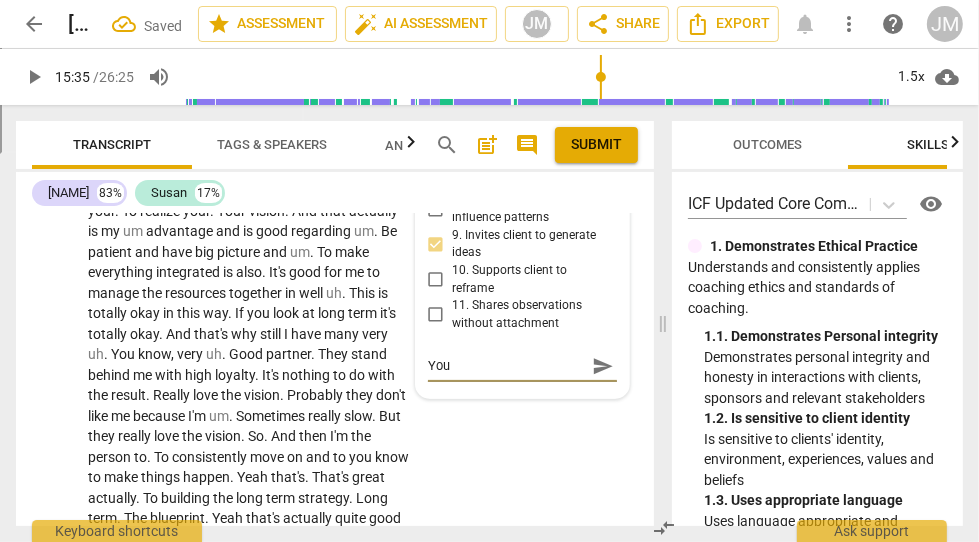 type on "You" 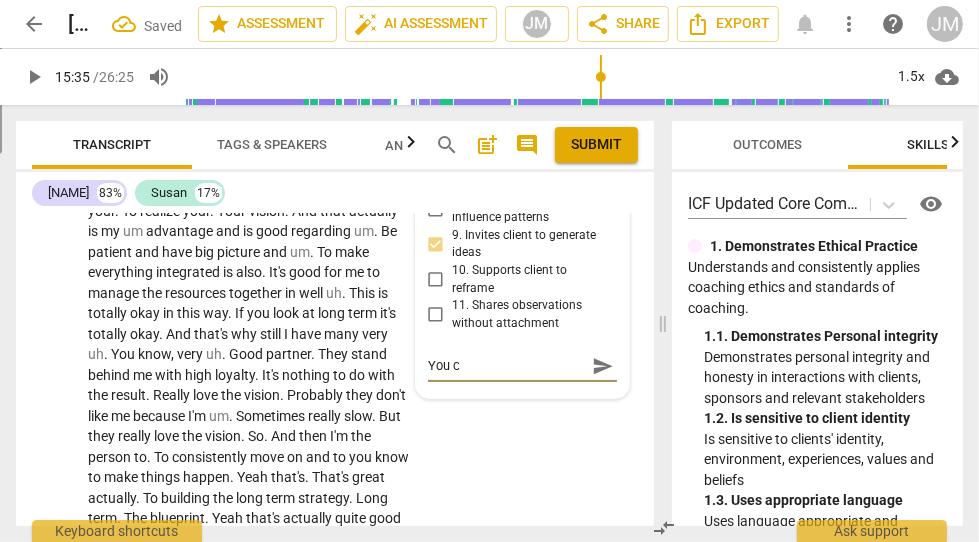 type on "You co" 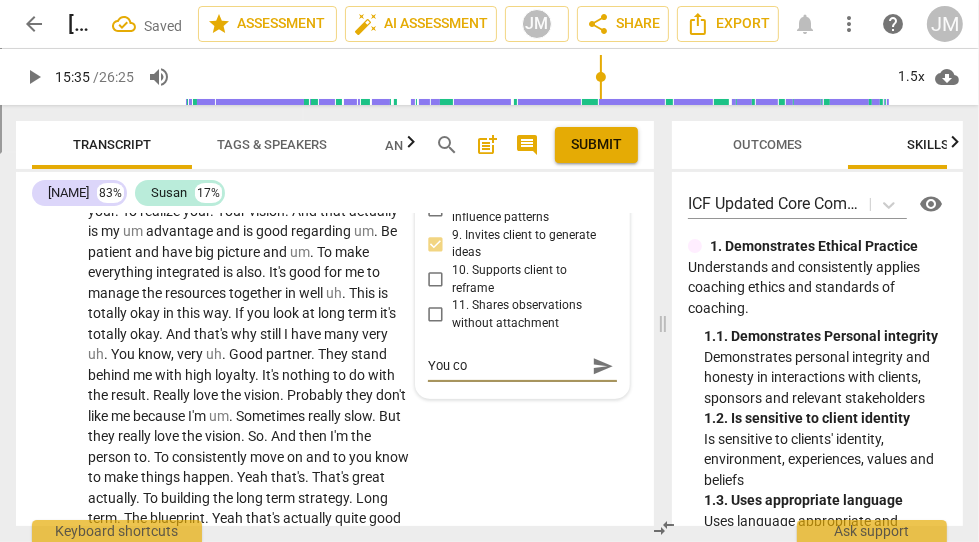 type on "You cou" 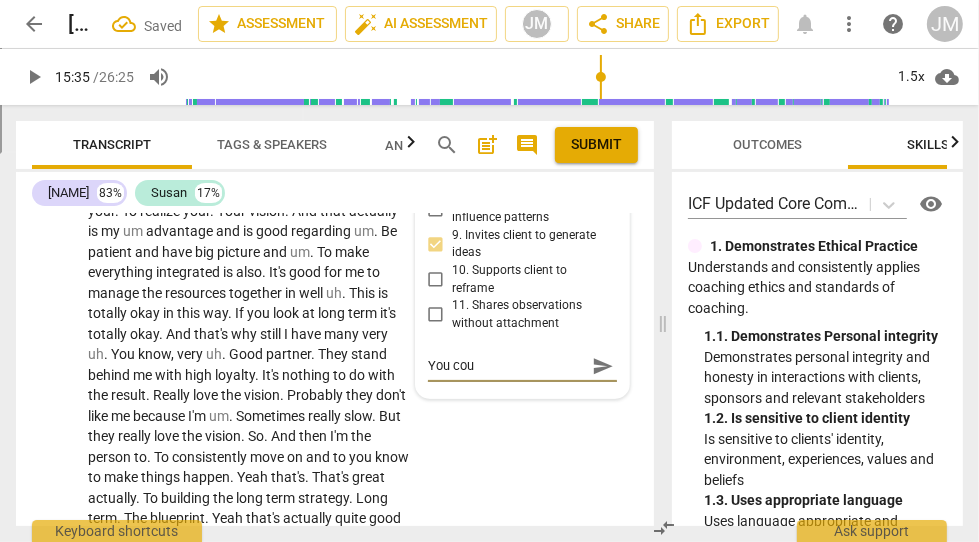 type on "You coul" 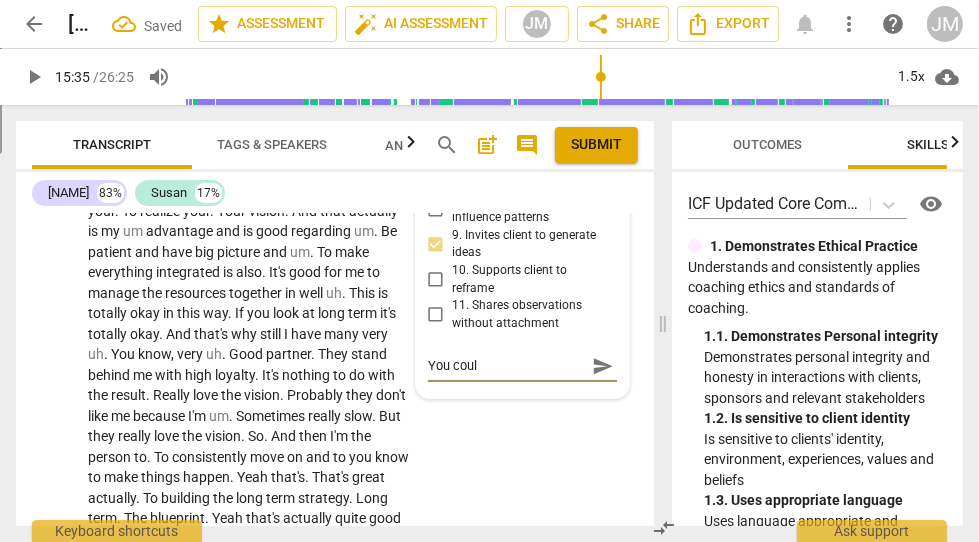 type on "You coul" 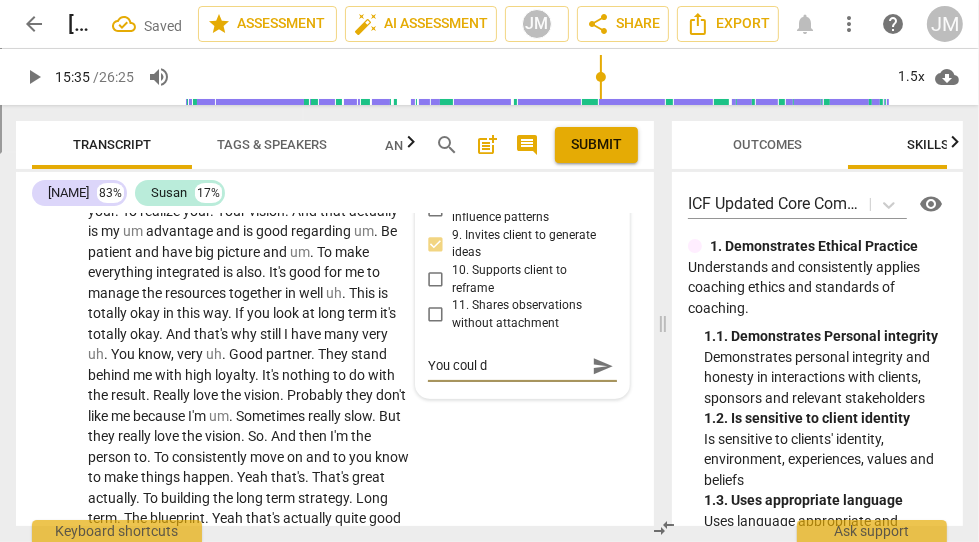 type on "You coul dh" 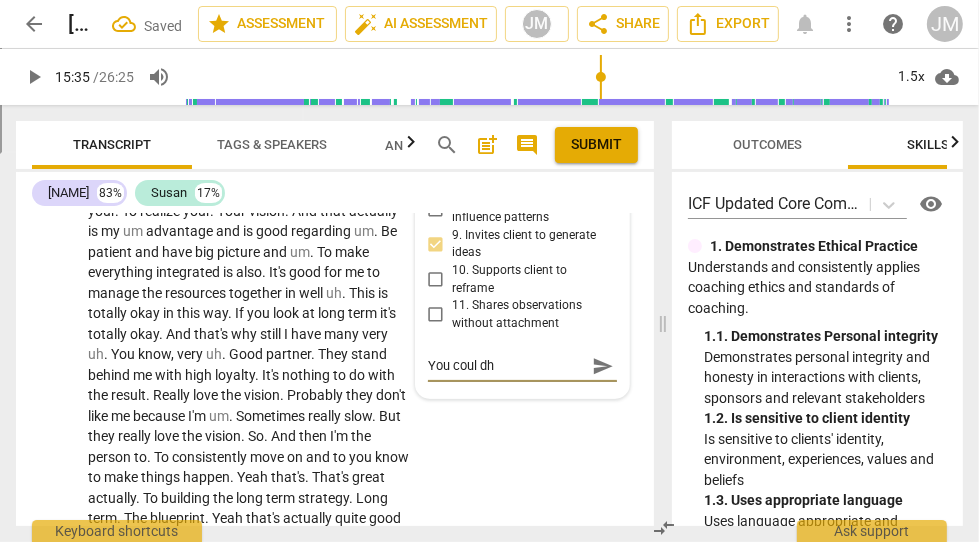 type on "You coul dha" 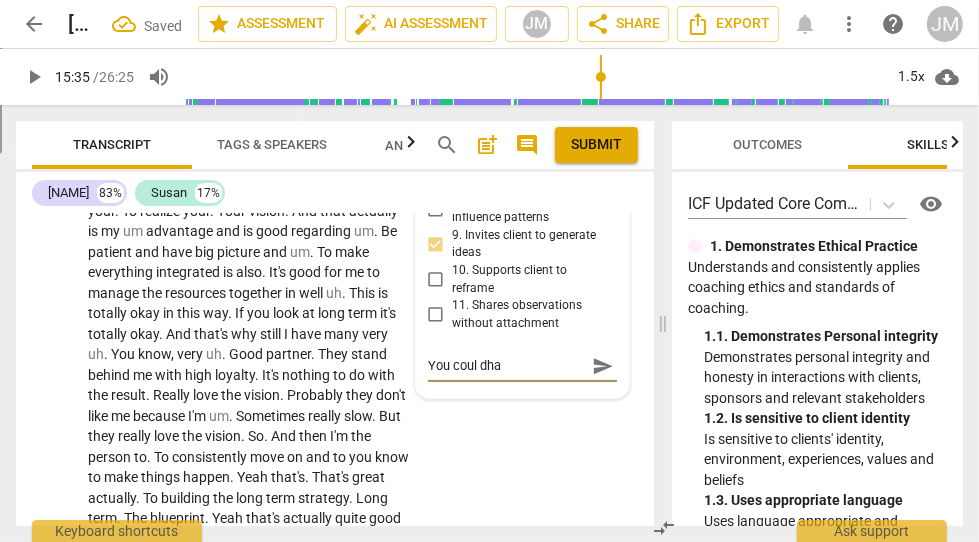 type on "You coul dha" 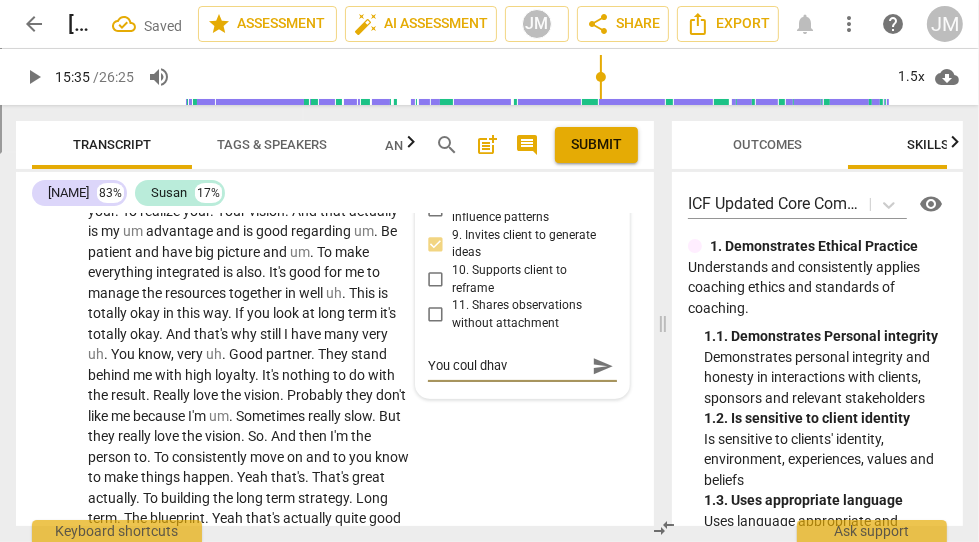type on "You coul dhave" 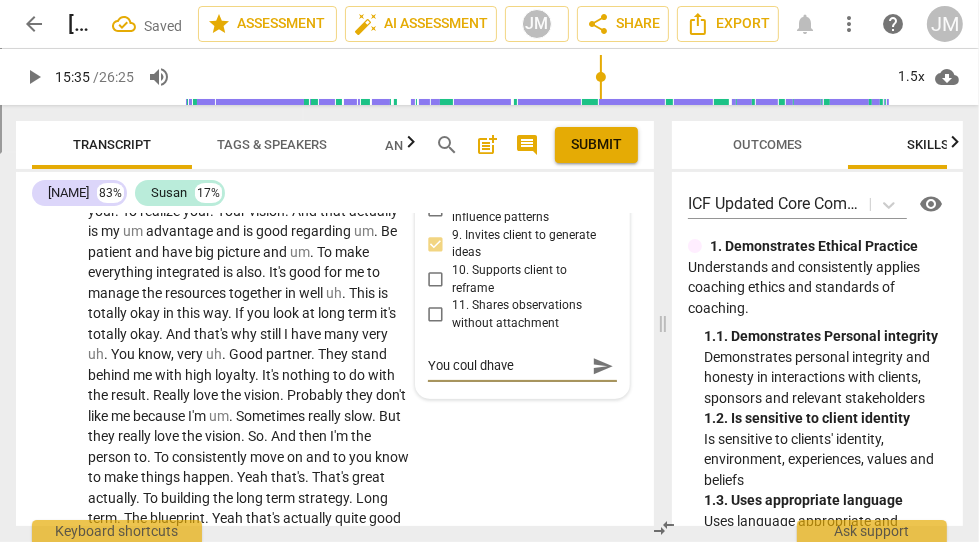 type on "You coul dhave" 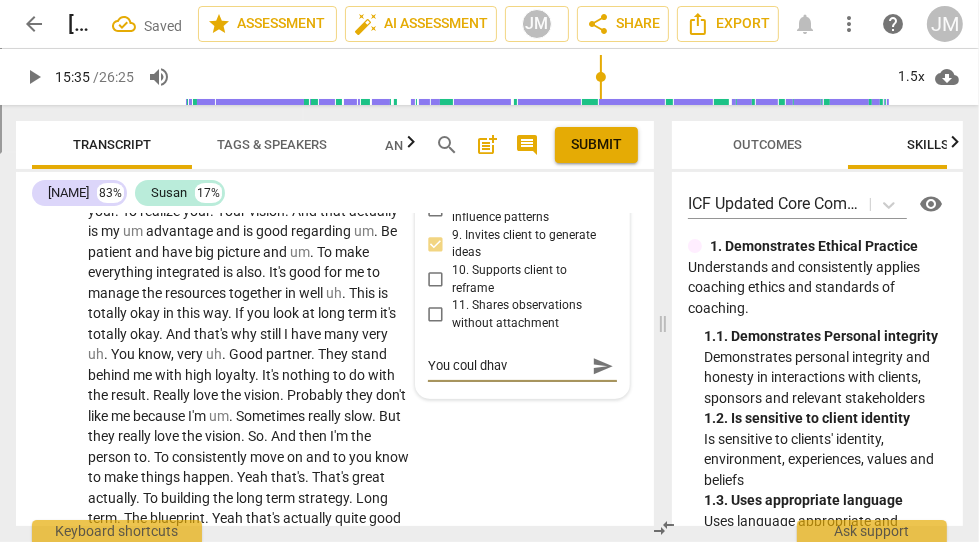 type on "You coul dha" 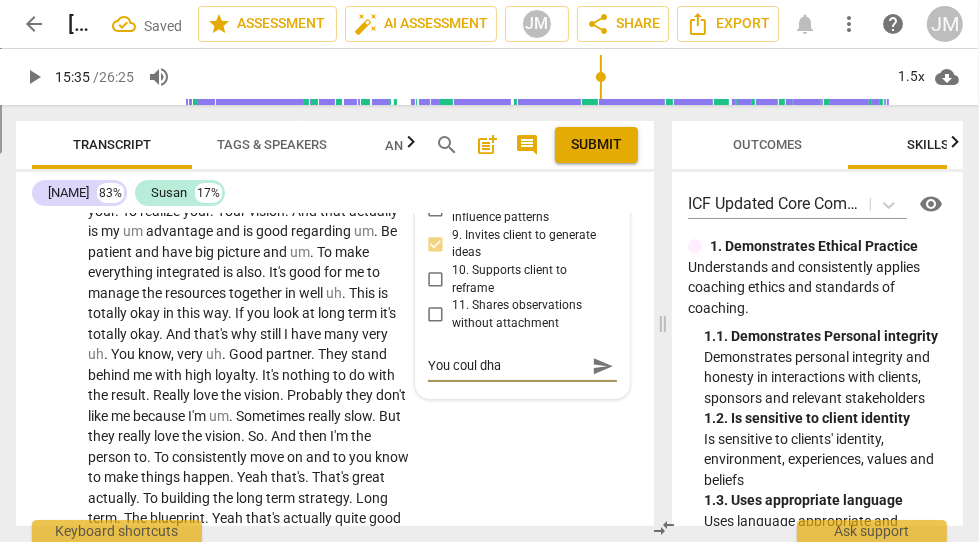 type on "You coul dh" 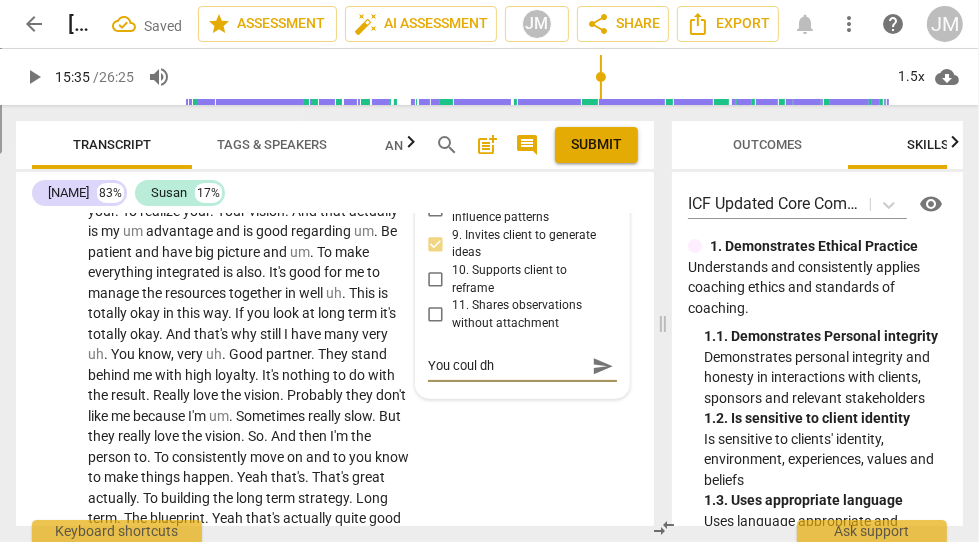 type on "You coul d" 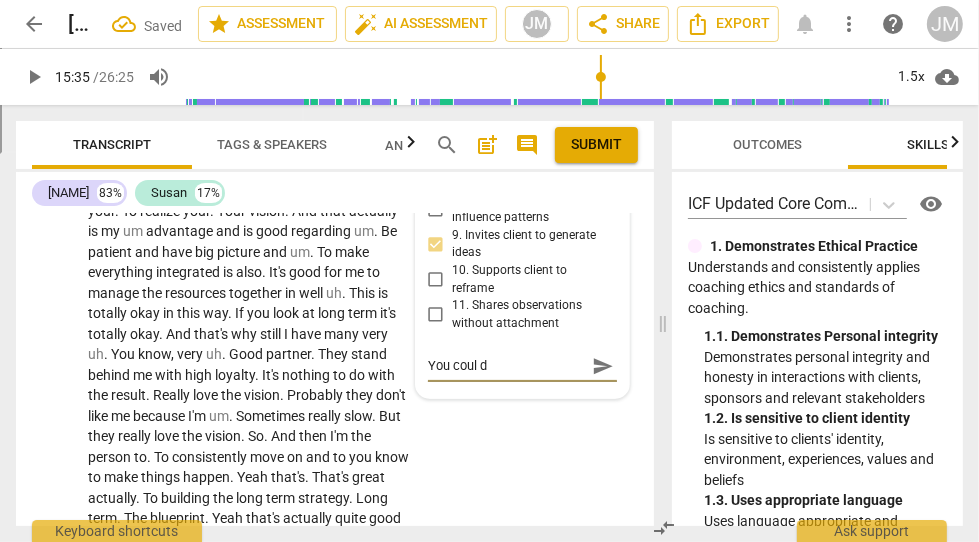 type on "You coul" 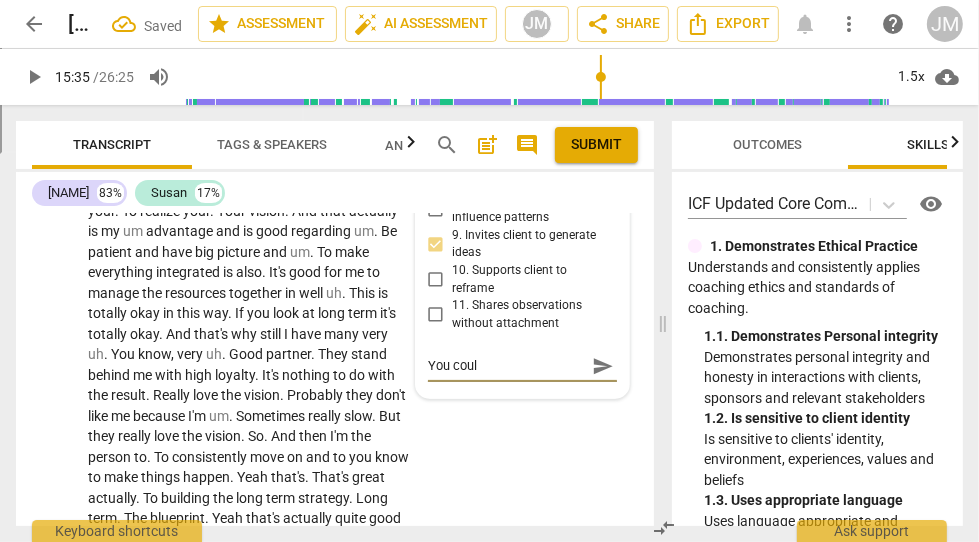 type on "You coul" 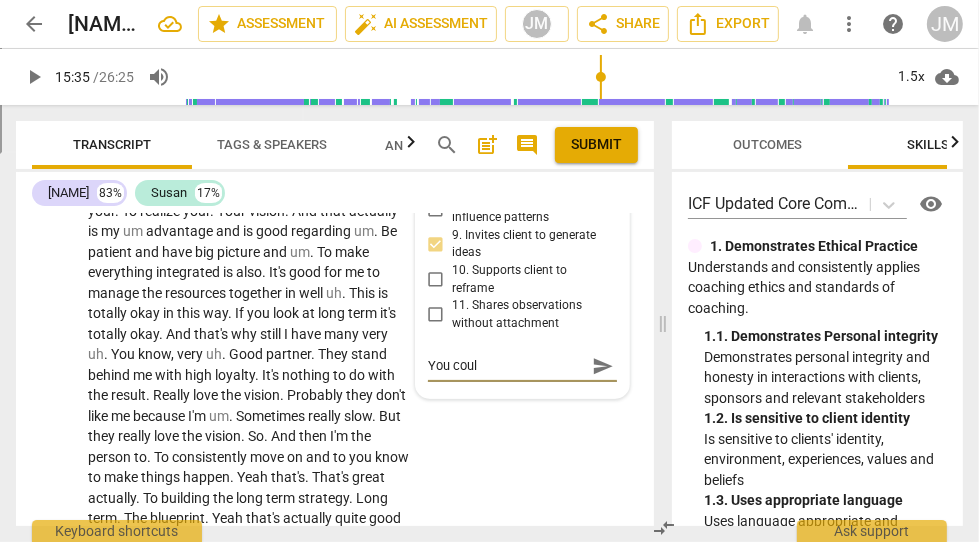 type on "You could" 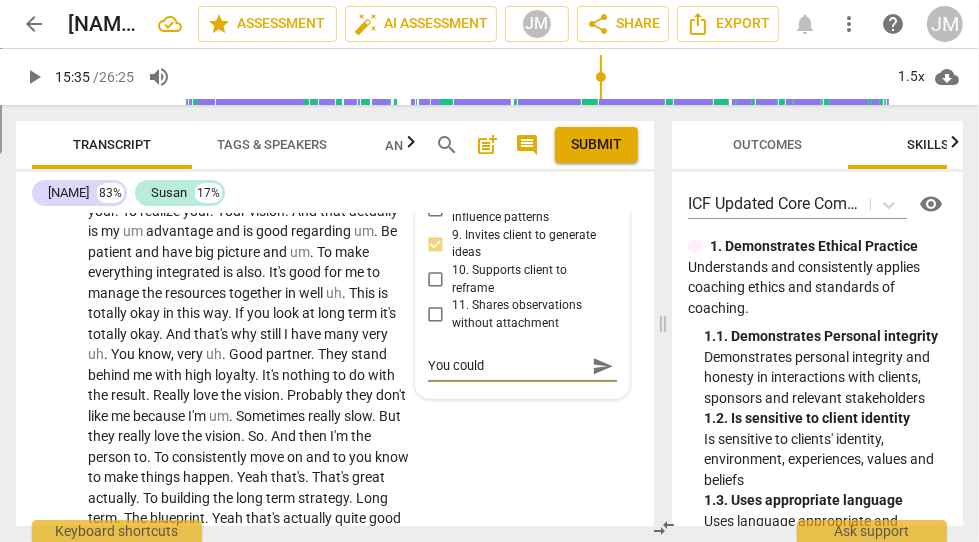 type on "You could" 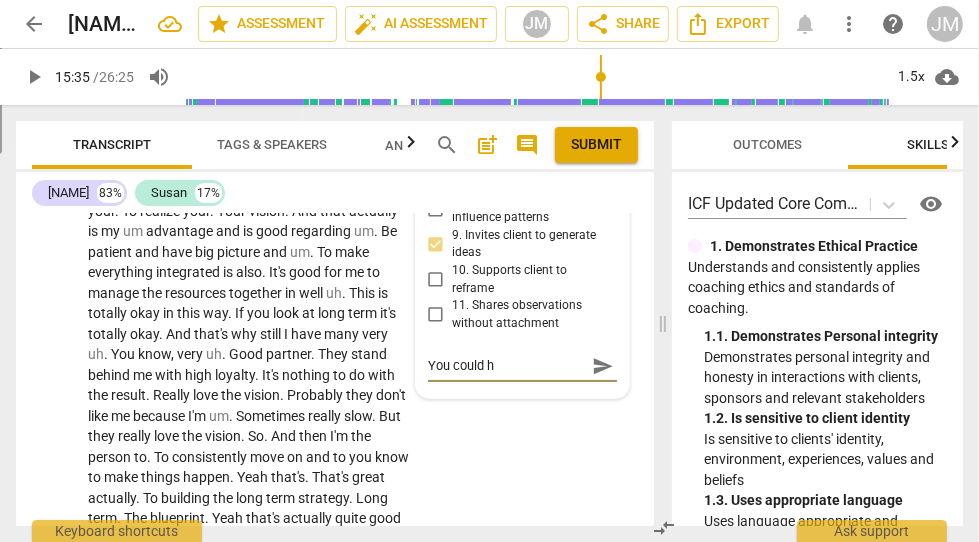 type on "You could ha" 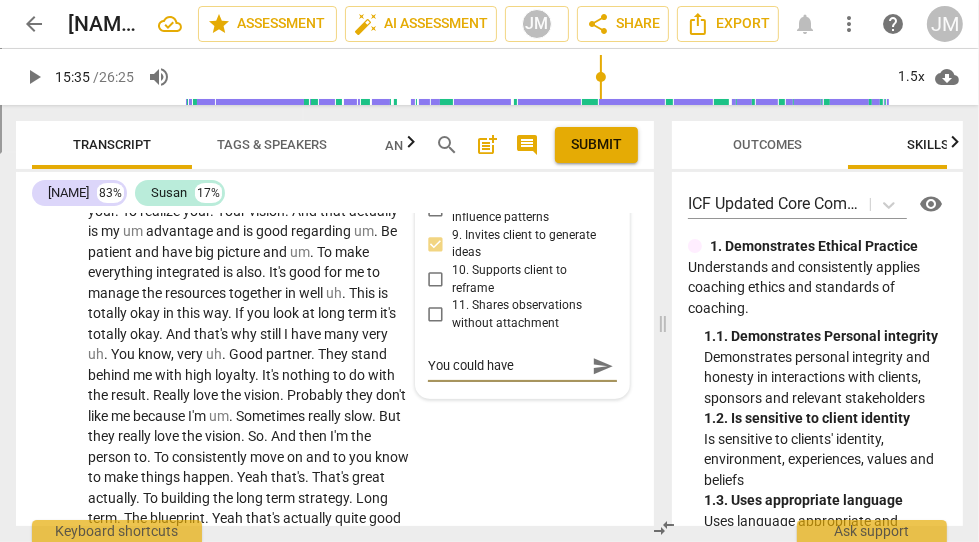 type on "You could hav" 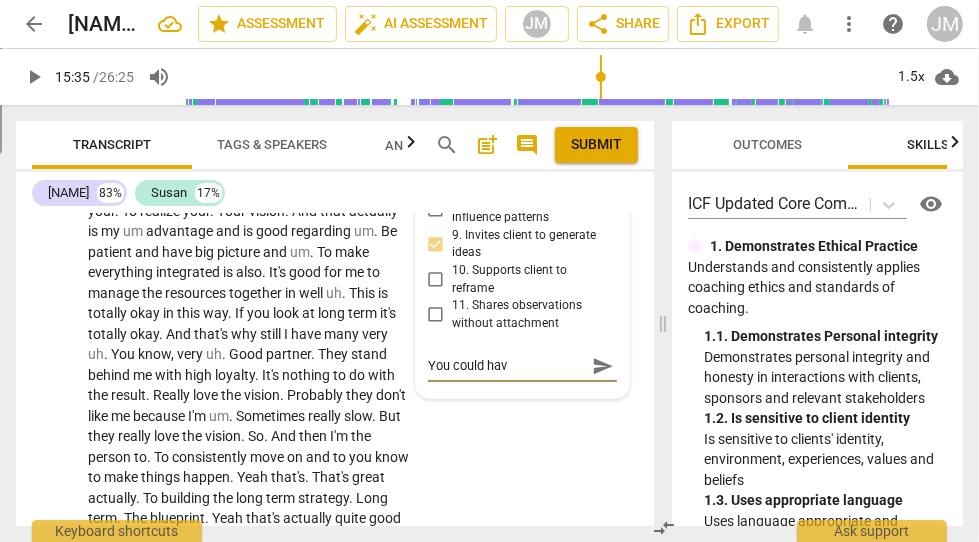 type on "You could have" 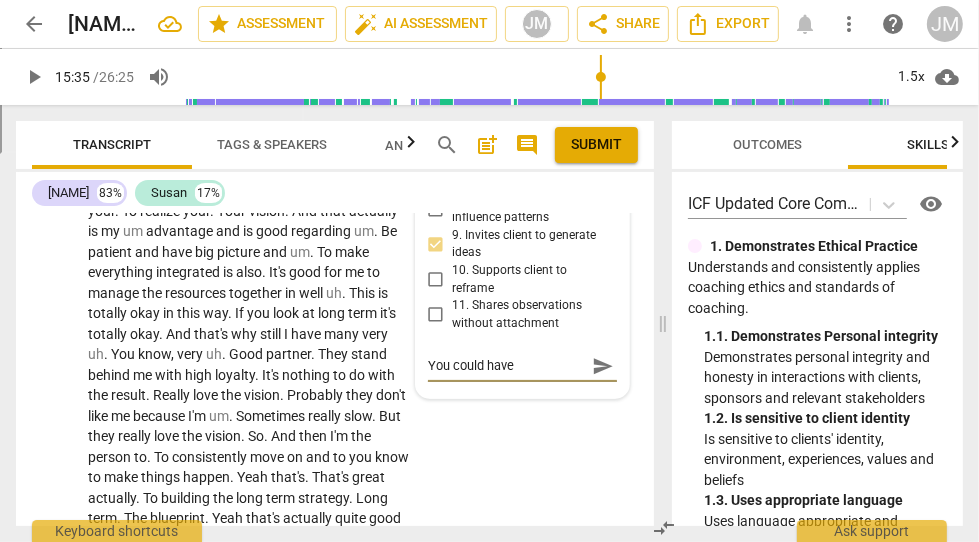 type on "You could have" 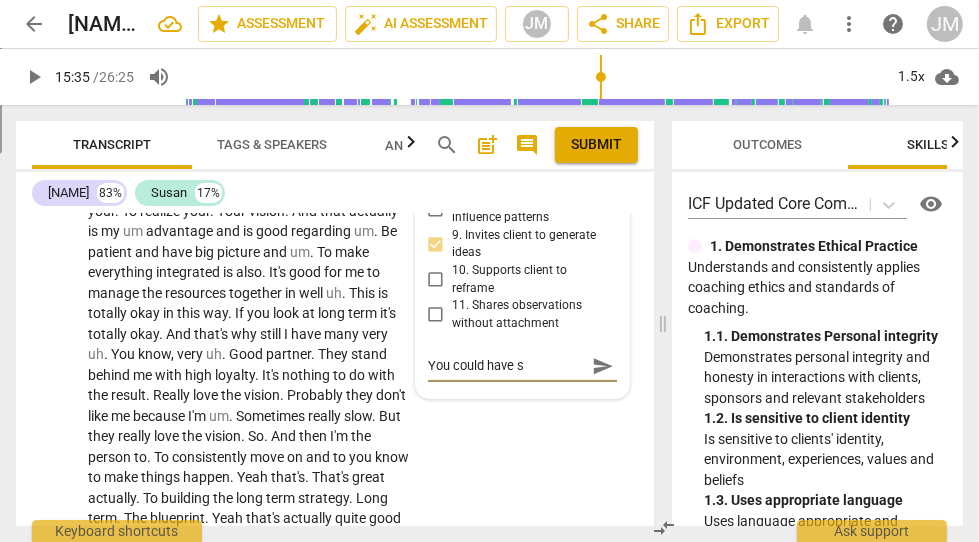 type on "You could have st" 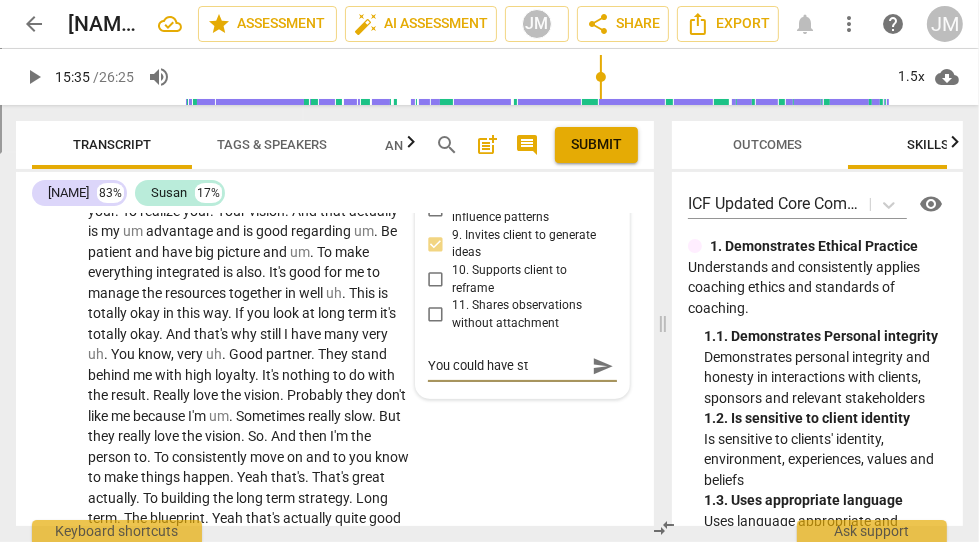 type on "You could have sto" 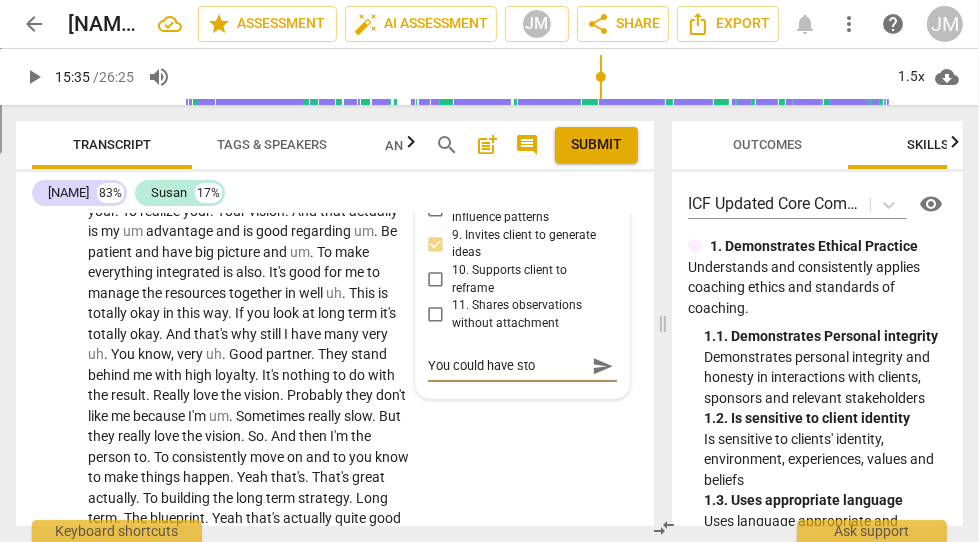 type on "You could have stop" 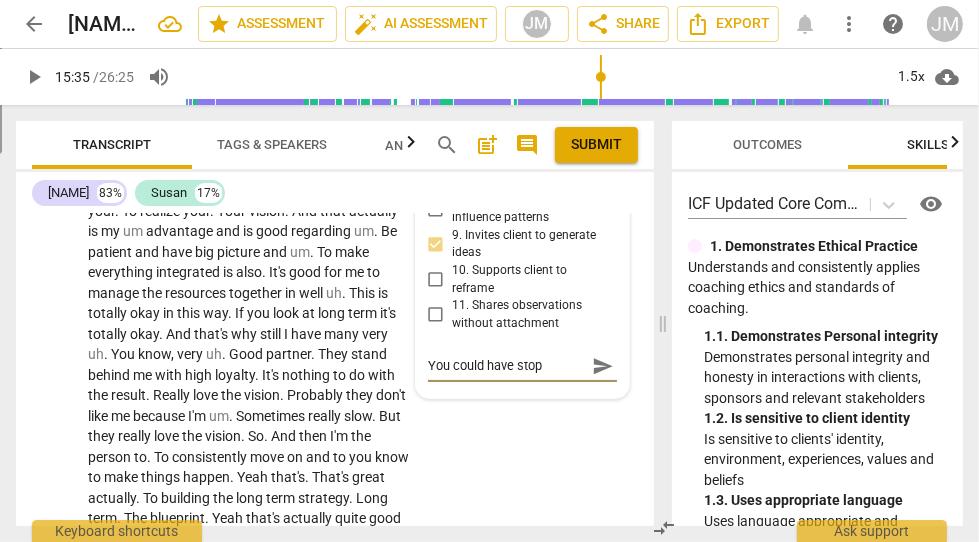 type on "You could have stopp" 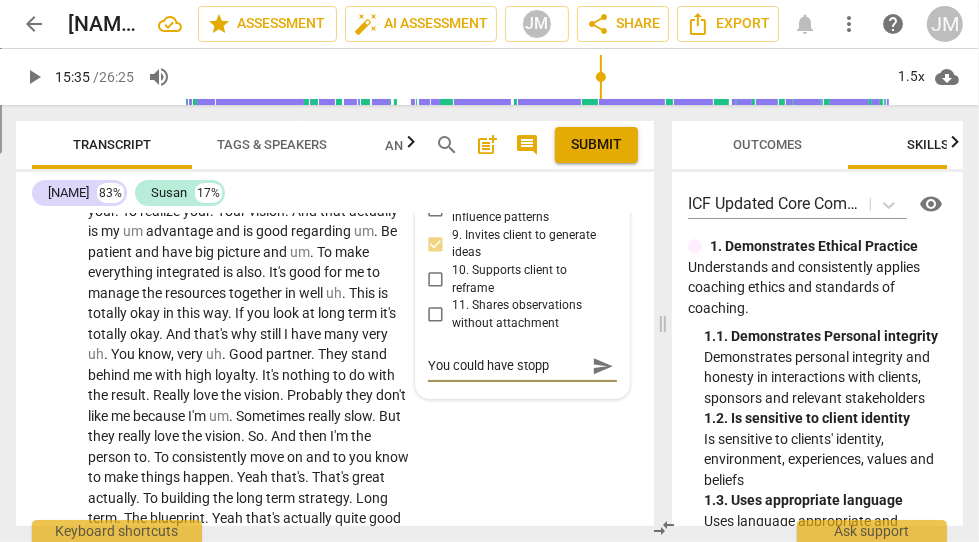 type on "You could have stoppe" 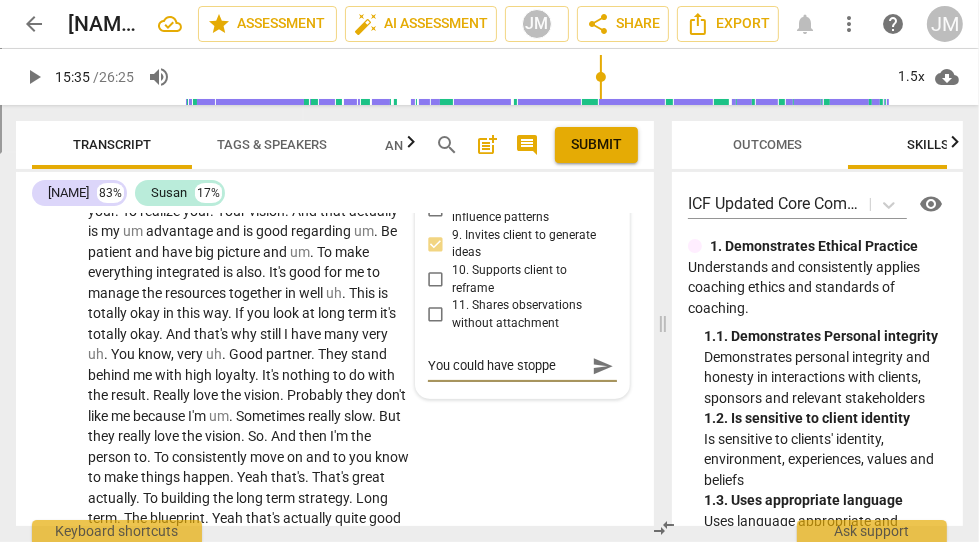 type on "You could have stopped" 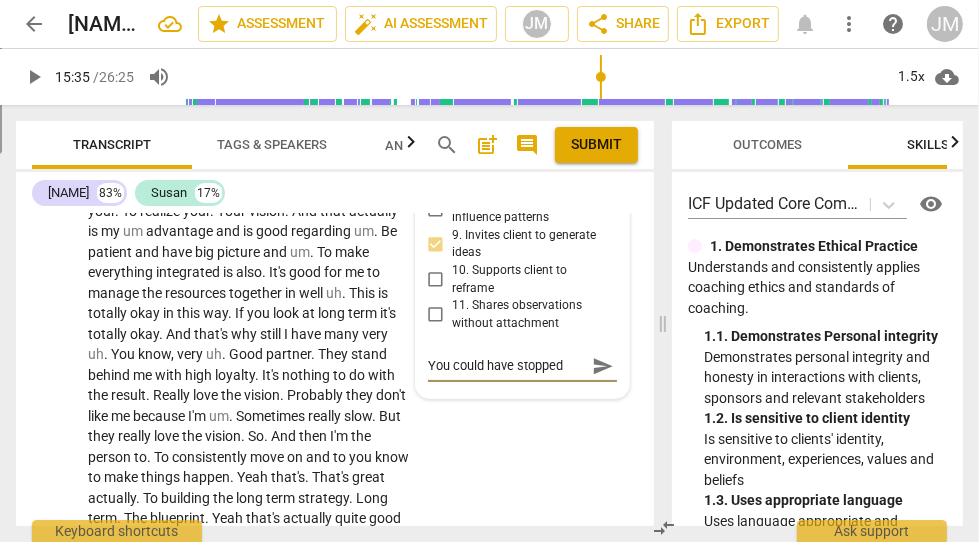 type on "You could have stopped" 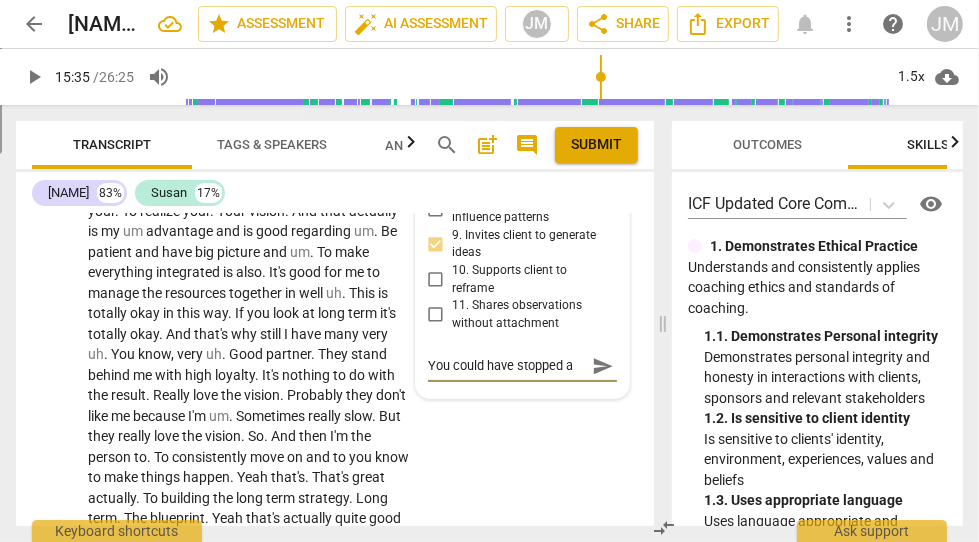type on "You could have stopped at" 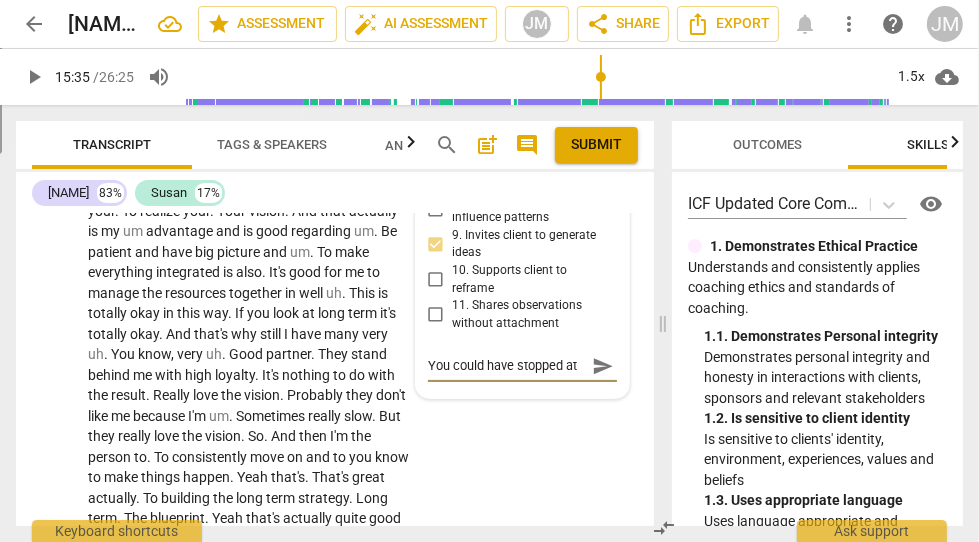 type on "You could have stopped at" 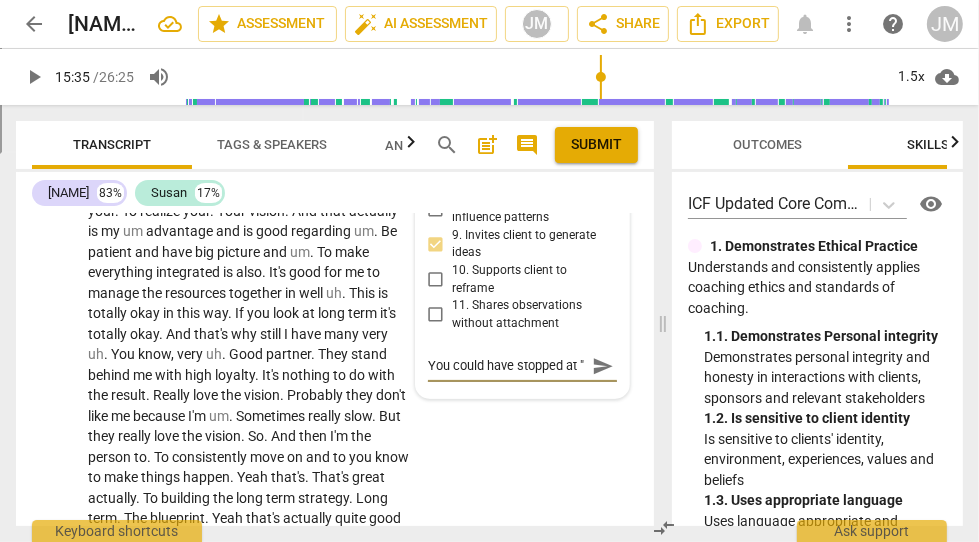 scroll, scrollTop: 16, scrollLeft: 0, axis: vertical 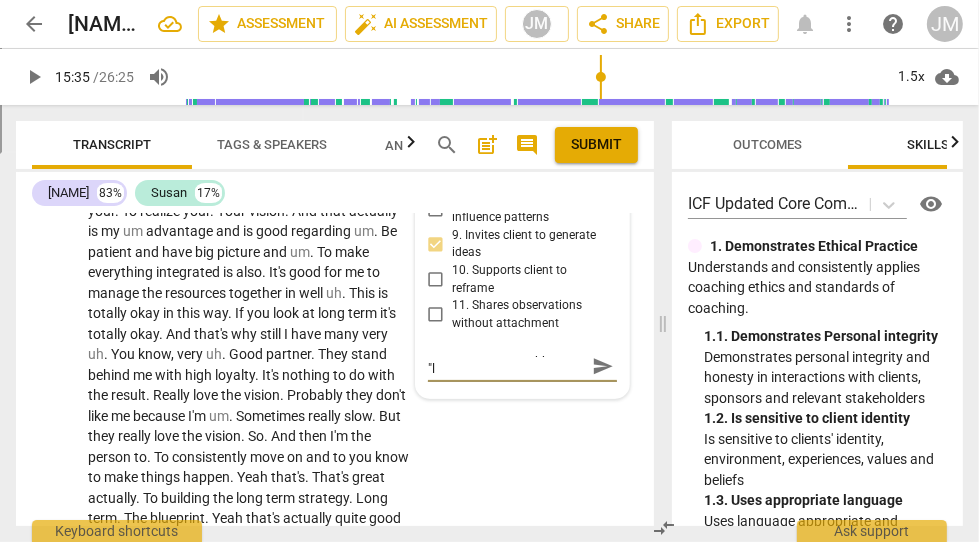 type on "You could have stopped at "le" 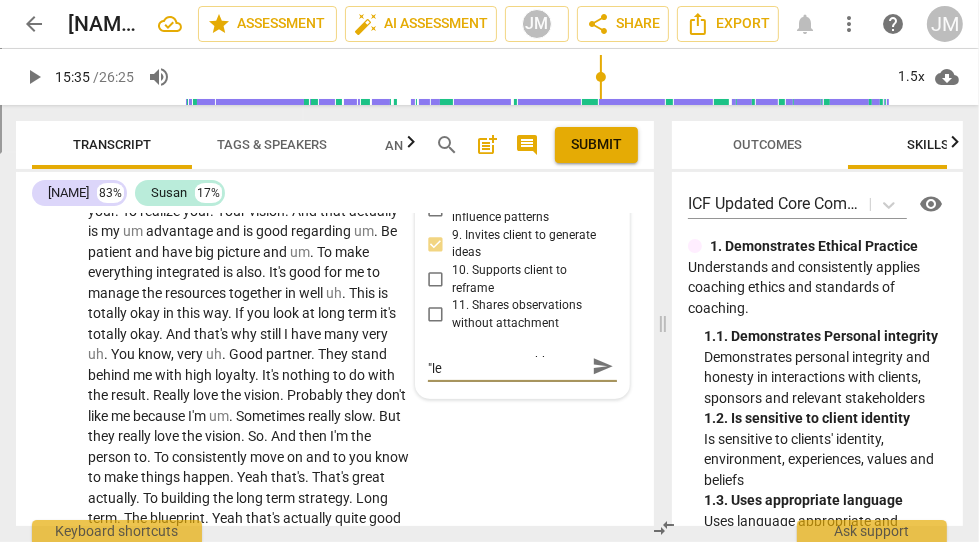 type on "You could have stopped at "lev" 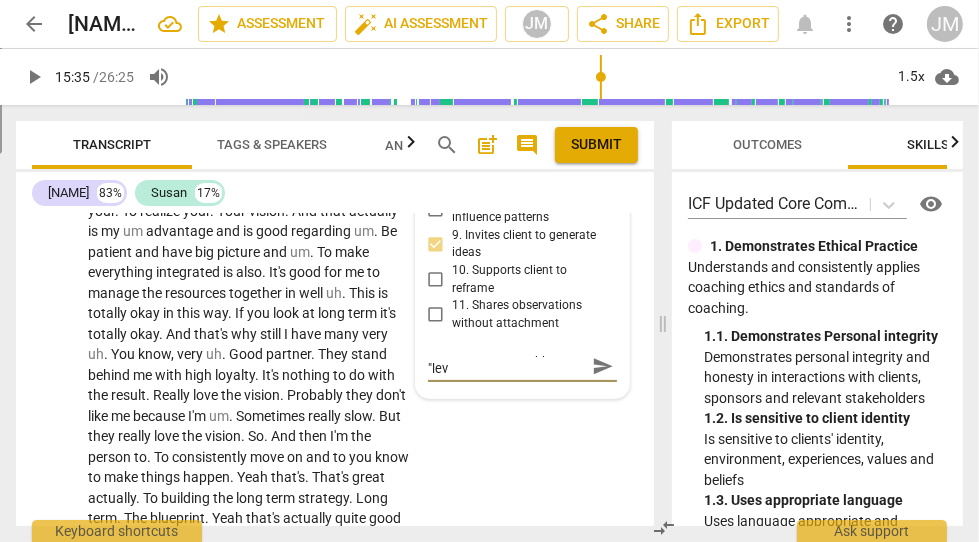type on "You could have stopped at "leve" 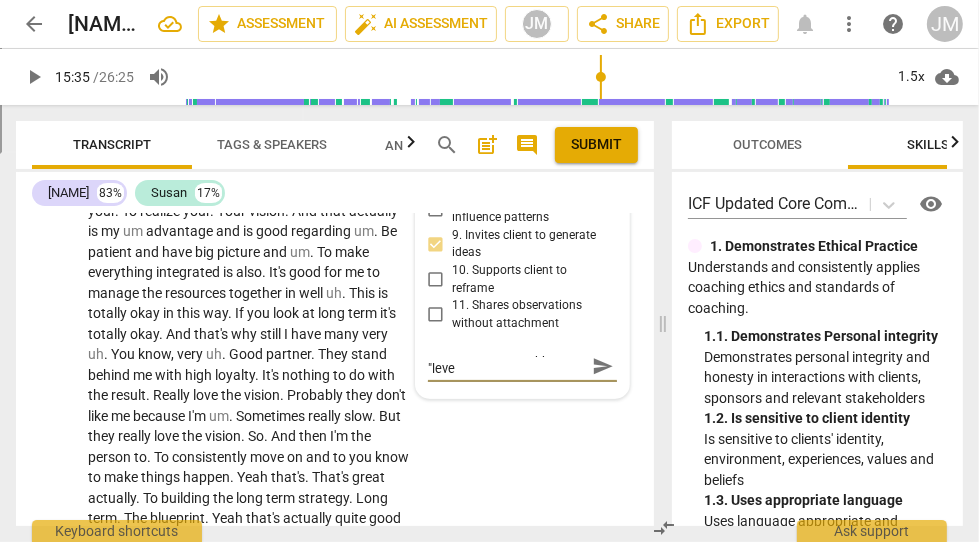 type on "You could have stopped at "lever" 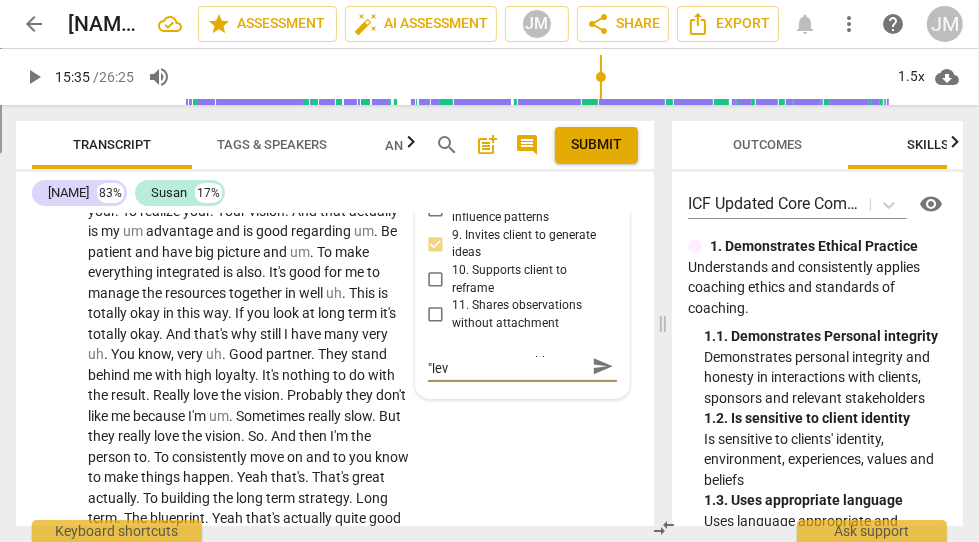 type on "You could have stopped at "levera" 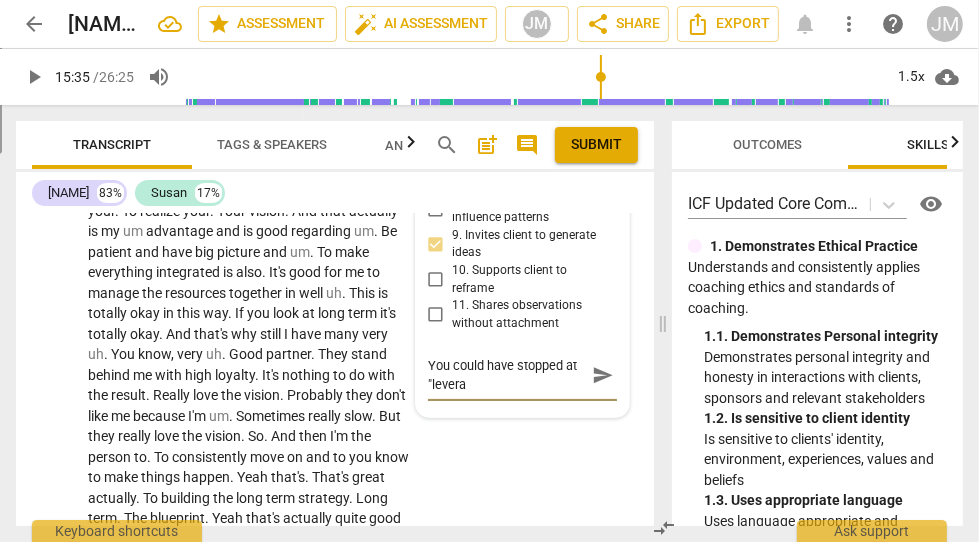 type on "You could have stopped at "leverag" 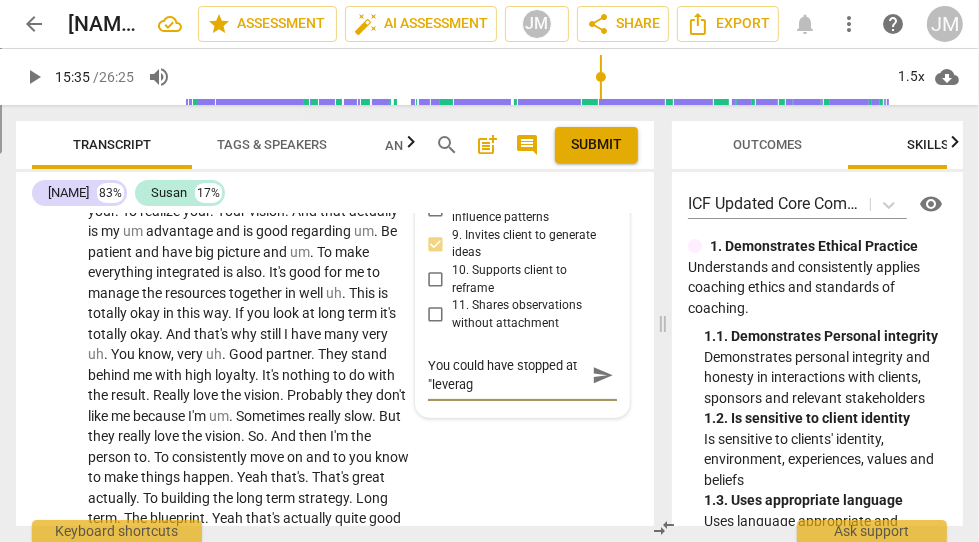 scroll, scrollTop: 0, scrollLeft: 0, axis: both 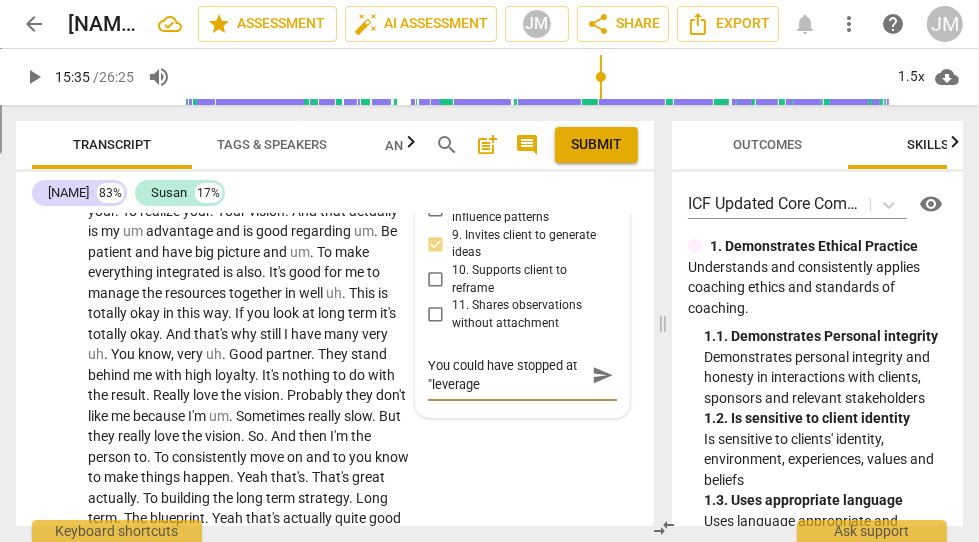 type on "You could have stopped at "leveraged" 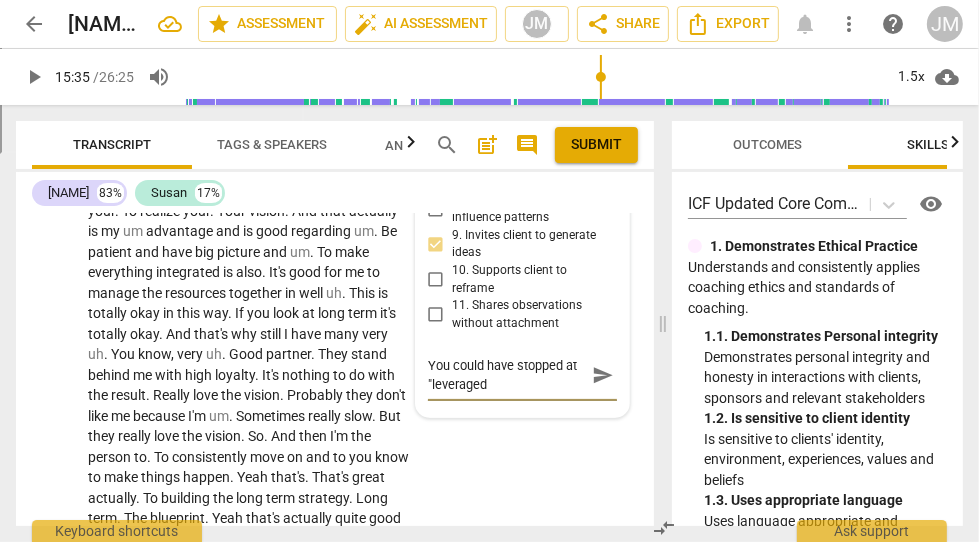 type on "You could have stopped at "leveraged"" 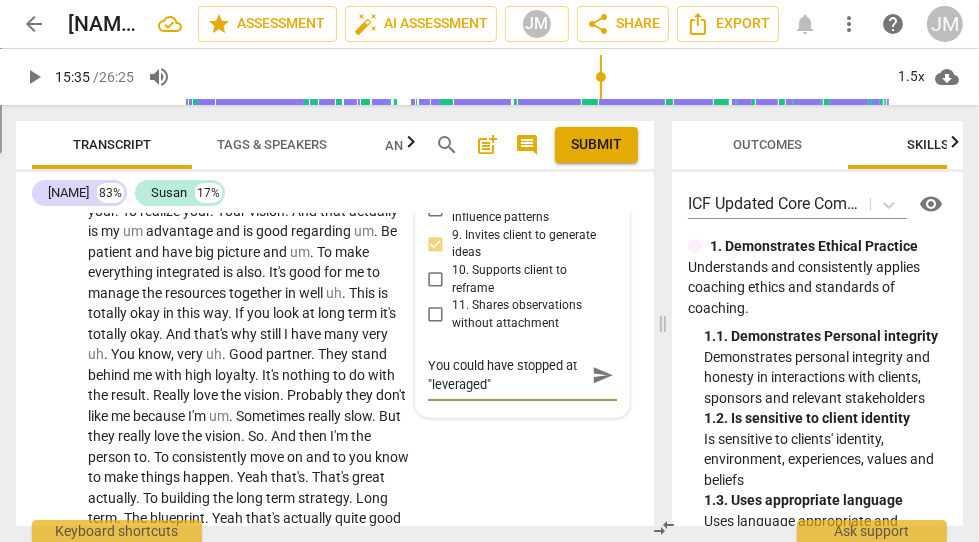 type on "You could have stopped at "leveraged"." 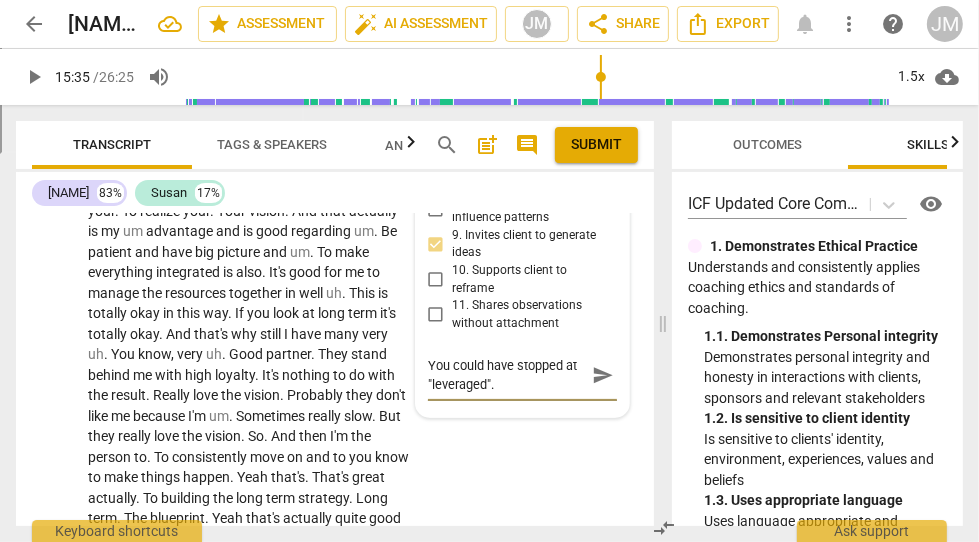 type on "You could have stopped at "leveraged".." 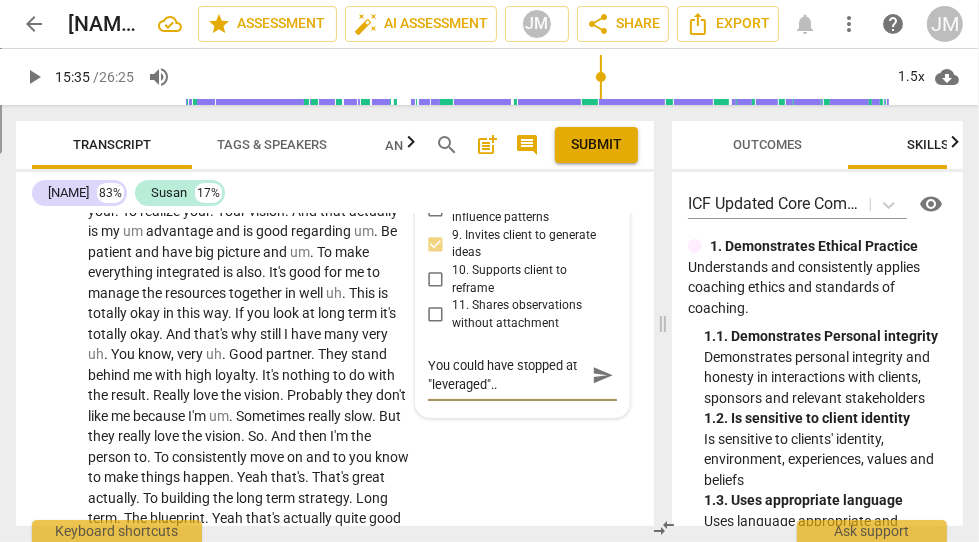 type on "You could have stopped at "leveraged"..." 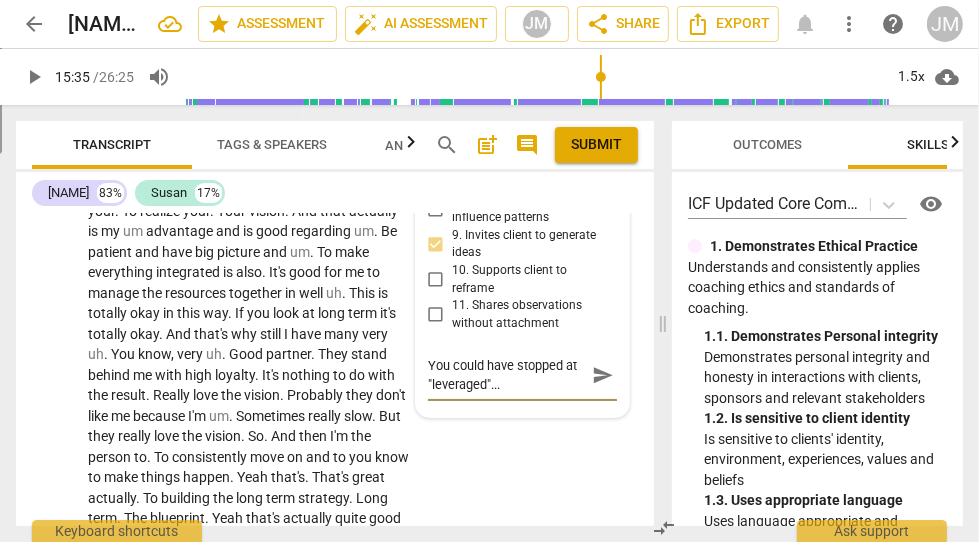 type on "You could have stopped at "leveraged"..." 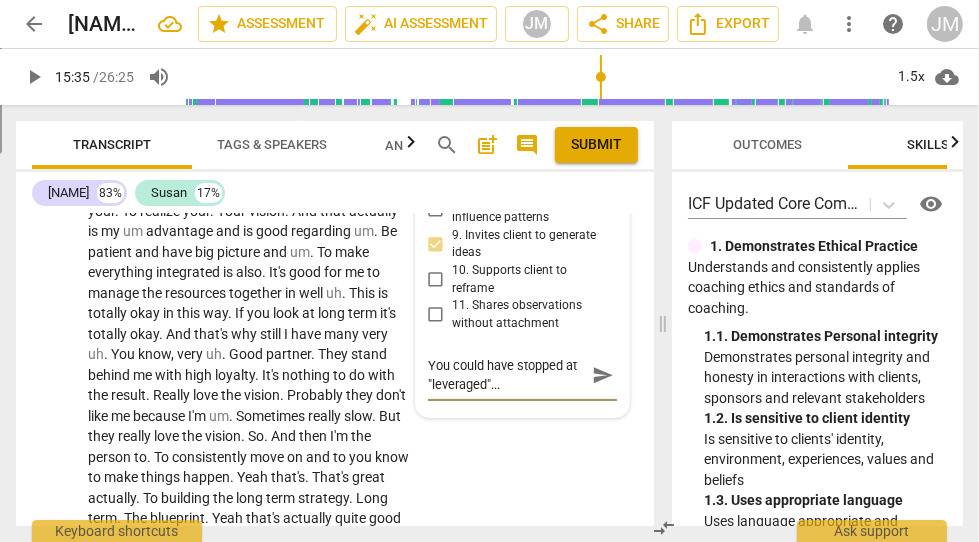 type on "You could have stopped at "leveraged"... s" 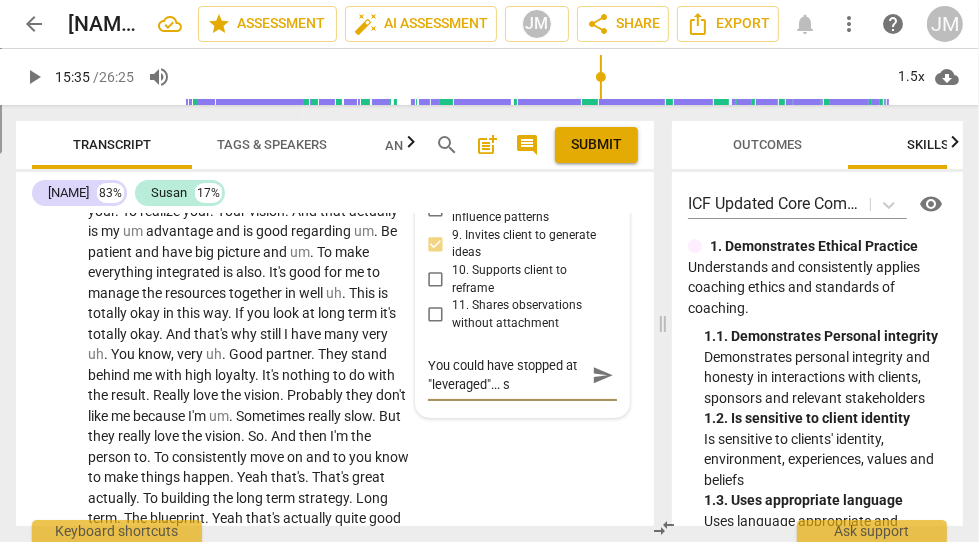 type on "You could have stopped at "leveraged"... so" 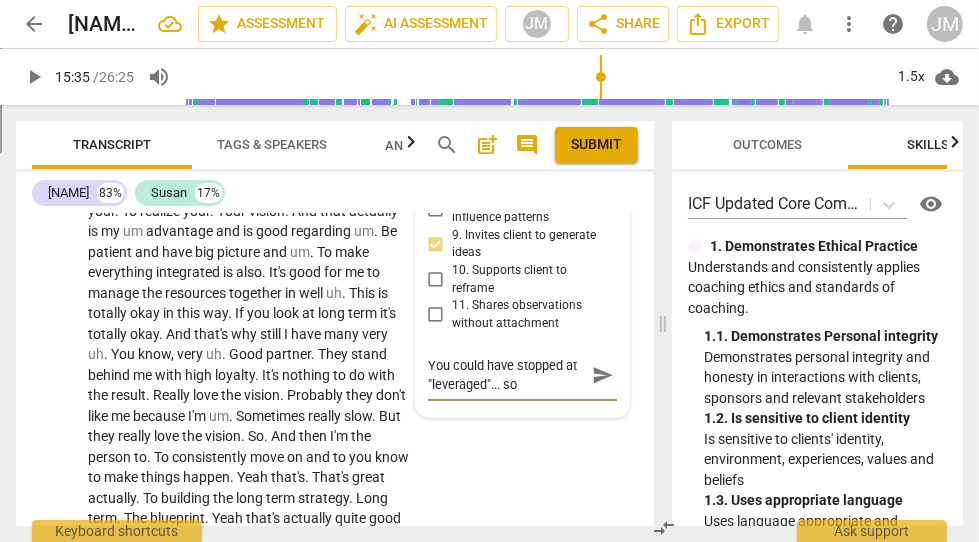 type on "You could have stopped at "leveraged"... so" 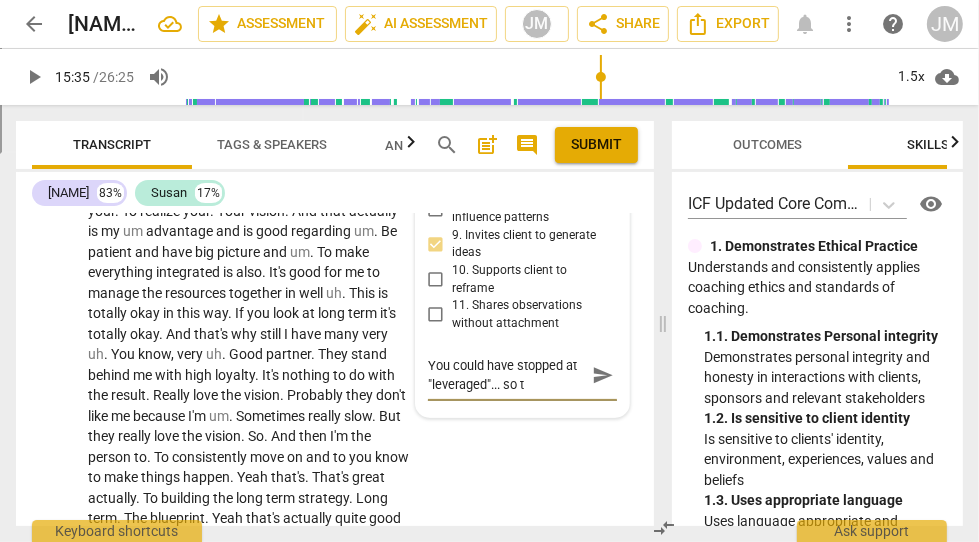 type on "You could have stopped at "leveraged"... so th" 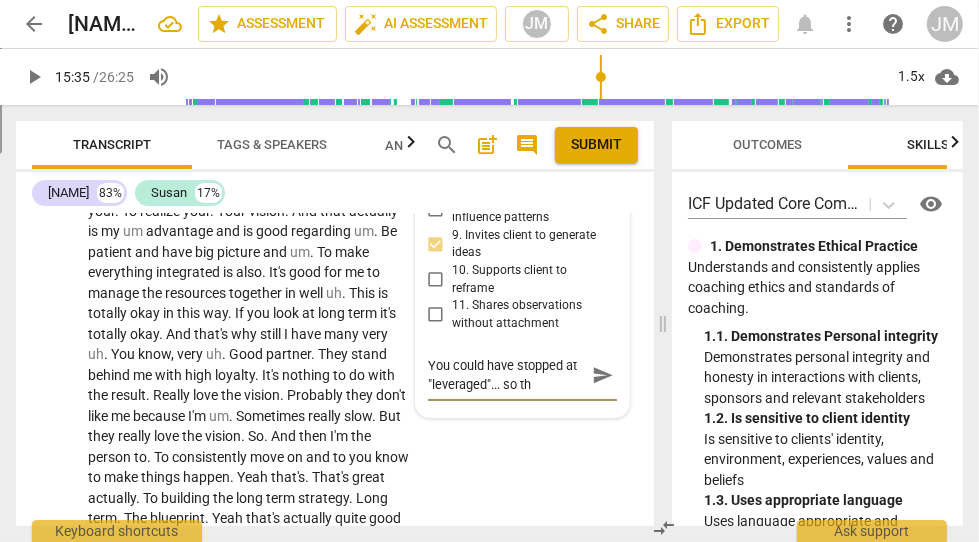 type on "You could have stopped at "leveraged"... so thi" 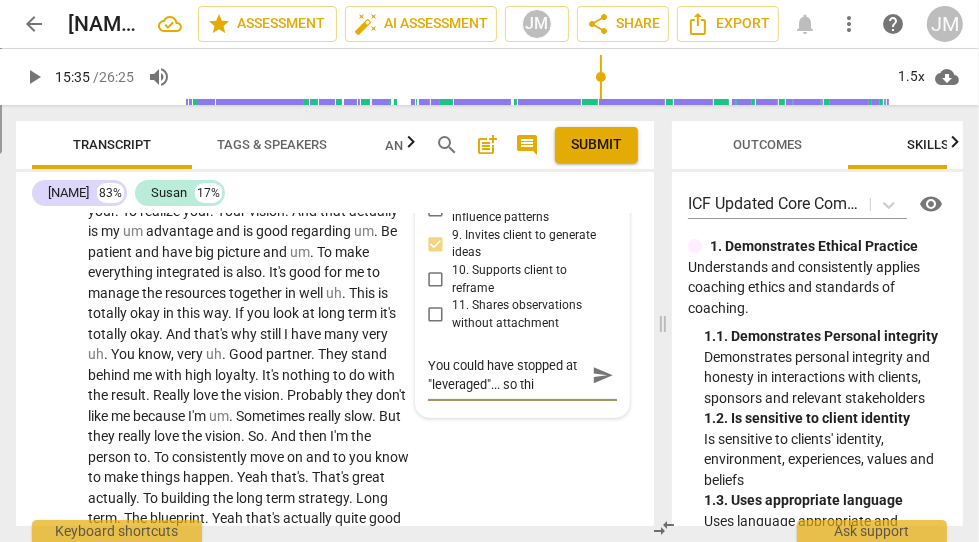 type on "You could have stopped at "leveraged"... so this" 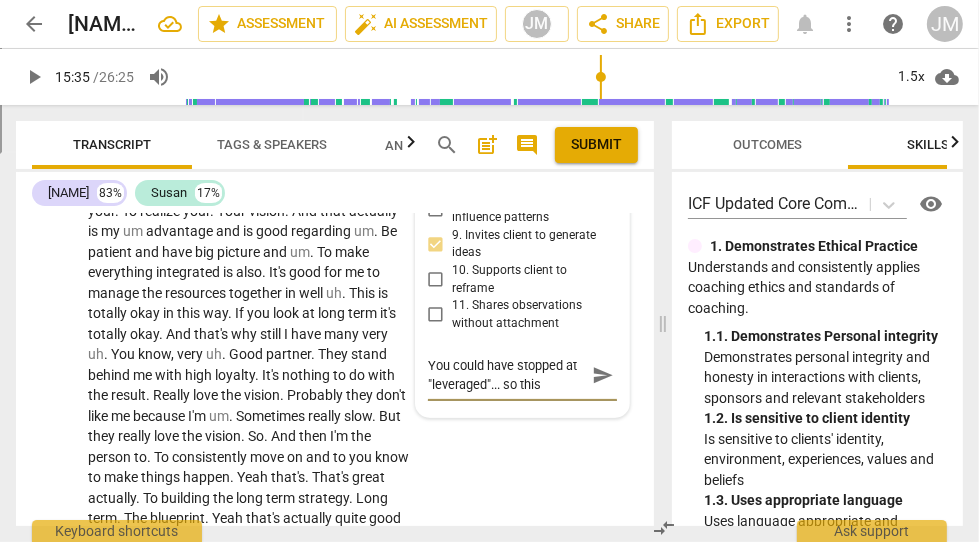 type on "You could have stopped at "leveraged"... so this" 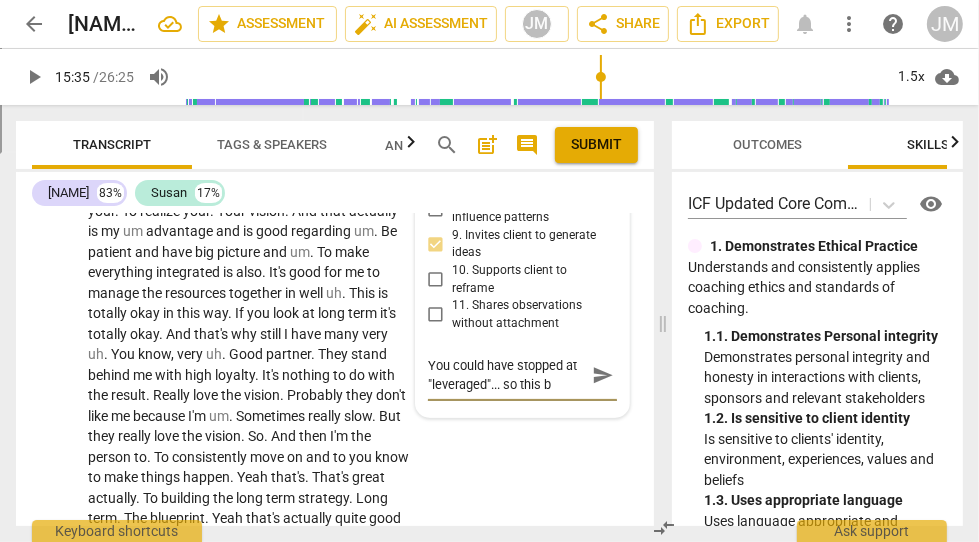 type on "You could have stopped at "leveraged"... so this be" 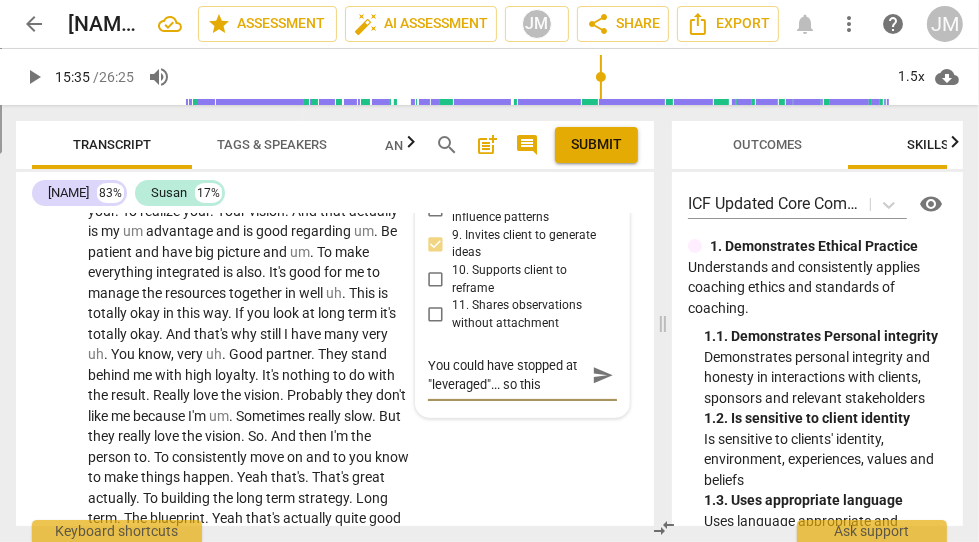 type on "You could have stopped at "leveraged"... so this bec" 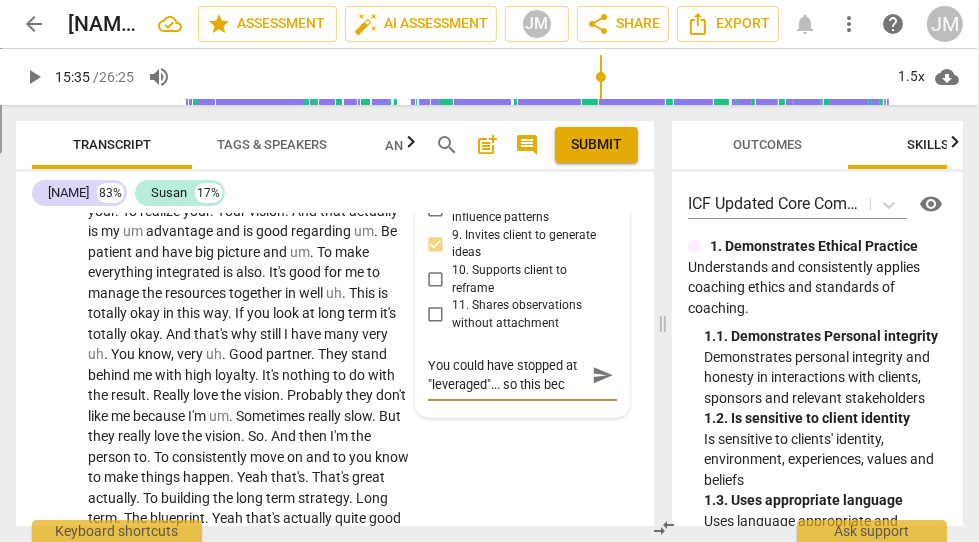 type on "You could have stopped at "leveraged"... so this beco" 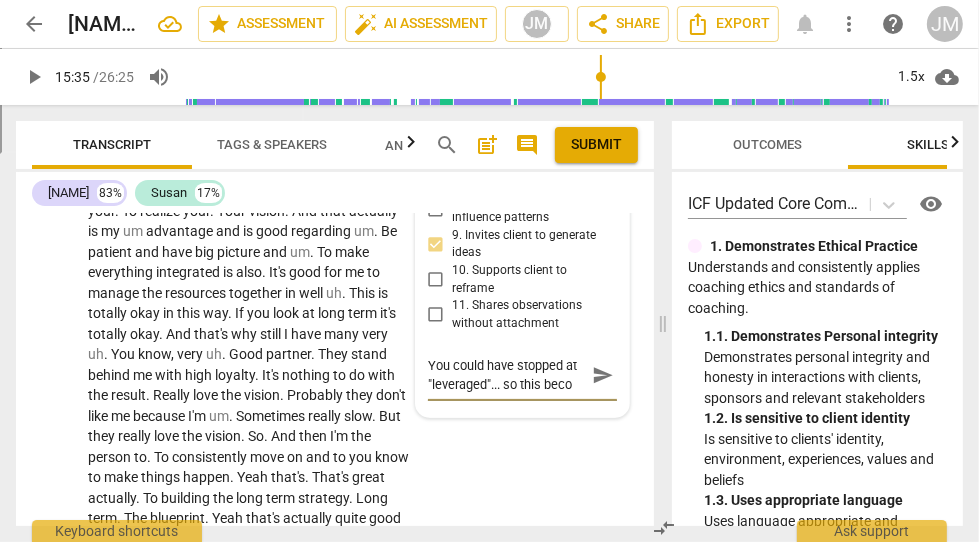 type on "You could have stopped at "leveraged"... so this becom" 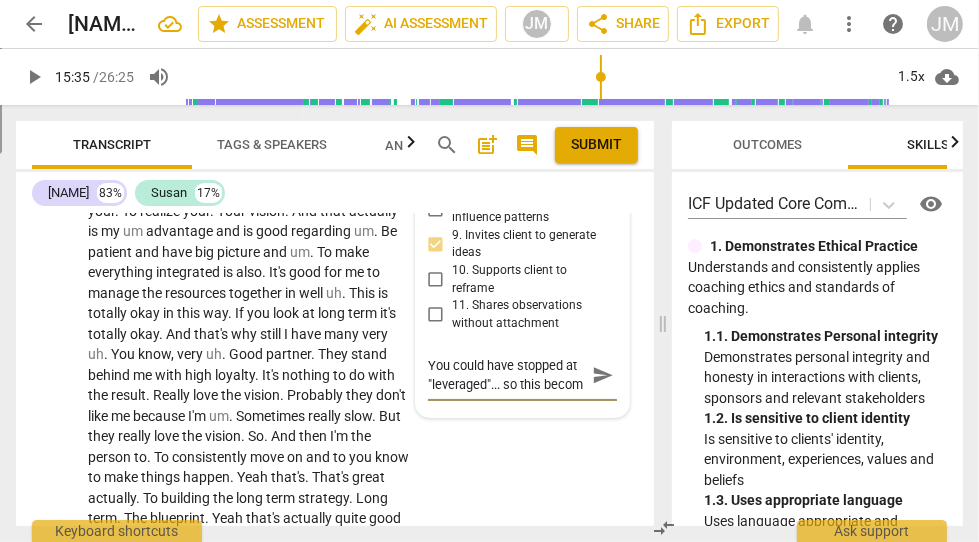 type on "You could have stopped at "leveraged"... so this become" 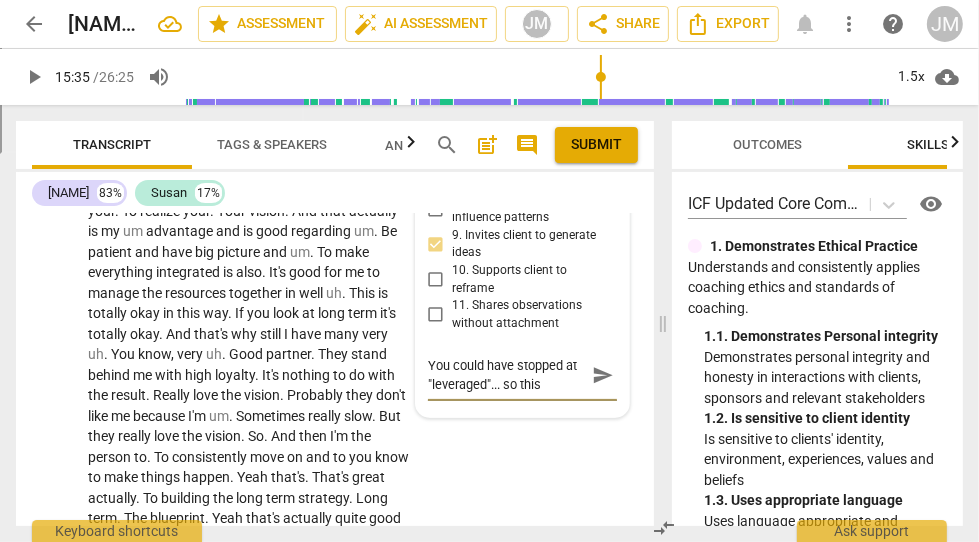 scroll, scrollTop: 17, scrollLeft: 0, axis: vertical 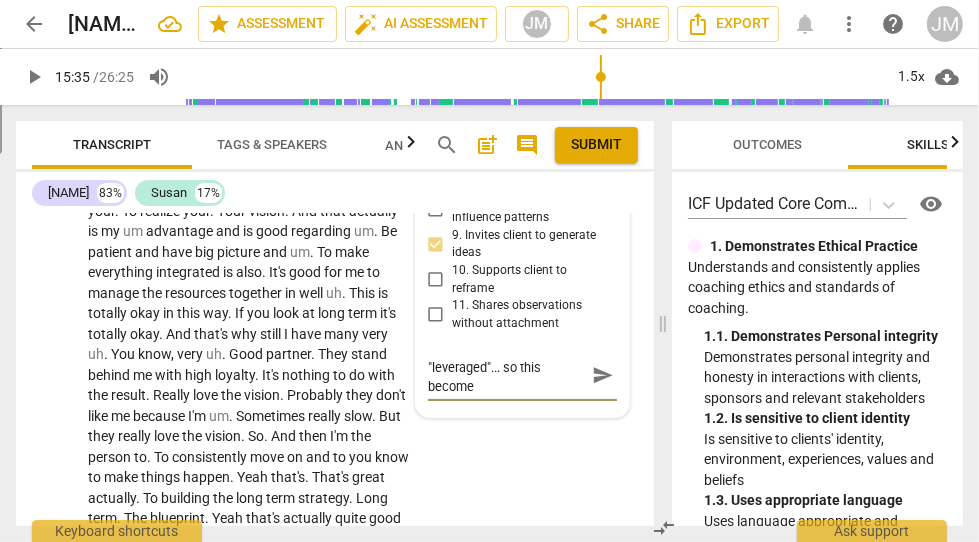 type on "You could have stopped at "leveraged"... so this becomes" 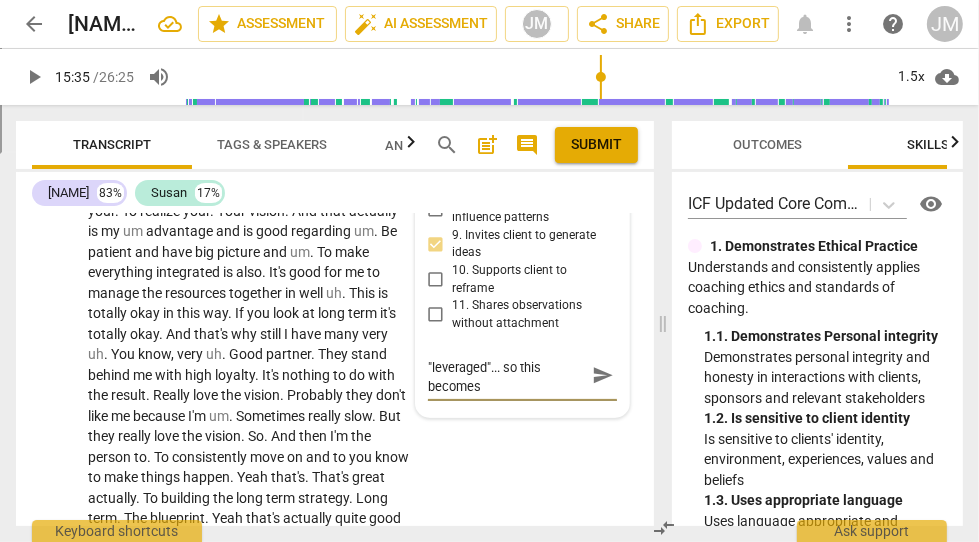 type on "You could have stopped at "leveraged"... so this becomes" 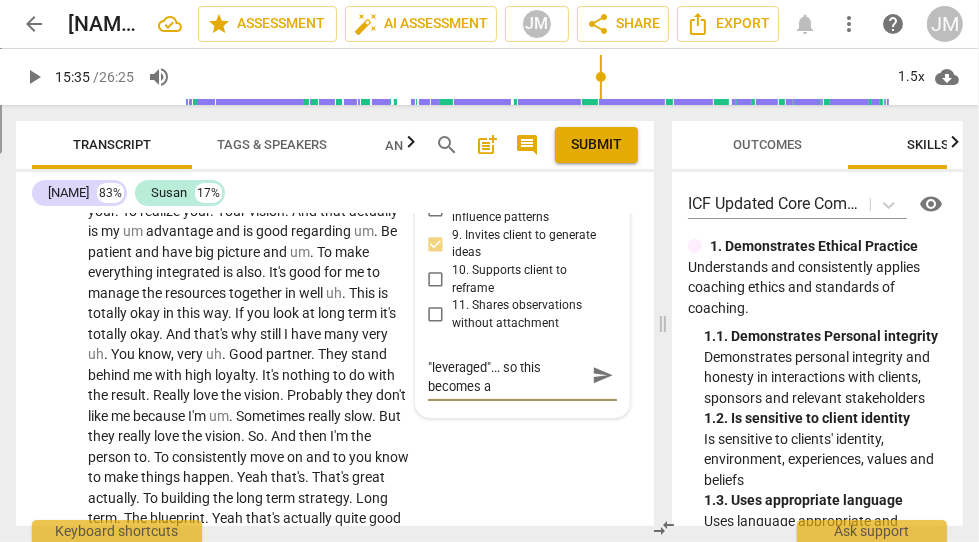type on "You could have stopped at "leveraged"... so this becomes a" 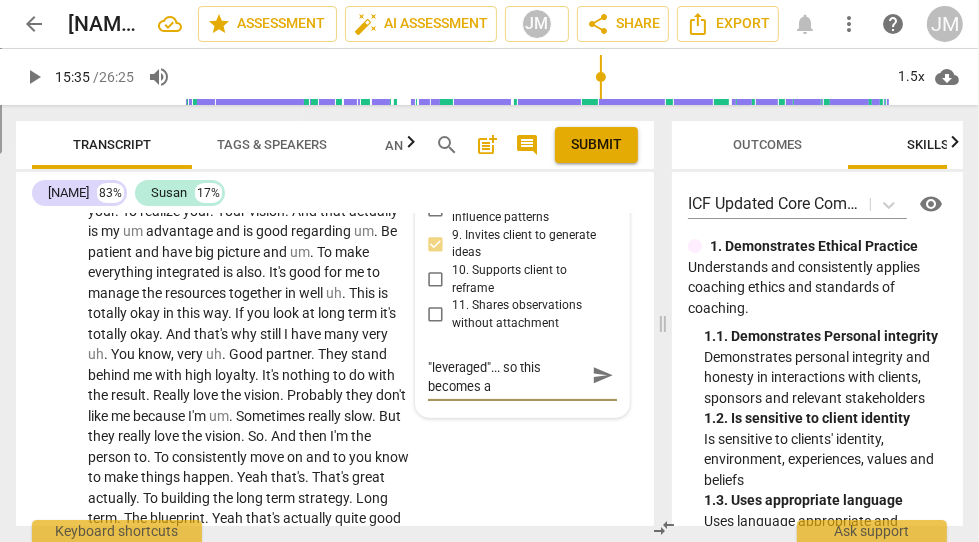 type on "You could have stopped at "leveraged"... so this becomes a s" 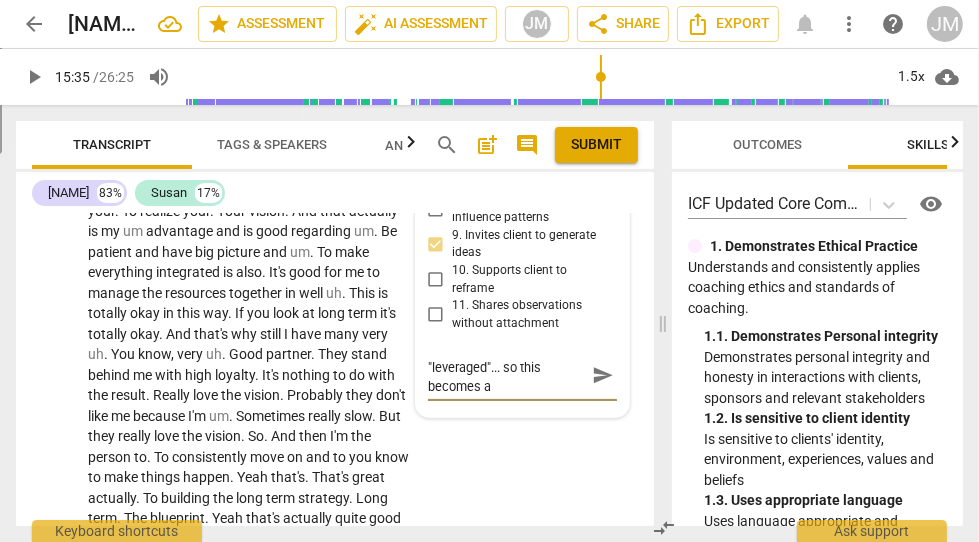 type on "You could have stopped at "leveraged"... so this becomes a s" 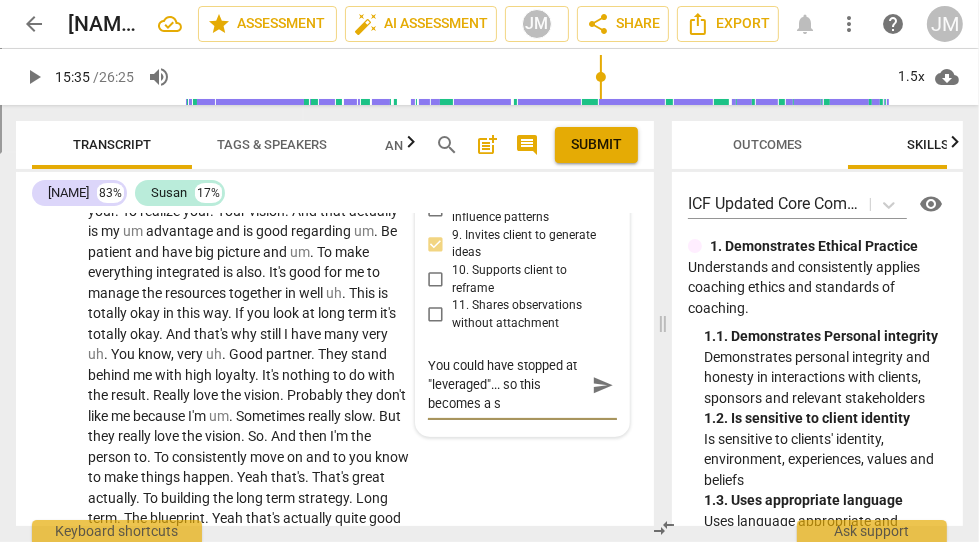 scroll, scrollTop: 0, scrollLeft: 0, axis: both 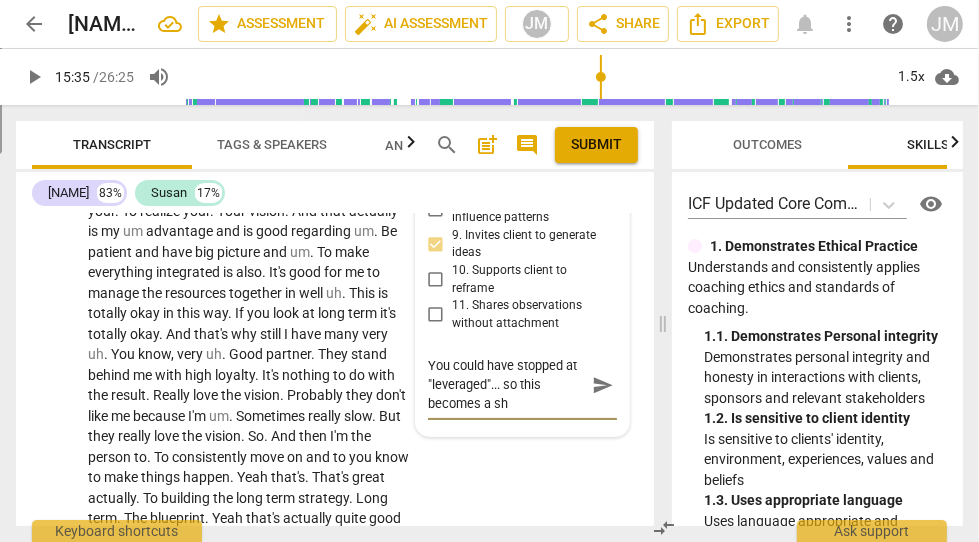 type on "You could have stopped at "leveraged"... so this becomes a s" 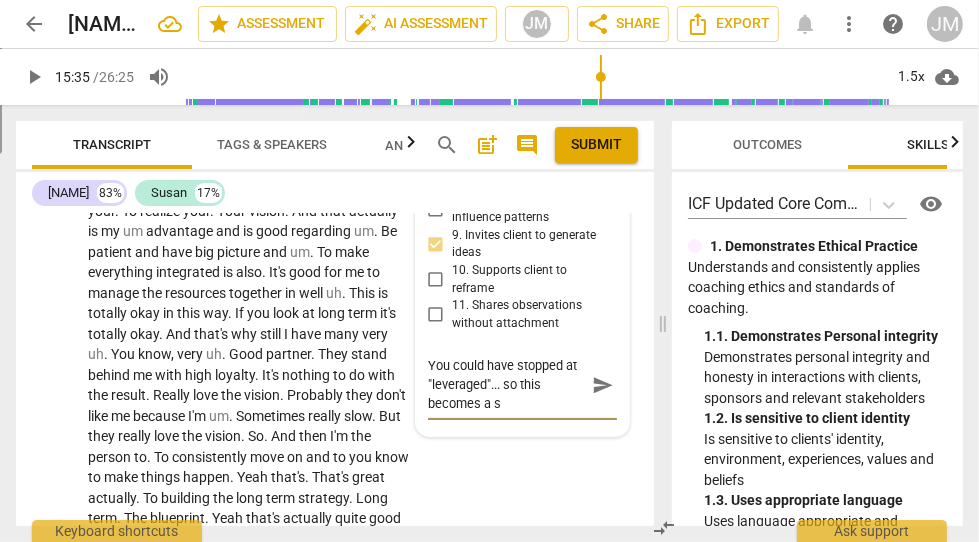 type on "You could have stopped at "leveraged"... so this becomes a" 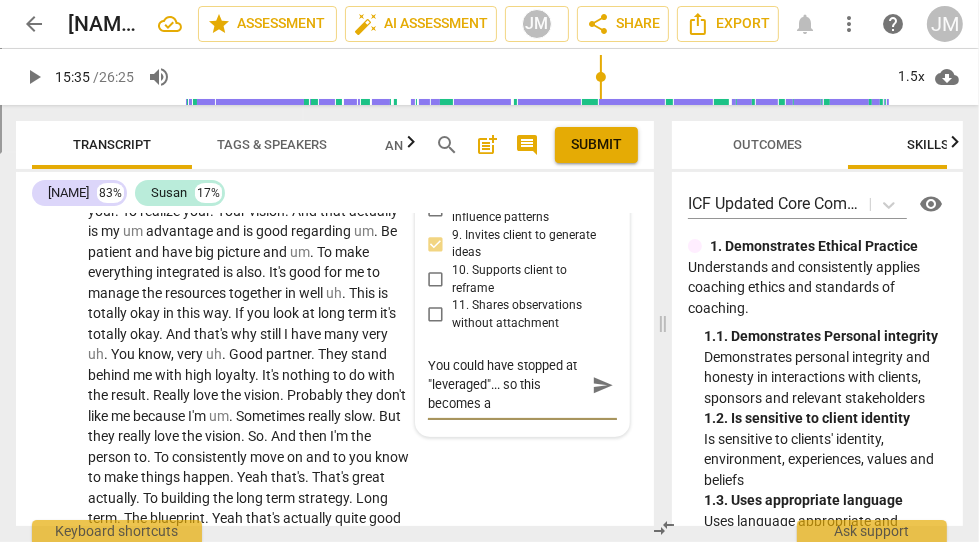 scroll, scrollTop: 17, scrollLeft: 0, axis: vertical 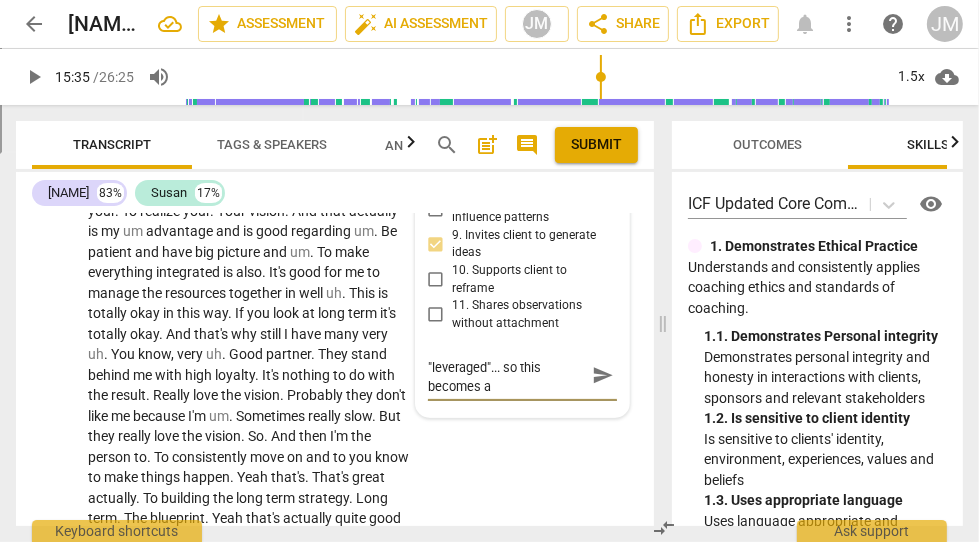 type on "You could have stopped at "leveraged"... so this becomes a" 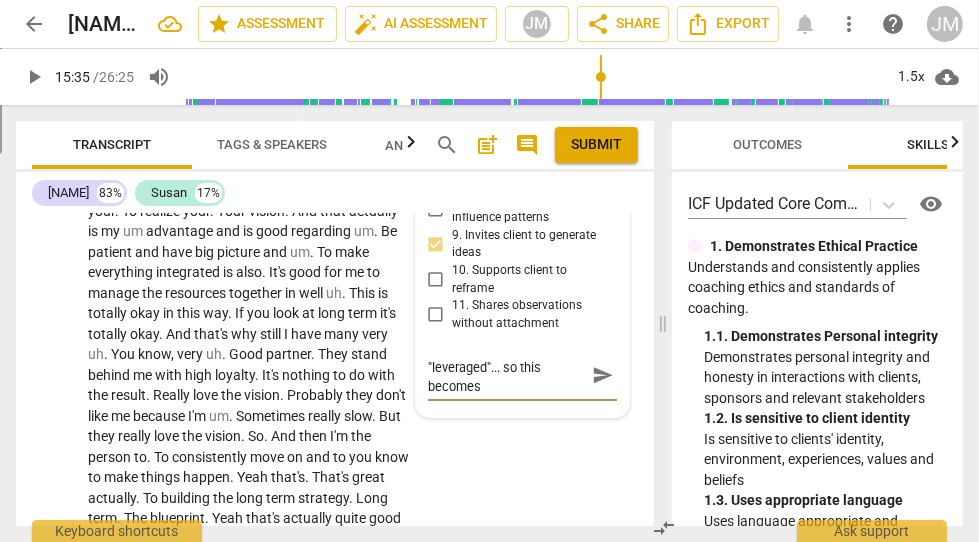 type on "You could have stopped at "leveraged"... so this becomes e" 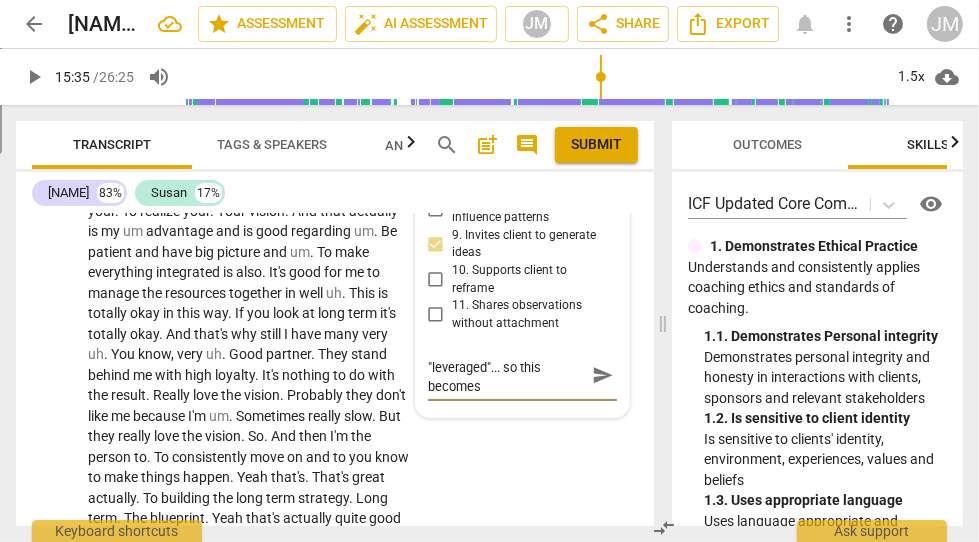 type on "You could have stopped at "leveraged"... so this becomes e" 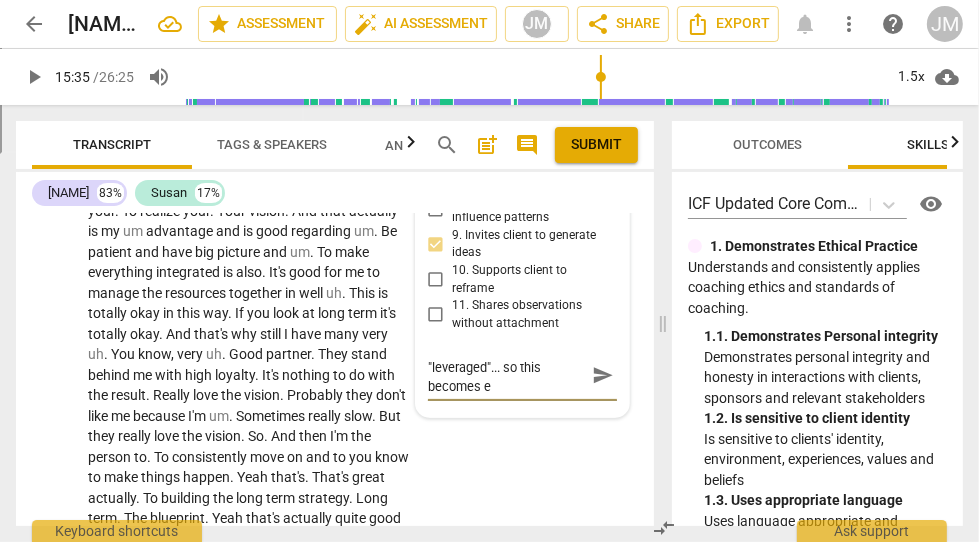 type on "You could have stopped at "leveraged"... so this becomes ef" 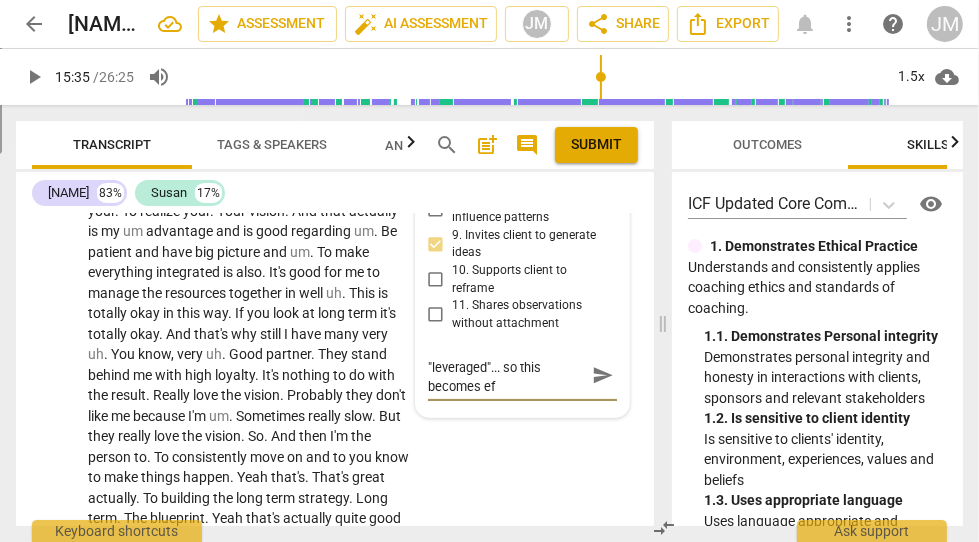 type on "You could have stopped at "leveraged"... so this becomes eff" 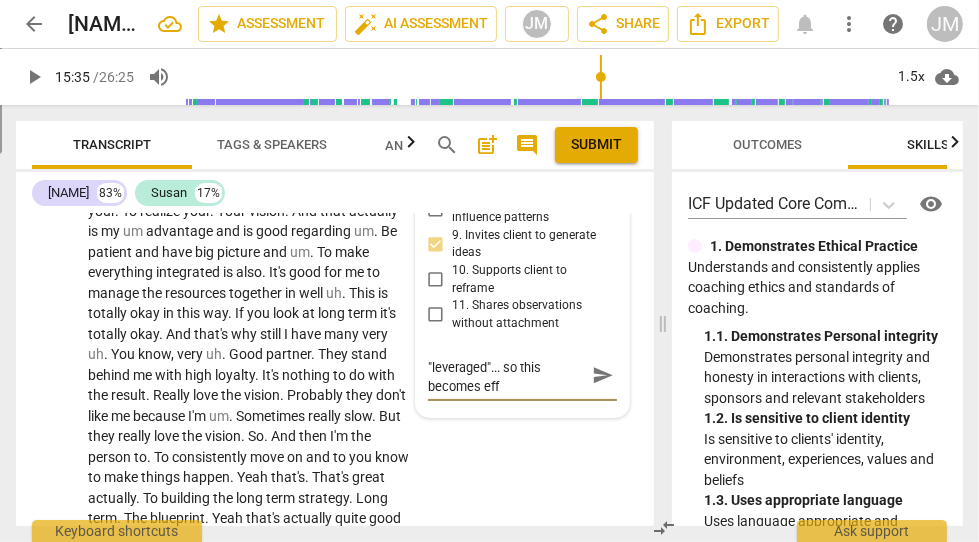 type on "You could have stopped at "leveraged"... so this becomes effe" 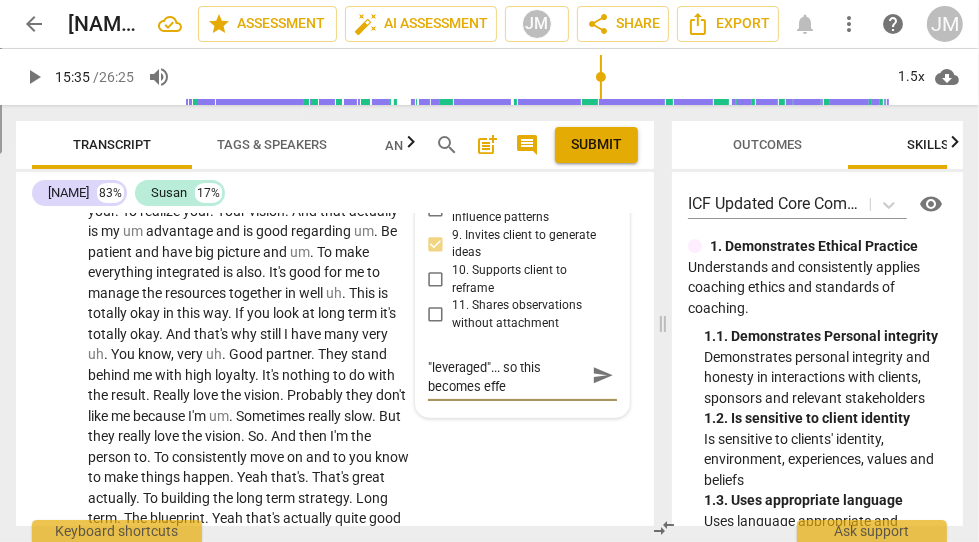scroll, scrollTop: 0, scrollLeft: 0, axis: both 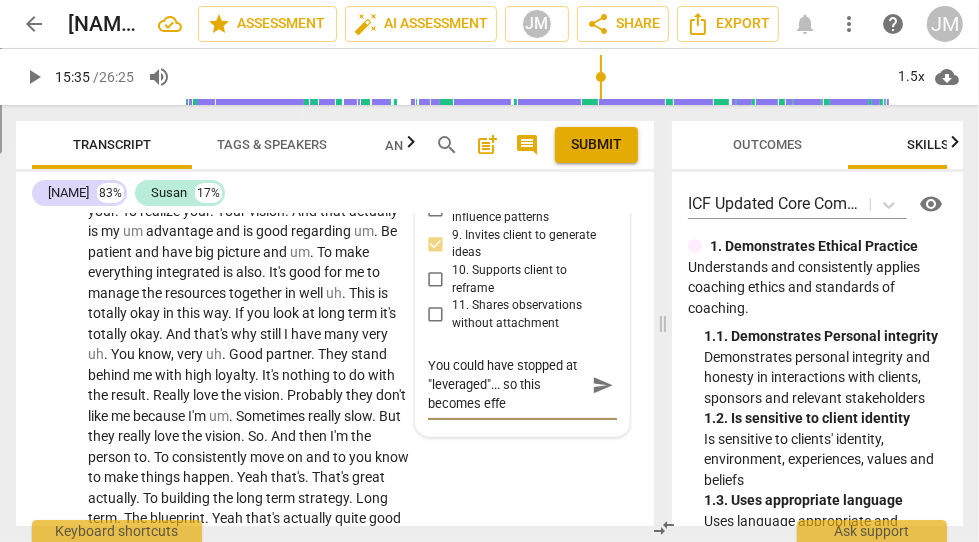type on "You could have stopped at "leveraged"... so this becomes effec" 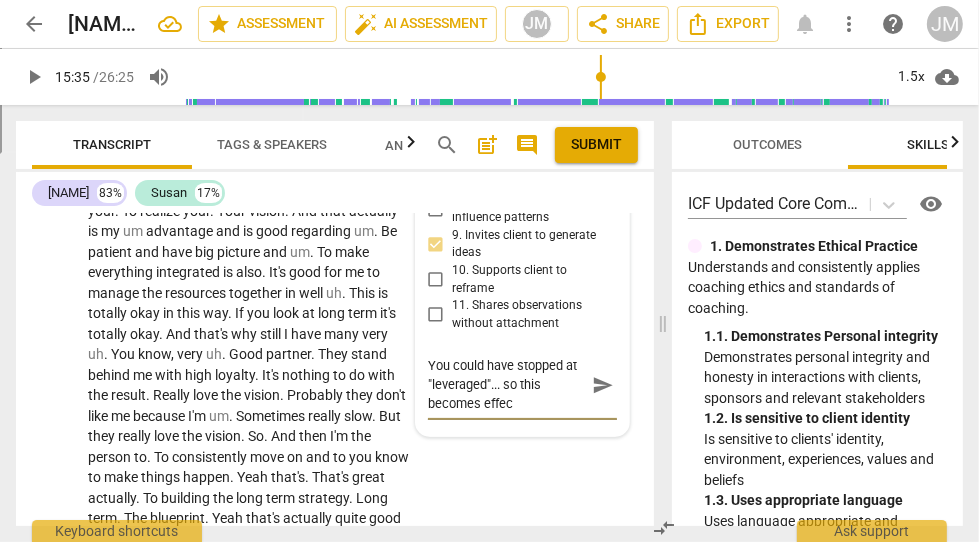 type on "You could have stopped at "leveraged"... so this becomes effect" 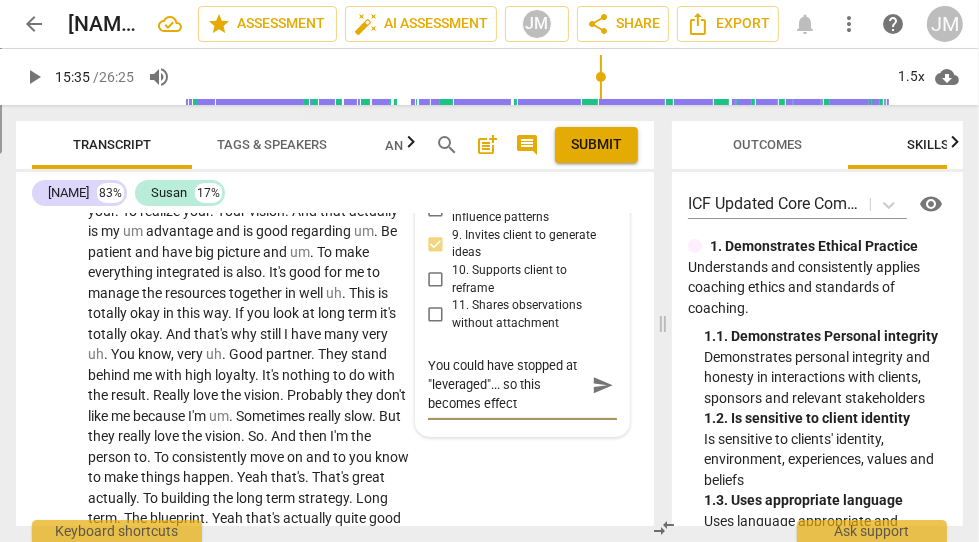 type on "You could have stopped at "leveraged"... so this becomes effect" 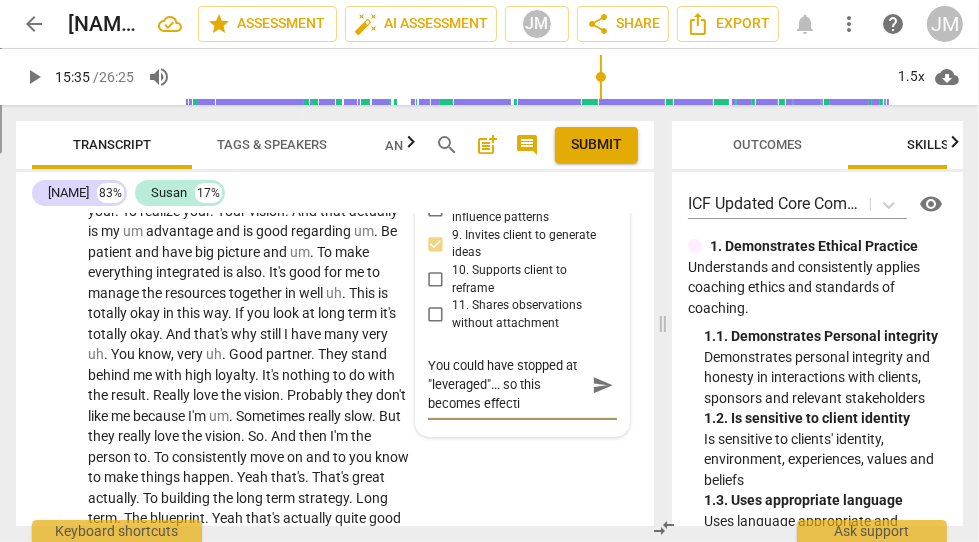 type on "You could have stopped at "leveraged"... so this becomes effectiv" 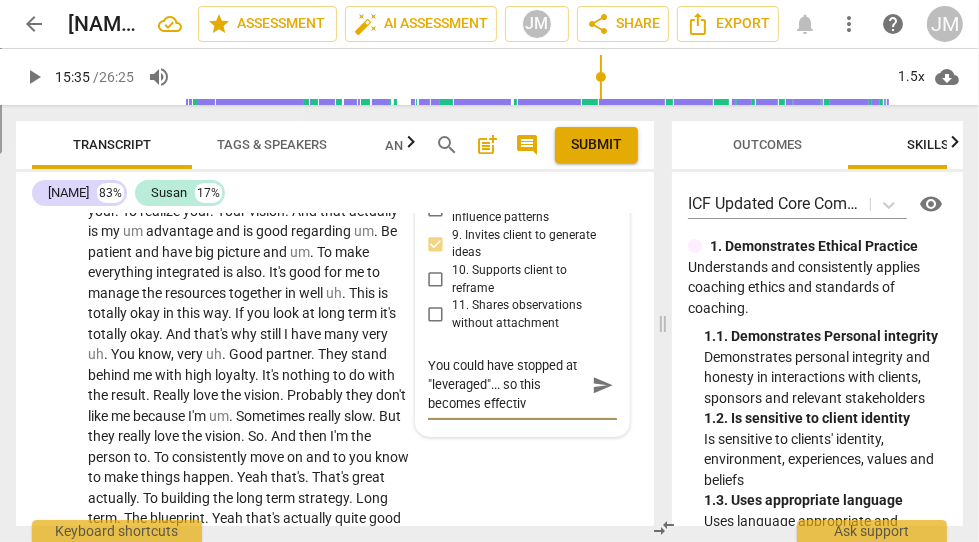 type on "You could have stopped at "leveraged"... so this becomes effective" 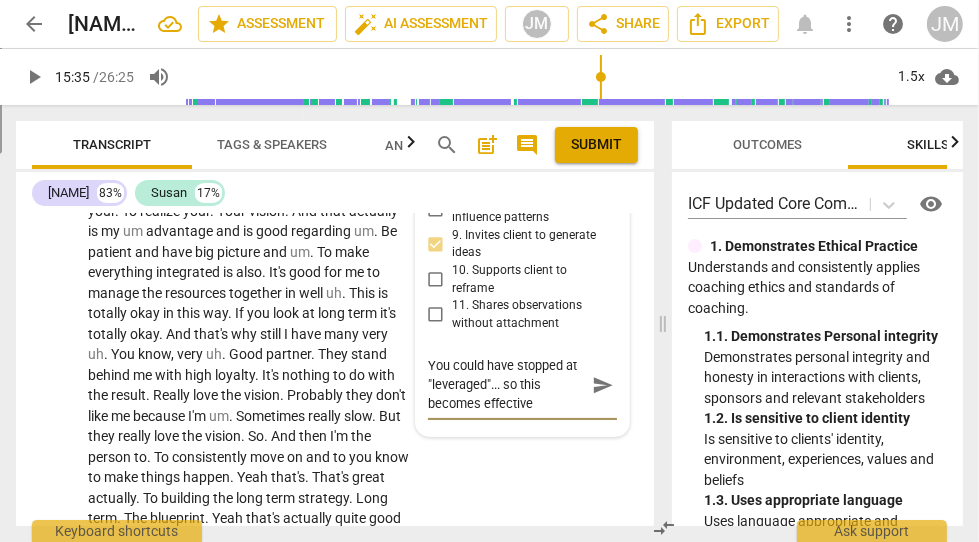 type on "You could have stopped at "leveraged"... so this becomes effective" 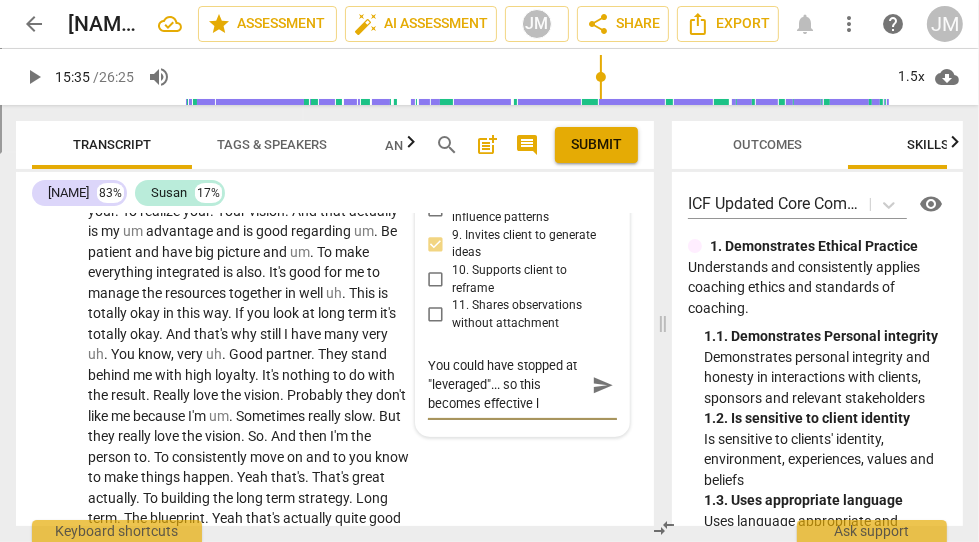 type on "You could have stopped at "leveraged"... so this becomes effective li" 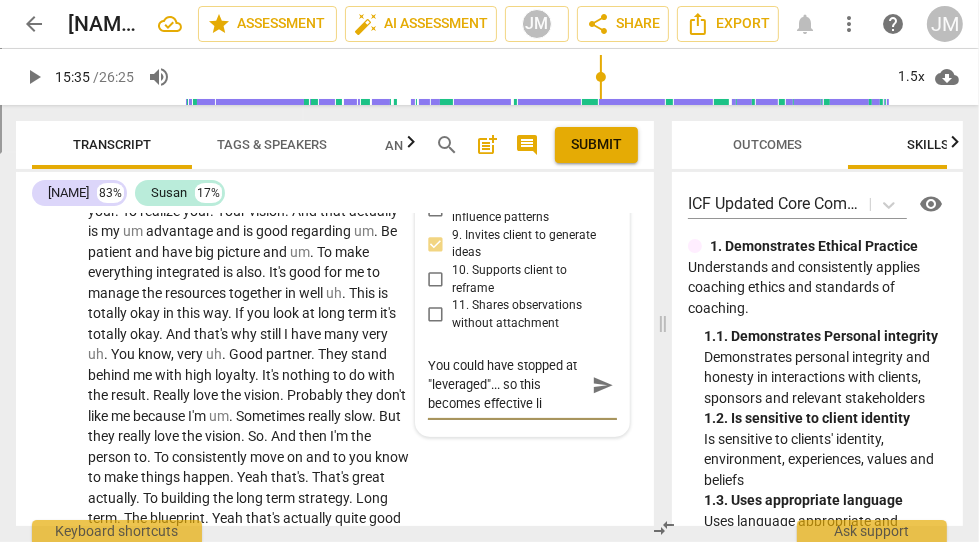 type on "You could have stopped at "leveraged"... so this becomes effective lis" 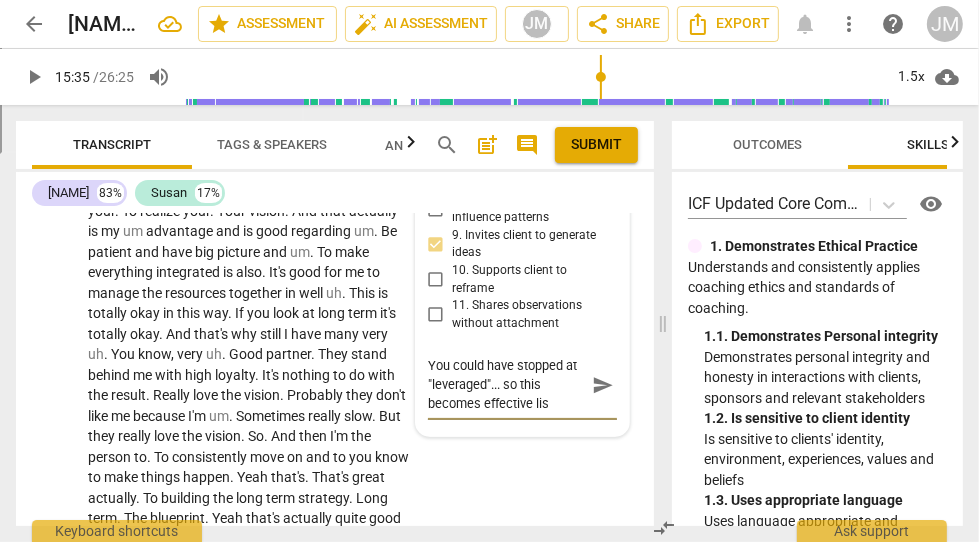 type on "You could have stopped at "leveraged"... so this becomes effective list" 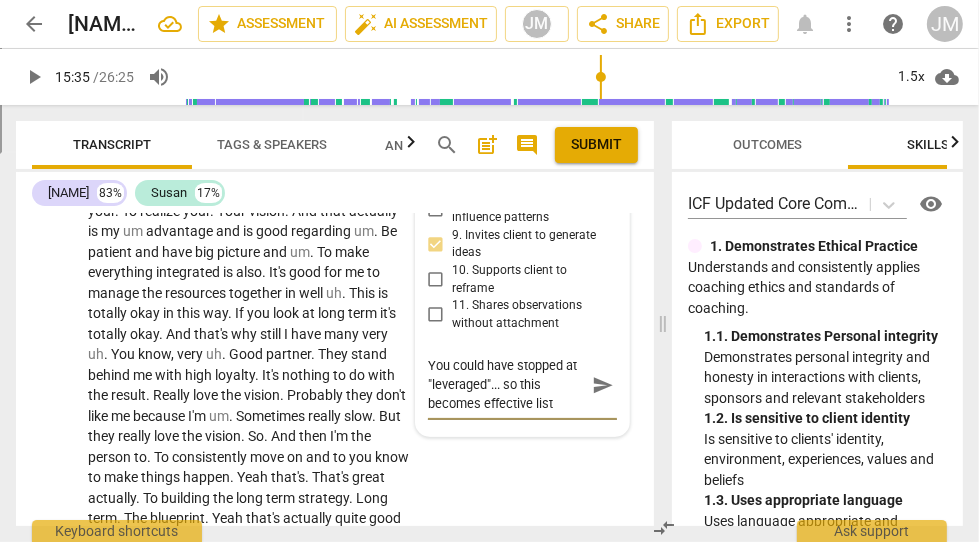 type on "You could have stopped at "leveraged"... so this becomes effective liste" 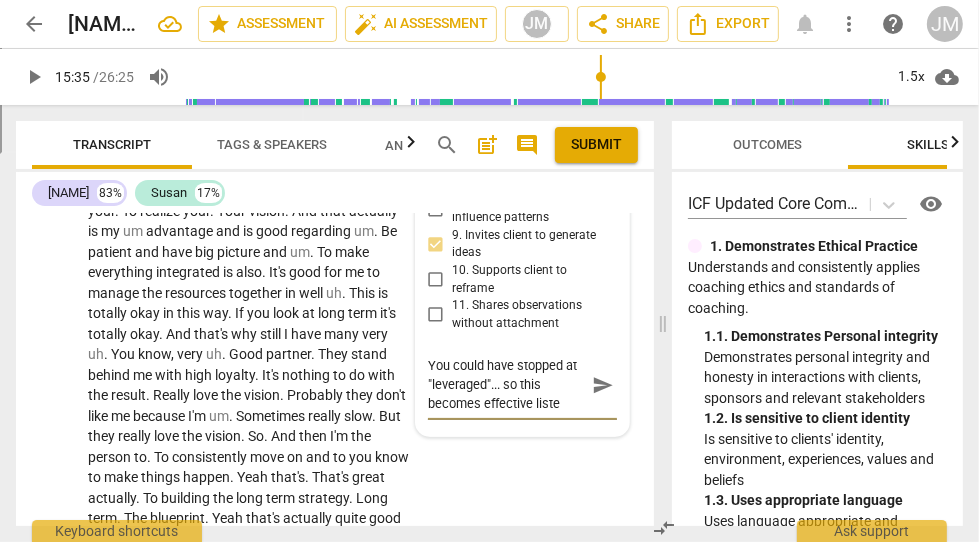 type on "You could have stopped at "leveraged"... so this becomes effective listen" 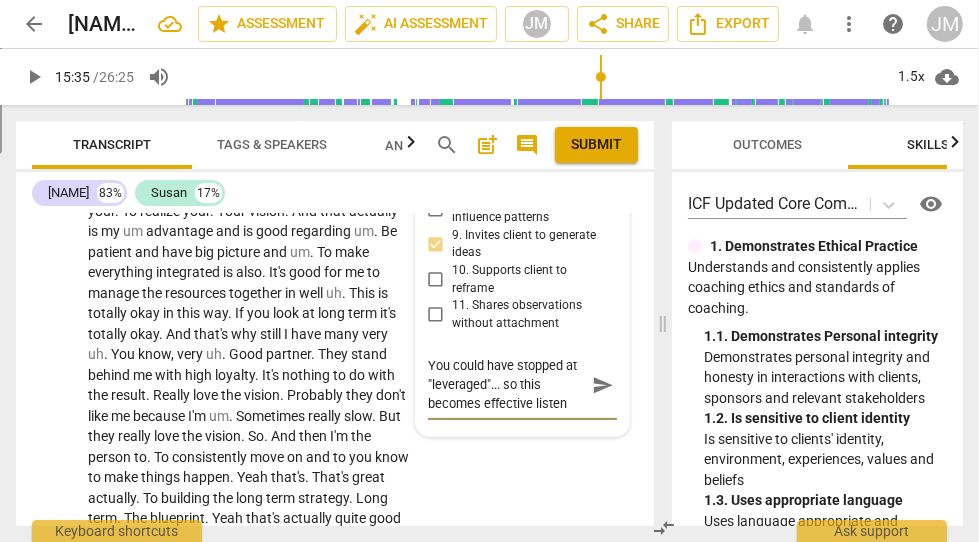 type on "You could have stopped at "leveraged"... so this becomes effective listeni" 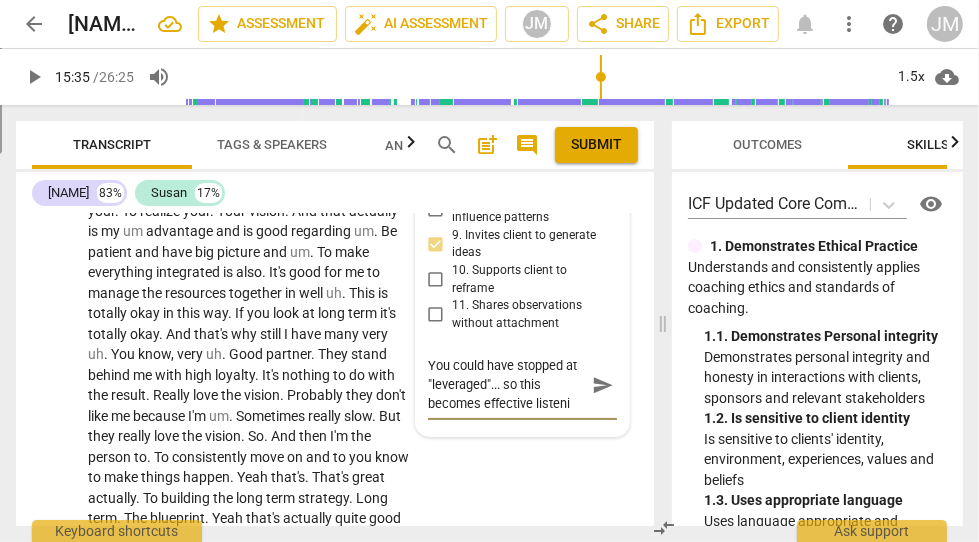 type on "You could have stopped at "leveraged"... so this becomes effective listenin" 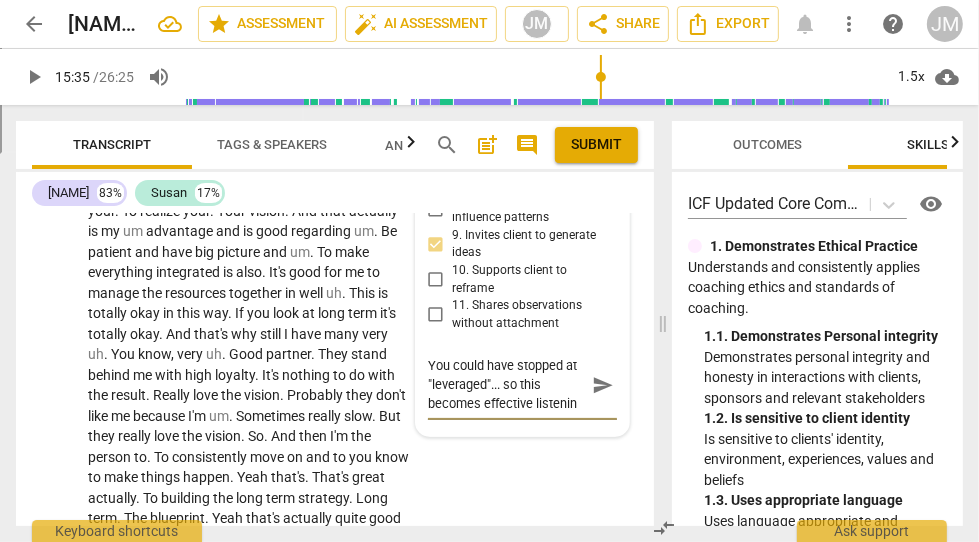 type on "You could have stopped at "leveraged"... so this becomes effective listening" 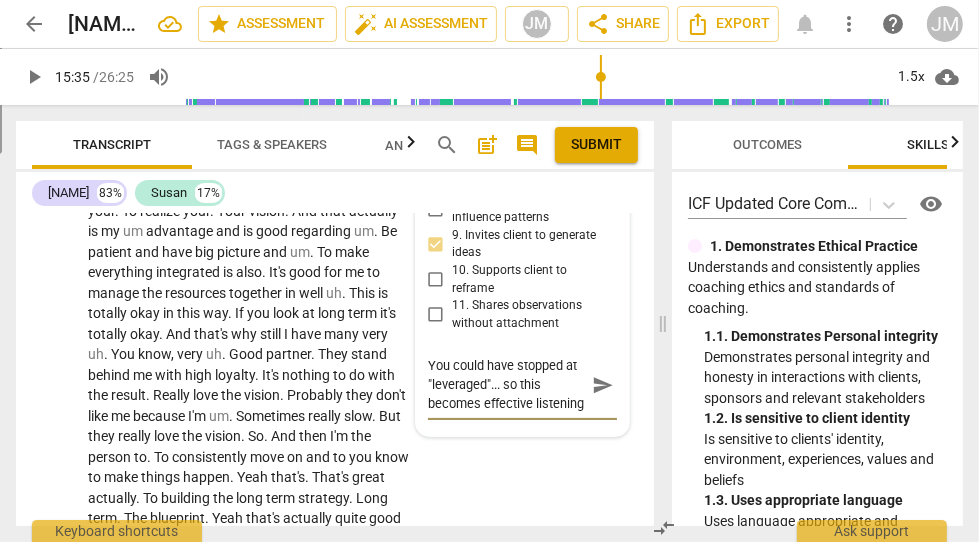 scroll, scrollTop: 17, scrollLeft: 0, axis: vertical 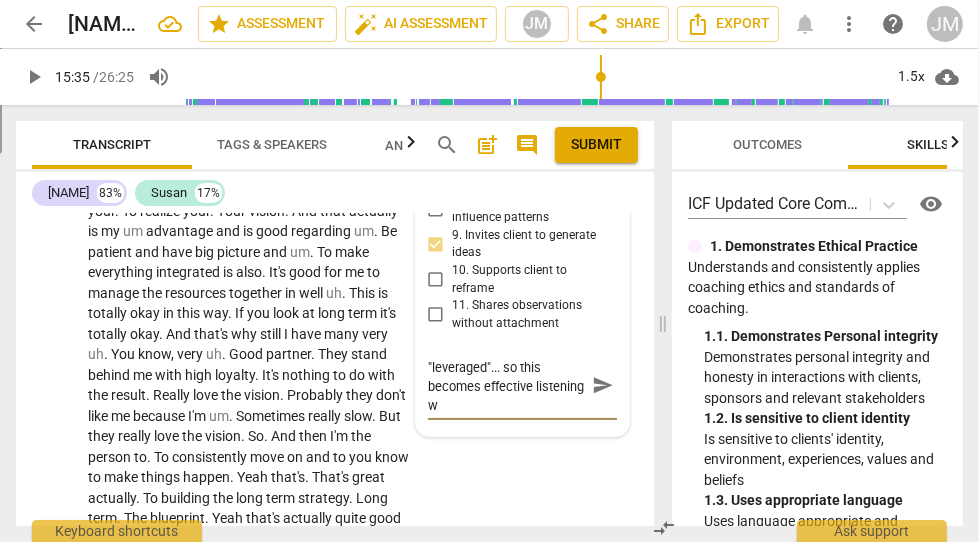 type on "You could have stopped at "leveraged"... so this becomes effective listening wi" 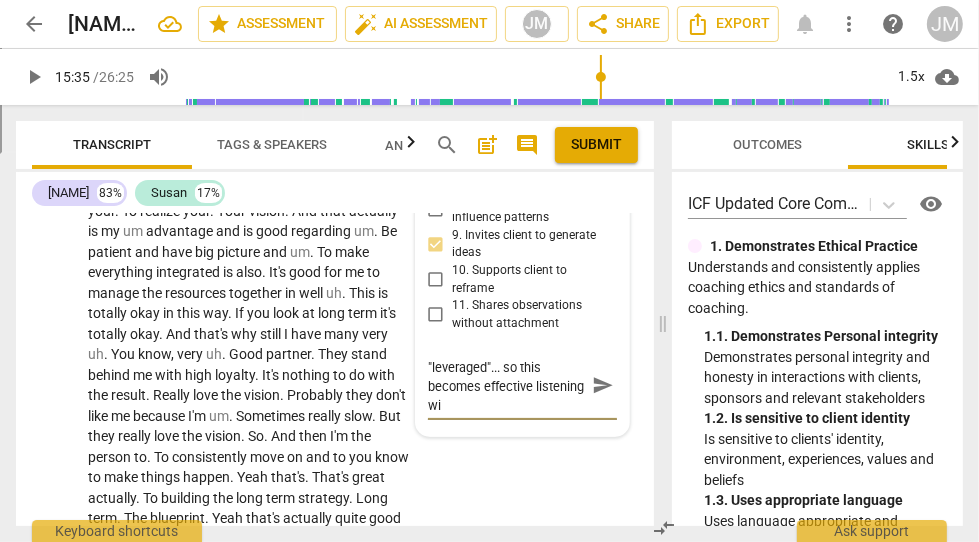 type on "You could have stopped at "leveraged"... so this becomes effective listening wi" 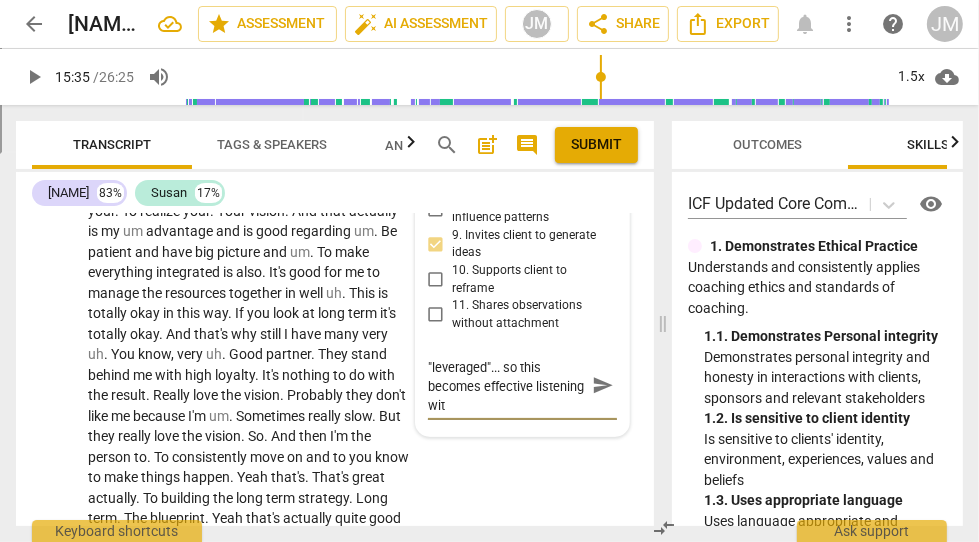type on "You could have stopped at "leveraged"... so this becomes effective listening with" 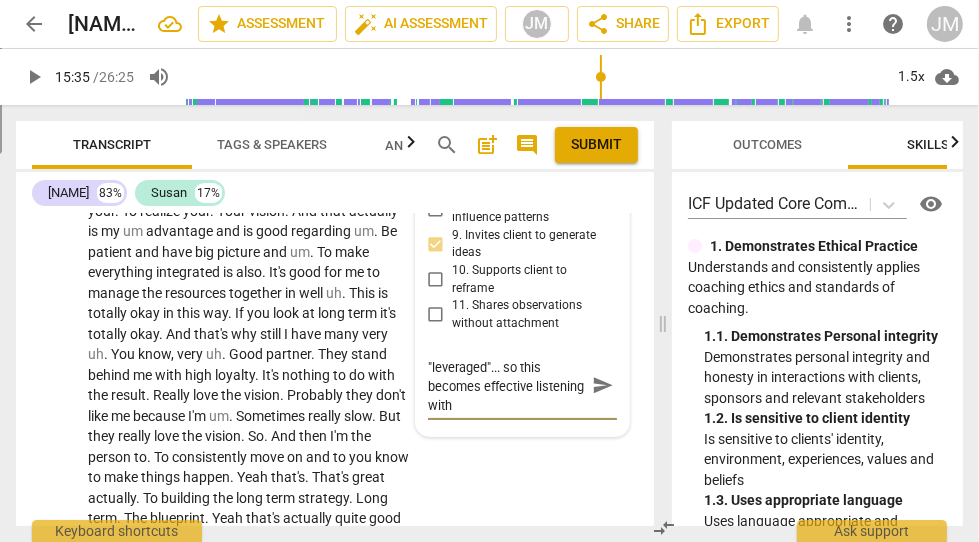 type on "You could have stopped at "leveraged"... so this becomes effective listening with" 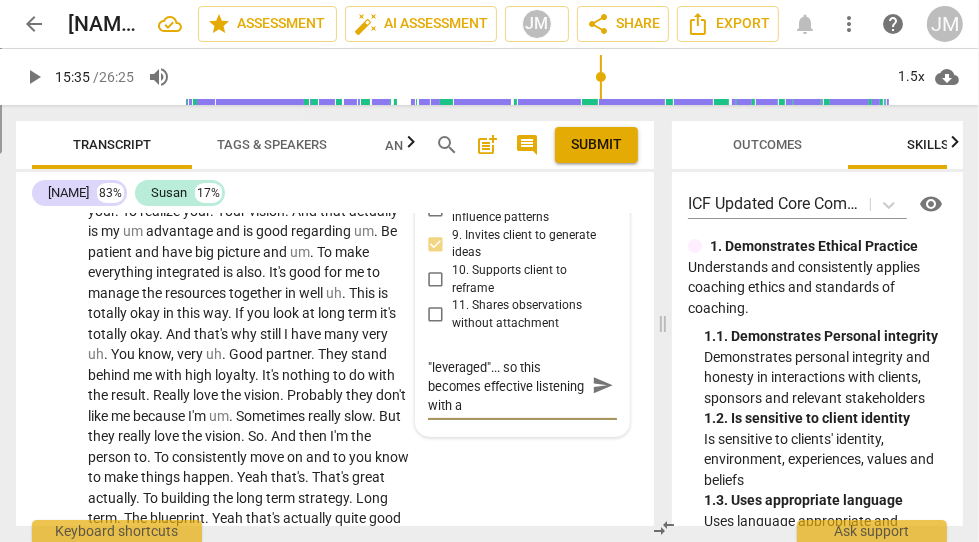 type on "You could have stopped at "leveraged"... so this becomes effective listening with an" 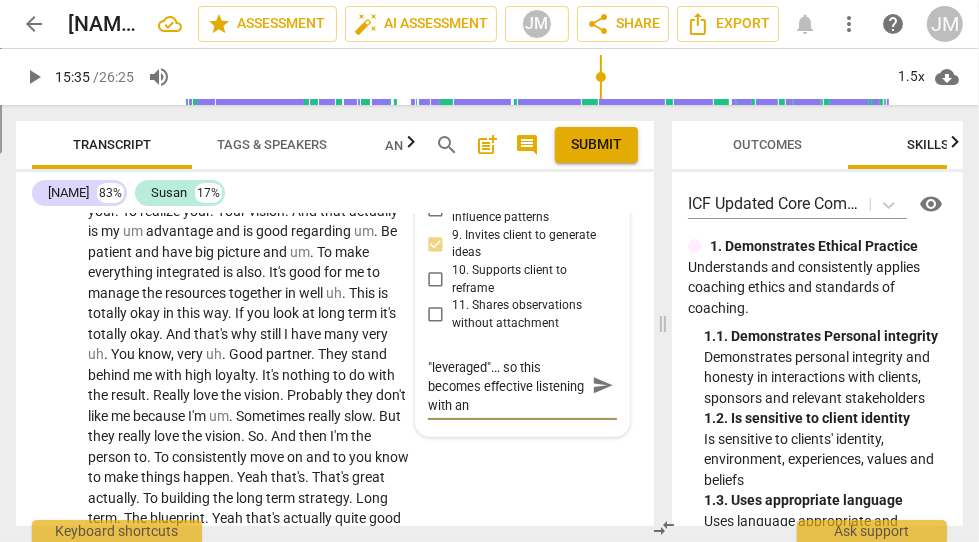 type on "You could have stopped at "leveraged"... so this becomes effective listening with an" 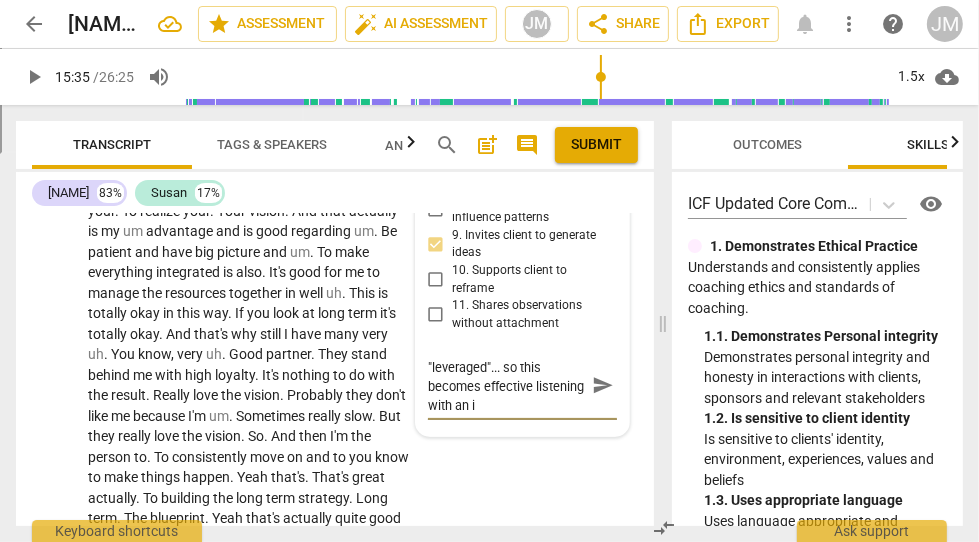 type on "You could have stopped at "leveraged"... so this becomes effective listening with an in" 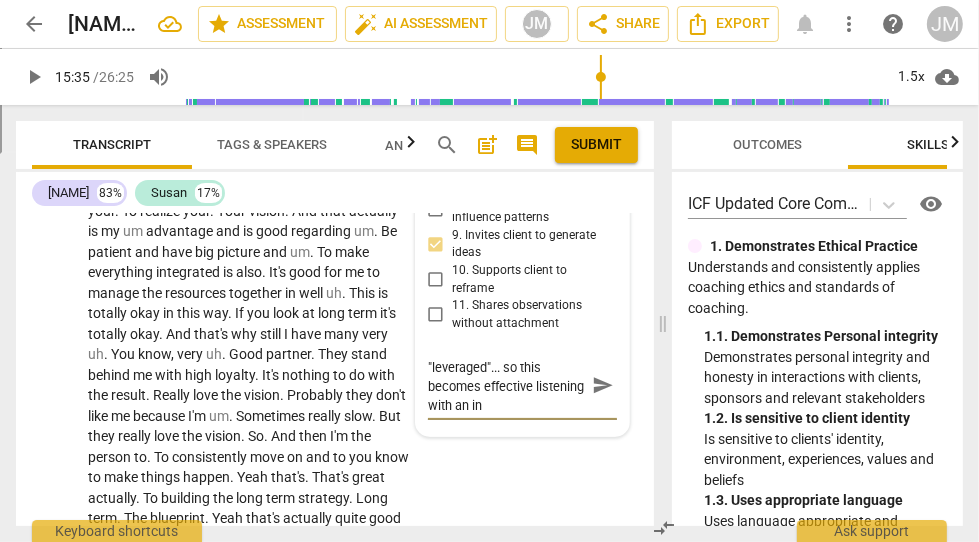 type 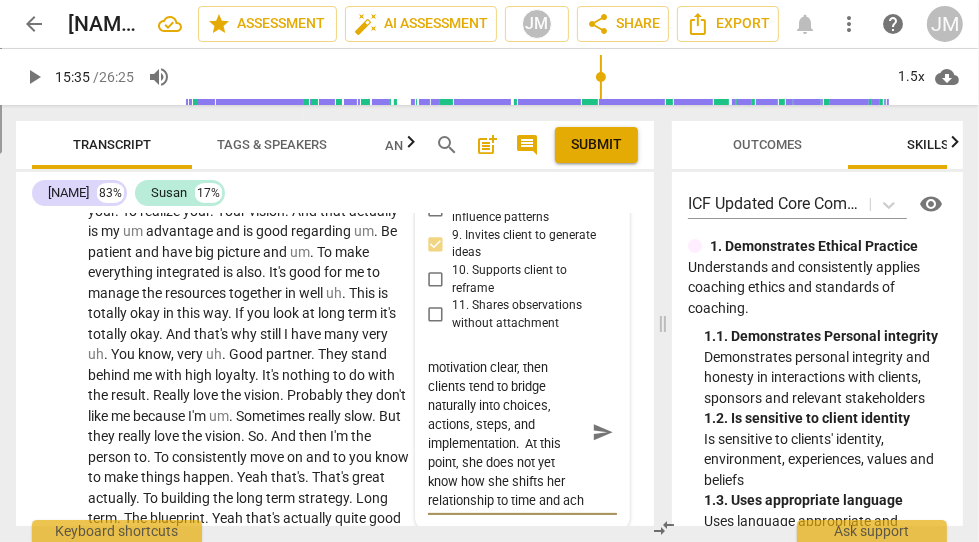 scroll, scrollTop: 131, scrollLeft: 0, axis: vertical 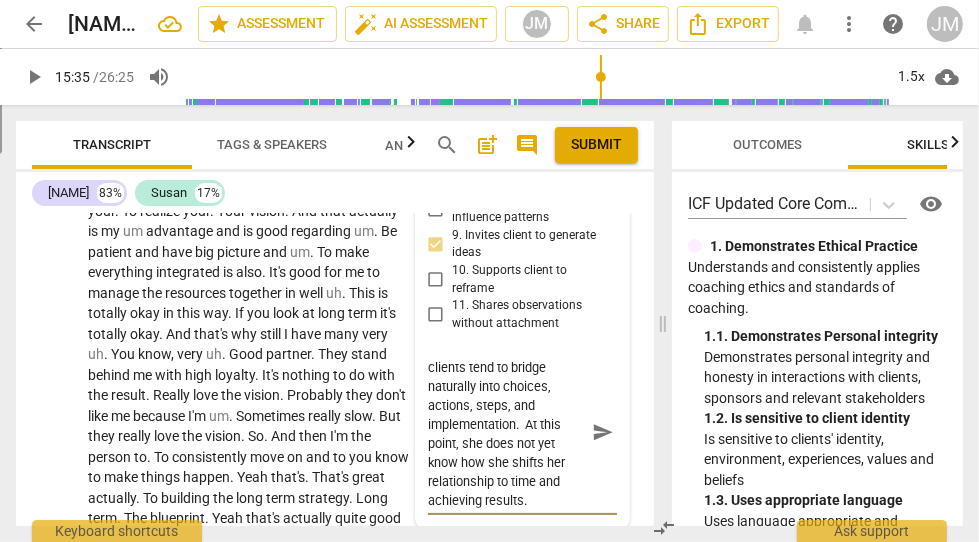 click on "send" at bounding box center (603, 433) 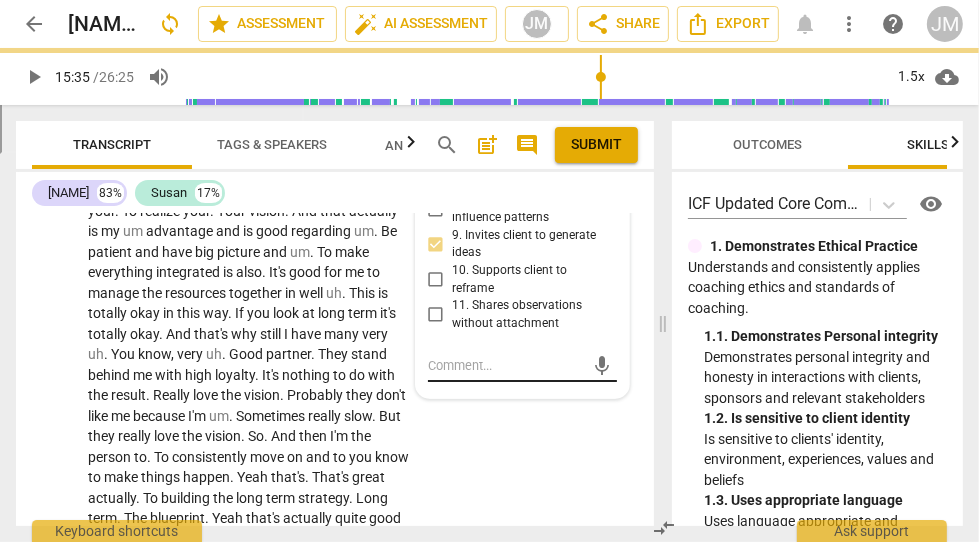 scroll, scrollTop: 0, scrollLeft: 0, axis: both 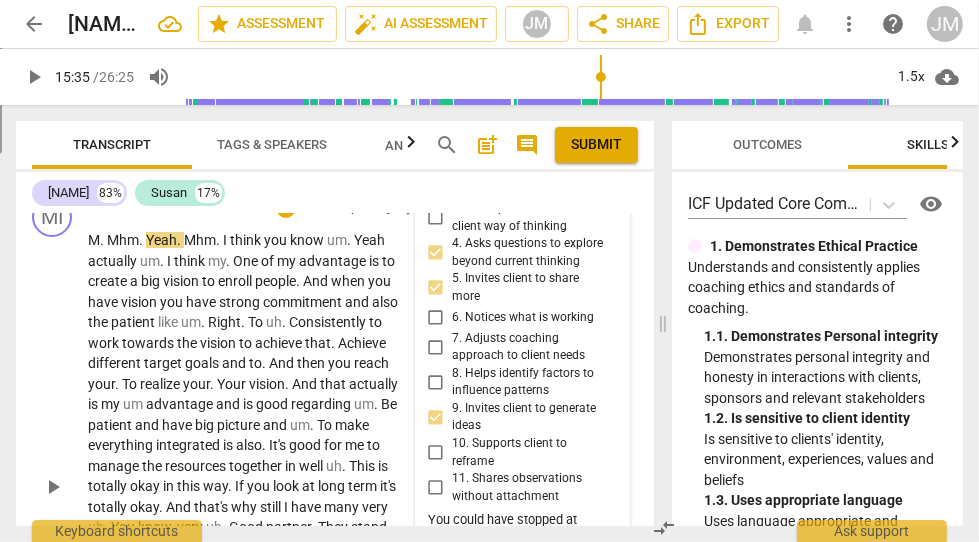 click on "play_arrow" at bounding box center (53, 487) 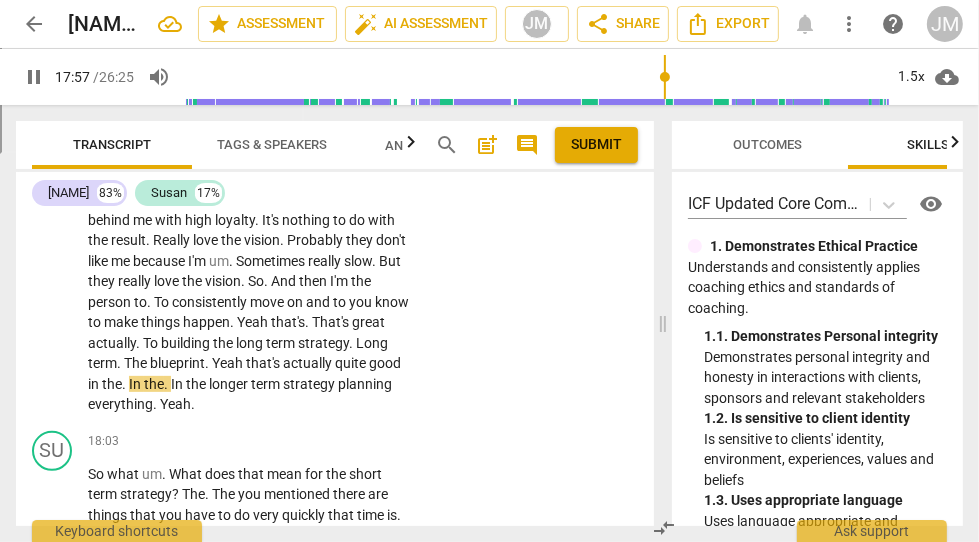scroll, scrollTop: 5451, scrollLeft: 0, axis: vertical 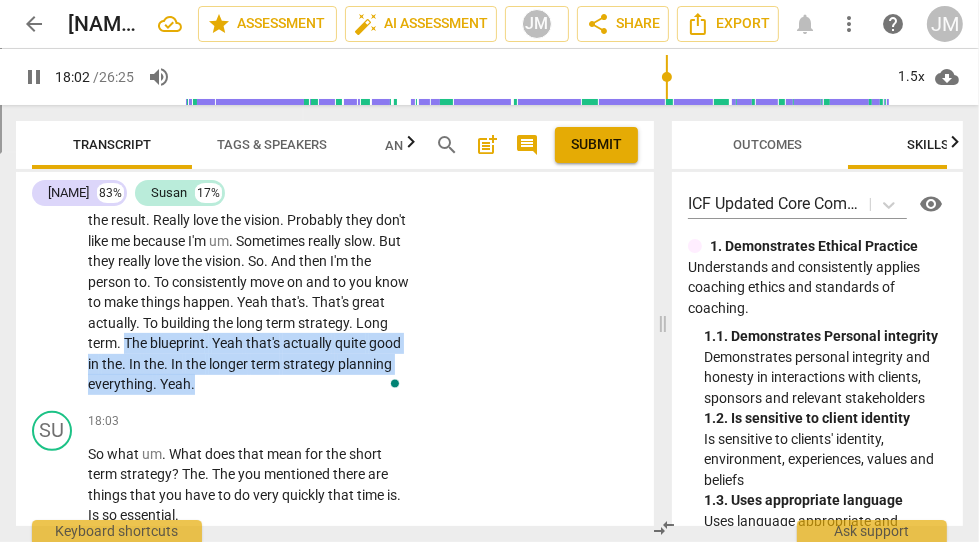 drag, startPoint x: 218, startPoint y: 335, endPoint x: 333, endPoint y: 368, distance: 119.64113 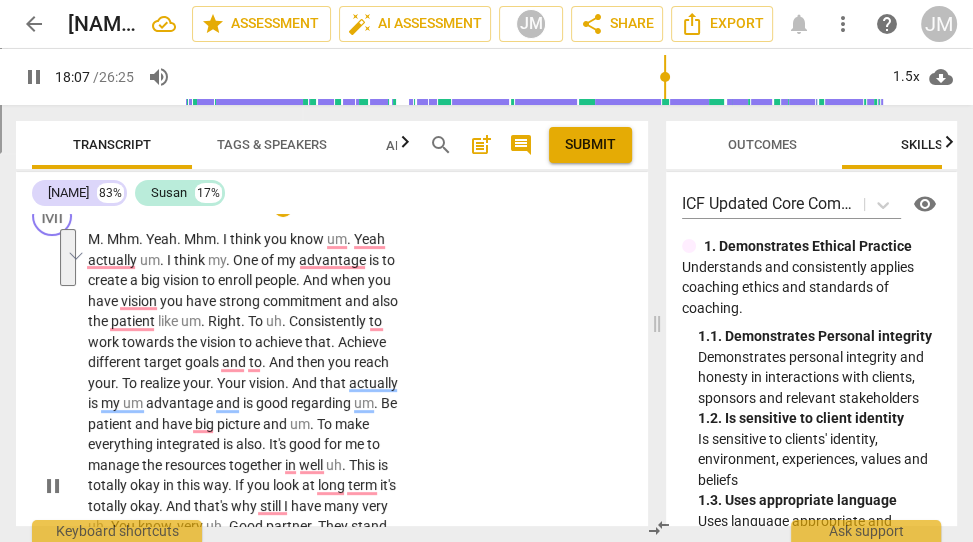 click on "Add competency" at bounding box center [344, 208] 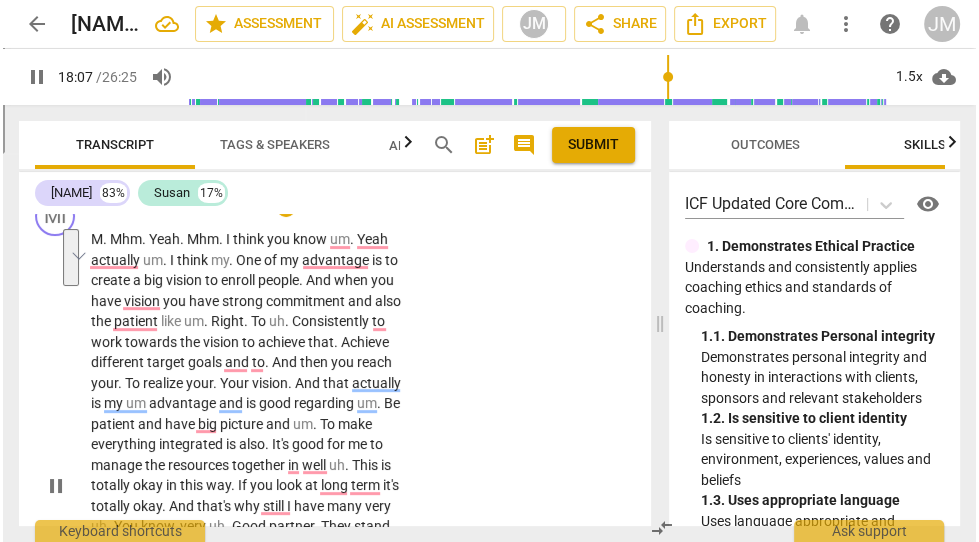 scroll, scrollTop: 5042, scrollLeft: 0, axis: vertical 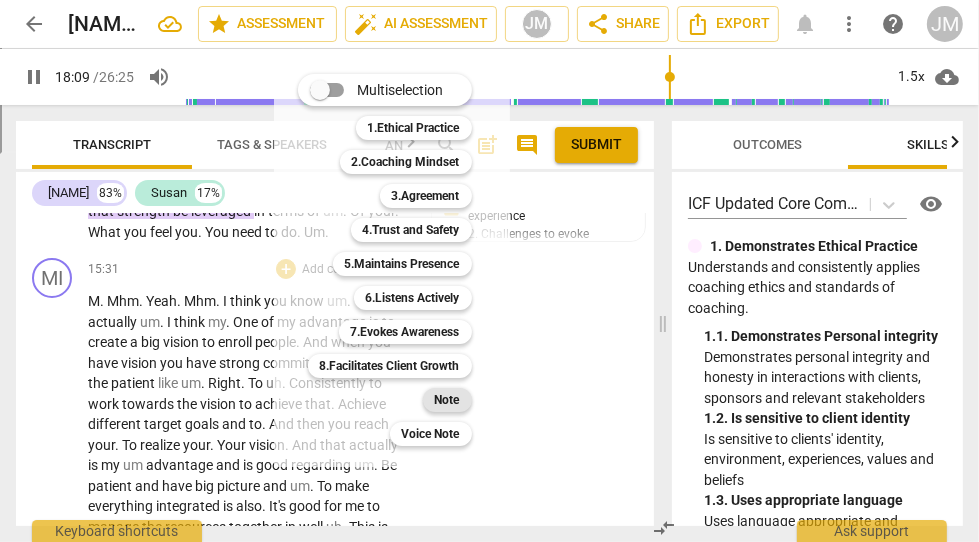 click on "Note" at bounding box center [447, 400] 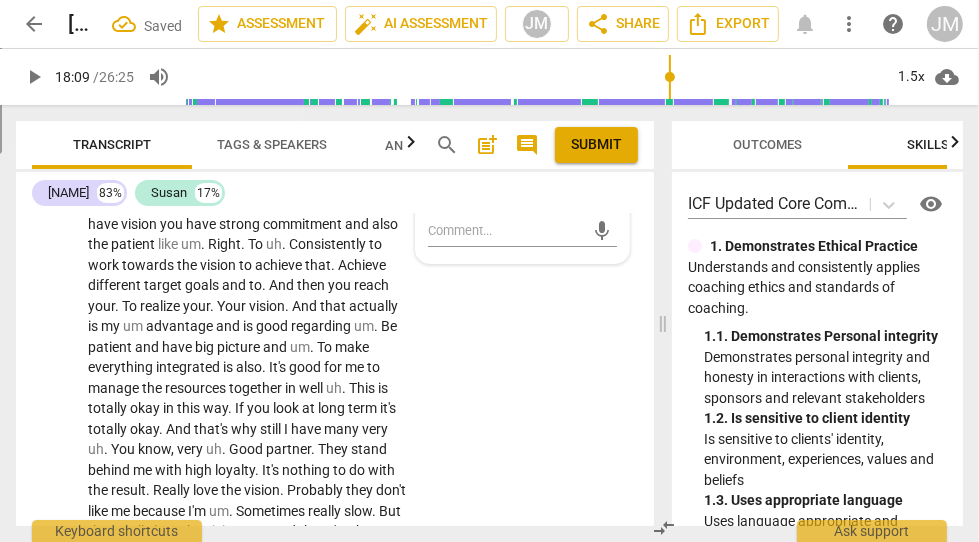 scroll, scrollTop: 5180, scrollLeft: 0, axis: vertical 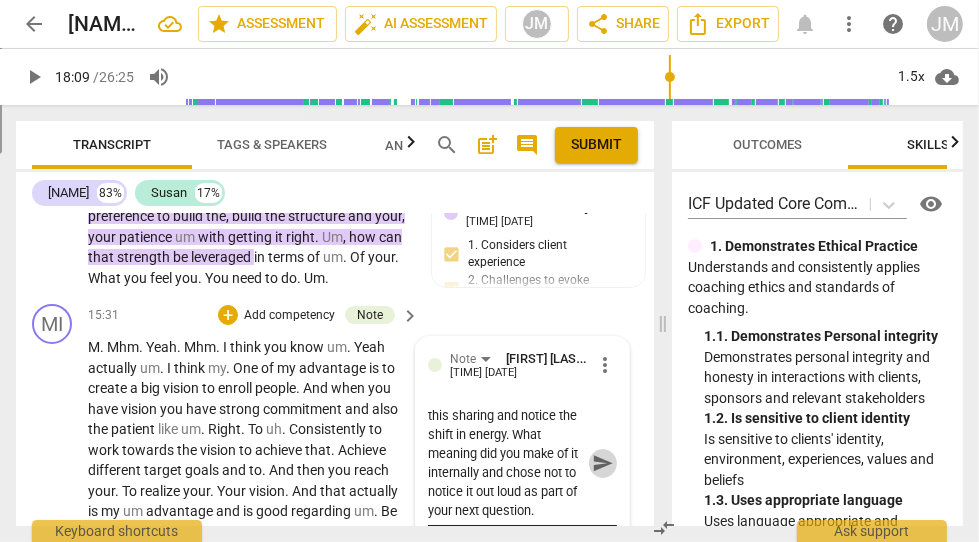 click on "send" at bounding box center (603, 463) 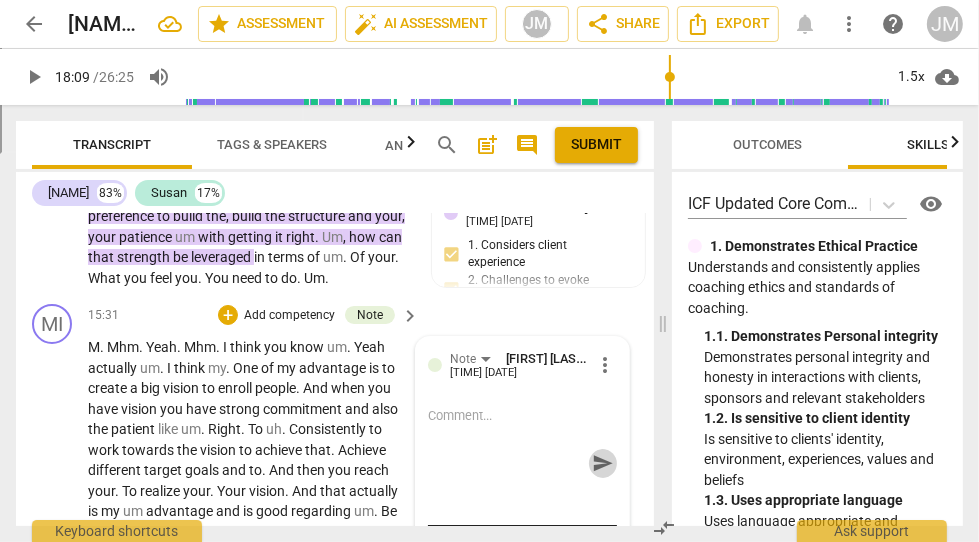 scroll, scrollTop: 0, scrollLeft: 0, axis: both 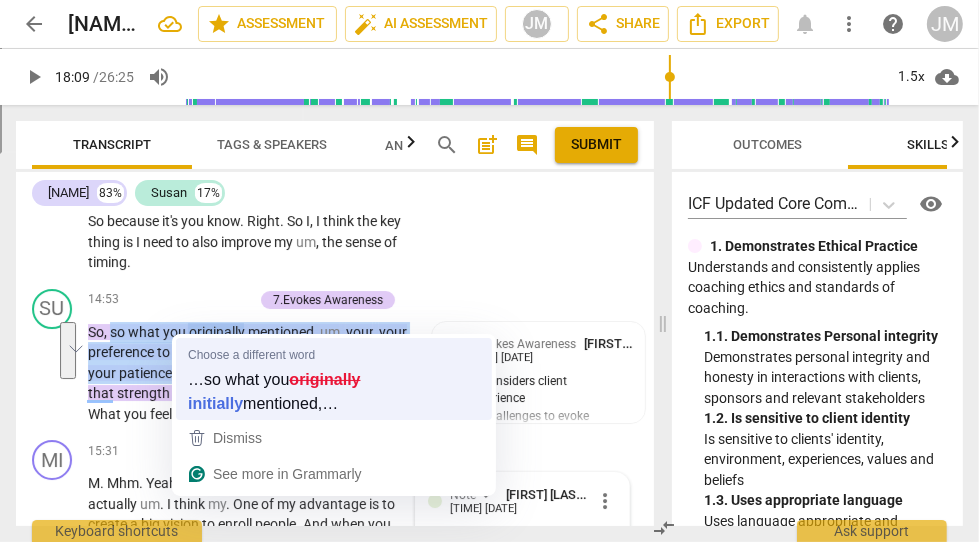drag, startPoint x: 112, startPoint y: 322, endPoint x: 317, endPoint y: 365, distance: 209.46121 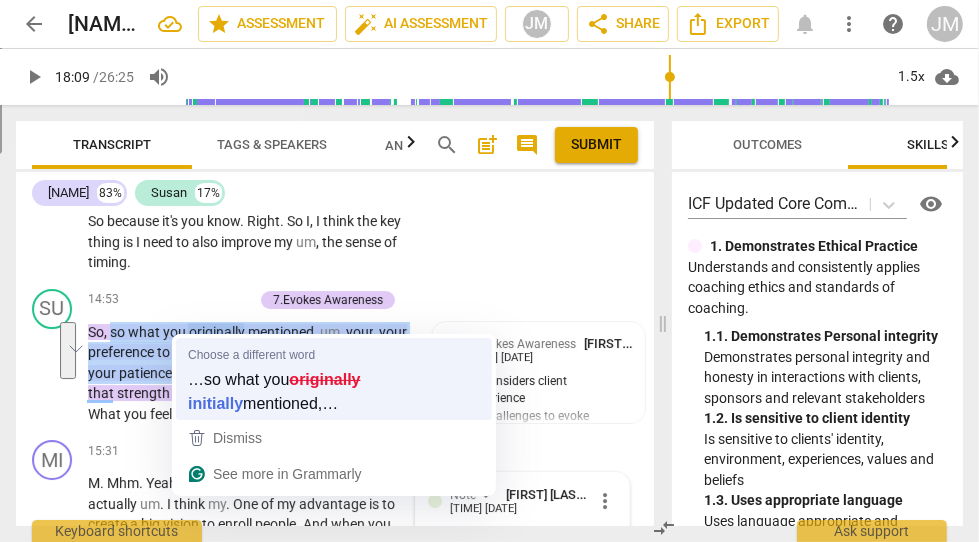 click on "arrow_back SusanRotiObservedCoachingTriadRecordingRound 2 edit star    Assessment   auto_fix_high    AI Assessment JM share    Share    Export notifications more_vert help JM play_arrow 18:09   /  26:25 volume_up 1.5x cloud_download Transcript Tags & Speakers Analytics   New search post_add comment Submit Mingfei 83% Susan 17% MI play_arrow pause 00:02 + Add competency keyboard_arrow_right Okay . SU play_arrow pause 00:04 + Add competency 4.Trust and Safety keyboard_arrow_right Good   morning   Ming   F .   How   are   you   today ? 4.Trust and Safety Janet M. Harvey 09:49 08-06-2025 2. Demonstrates respect for client identity MI play_arrow pause 00:09 + Add competency keyboard_arrow_right Um ,   I'm   quite   busy   again ,   you   know ,   as   usual .   As   usual . SU play_arrow pause 00:18 + Add competency 4.Trust and Safety keyboard_arrow_right M .   Any   anything   you   feel   you   need   to   do   to   um ,   to   become   present   for   our ,   for   our   session ? MI pause + ," at bounding box center (489, 77) 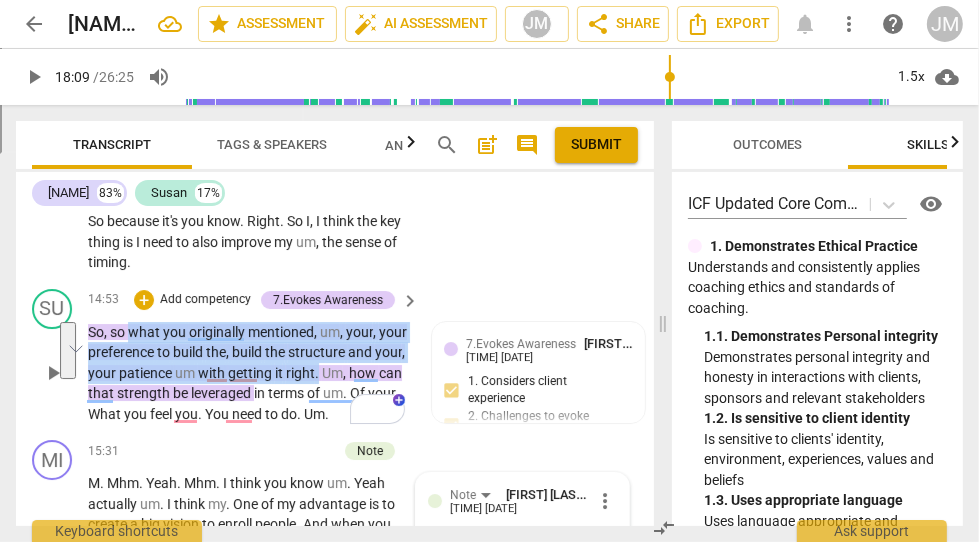 drag, startPoint x: 349, startPoint y: 361, endPoint x: 131, endPoint y: 323, distance: 221.28714 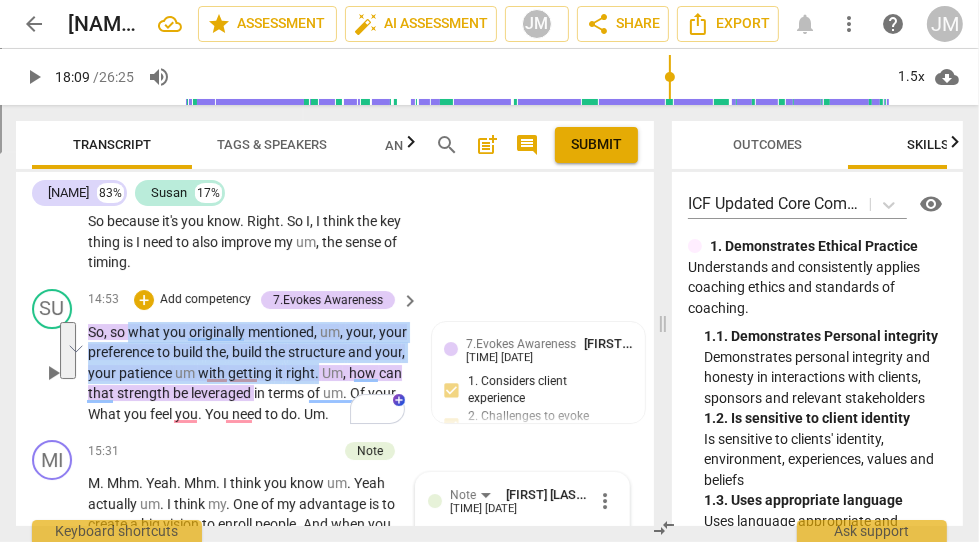 click on "So , so what you originally mentioned , um , your , your preference to build the , build the structure and your , your patience um with getting it right . Um , how can that strength be leveraged in terms of um . Of your . What you feel you . You need to do . Um ." at bounding box center (248, 373) 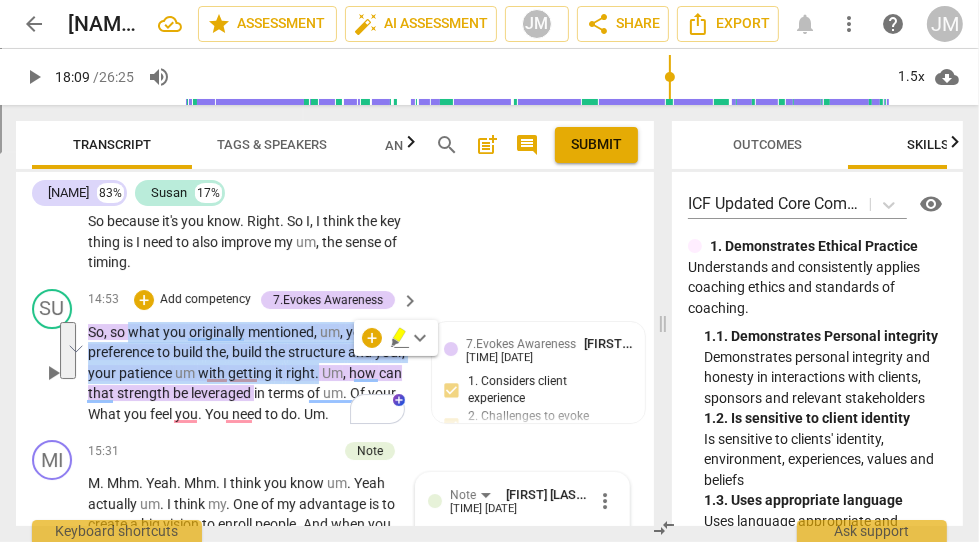 click on "Add competency" at bounding box center [205, 300] 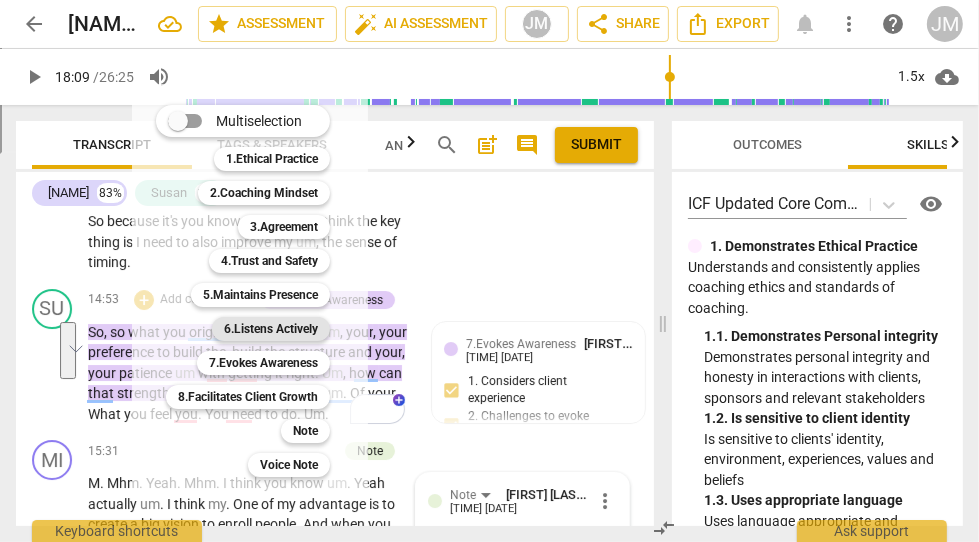 click on "6.Listens Actively" at bounding box center [271, 329] 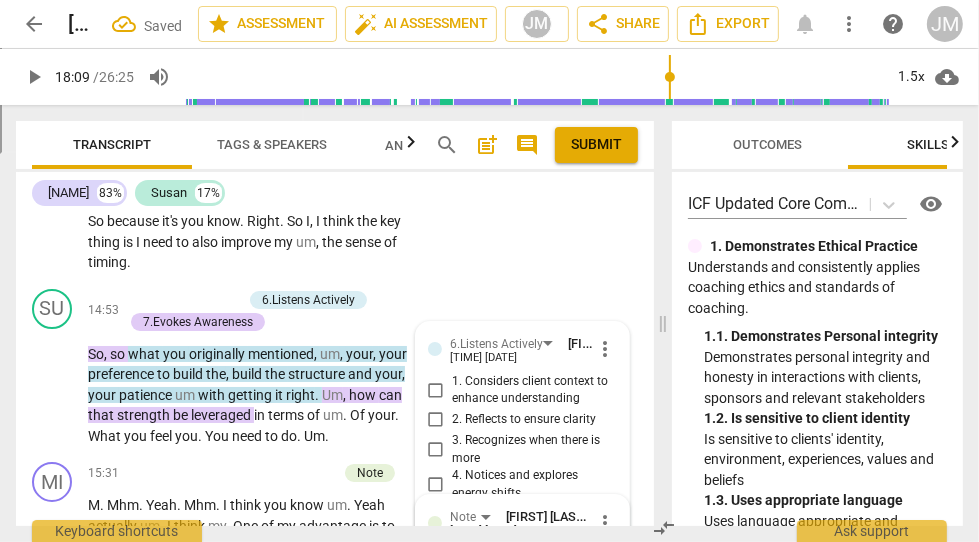 scroll, scrollTop: 5104, scrollLeft: 0, axis: vertical 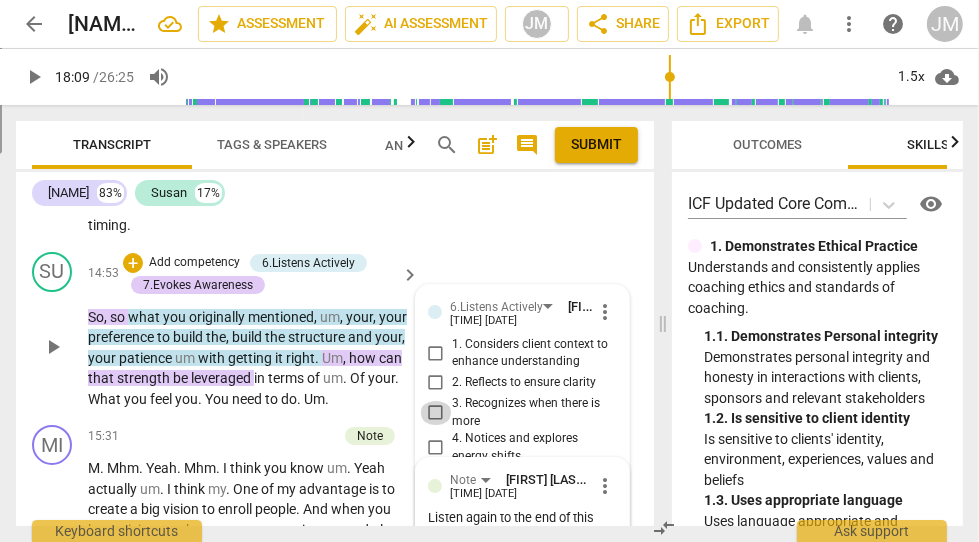 click on "3. Recognizes when there is more" at bounding box center (436, 413) 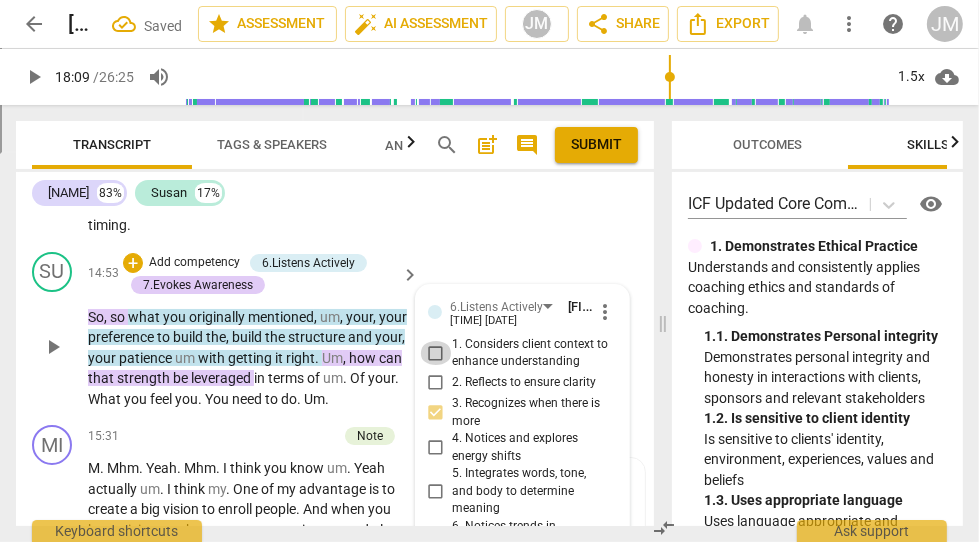 click on "1. Considers client context to enhance understanding" at bounding box center (436, 353) 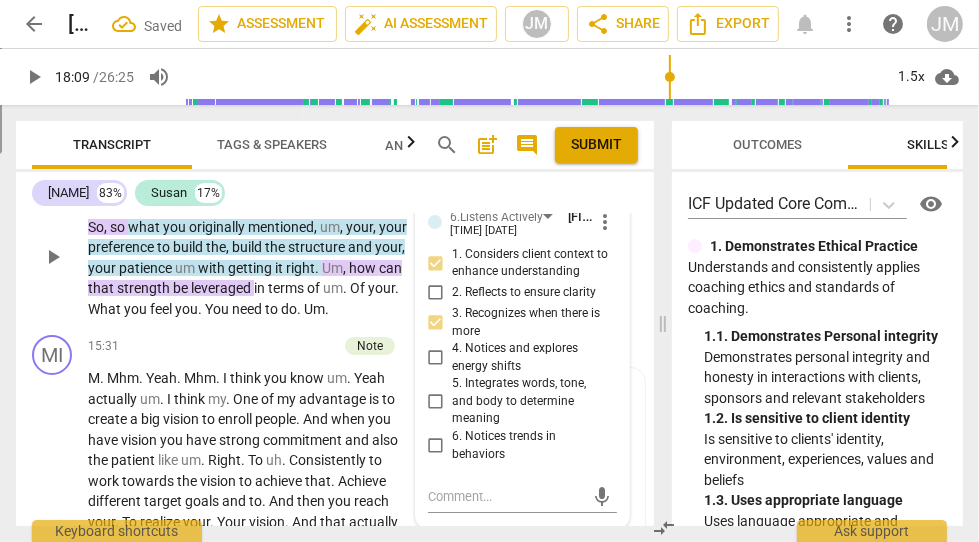 scroll, scrollTop: 5000, scrollLeft: 0, axis: vertical 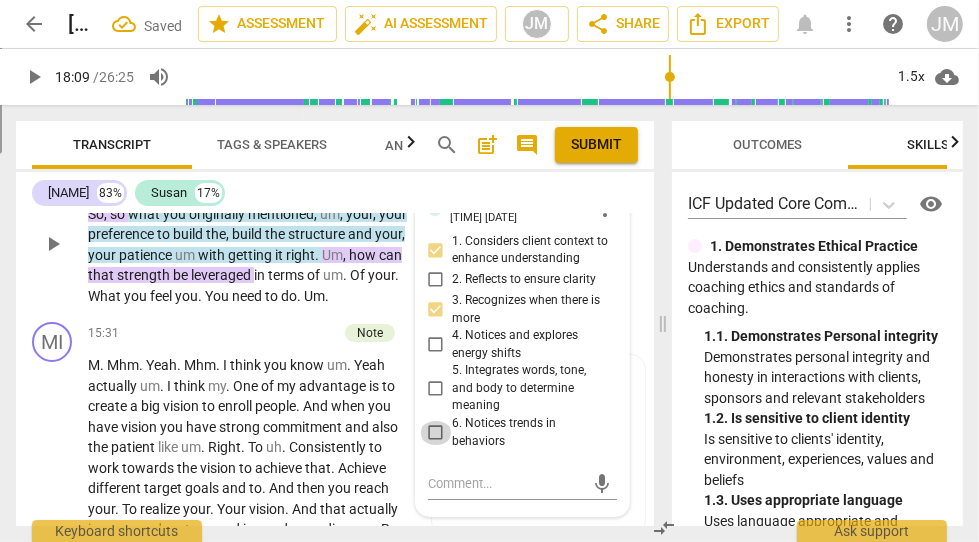 click on "6. Notices trends in behaviors" at bounding box center [436, 433] 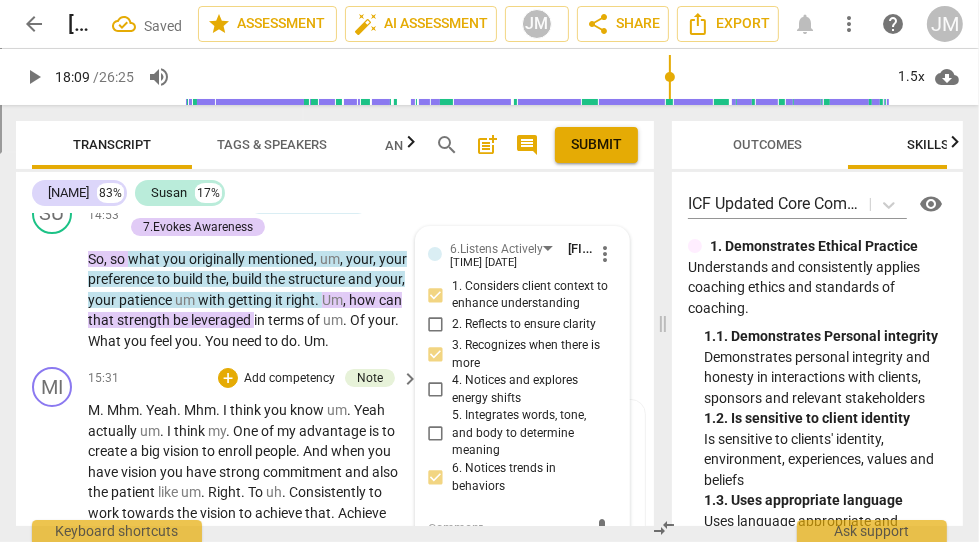scroll, scrollTop: 4898, scrollLeft: 0, axis: vertical 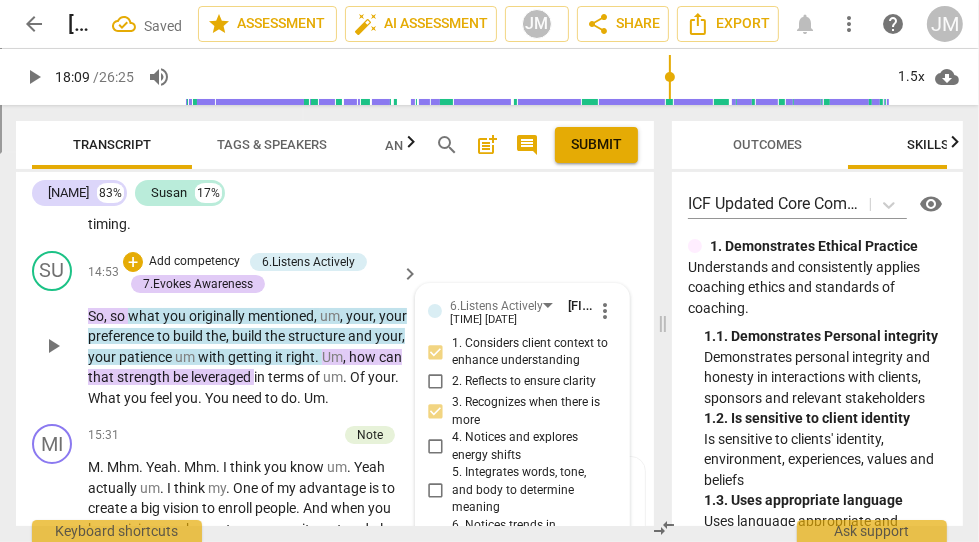 click on "Add competency" at bounding box center [194, 262] 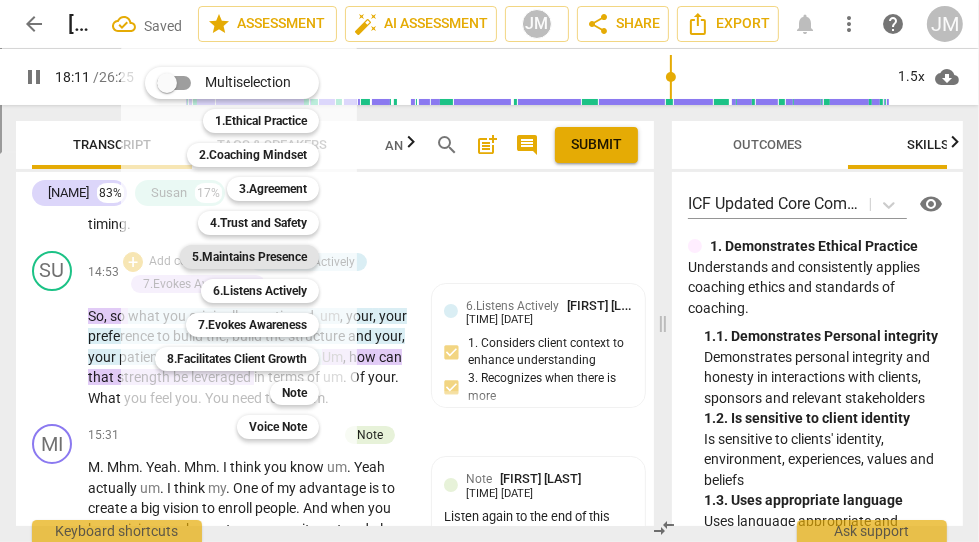 click on "5.Maintains Presence" at bounding box center (249, 257) 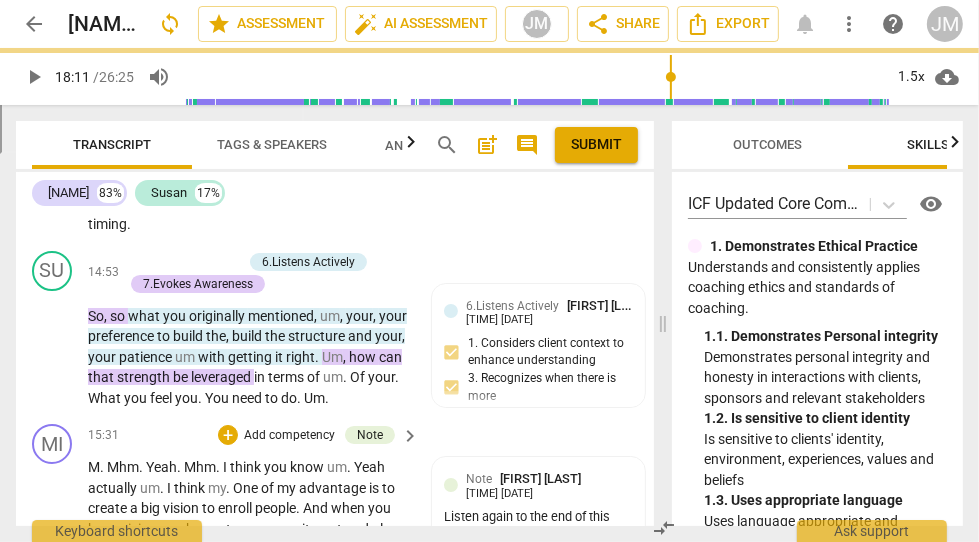 scroll, scrollTop: 5093, scrollLeft: 0, axis: vertical 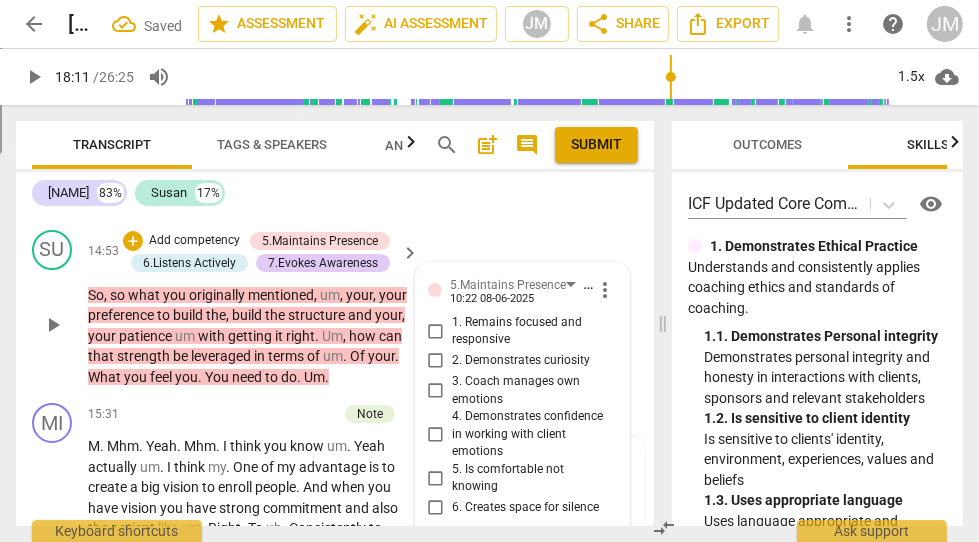 click on "1. Remains focused and responsive" at bounding box center (436, 331) 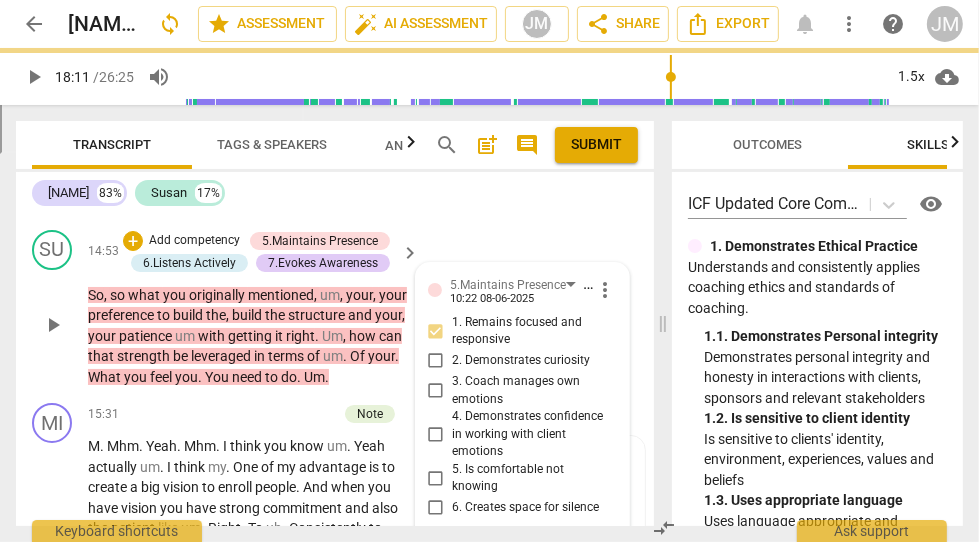 click on "2. Demonstrates curiosity" at bounding box center [436, 361] 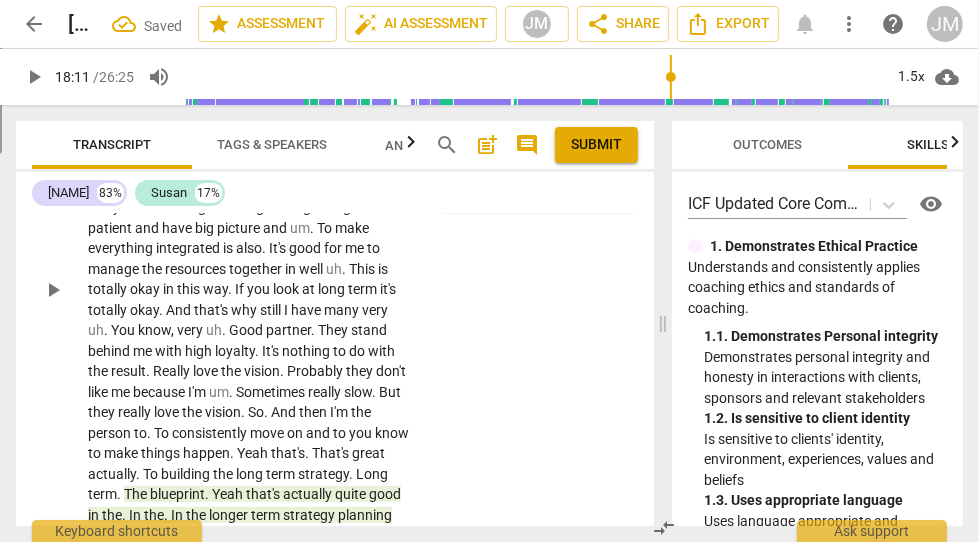 scroll, scrollTop: 5622, scrollLeft: 0, axis: vertical 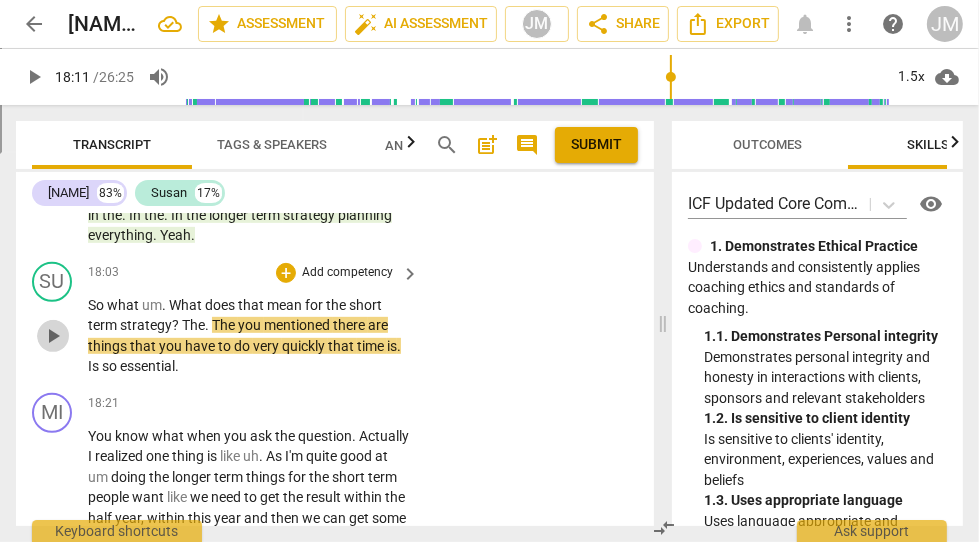 click on "play_arrow" at bounding box center [53, 336] 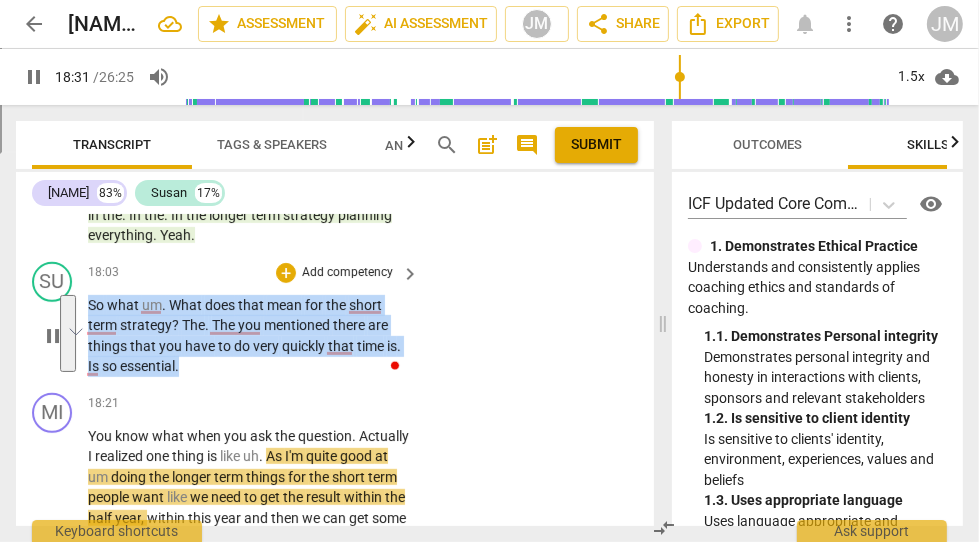 drag, startPoint x: 87, startPoint y: 297, endPoint x: 192, endPoint y: 357, distance: 120.93387 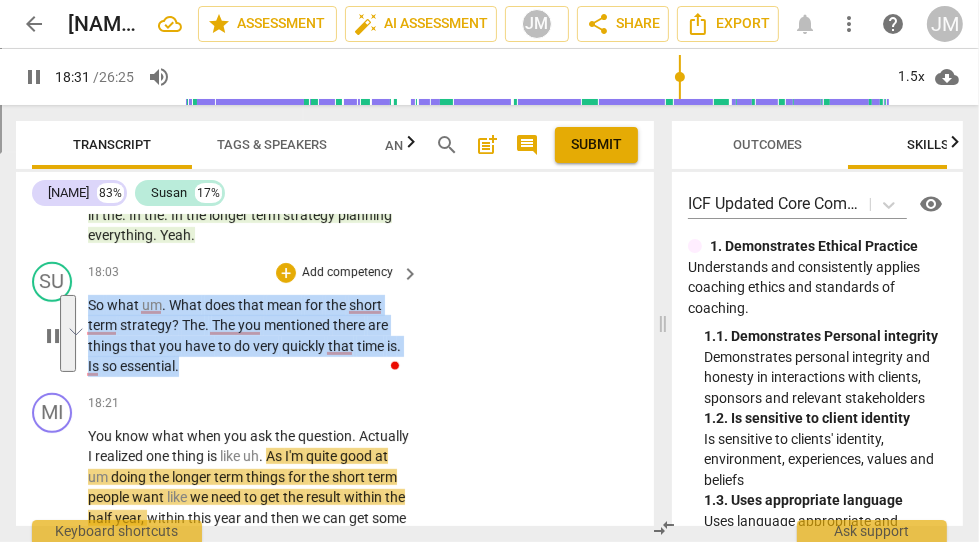 click on "So   what   um .   What   does   that   mean   for   the   short   term   strategy ?   The .   The   you   mentioned   there   are   things   that   you   have   to   do   very   quickly   that   time   is .   Is   so   essential ." at bounding box center [248, 336] 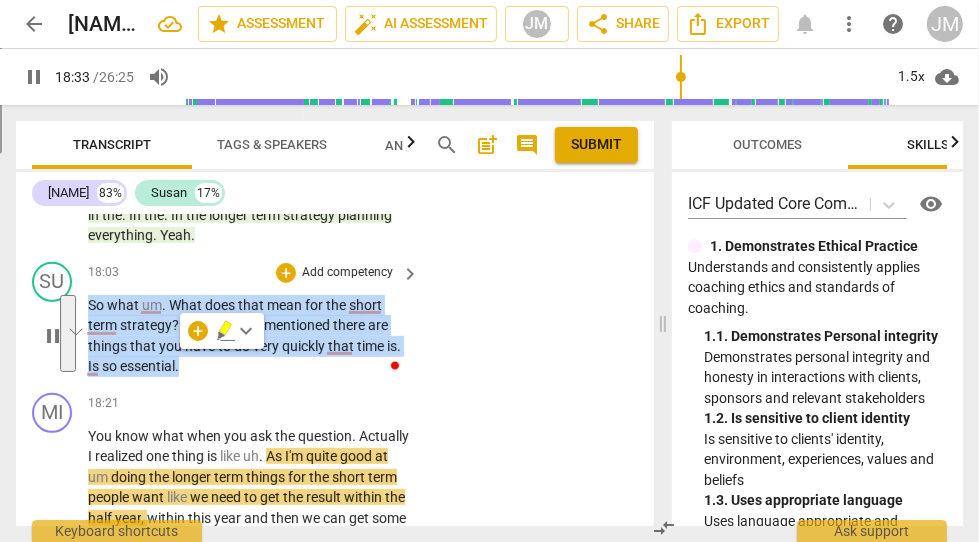 click on "Add competency" at bounding box center [347, 273] 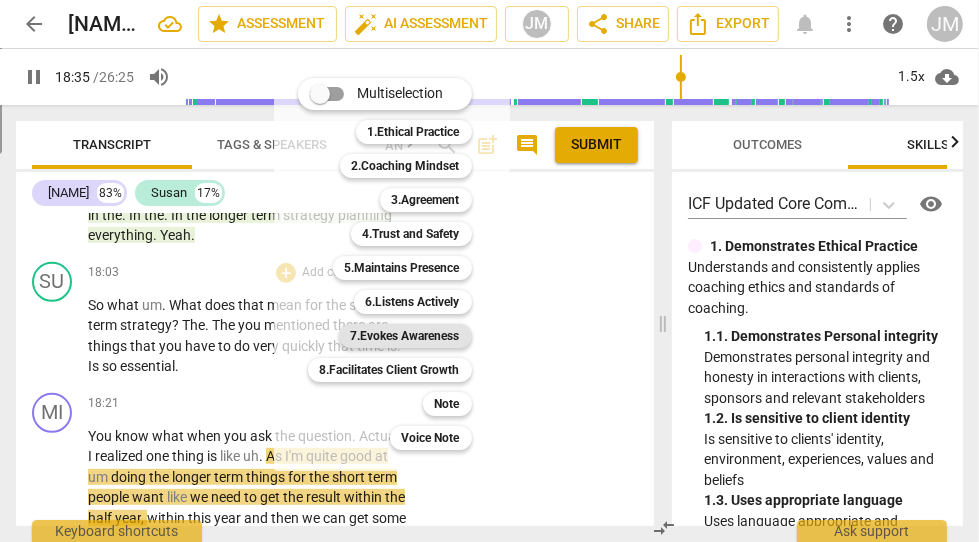 click on "7.Evokes Awareness" at bounding box center [405, 336] 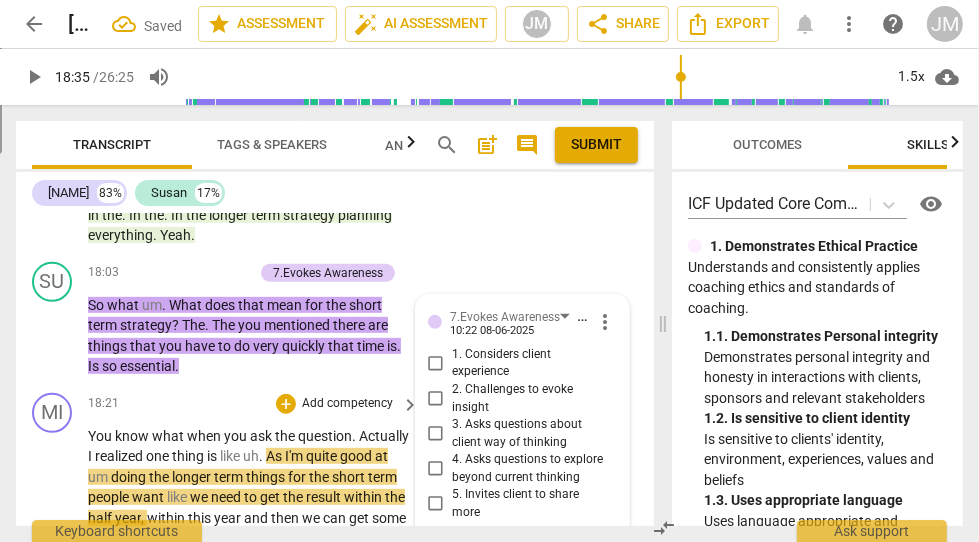 scroll, scrollTop: 5997, scrollLeft: 0, axis: vertical 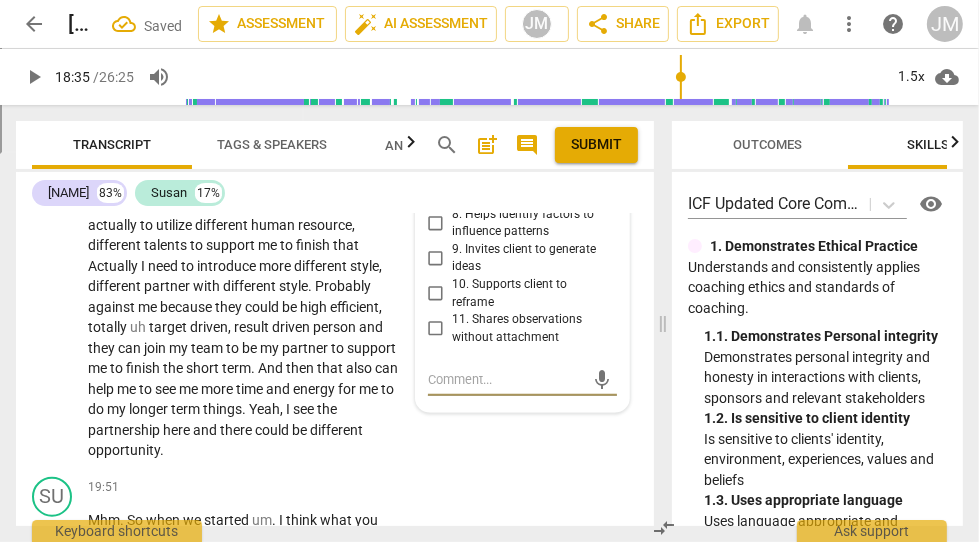 click on "11. Shares observations without attachment" at bounding box center (436, 329) 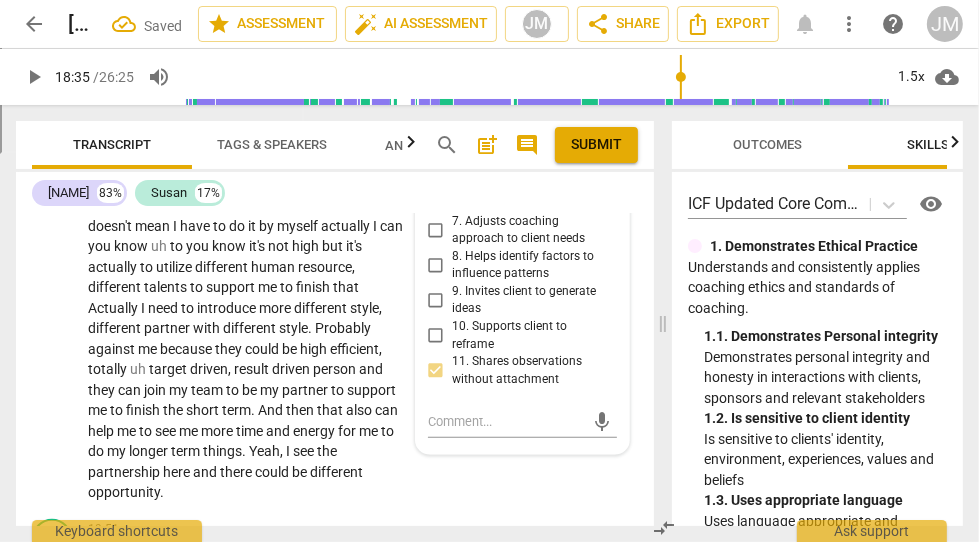 scroll, scrollTop: 5827, scrollLeft: 0, axis: vertical 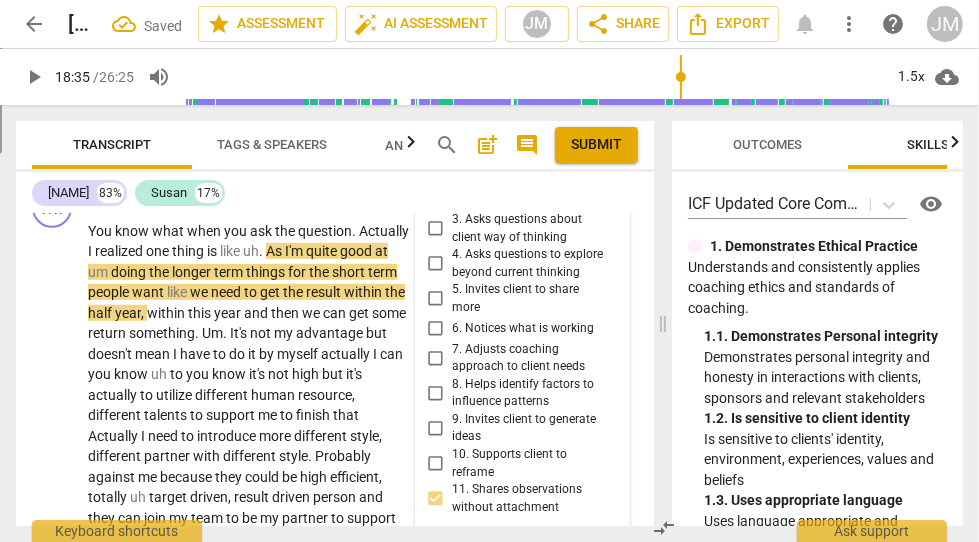 click on "9. Invites client to generate ideas" at bounding box center (436, 428) 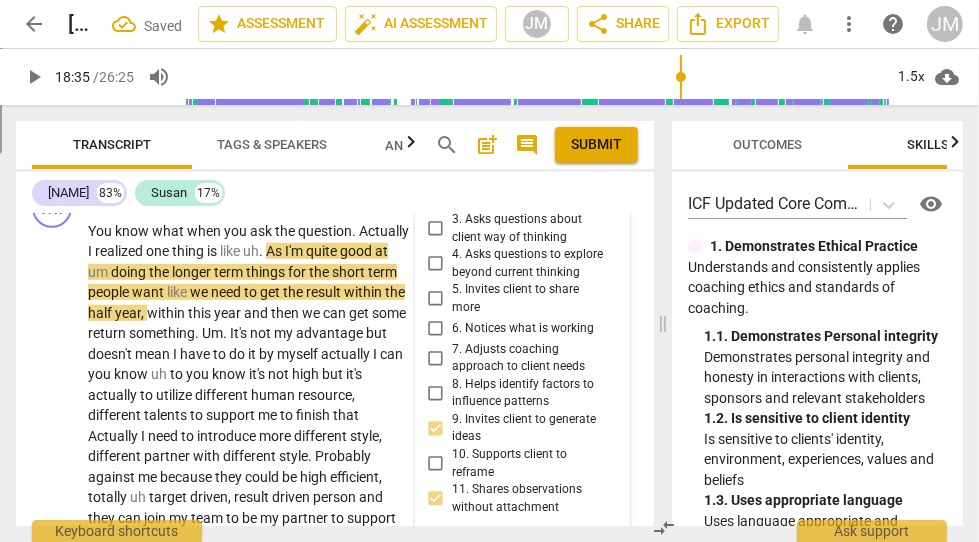 click on "8. Helps identify factors to influence patterns" at bounding box center [436, 393] 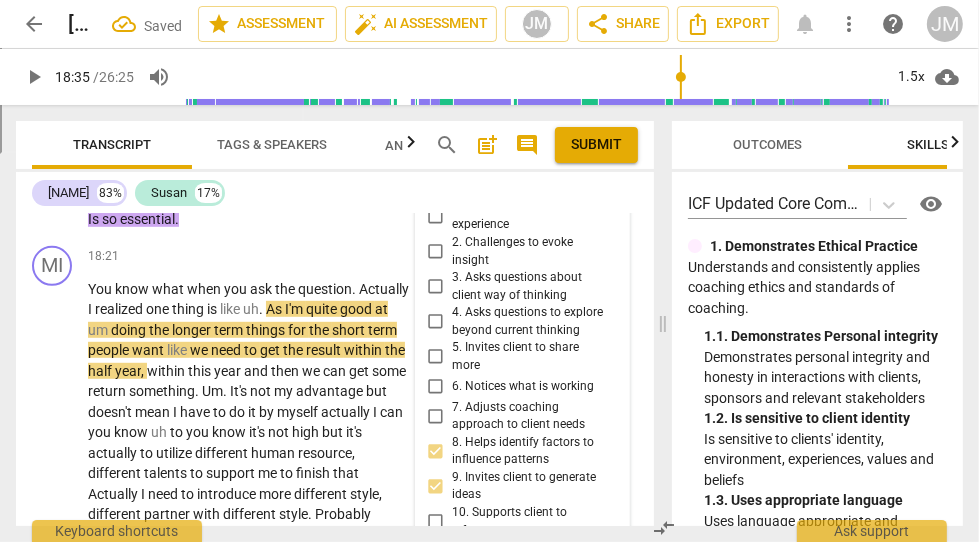 scroll, scrollTop: 5768, scrollLeft: 0, axis: vertical 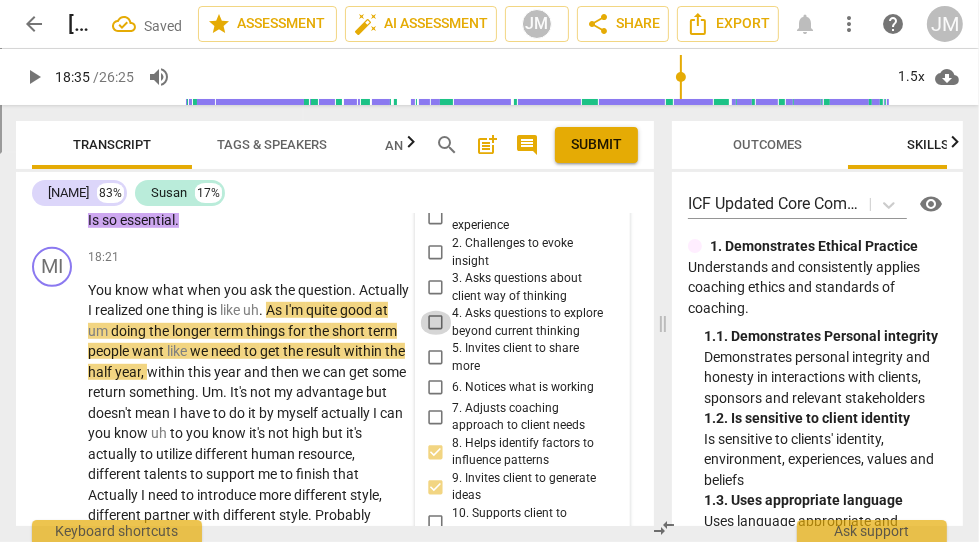 click on "4. Asks questions to explore beyond current thinking" at bounding box center (436, 323) 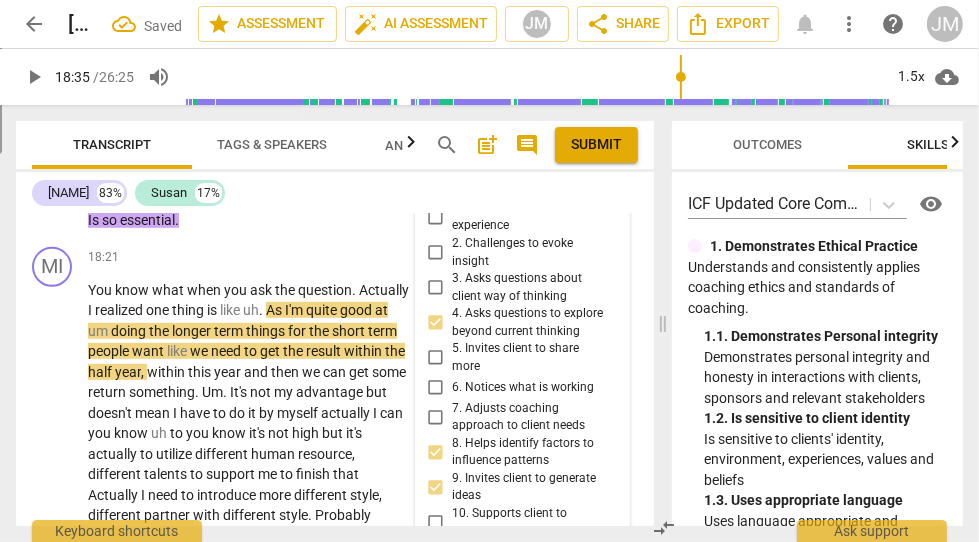 click on "2. Challenges to evoke insight" at bounding box center (436, 253) 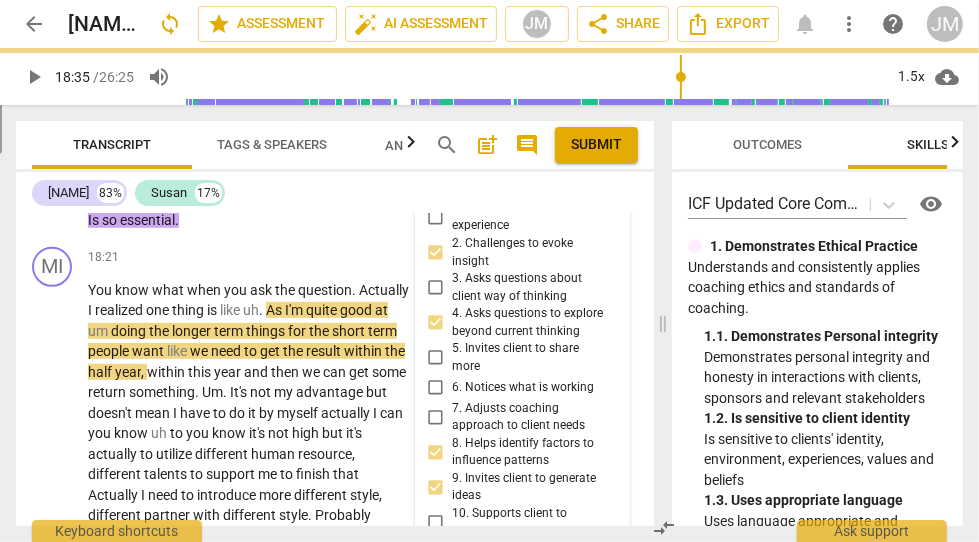 click on "5. Invites client to share more" at bounding box center [436, 358] 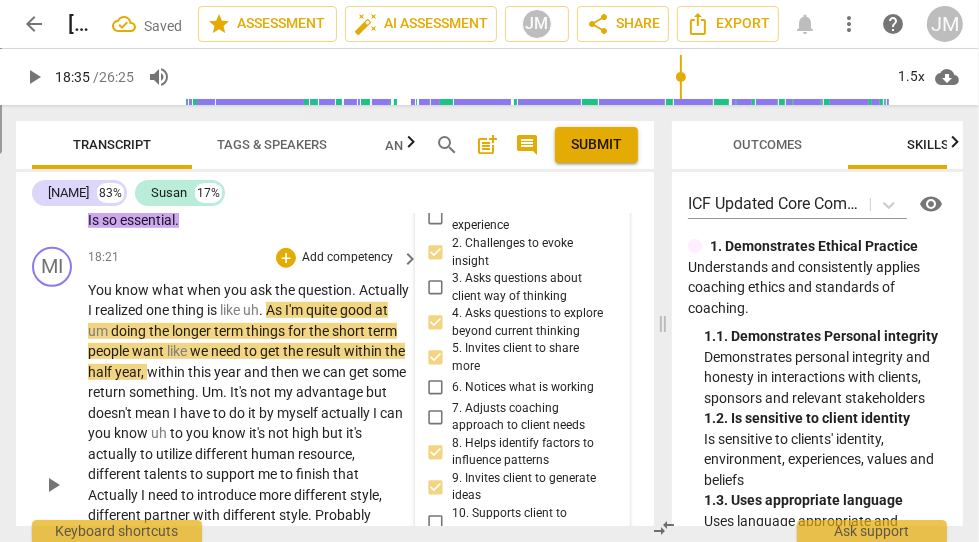 click on "play_arrow" at bounding box center (53, 485) 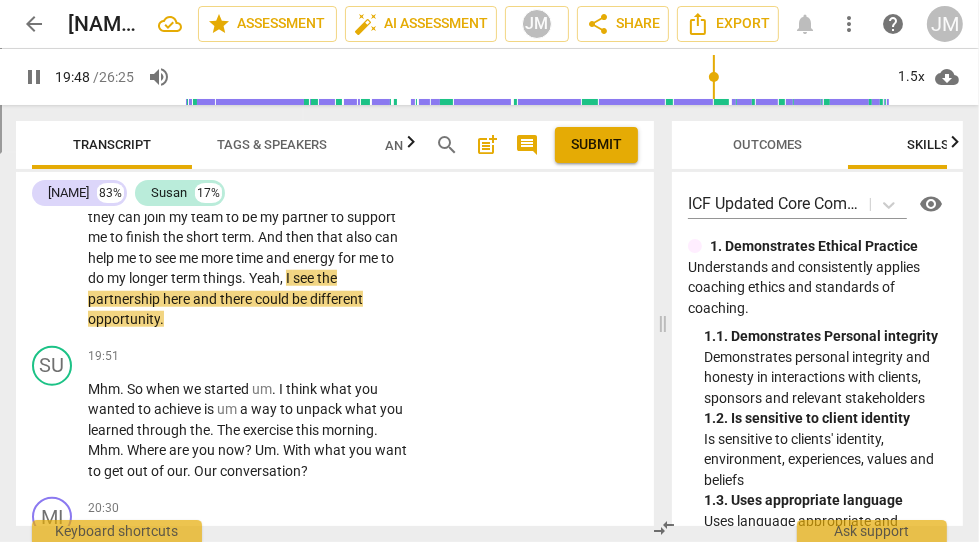 scroll, scrollTop: 6172, scrollLeft: 0, axis: vertical 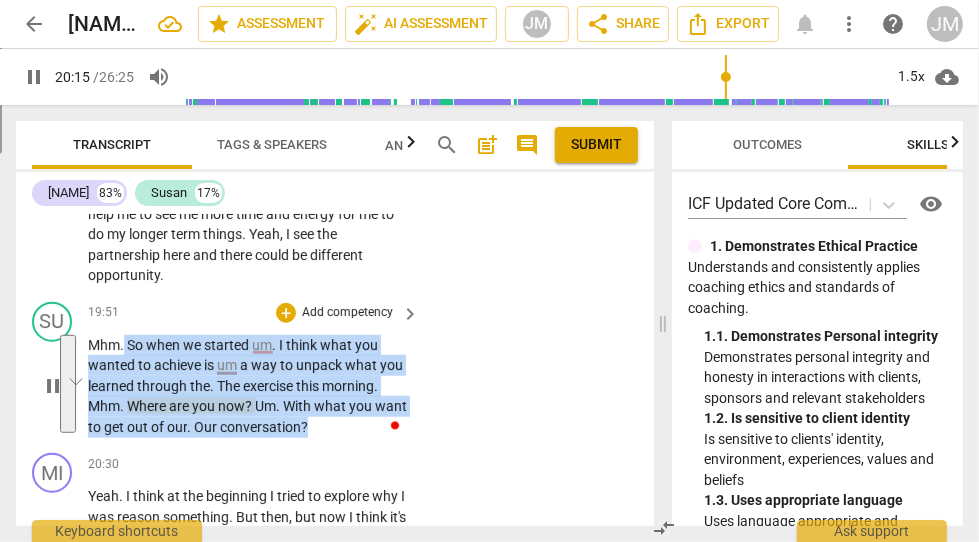 drag, startPoint x: 310, startPoint y: 416, endPoint x: 123, endPoint y: 334, distance: 204.18864 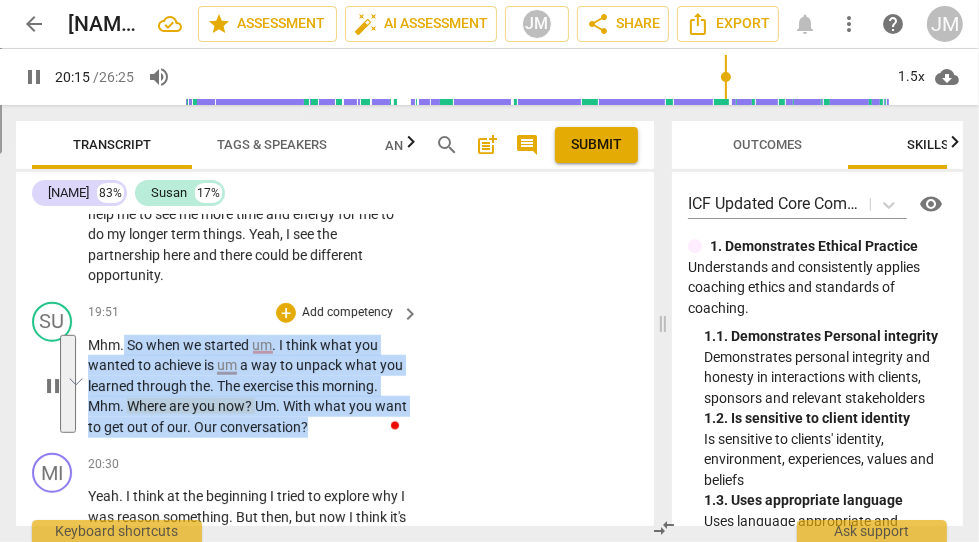 click on "Mhm .   So   when   we   started   um .   I   think   what   you   wanted   to   achieve   is   um   a   way   to   unpack   what   you   learned   through   the .   The   exercise   this   morning .   Mhm .   Where   are   you   now ?   Um .   With   what   you   want   to   get   out   of   our .   Our   conversation ?" at bounding box center [248, 386] 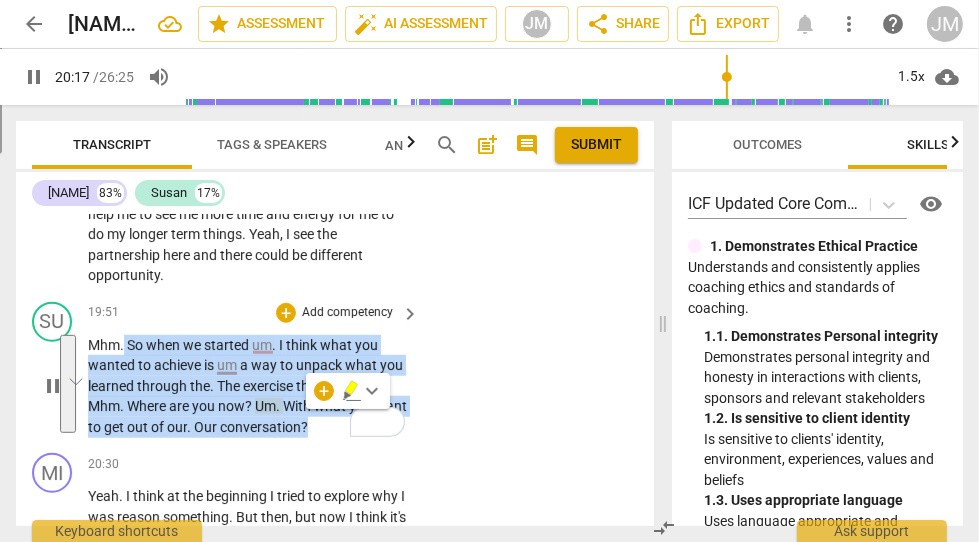 click on "Add competency" at bounding box center (347, 313) 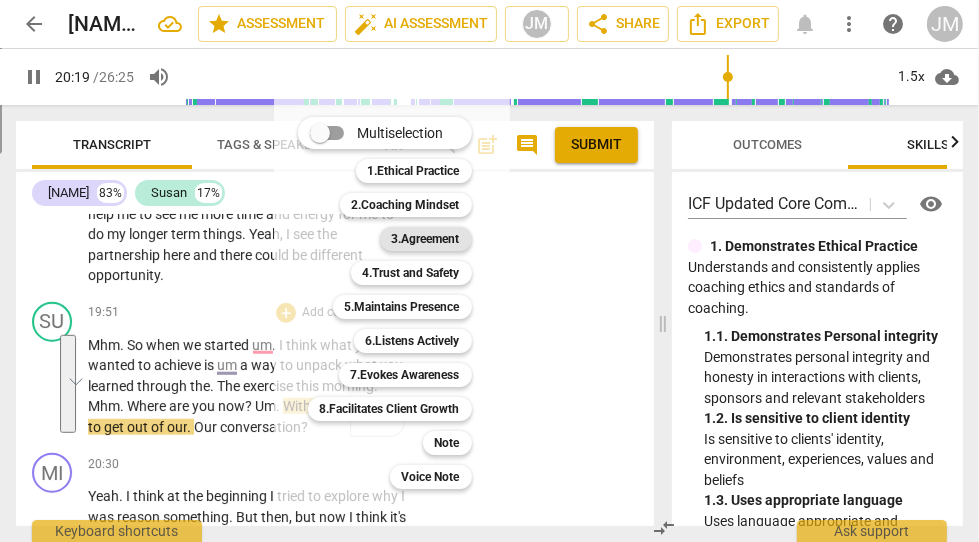 click on "3.Agreement" at bounding box center (426, 239) 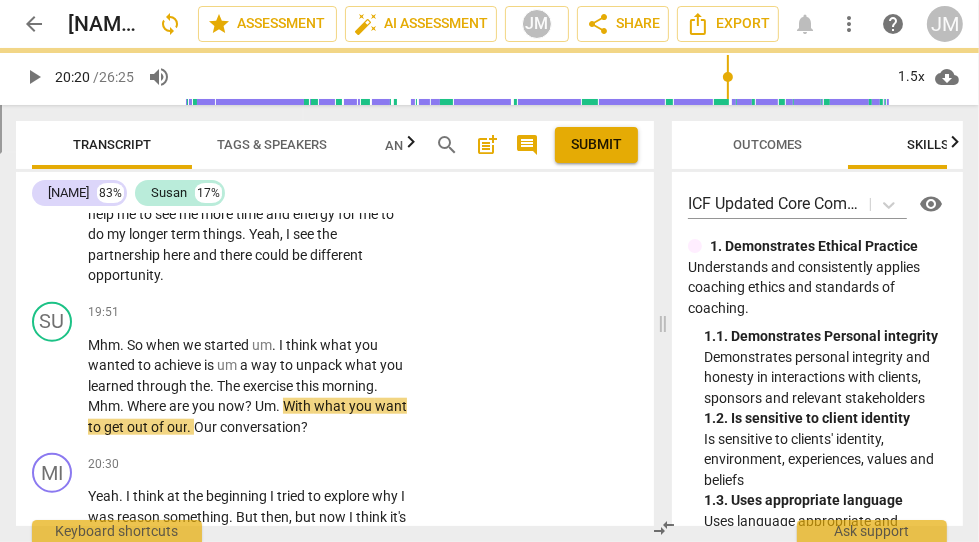 scroll, scrollTop: 6588, scrollLeft: 0, axis: vertical 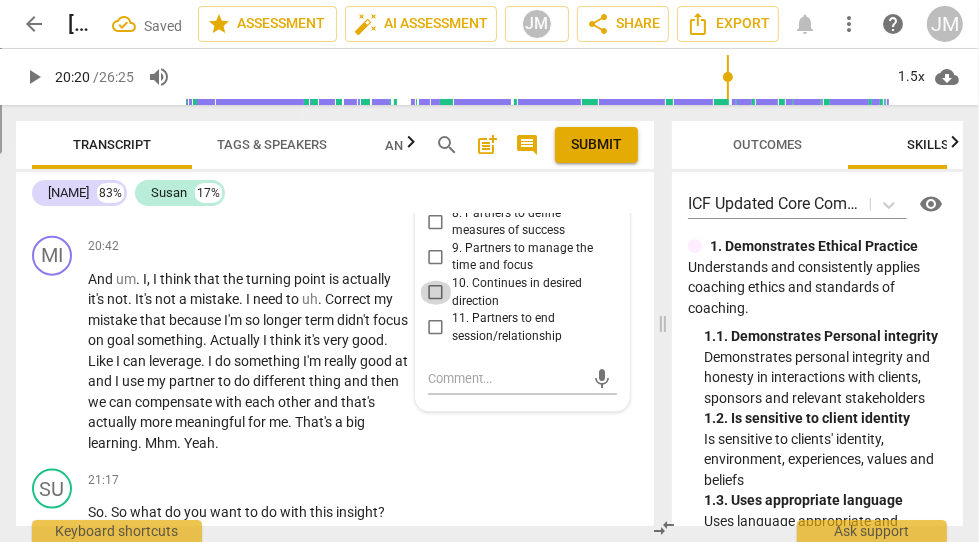 click on "10. Continues in desired direction" at bounding box center [436, 293] 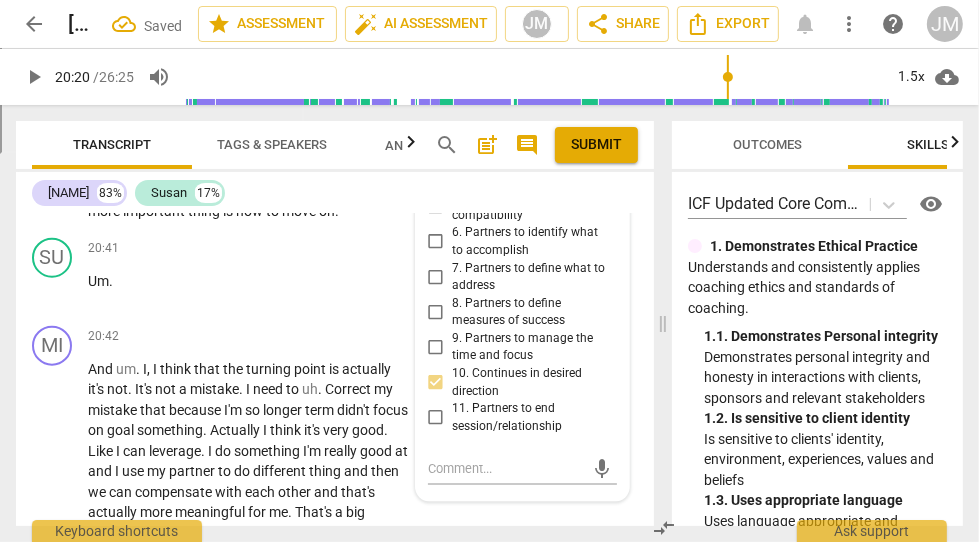 scroll, scrollTop: 6497, scrollLeft: 0, axis: vertical 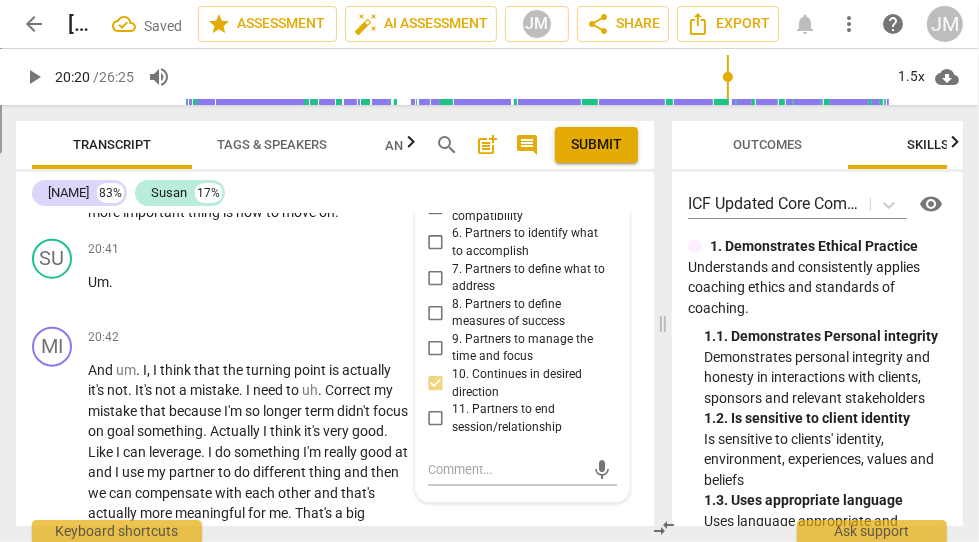 click on "9. Partners to manage the time and focus" at bounding box center [436, 348] 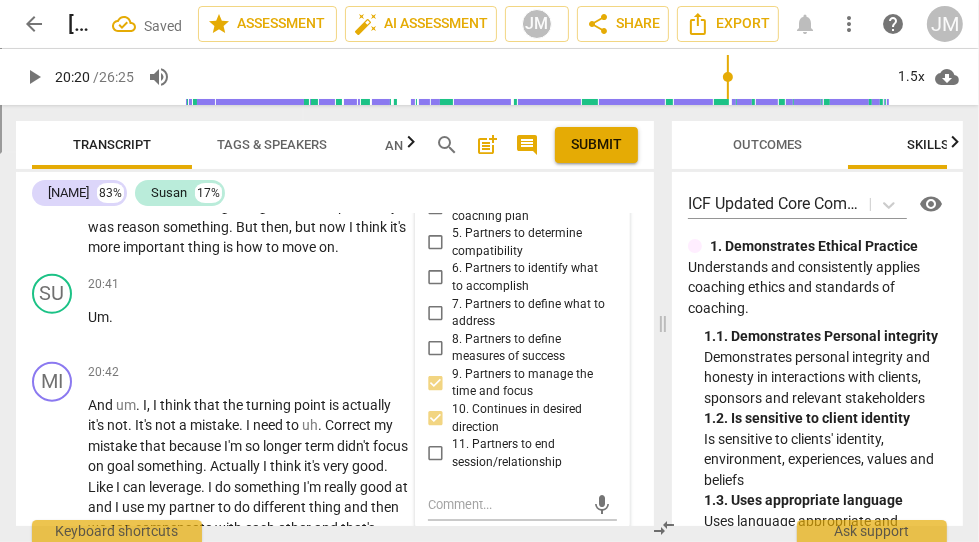 scroll, scrollTop: 6461, scrollLeft: 0, axis: vertical 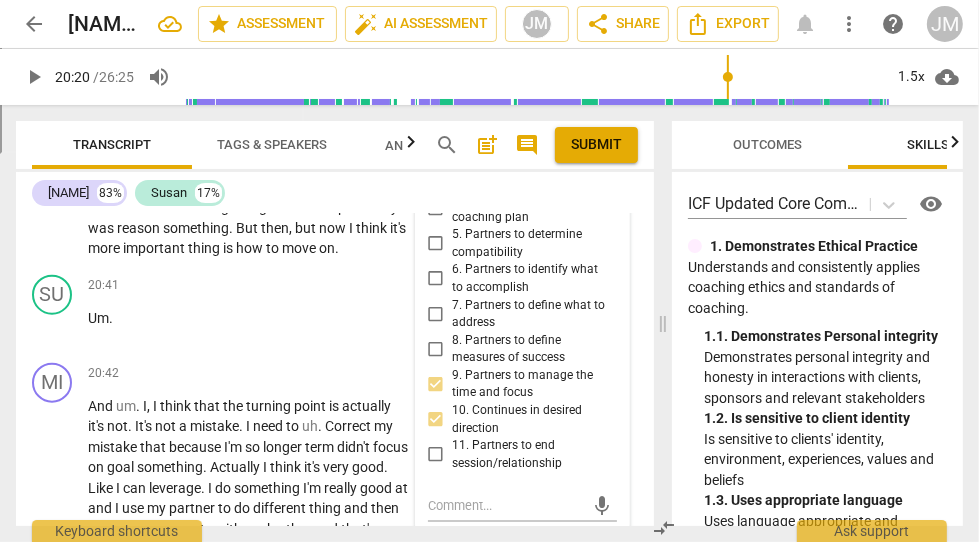click on "6. Partners to identify what to accomplish" at bounding box center (436, 279) 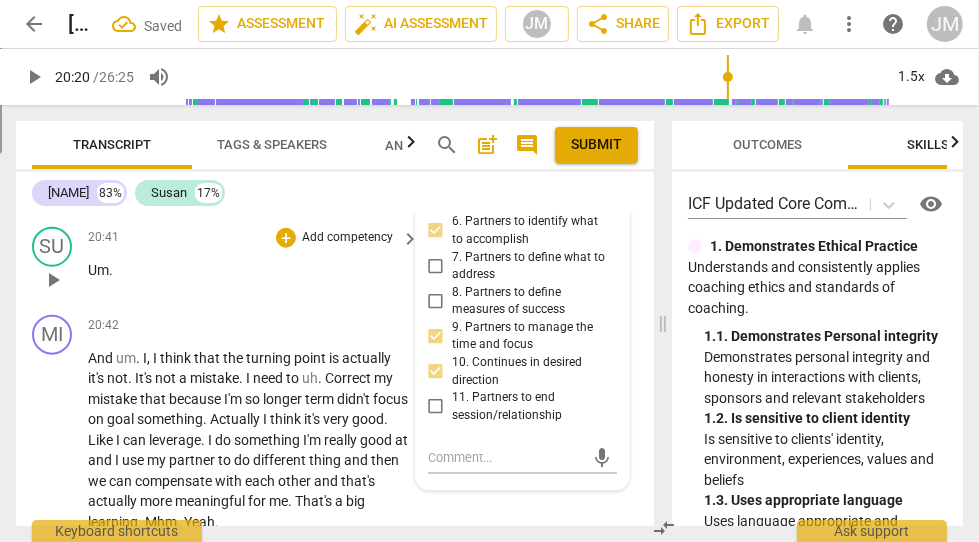 scroll, scrollTop: 6516, scrollLeft: 0, axis: vertical 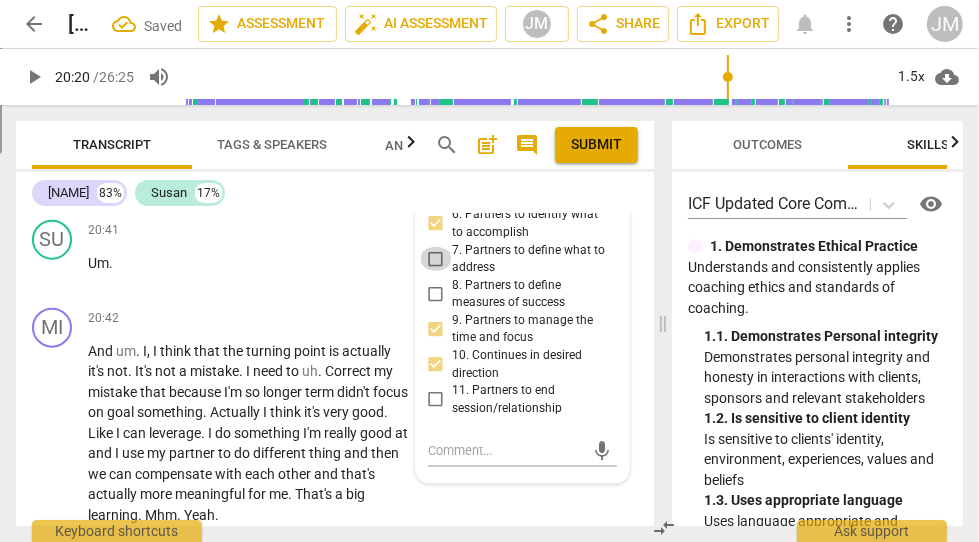 click on "7. Partners to define what to address" at bounding box center (436, 259) 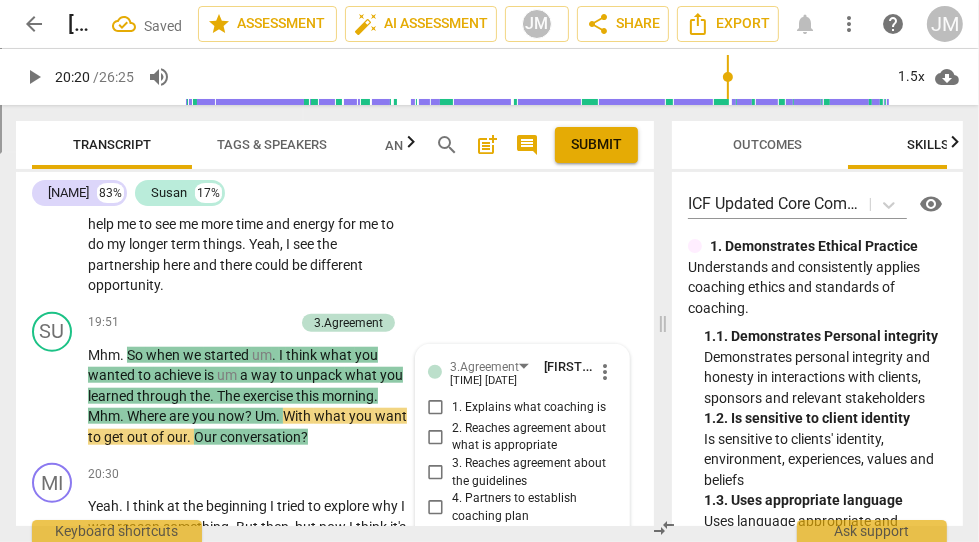 scroll, scrollTop: 6171, scrollLeft: 0, axis: vertical 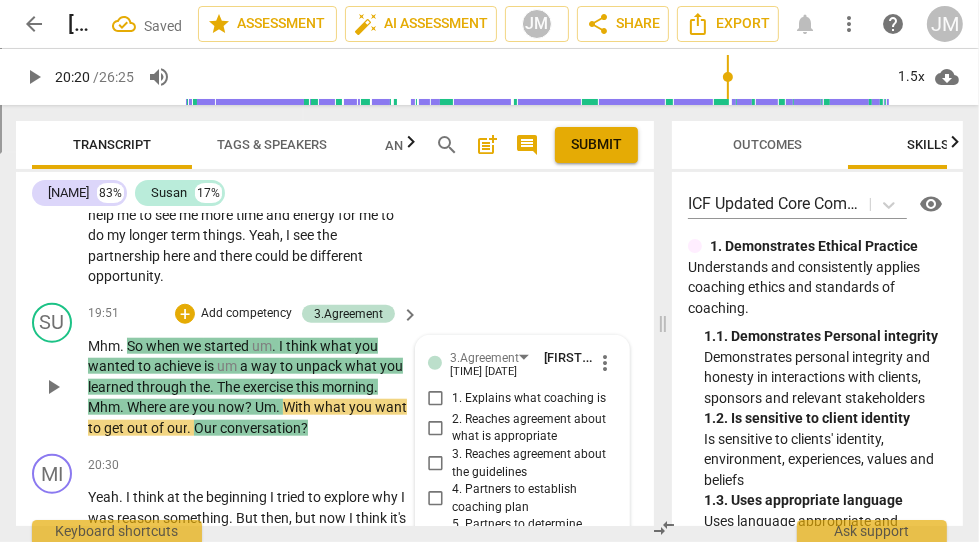click on "Add competency" at bounding box center (246, 314) 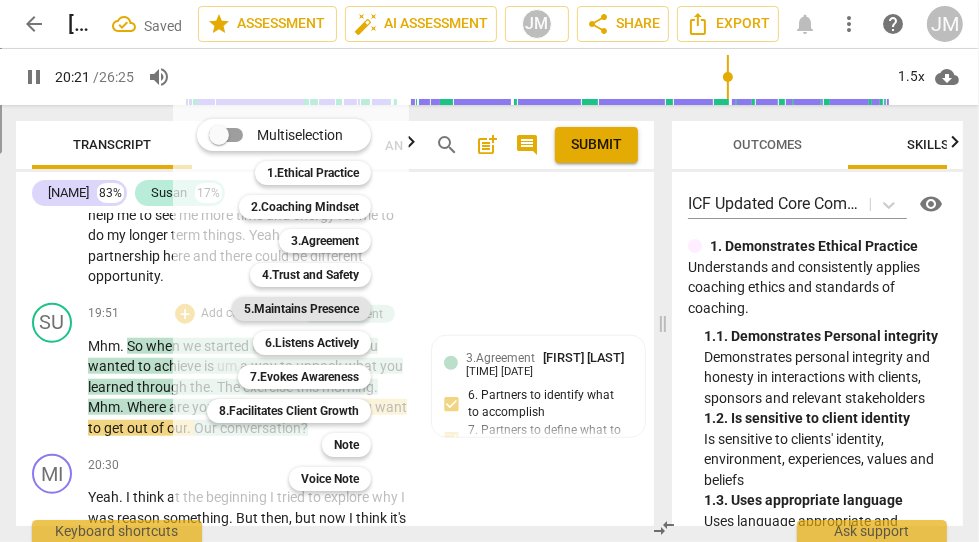 click on "5.Maintains Presence" at bounding box center [301, 309] 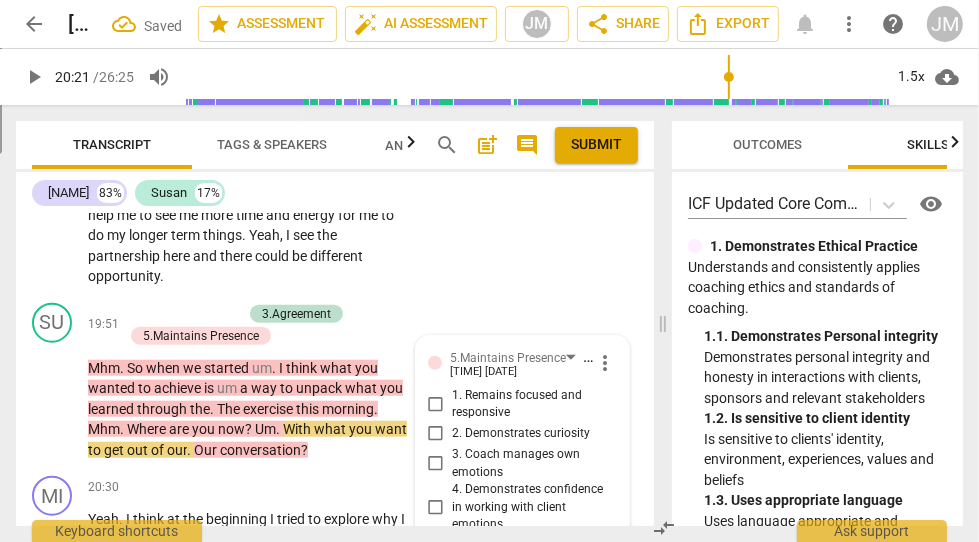 scroll, scrollTop: 6418, scrollLeft: 0, axis: vertical 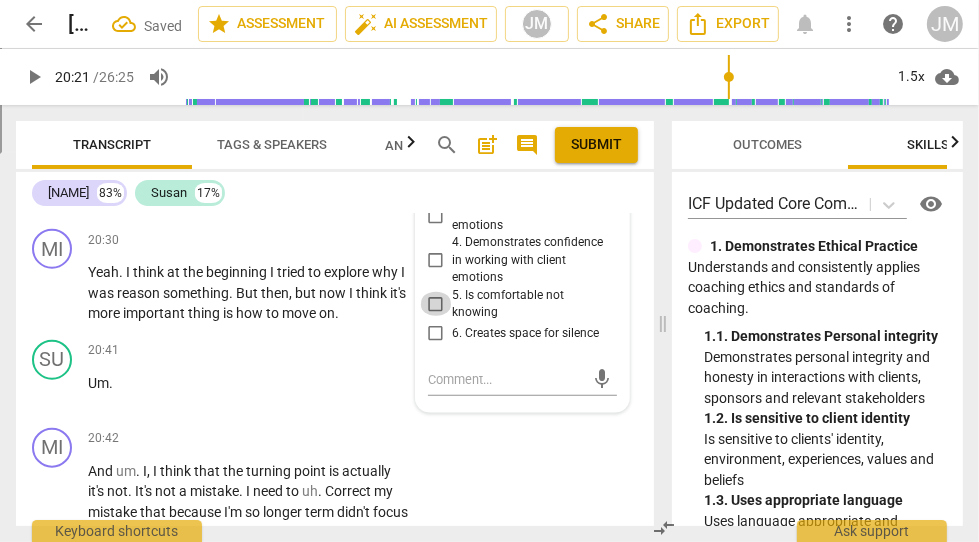 click on "5. Is comfortable not knowing" at bounding box center (436, 304) 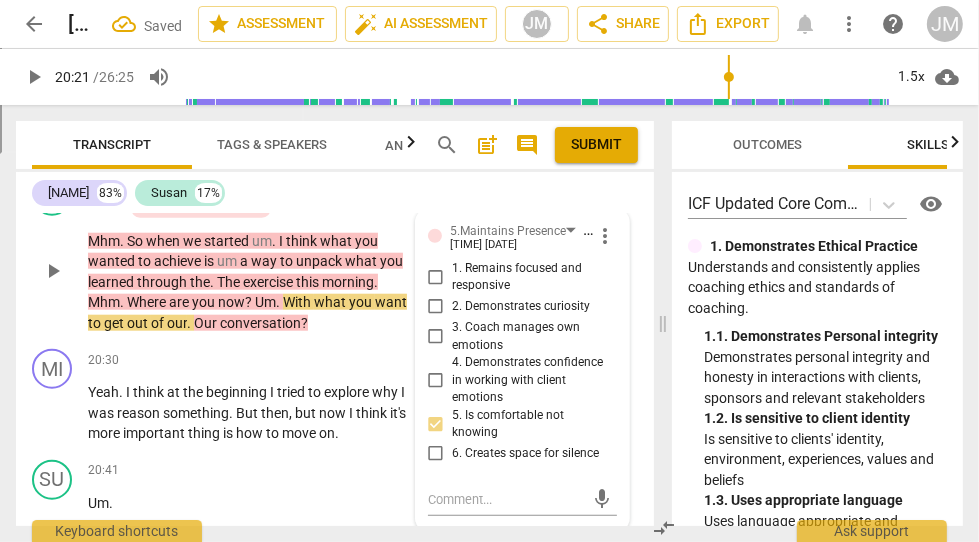 scroll, scrollTop: 6280, scrollLeft: 0, axis: vertical 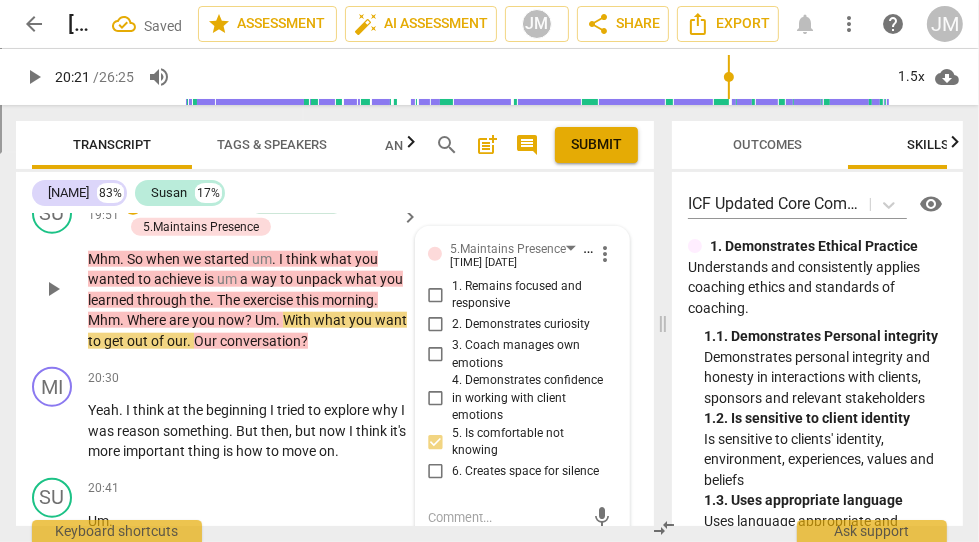 click on "1. Remains focused and responsive" at bounding box center [436, 295] 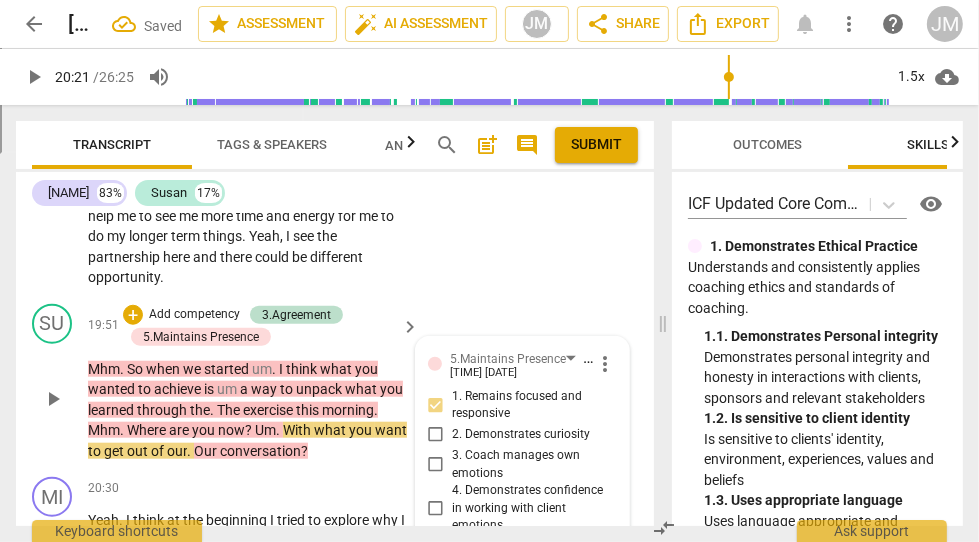 scroll, scrollTop: 6159, scrollLeft: 0, axis: vertical 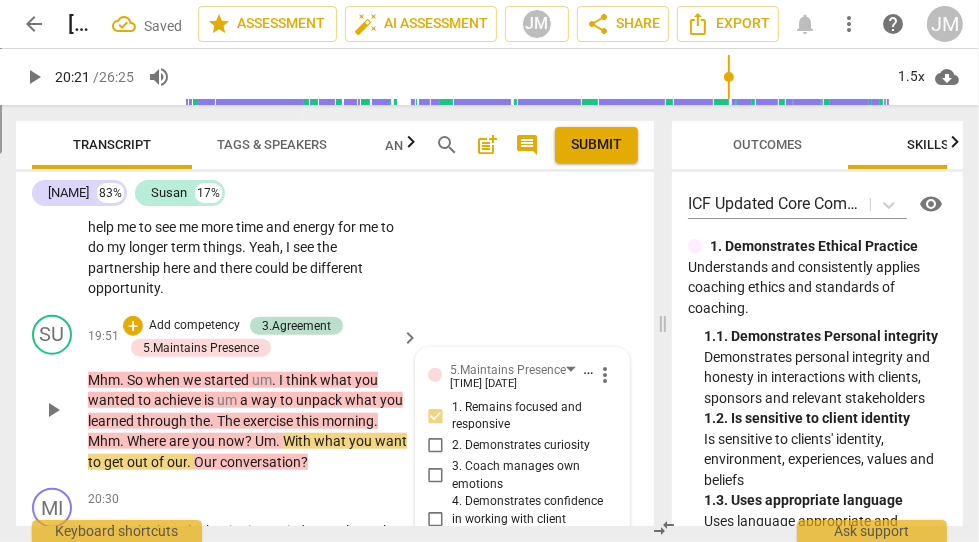 click on "Add competency" at bounding box center (194, 326) 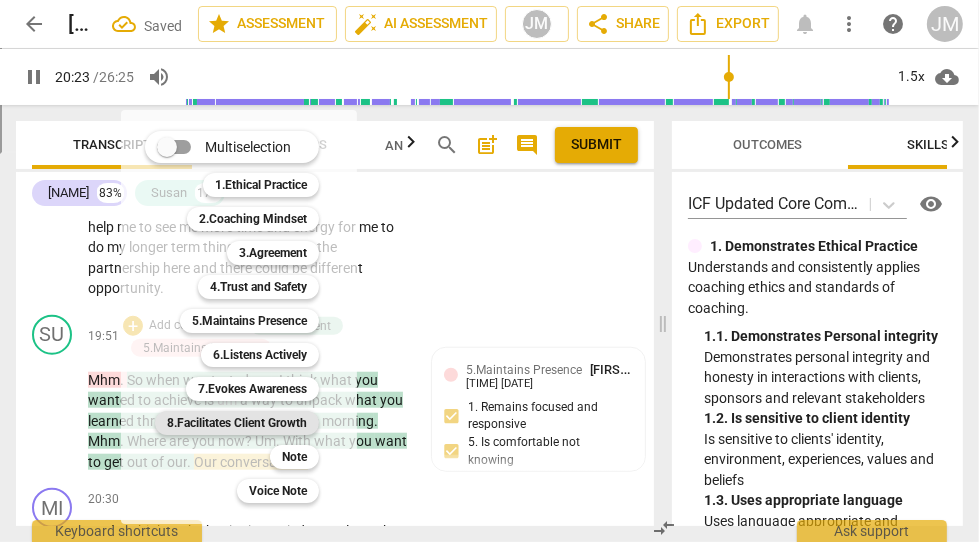 click on "8.Facilitates Client Growth" at bounding box center [237, 423] 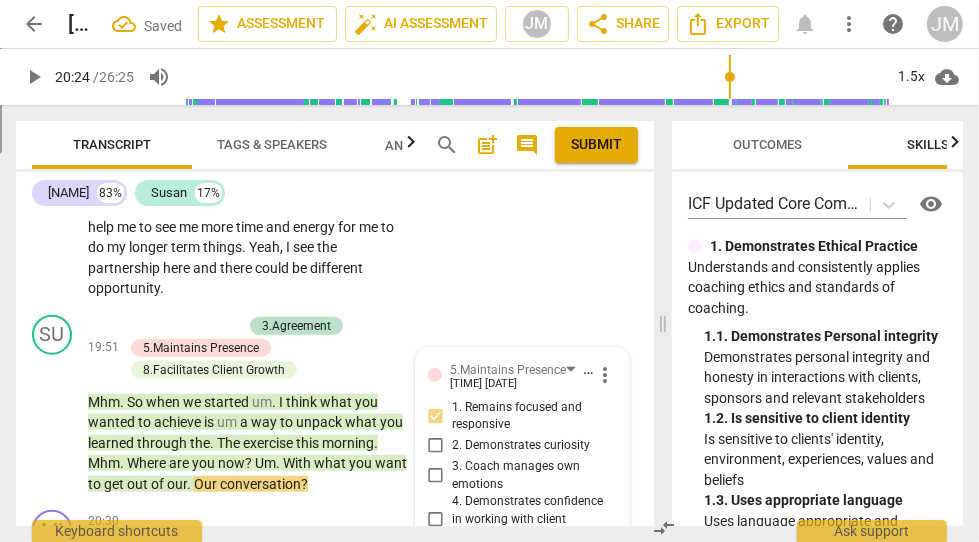 scroll, scrollTop: 6418, scrollLeft: 0, axis: vertical 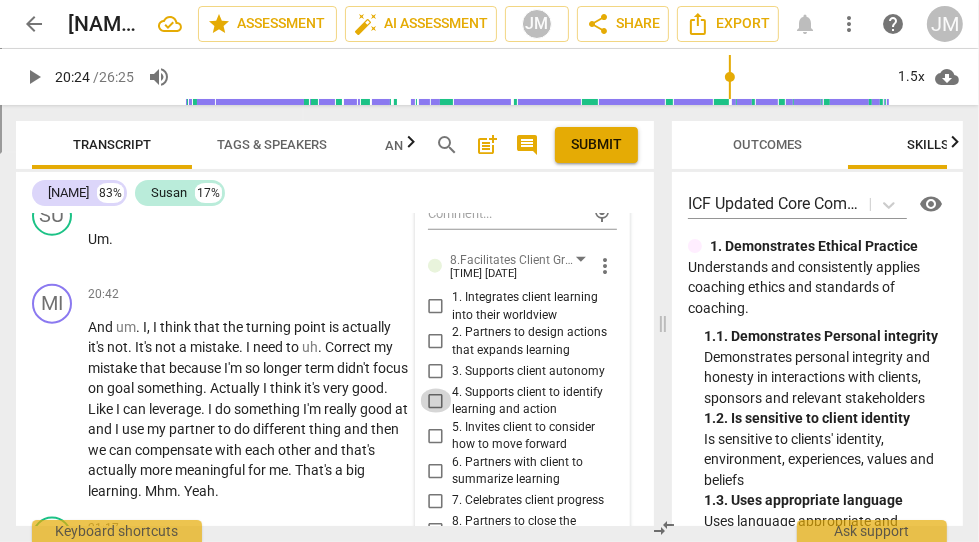 click on "4. Supports client to identify learning and action" at bounding box center [436, 401] 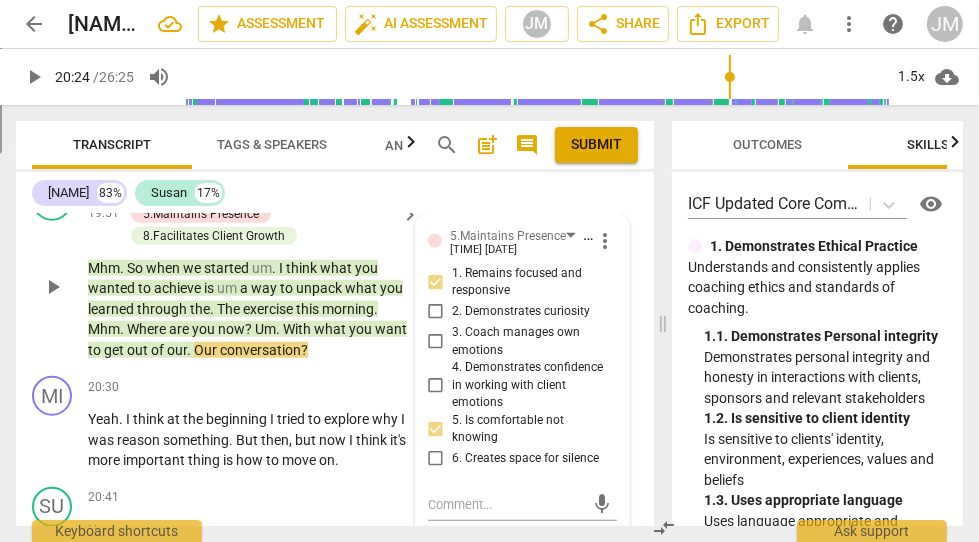 scroll, scrollTop: 6582, scrollLeft: 0, axis: vertical 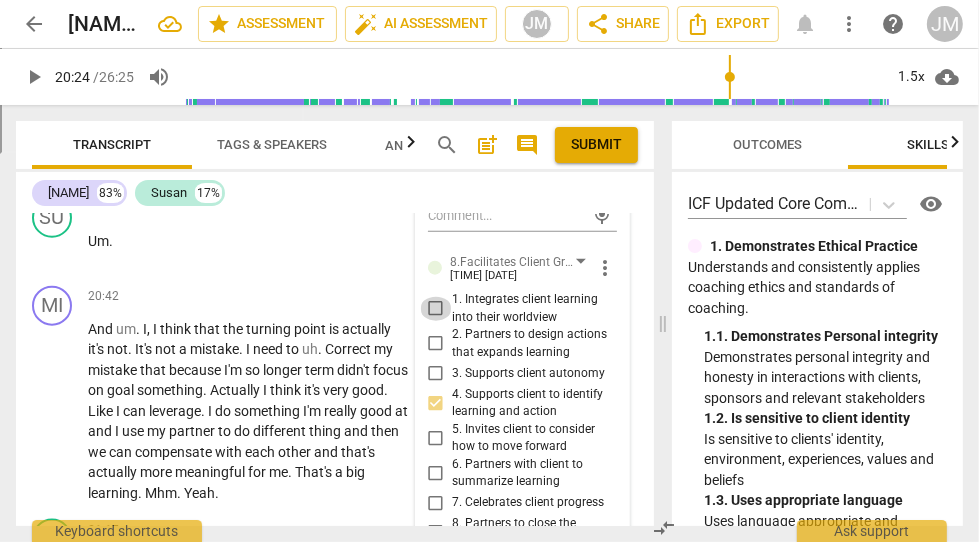 click on "1. Integrates client learning into their worldview" at bounding box center [436, 309] 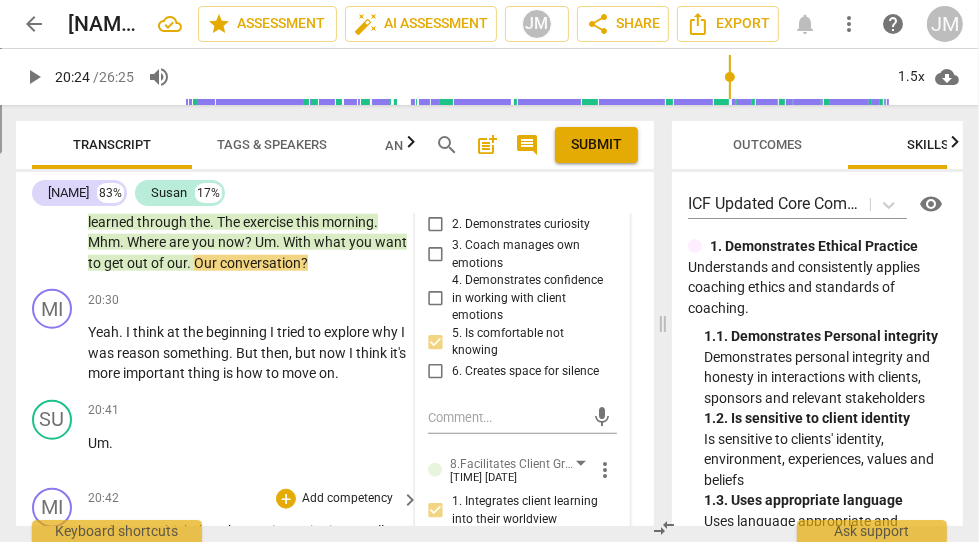 scroll, scrollTop: 6360, scrollLeft: 0, axis: vertical 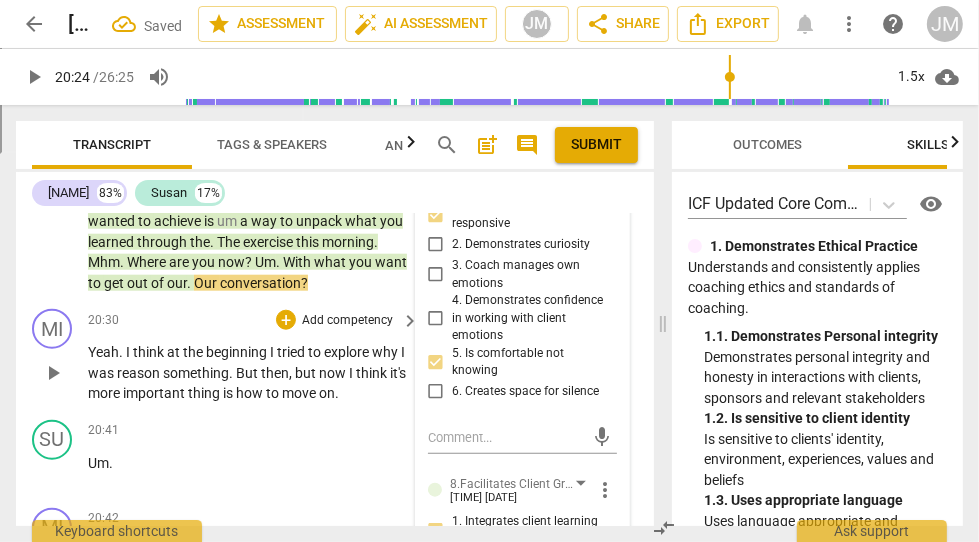 click on "play_arrow" at bounding box center [53, 373] 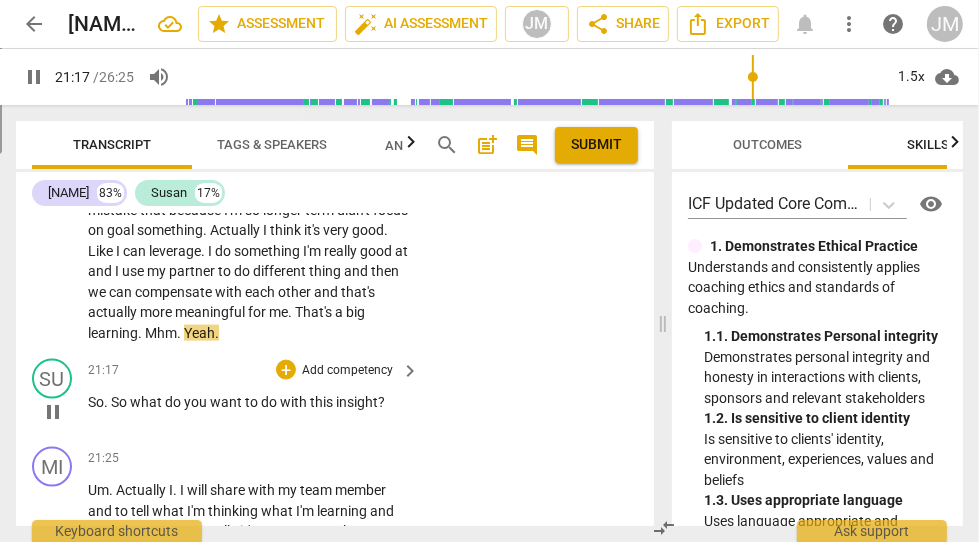 scroll, scrollTop: 6744, scrollLeft: 0, axis: vertical 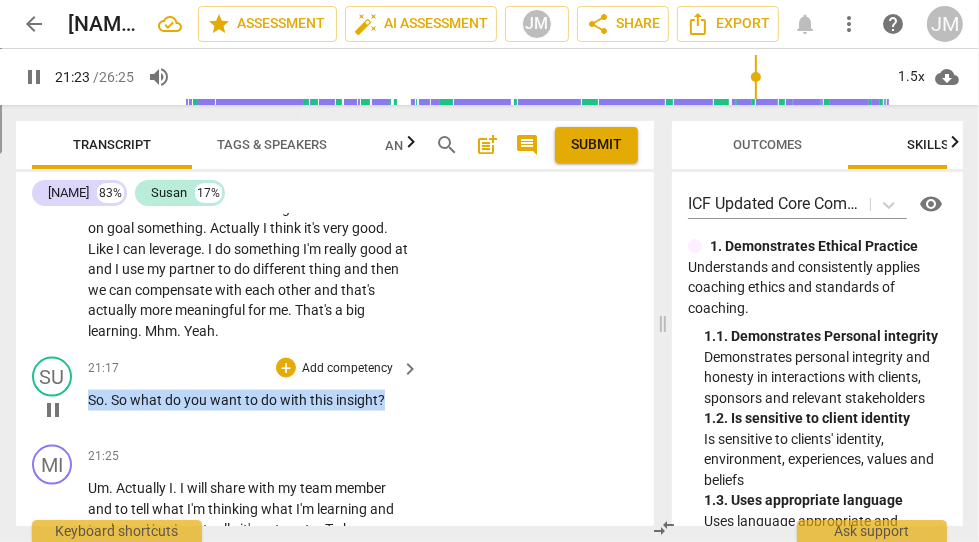 drag, startPoint x: 392, startPoint y: 387, endPoint x: 103, endPoint y: 379, distance: 289.11072 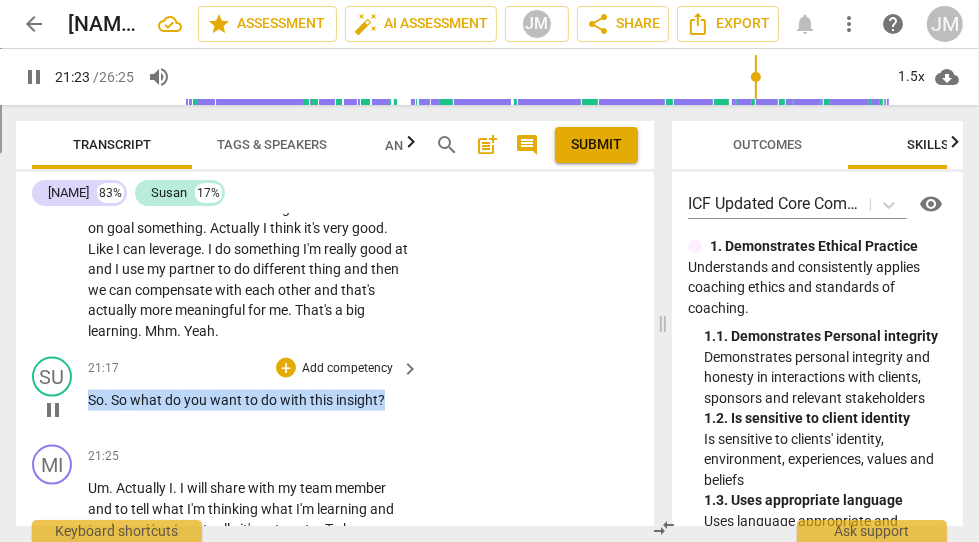 click on "So .   So   what   do   you   want   to   do   with   this   insight ?" at bounding box center [248, 400] 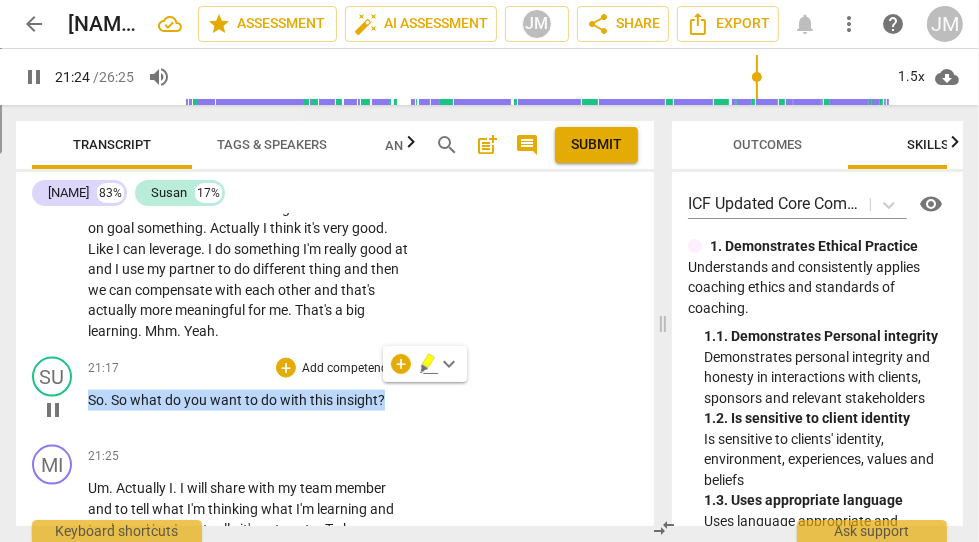 click on "Add competency" at bounding box center [347, 369] 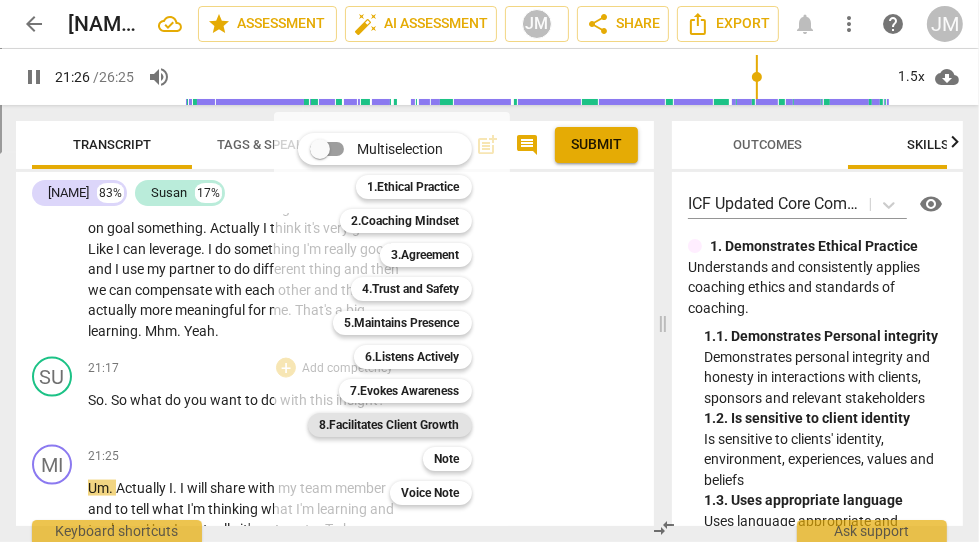 click on "8.Facilitates Client Growth" at bounding box center (390, 425) 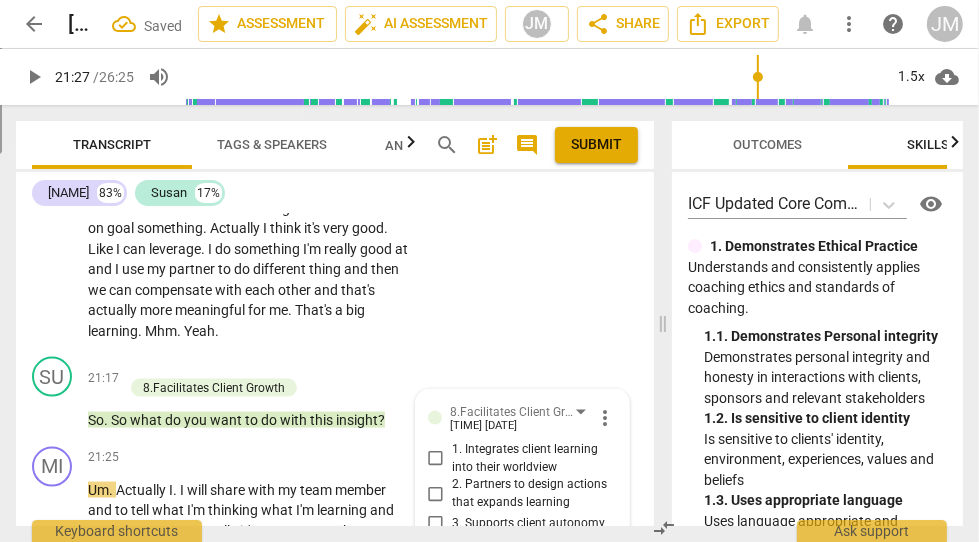 scroll, scrollTop: 7098, scrollLeft: 0, axis: vertical 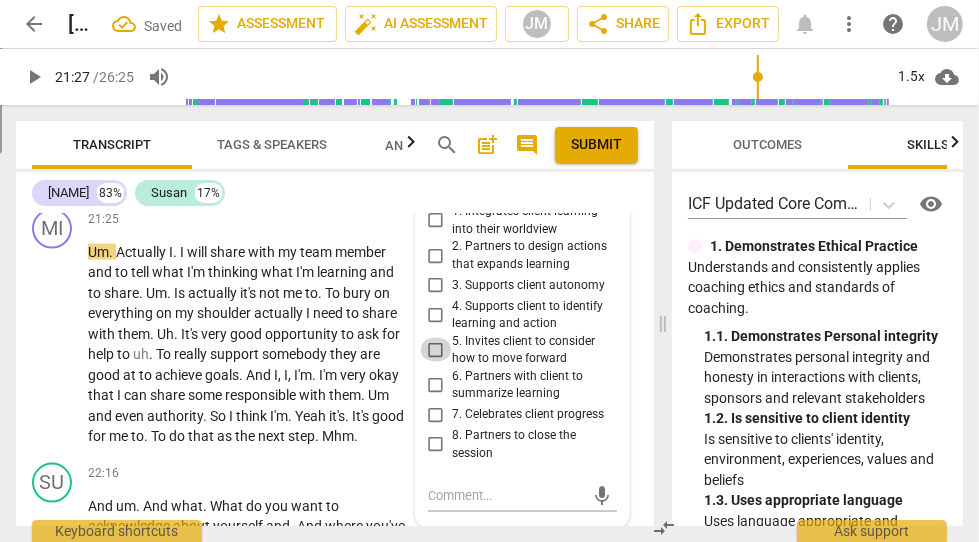 click on "5. Invites client to consider how to move forward" at bounding box center [436, 350] 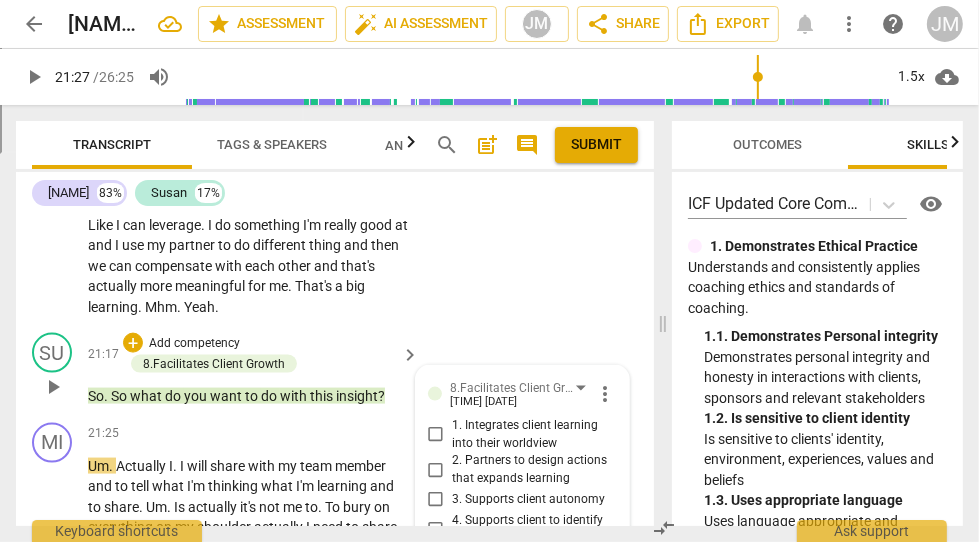 scroll, scrollTop: 6767, scrollLeft: 0, axis: vertical 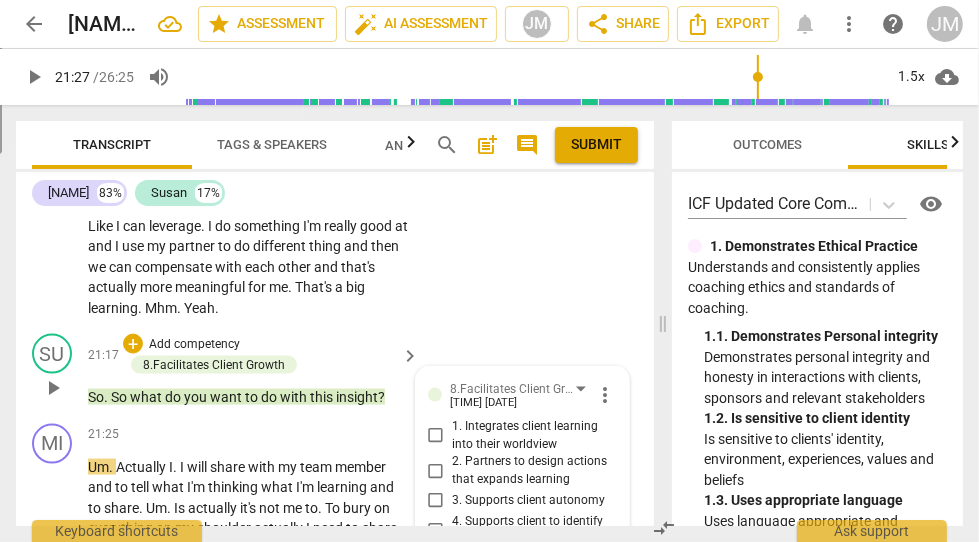 click on "Add competency" at bounding box center (194, 345) 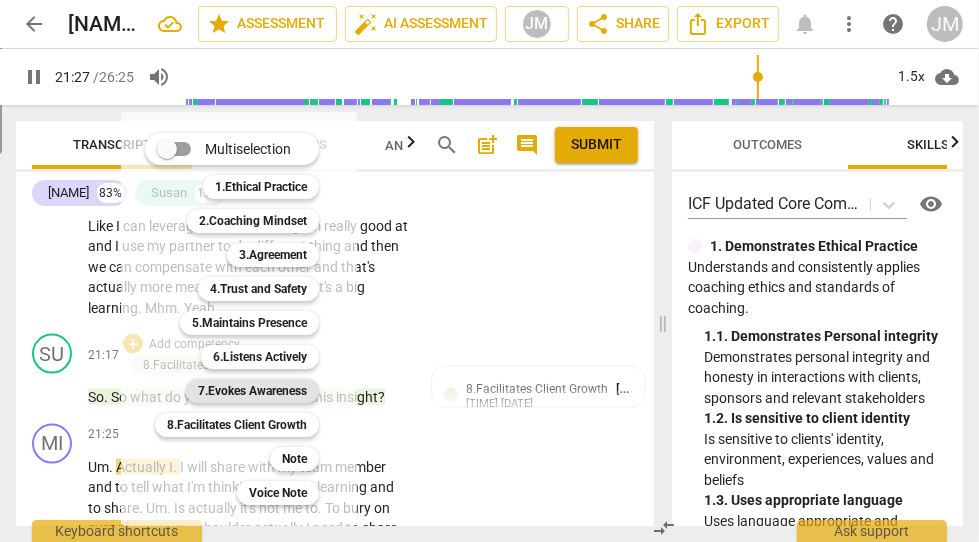 click on "7.Evokes Awareness" at bounding box center (252, 391) 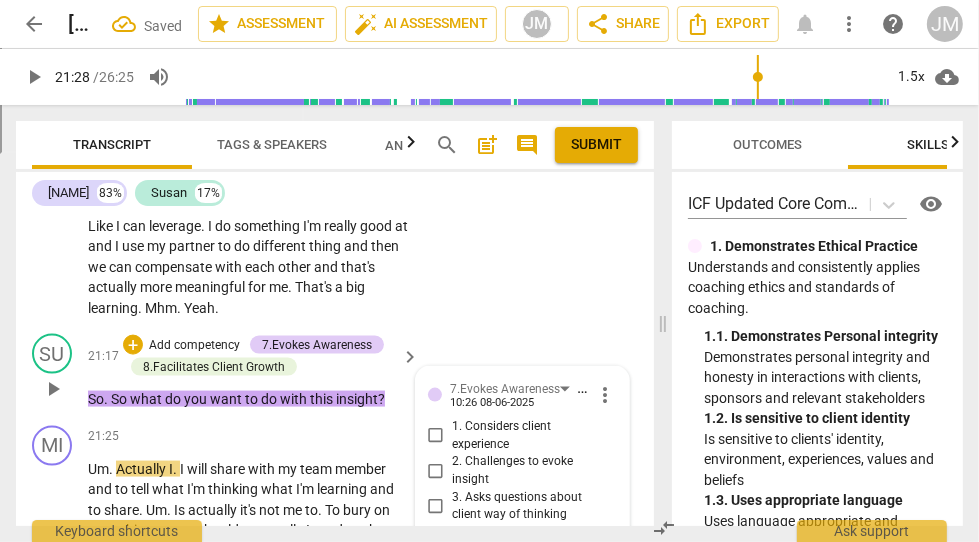 scroll, scrollTop: 7214, scrollLeft: 0, axis: vertical 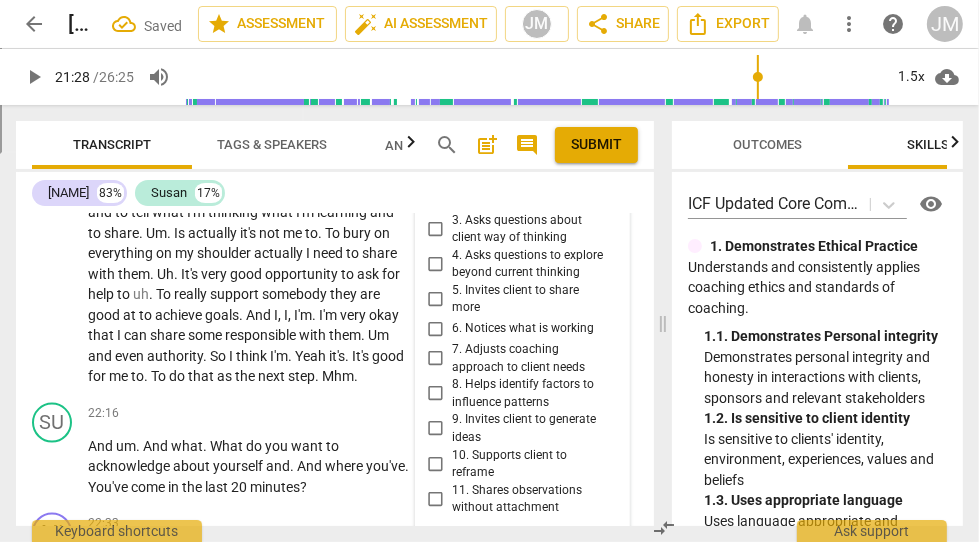 click on "9. Invites client to generate ideas" at bounding box center (436, 429) 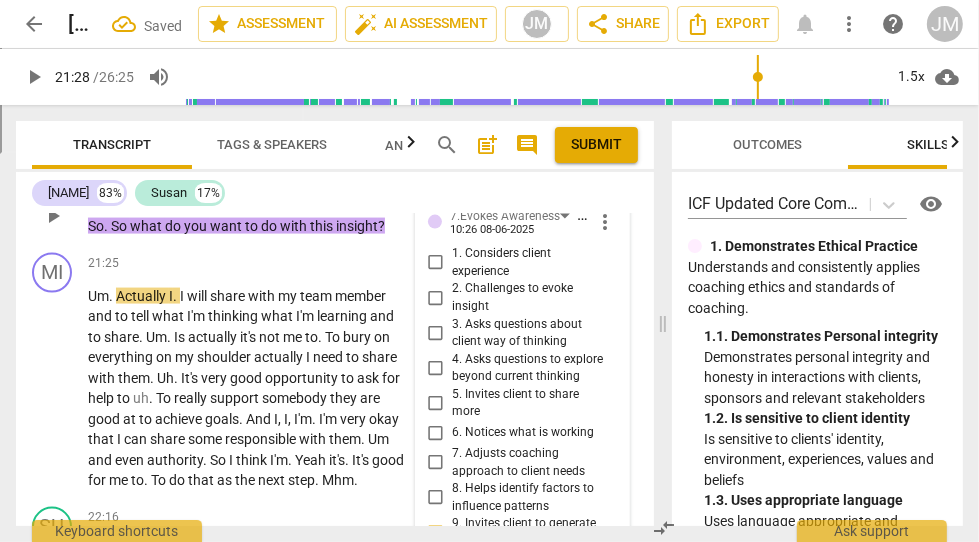 scroll, scrollTop: 6929, scrollLeft: 0, axis: vertical 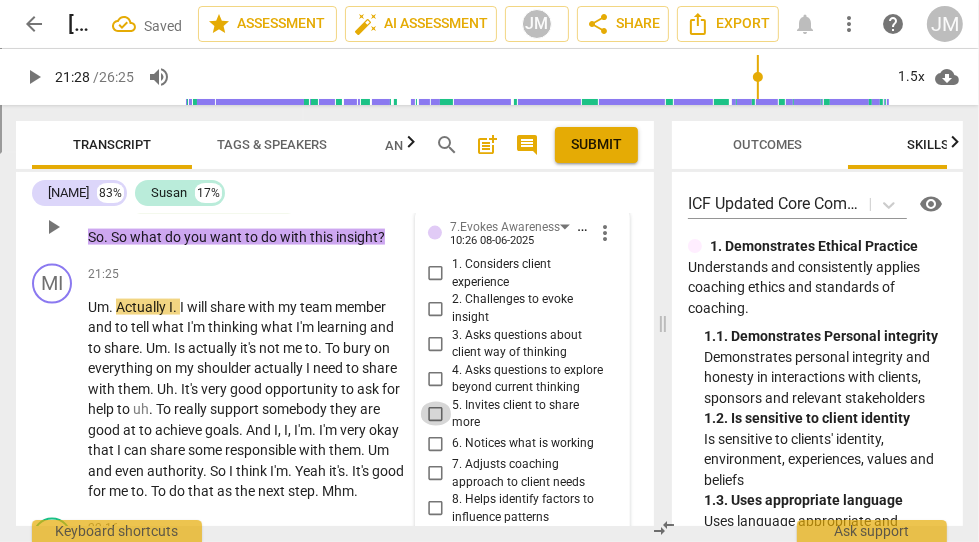 click on "5. Invites client to share more" at bounding box center (436, 414) 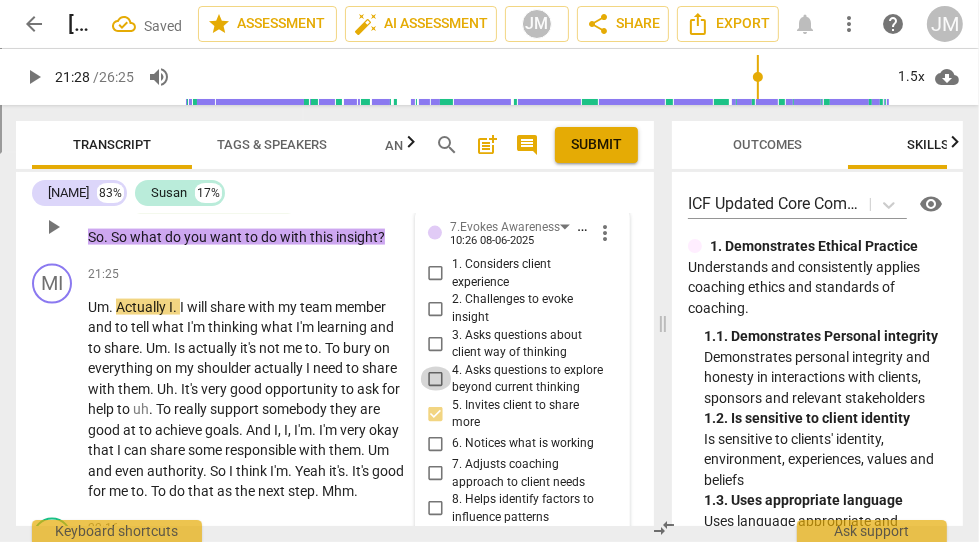 click on "4. Asks questions to explore beyond current thinking" at bounding box center [436, 379] 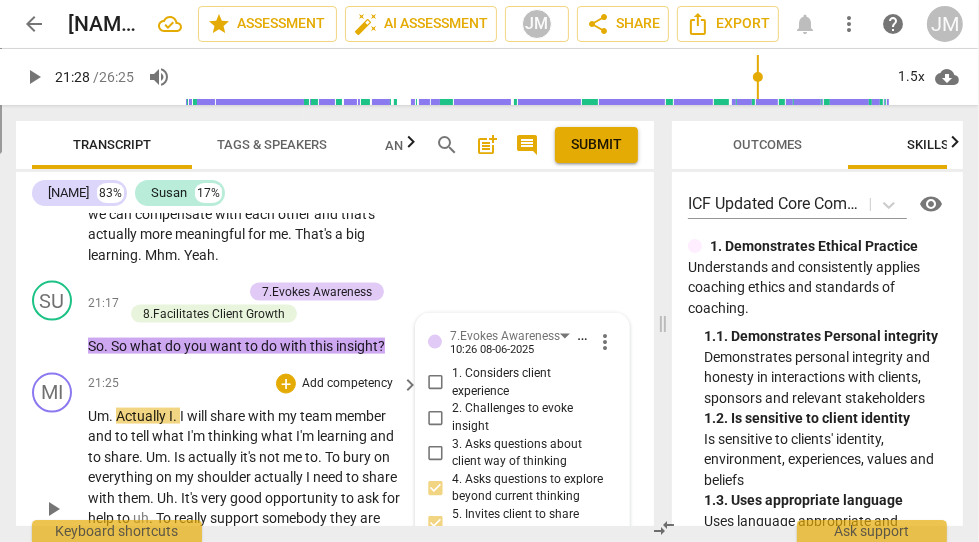 scroll, scrollTop: 6712, scrollLeft: 0, axis: vertical 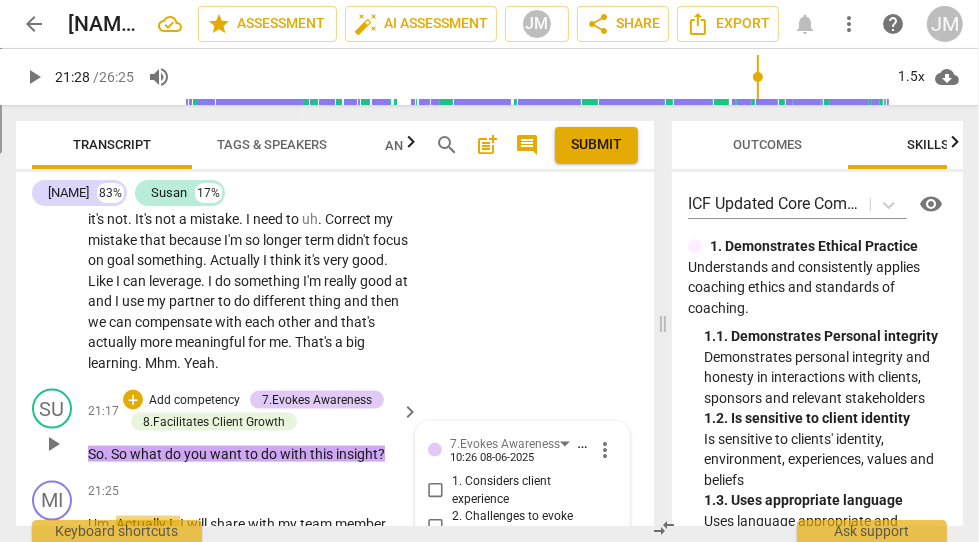 click on "Add competency" at bounding box center [194, 401] 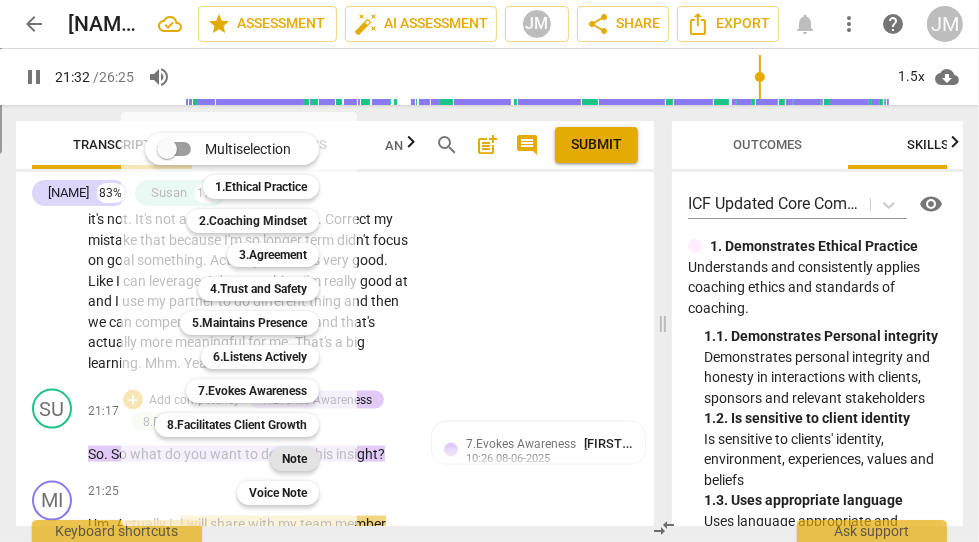 click on "Note" at bounding box center (294, 459) 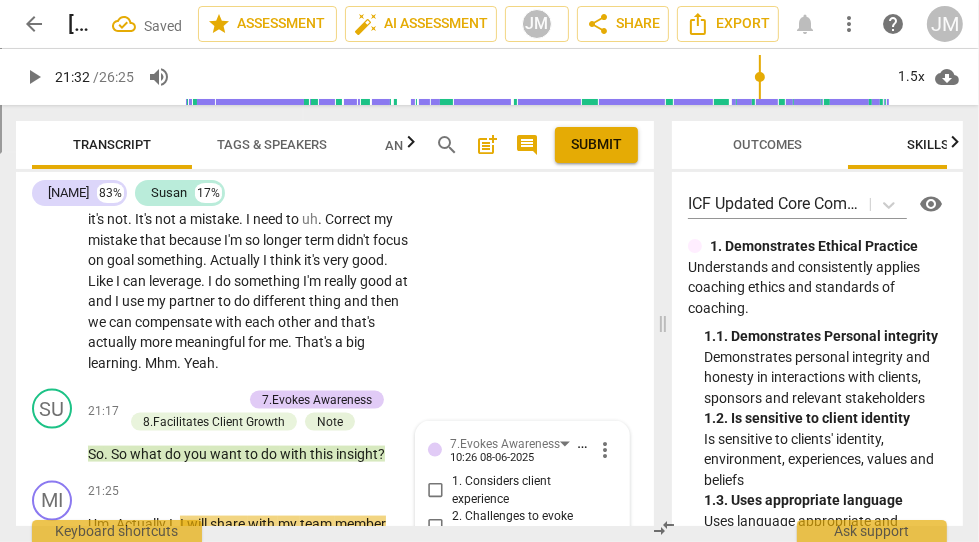 scroll, scrollTop: 7214, scrollLeft: 0, axis: vertical 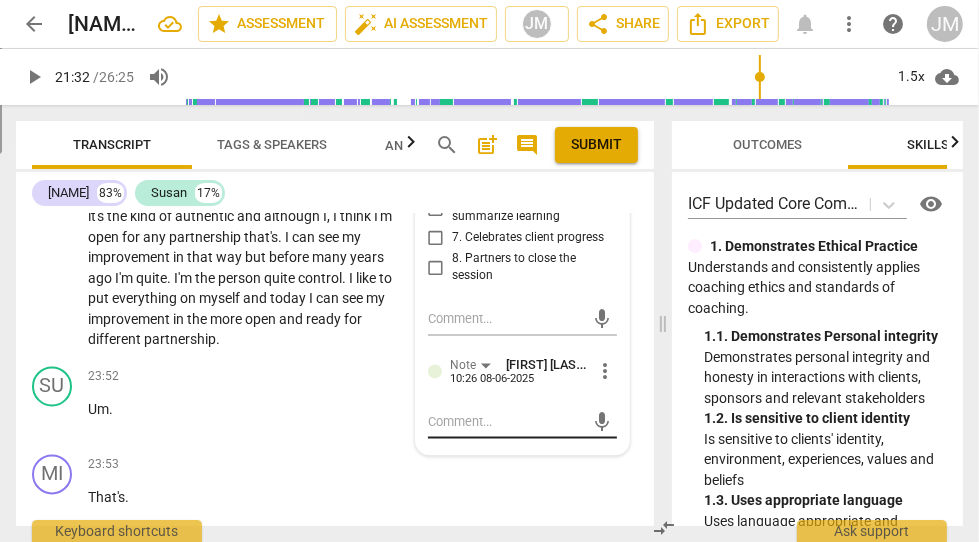 click at bounding box center [506, 421] 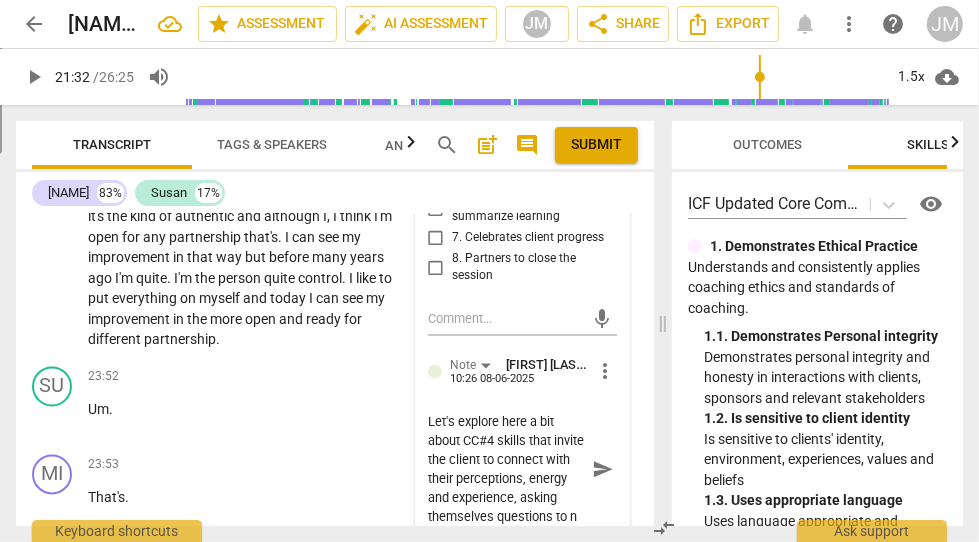 scroll, scrollTop: 36, scrollLeft: 0, axis: vertical 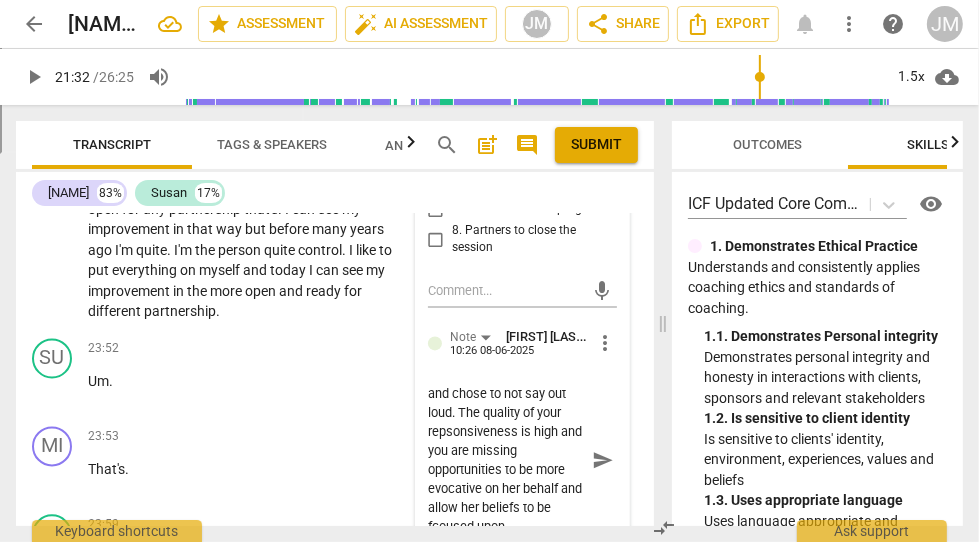 click on "Let's explore here a bit about CC#4 skills that invite the client to connect with their perceptions, energy and experience, asking themselves questions to notice what's shifting, the meaning behind it and how to integrate that into their worldview. Again, relisten to her sharing, connect with what influenced your question, and what you made meaningful internally and chose to not say out loud. The quality of your repsonsiveness is high and you are missing opportunities to be more evocative on her behalf and allow her beliefs to be fcoused upon" at bounding box center [506, 460] 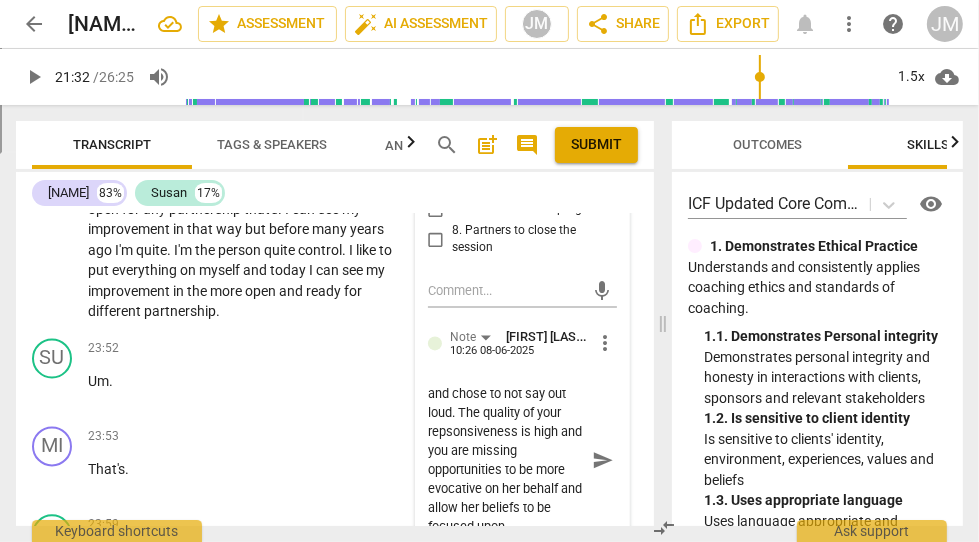 click on "Let's explore here a bit about CC#4 skills that invite the client to connect with their perceptions, energy and experience, asking themselves questions to notice what's shifting, the meaning behind it and how to integrate that into their worldview. Again, relisten to her sharing, connect with what influenced your question, and what you made meaningful internally and chose to not say out loud. The quality of your repsonsiveness is high and you are missing opportunities to be more evocative on her behalf and allow her beliefs to be focused upon" at bounding box center [506, 460] 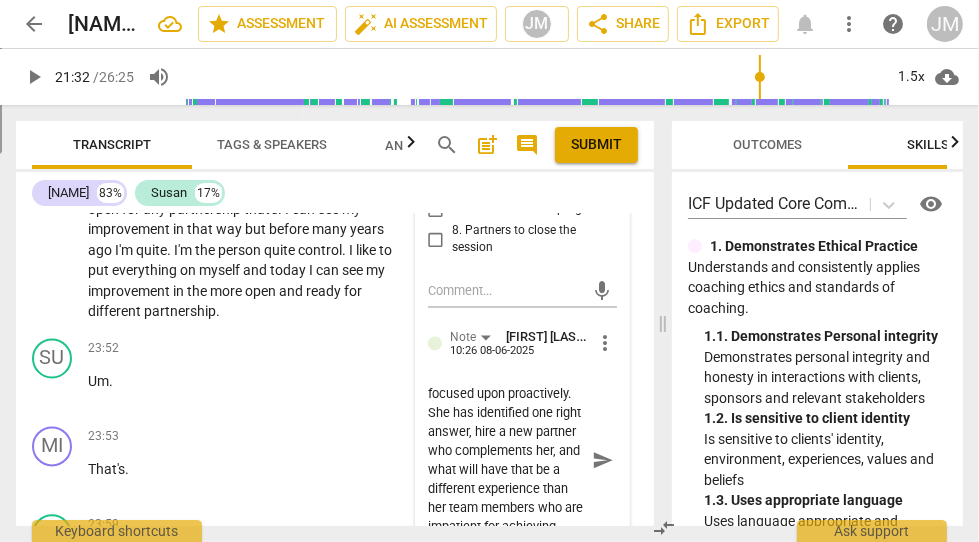 scroll, scrollTop: 492, scrollLeft: 0, axis: vertical 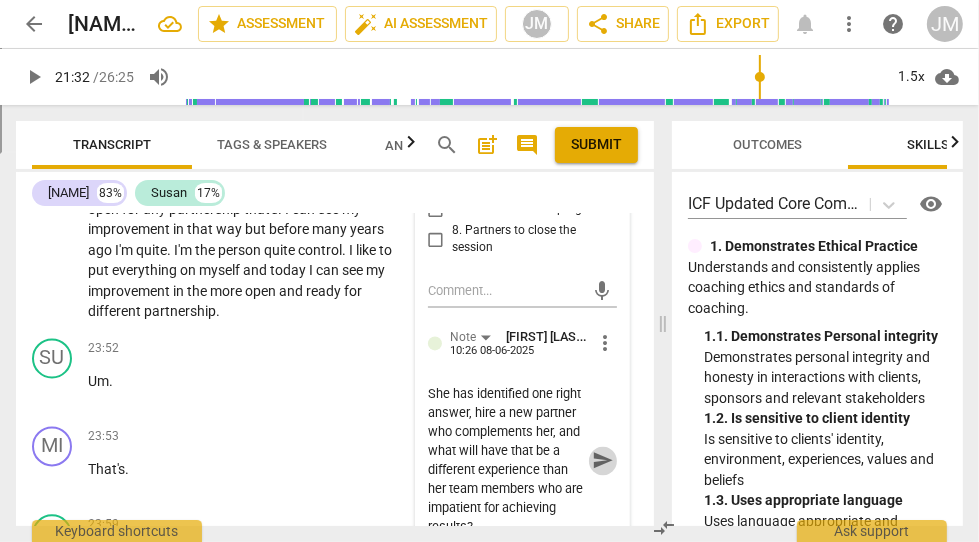 click on "send" at bounding box center [603, 460] 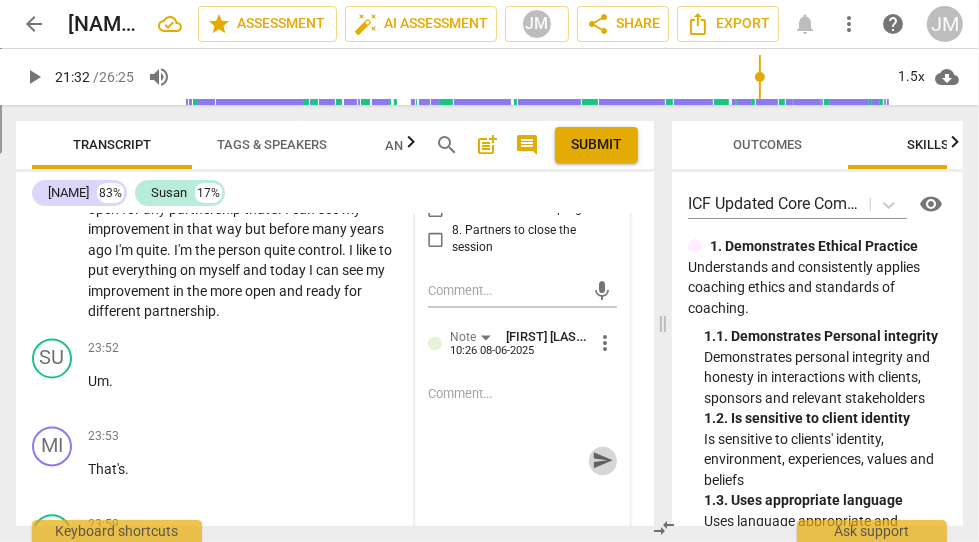 scroll, scrollTop: 0, scrollLeft: 0, axis: both 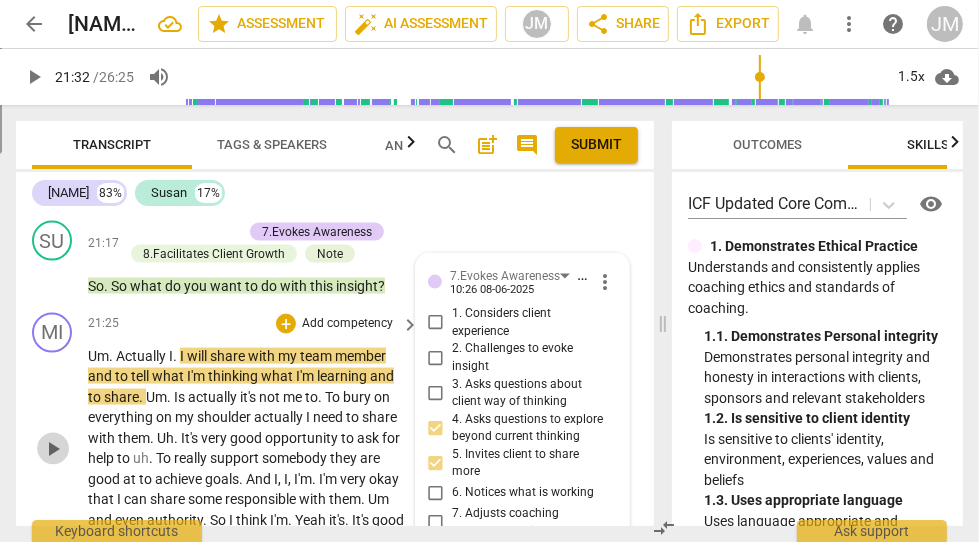click on "play_arrow" at bounding box center (53, 449) 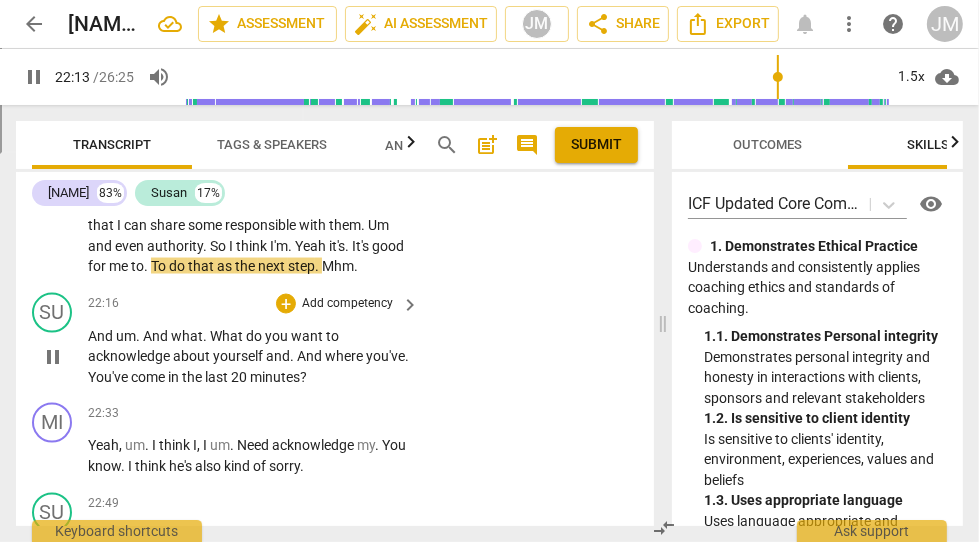 scroll, scrollTop: 7164, scrollLeft: 0, axis: vertical 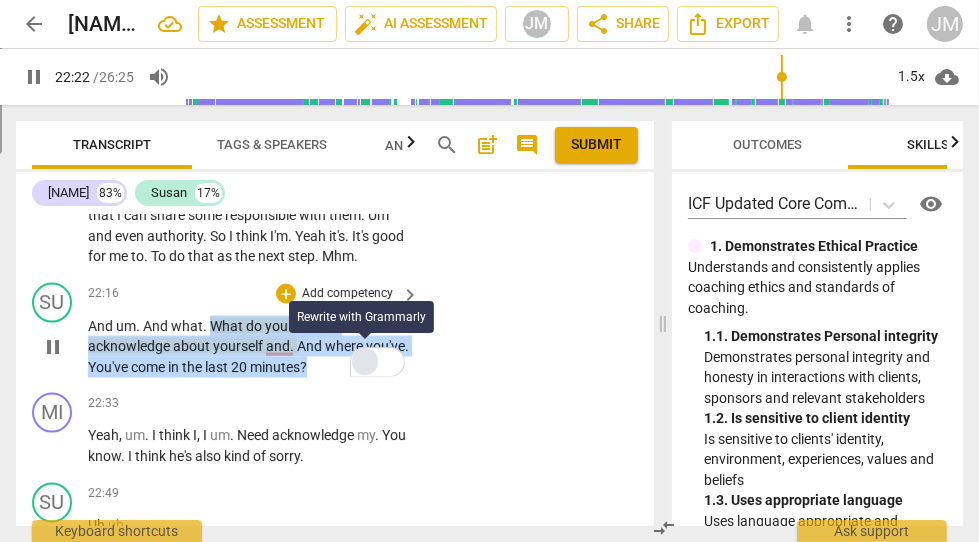 drag, startPoint x: 208, startPoint y: 315, endPoint x: 362, endPoint y: 346, distance: 157.08914 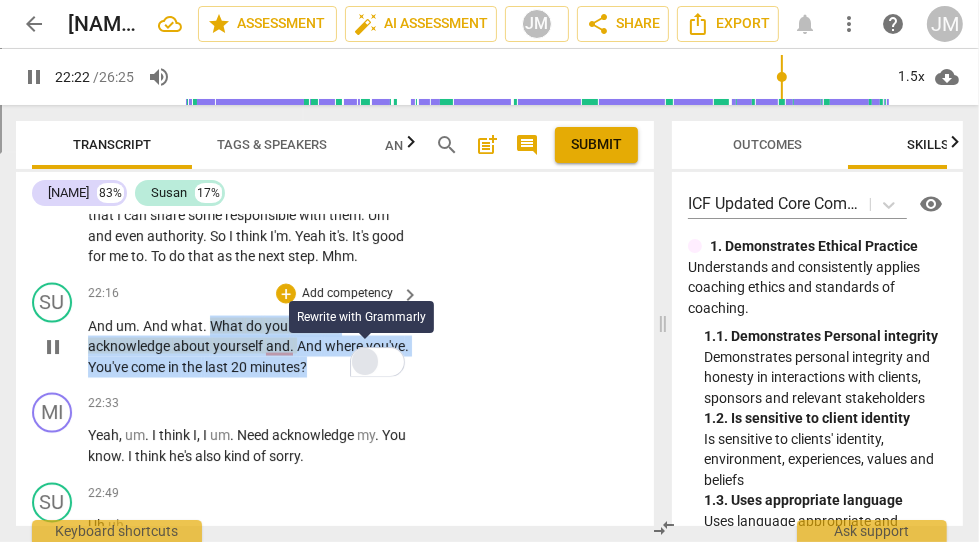 click on "SU play_arrow pause 22:16 + Add competency keyboard_arrow_right And   um .   And   what .   What   do   you   want   to   acknowledge   about   yourself   and .   And   where   you've .   You've   come   in   the   last   20   minutes ?" at bounding box center [335, 330] 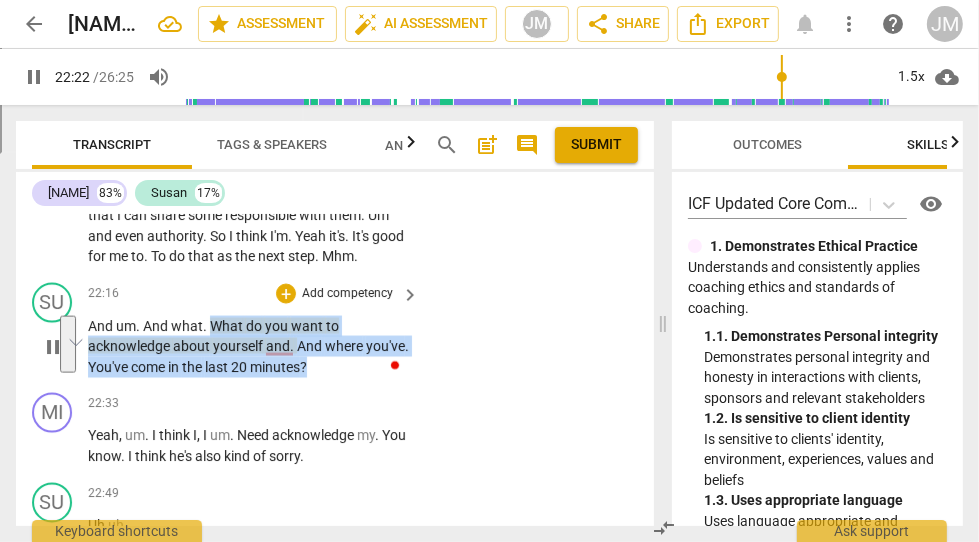 click on "Add competency" at bounding box center [347, 294] 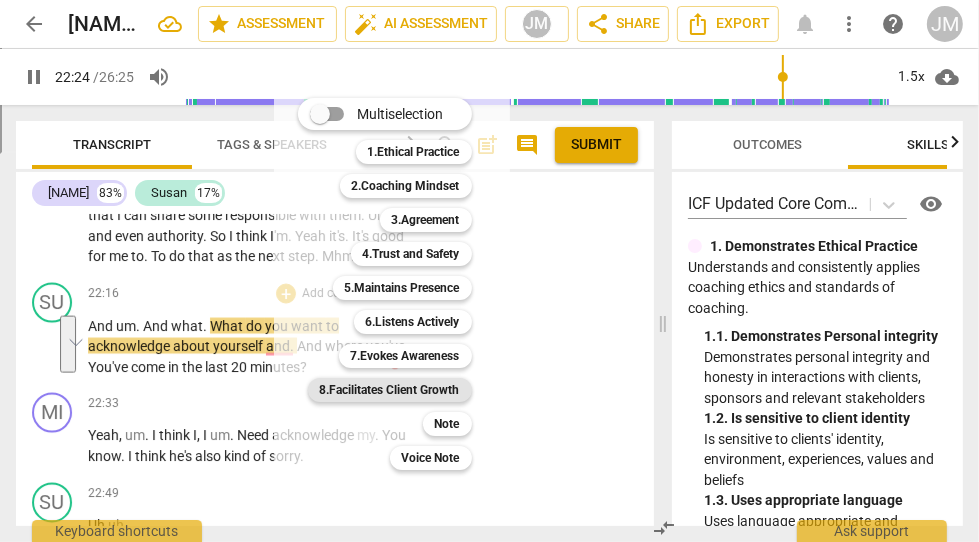 click on "8.Facilitates Client Growth" at bounding box center (390, 390) 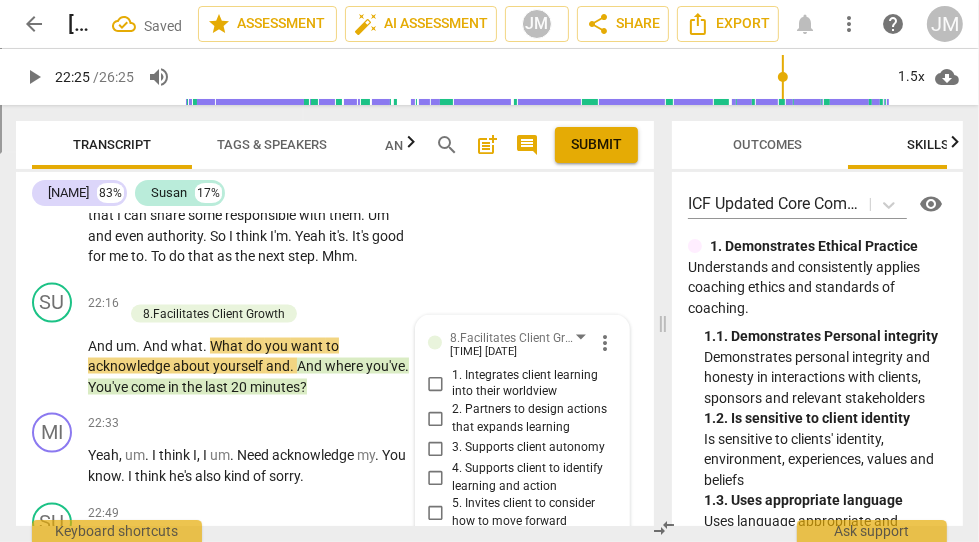 scroll, scrollTop: 7443, scrollLeft: 0, axis: vertical 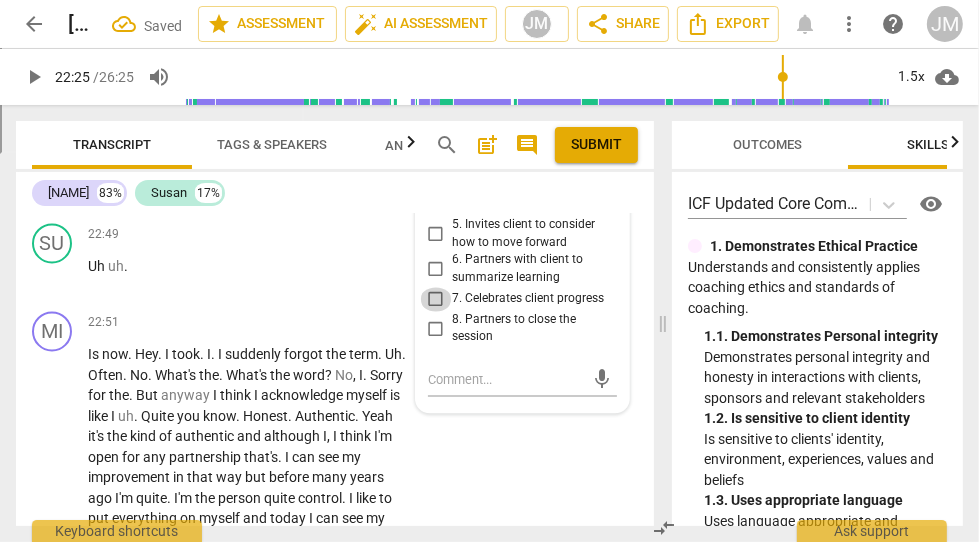 click on "7. Celebrates client progress" at bounding box center [436, 300] 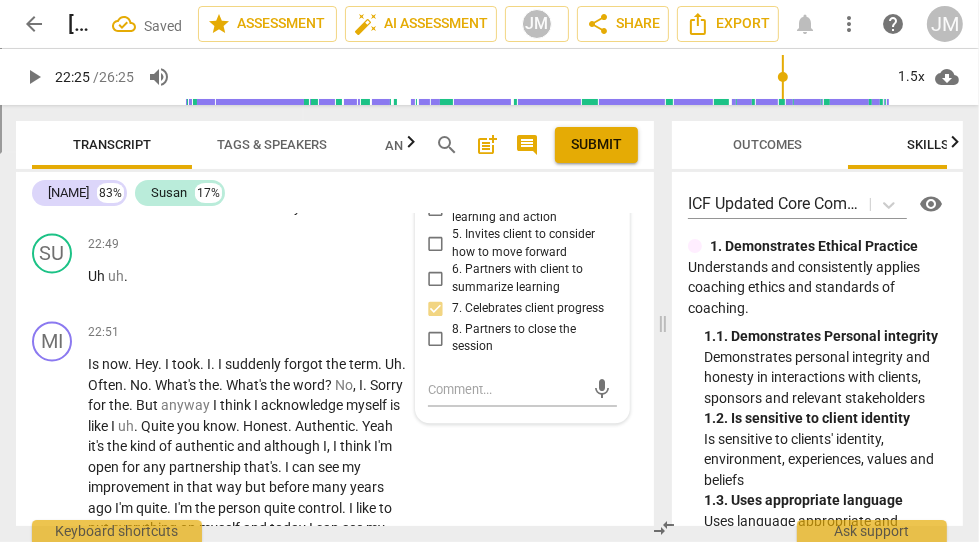 scroll, scrollTop: 7430, scrollLeft: 0, axis: vertical 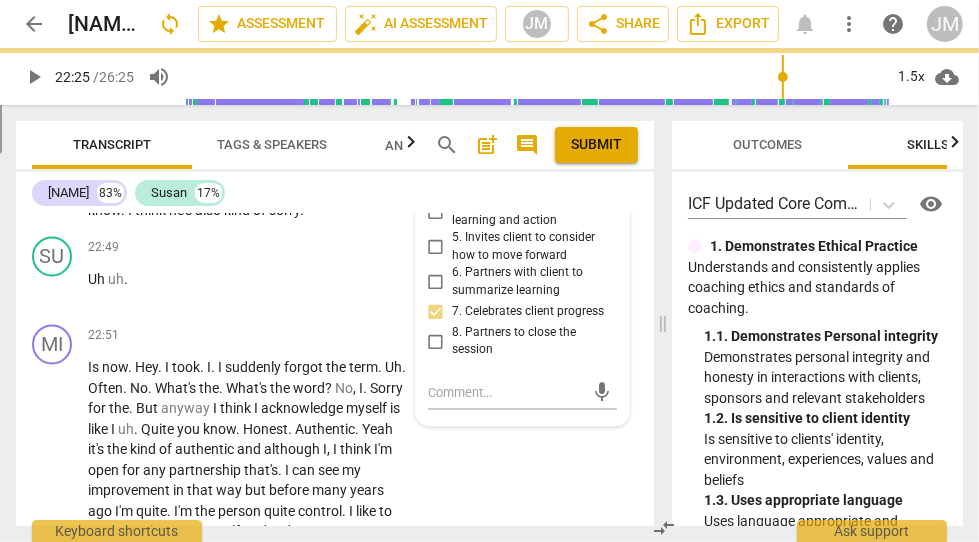 click on "6. Partners with client to summarize learning" at bounding box center (436, 283) 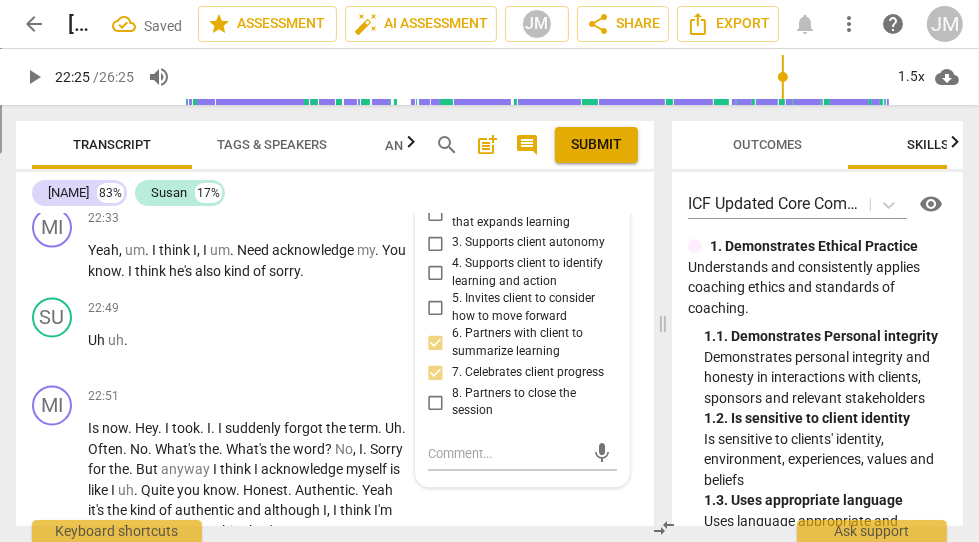 scroll, scrollTop: 7330, scrollLeft: 0, axis: vertical 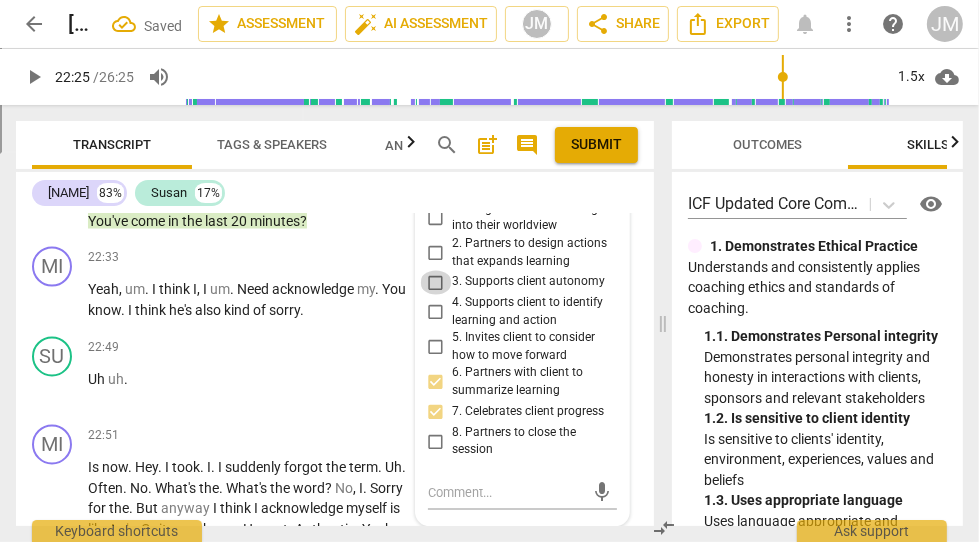 click on "3. Supports client autonomy" at bounding box center (436, 283) 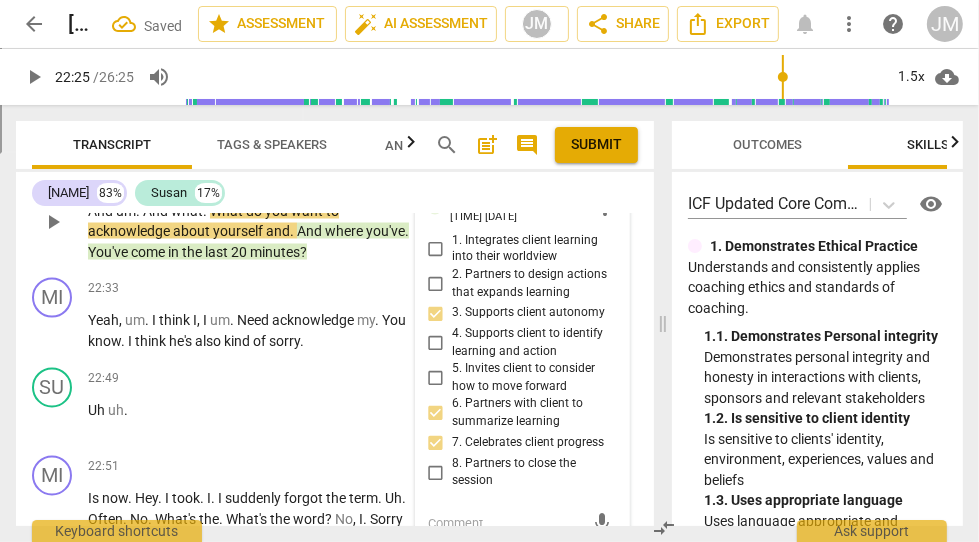 scroll, scrollTop: 7297, scrollLeft: 0, axis: vertical 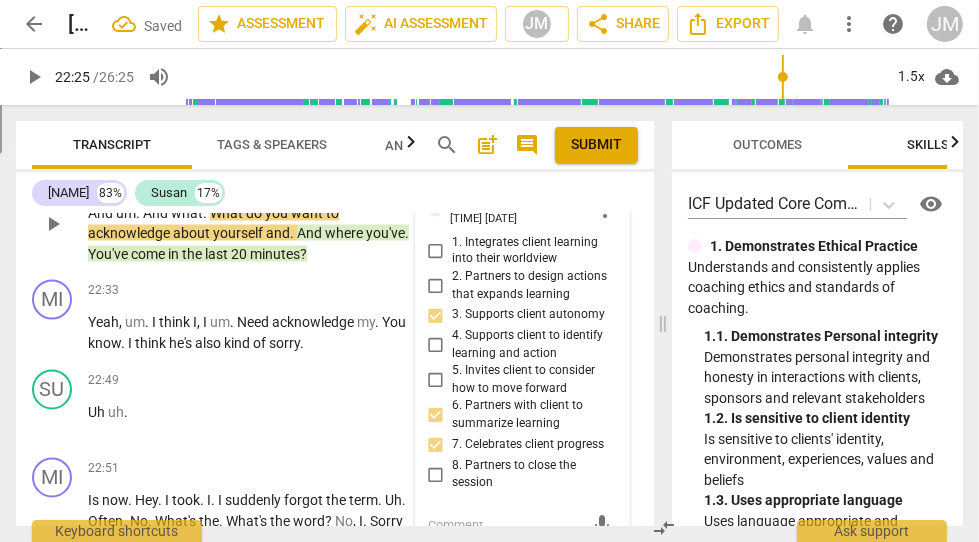 click on "1. Integrates client learning into their worldview" at bounding box center [436, 251] 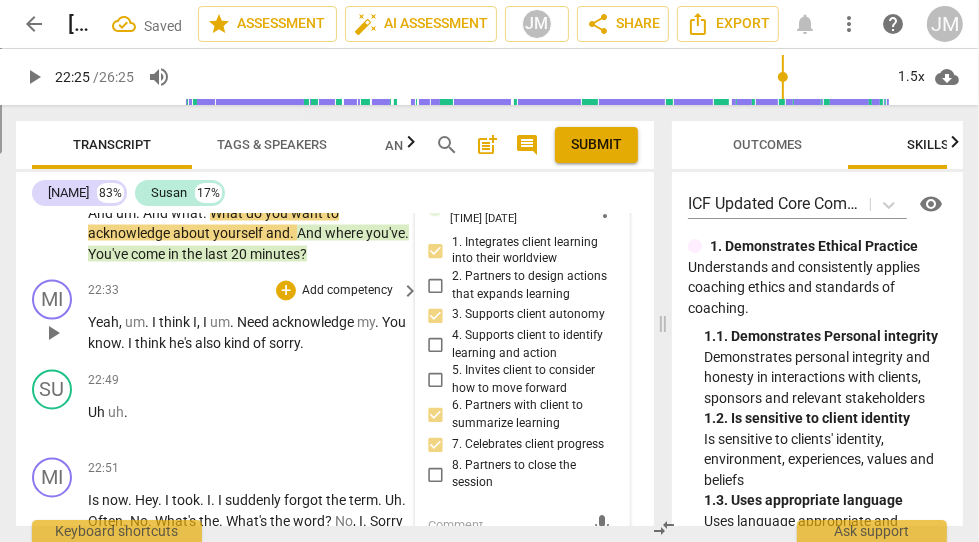 click on "play_arrow" at bounding box center [53, 334] 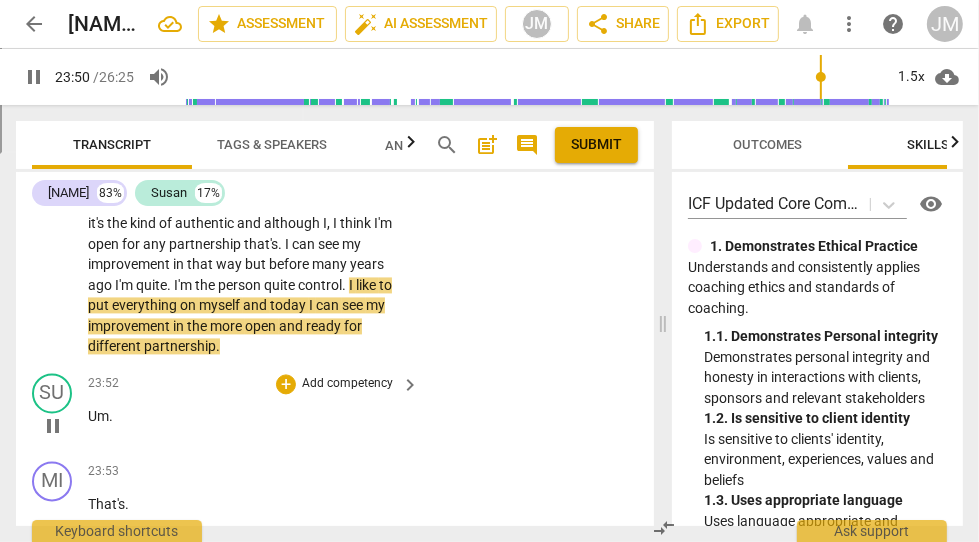 scroll, scrollTop: 7661, scrollLeft: 0, axis: vertical 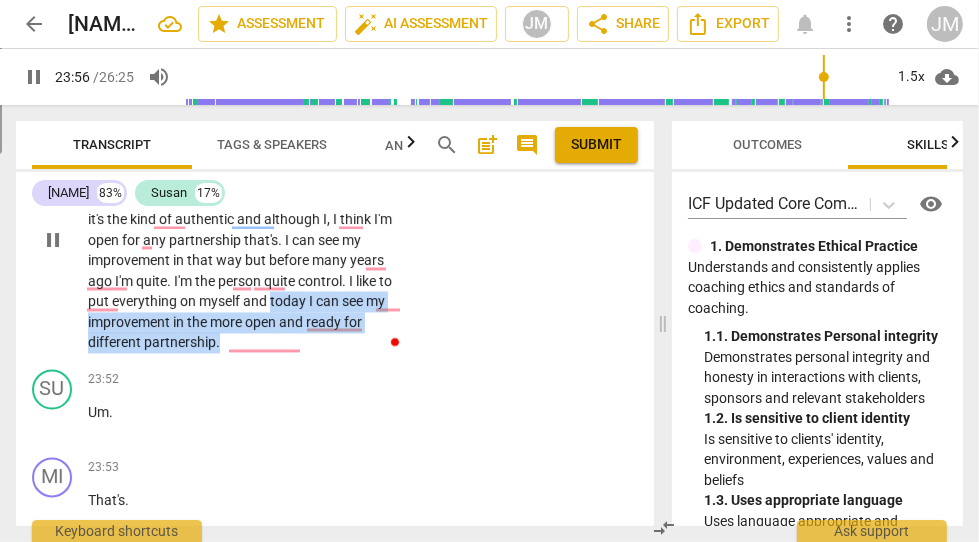 drag, startPoint x: 328, startPoint y: 329, endPoint x: 80, endPoint y: 320, distance: 248.16325 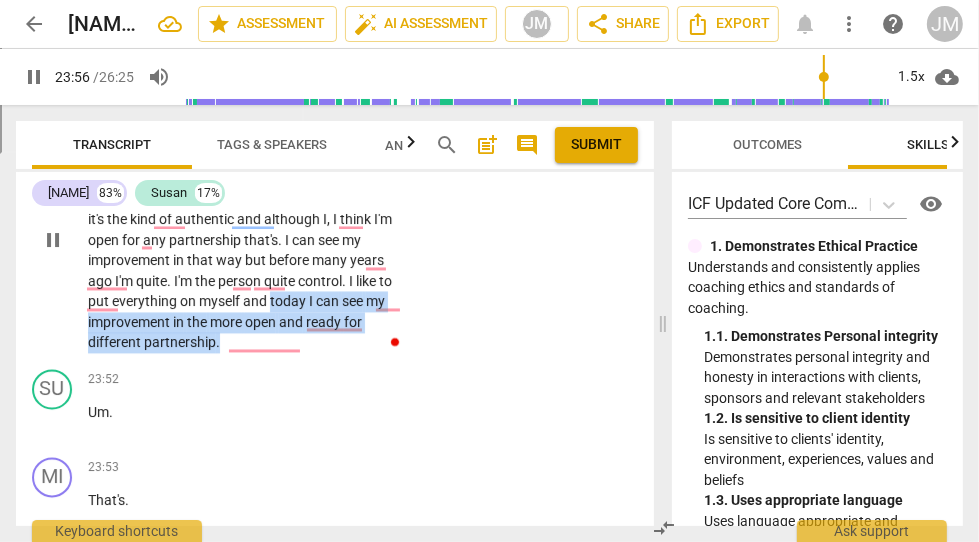 click on "MI play_arrow pause 22:51 + Add competency keyboard_arrow_right Is   now .   Hey .   I   took .   I .   I   suddenly   forgot   the   term .   Uh .   Often .   No .   What's   the .   What's   the   word ?   No ,   I .   Sorry   for   the .   But   anyway   I   think   I   acknowledge   myself   is   like   I   uh .   Quite   you   know .   Honest .   Authentic .   Yeah   it's   the   kind   of   authentic   and   although   I ,   I   think   I'm   open   for   any   partnership   that's .   I   can   see   my   improvement   in   that   way   but   before   many   years   ago   I'm   quite .   I'm   the   person   quite   control .   I   like   to   put   everything   on   myself   and   today   I   can   see   my   improvement   in   the   more   open   and   ready   for   different   partnership ." at bounding box center (335, 223) 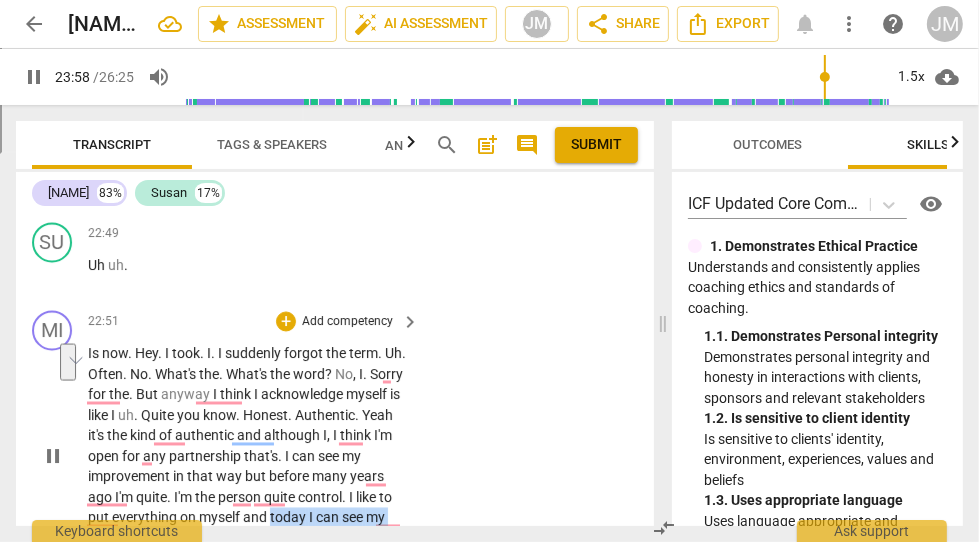 scroll, scrollTop: 7276, scrollLeft: 0, axis: vertical 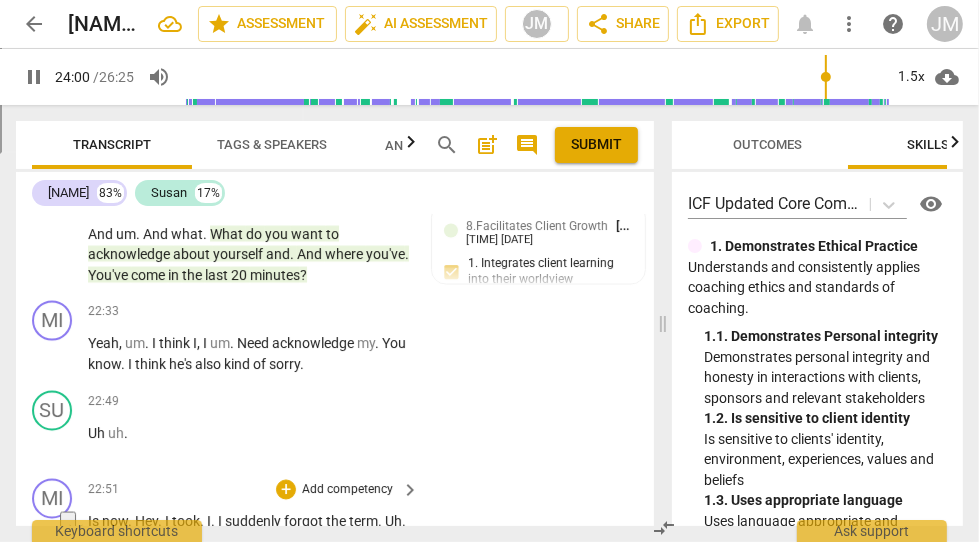 click on "Add competency" at bounding box center [347, 491] 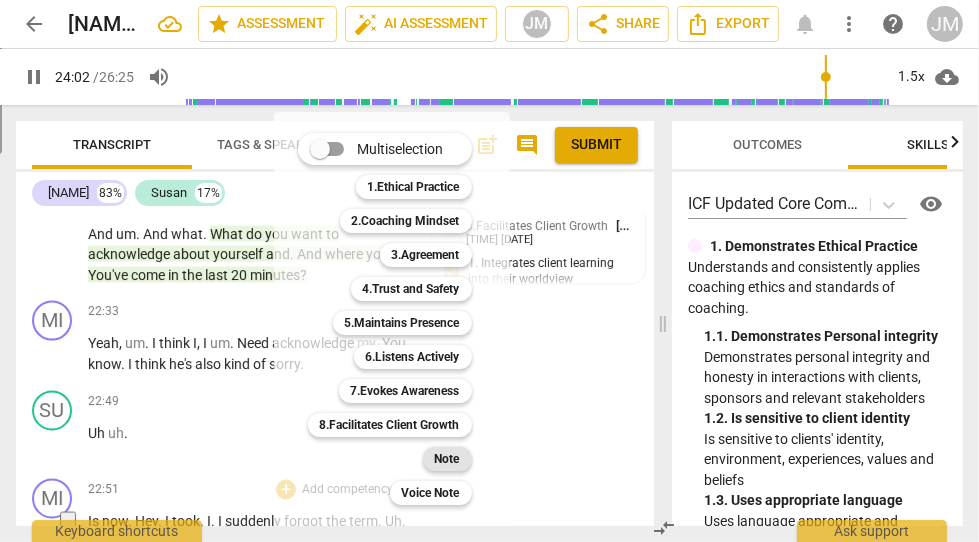 click on "Note" at bounding box center (447, 459) 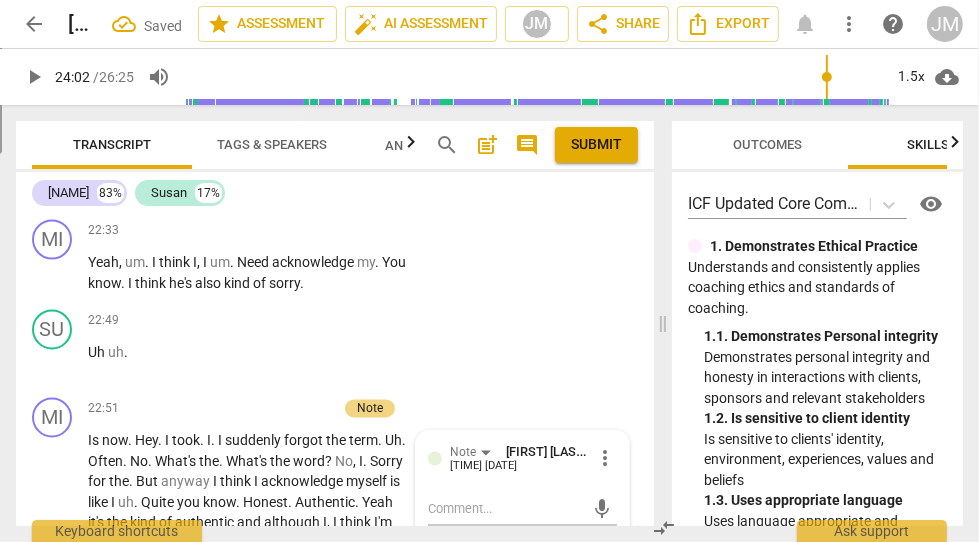 scroll, scrollTop: 7503, scrollLeft: 0, axis: vertical 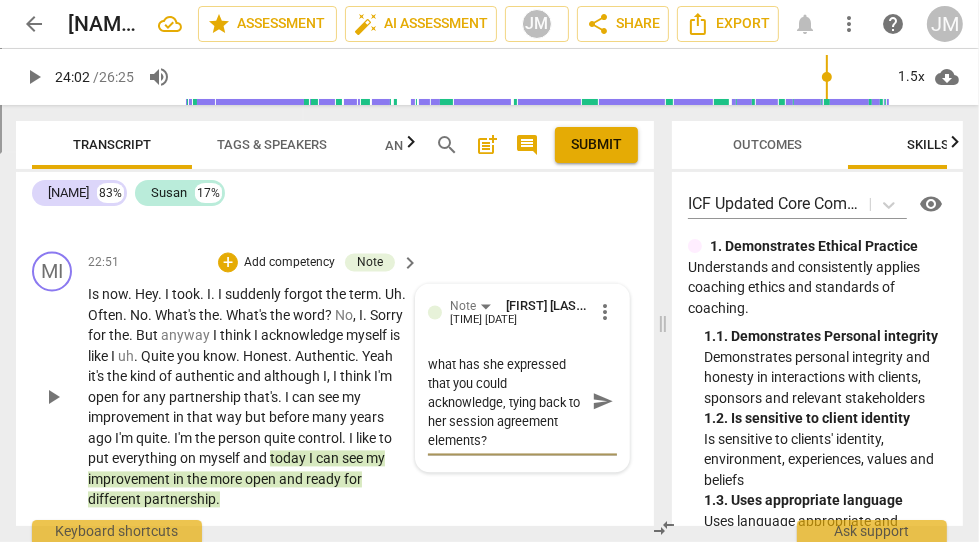 click on "send" at bounding box center (603, 402) 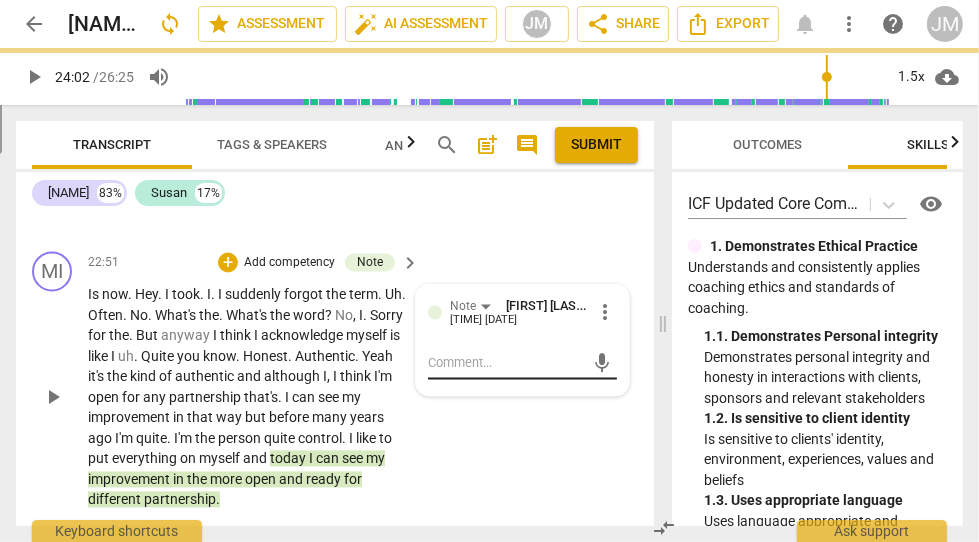 scroll, scrollTop: 0, scrollLeft: 0, axis: both 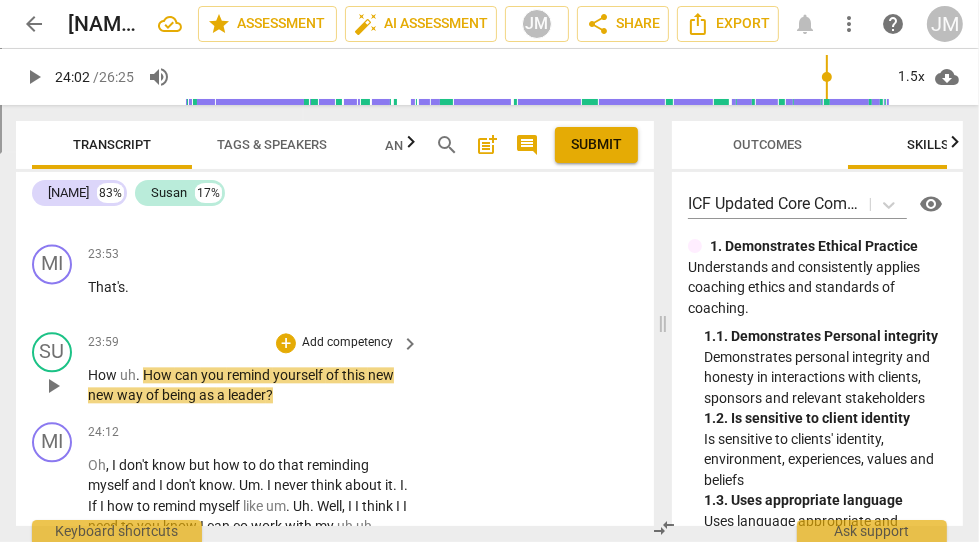 click on "Add competency" at bounding box center (347, 343) 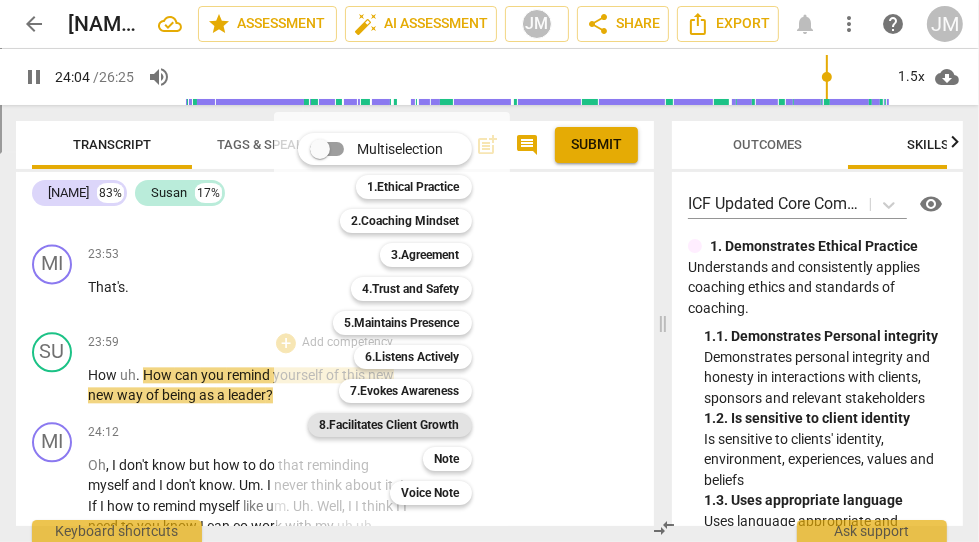 click on "8.Facilitates Client Growth" at bounding box center (390, 425) 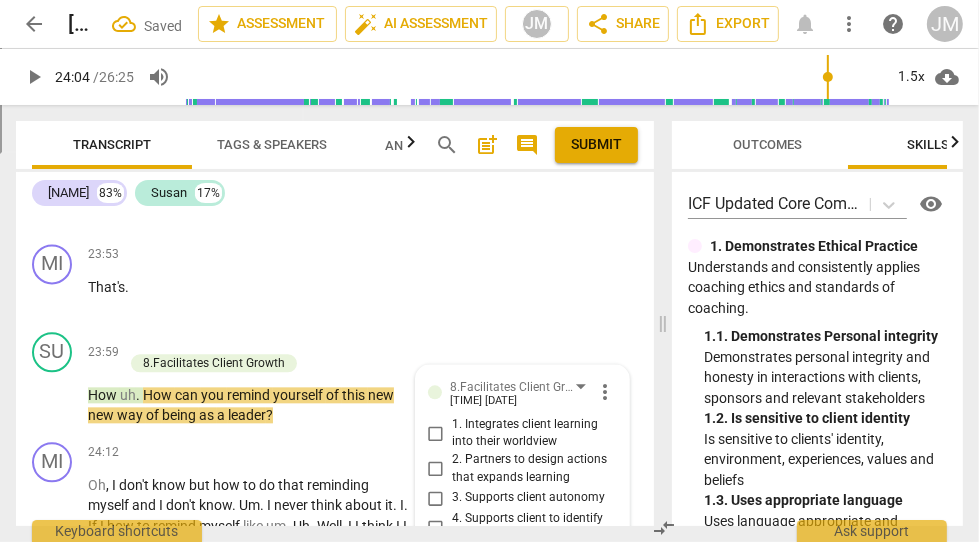 scroll, scrollTop: 8200, scrollLeft: 0, axis: vertical 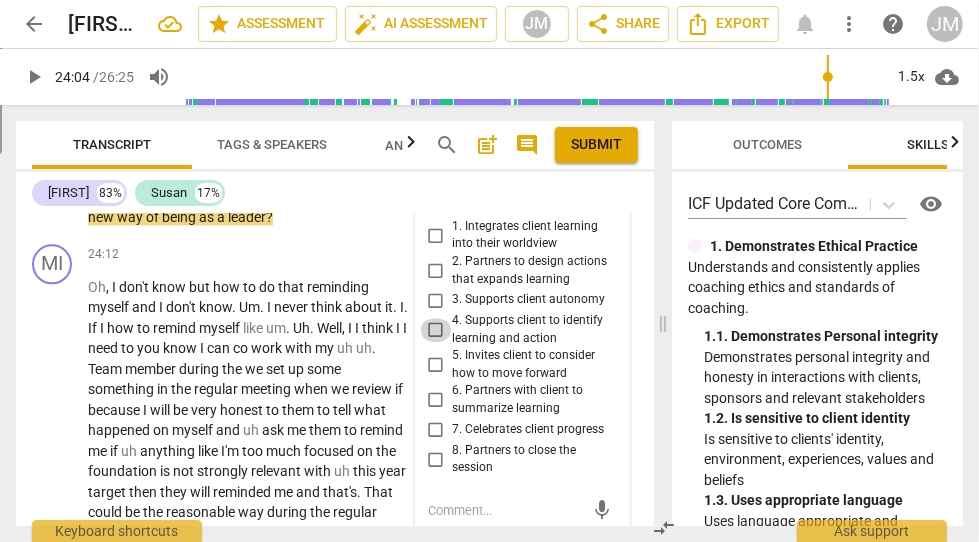 click on "4. Supports client to identify learning and action" at bounding box center (436, 330) 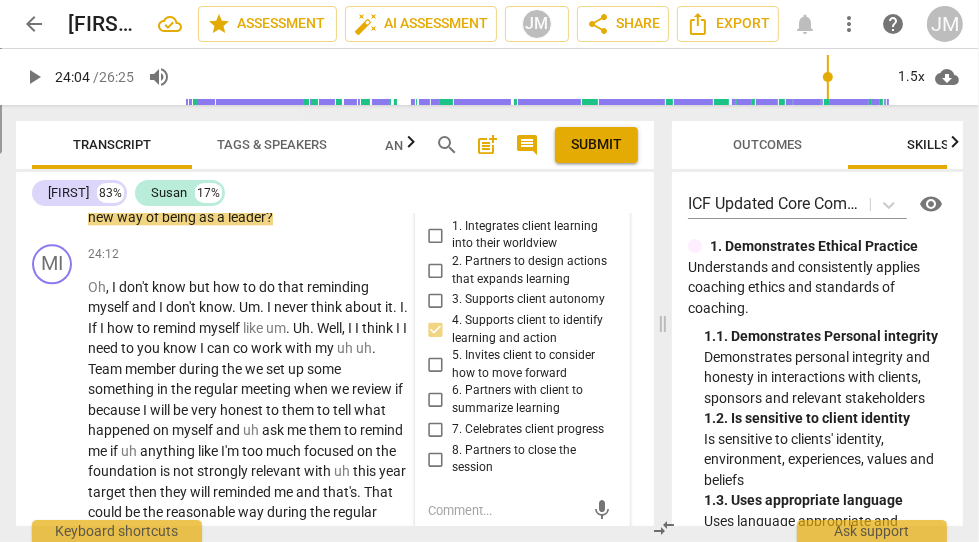 click on "5. Invites client to consider how to move forward" at bounding box center (436, 365) 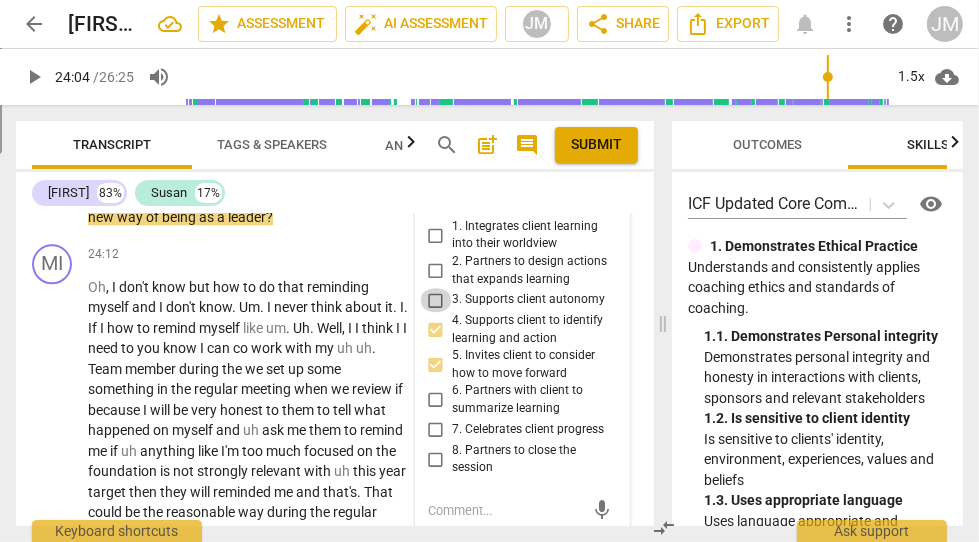 click on "3. Supports client autonomy" at bounding box center [436, 300] 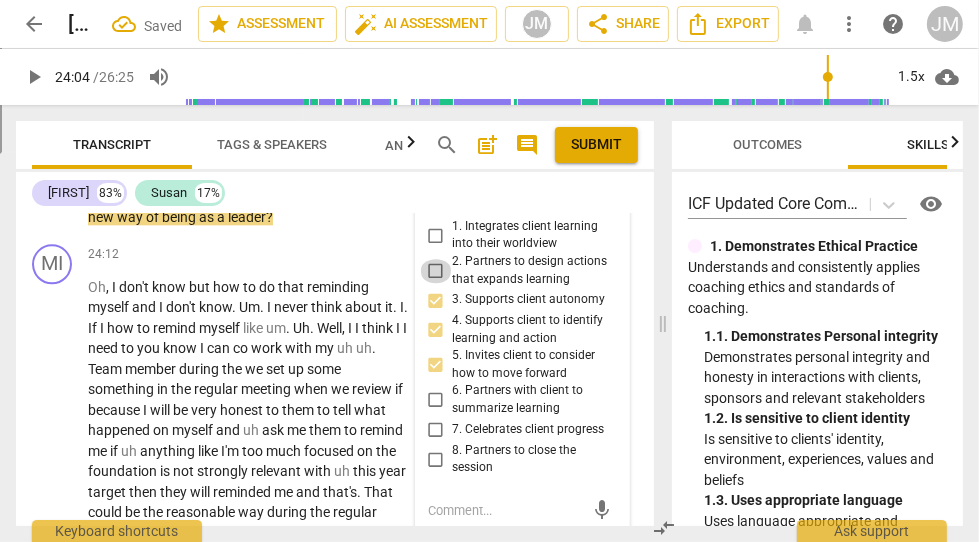 click on "2. Partners to design actions that expands learning" at bounding box center (436, 271) 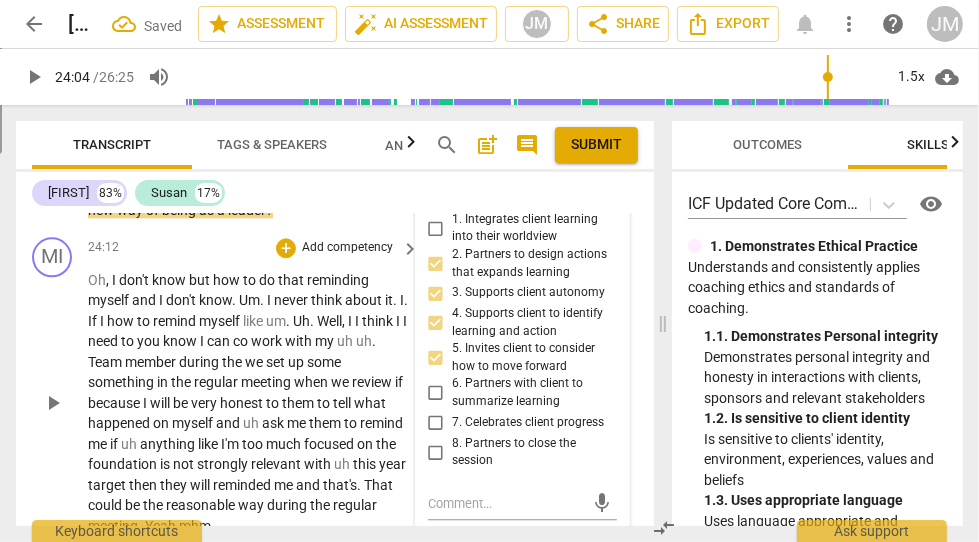 scroll, scrollTop: 8096, scrollLeft: 0, axis: vertical 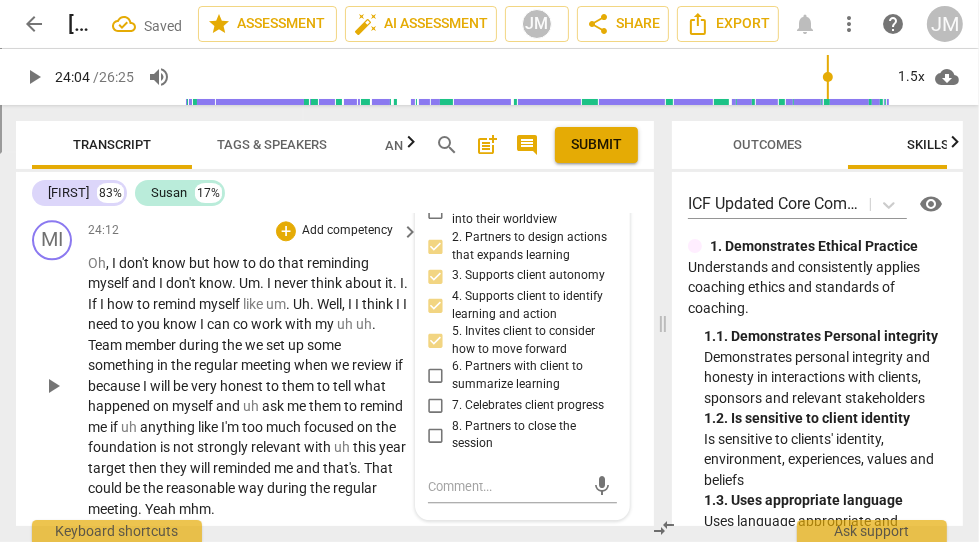 click on "play_arrow" at bounding box center (53, 386) 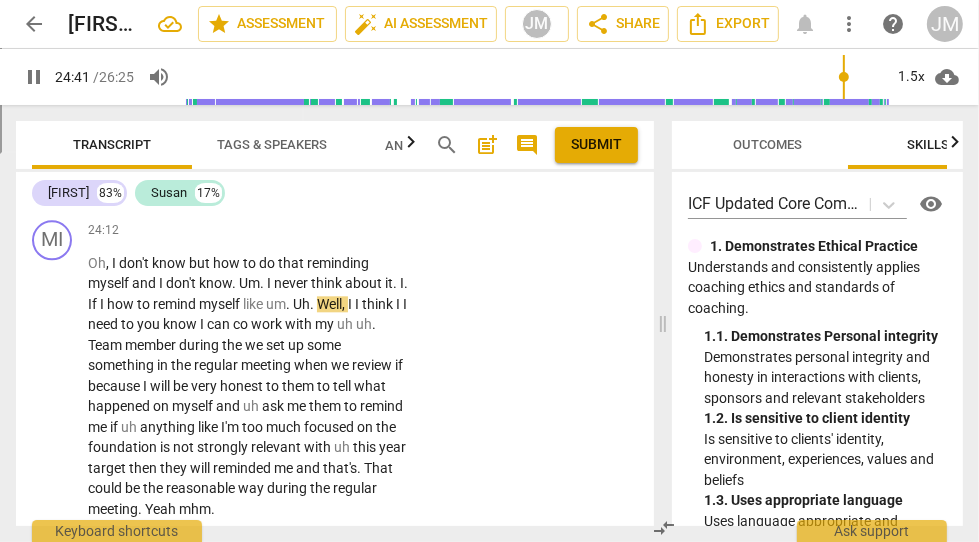 click on "pause" at bounding box center [34, 77] 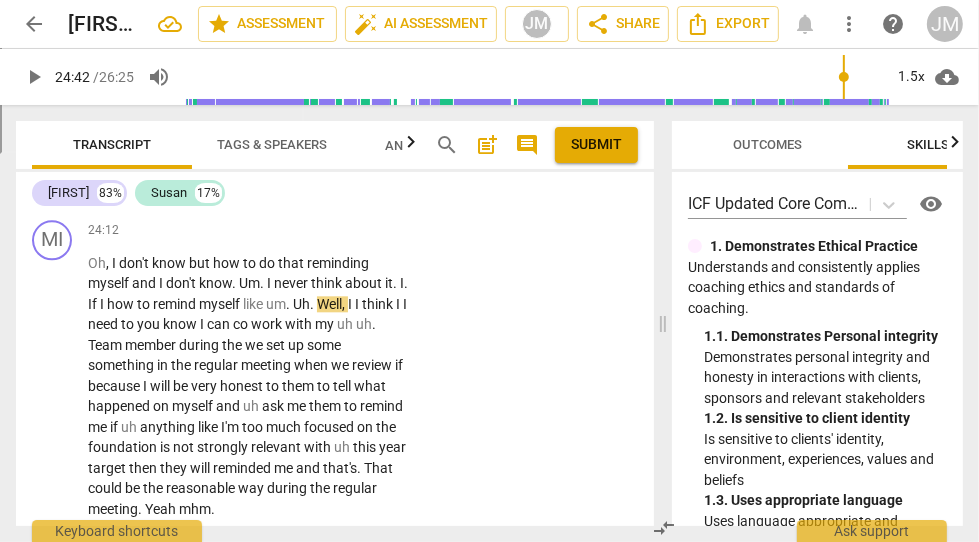 type on "1482" 